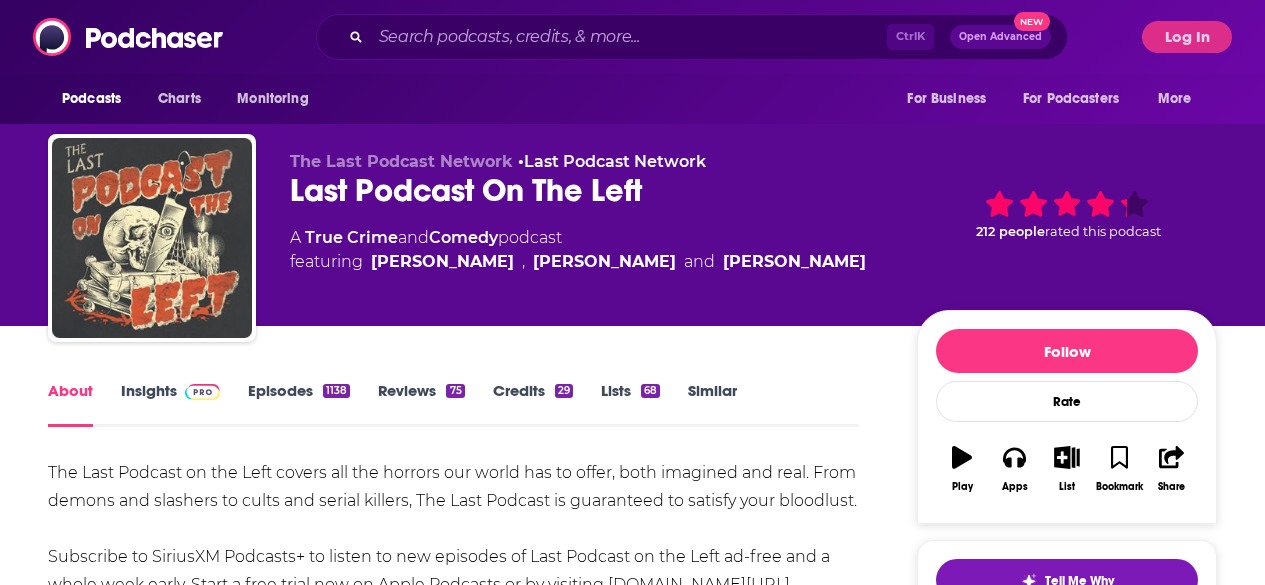 scroll, scrollTop: 0, scrollLeft: 0, axis: both 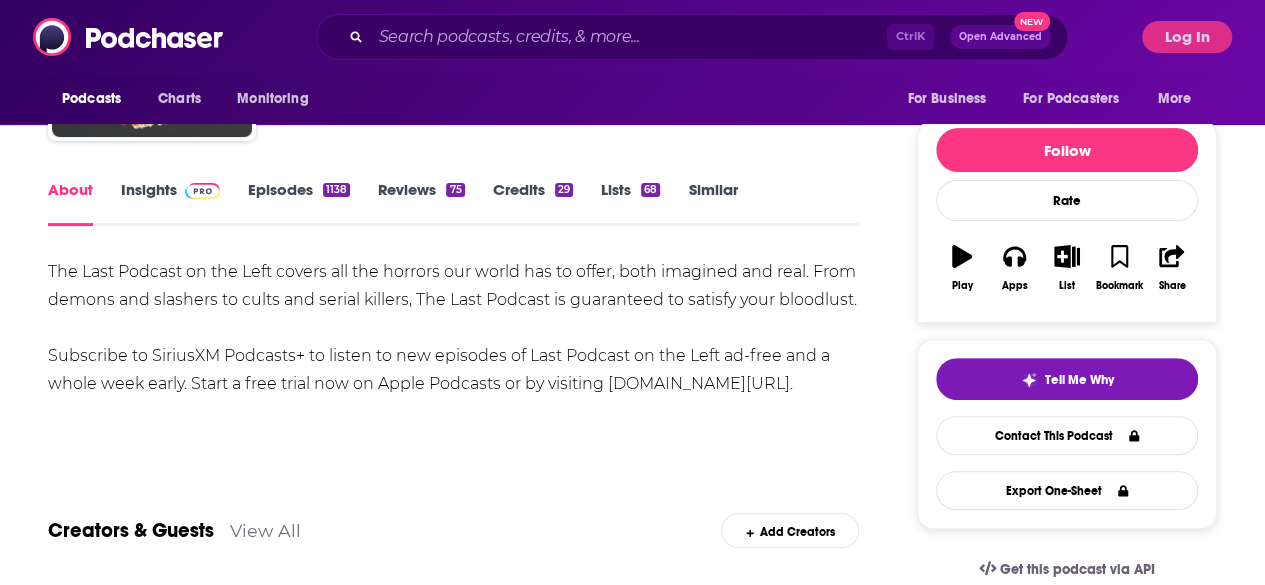 click on "Insights" at bounding box center [170, 203] 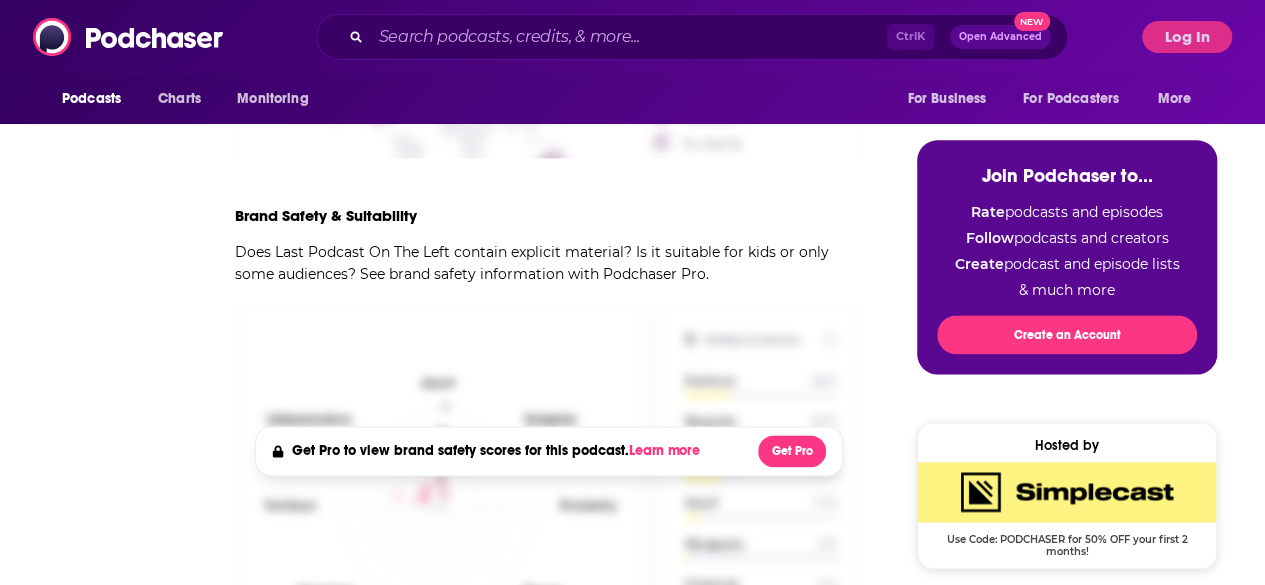 scroll, scrollTop: 0, scrollLeft: 0, axis: both 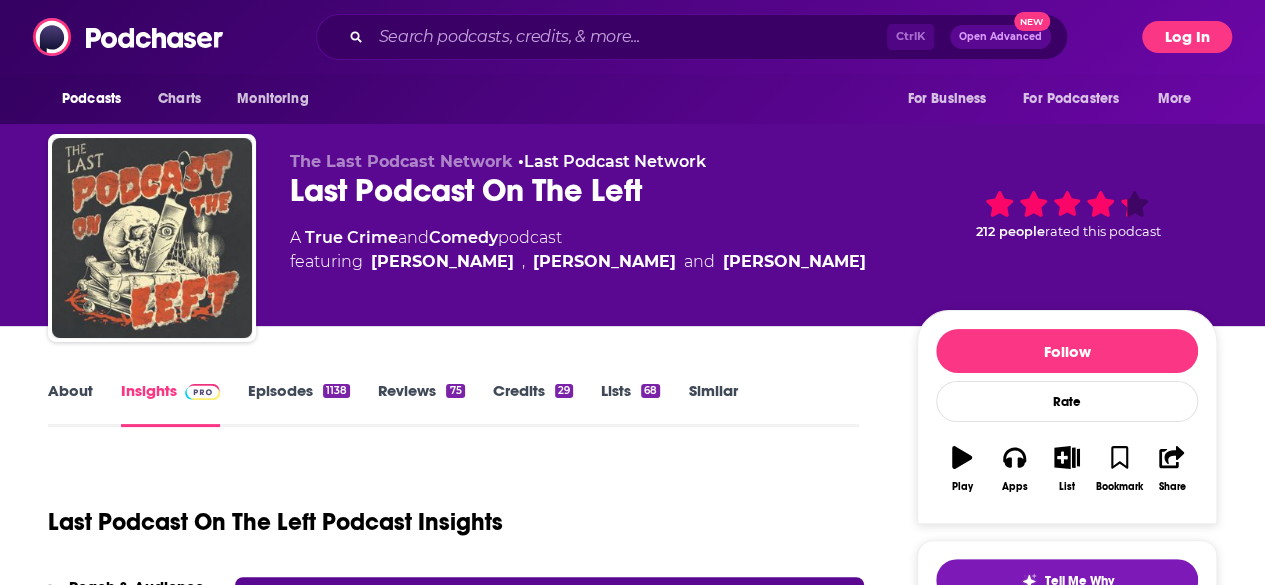 click on "Log In" at bounding box center (1187, 37) 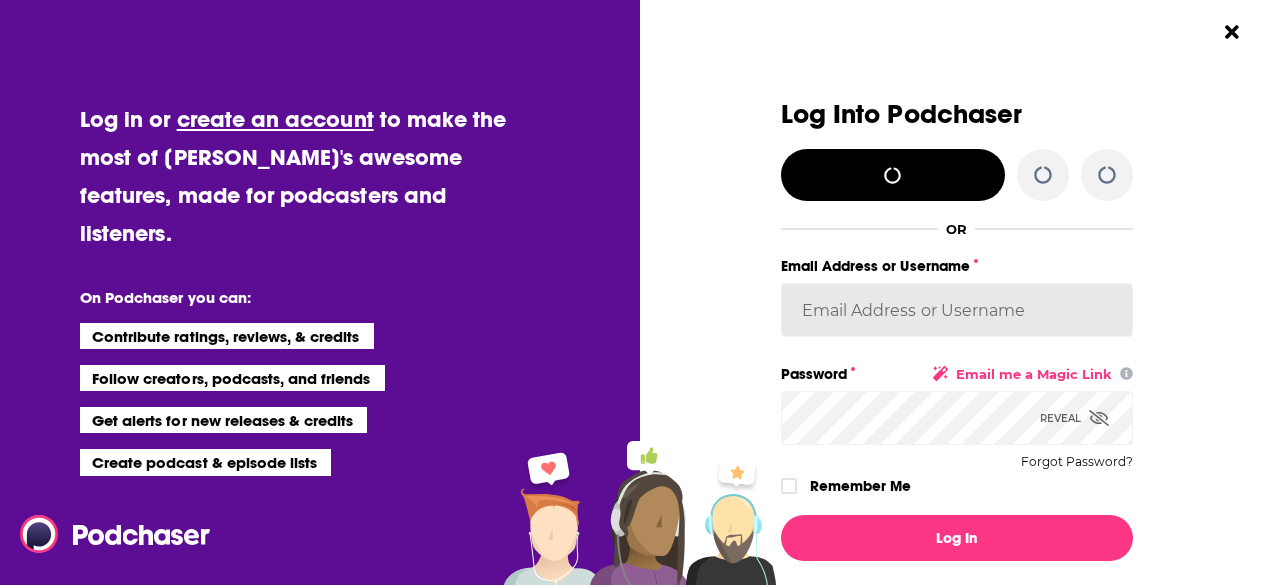 type 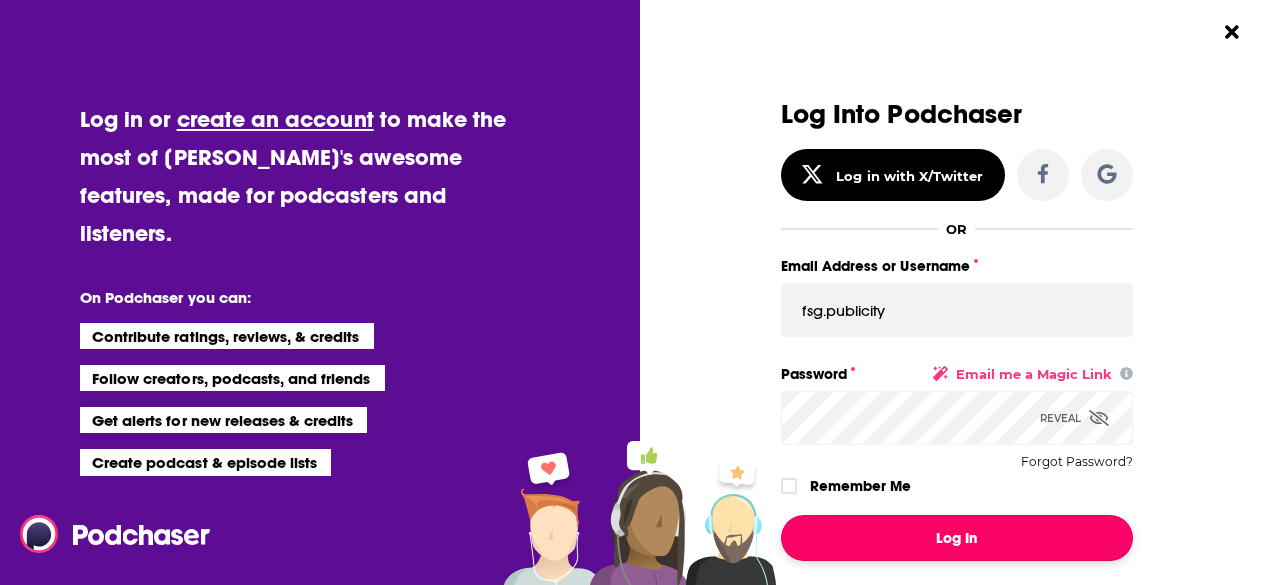 click on "Log In" at bounding box center (957, 538) 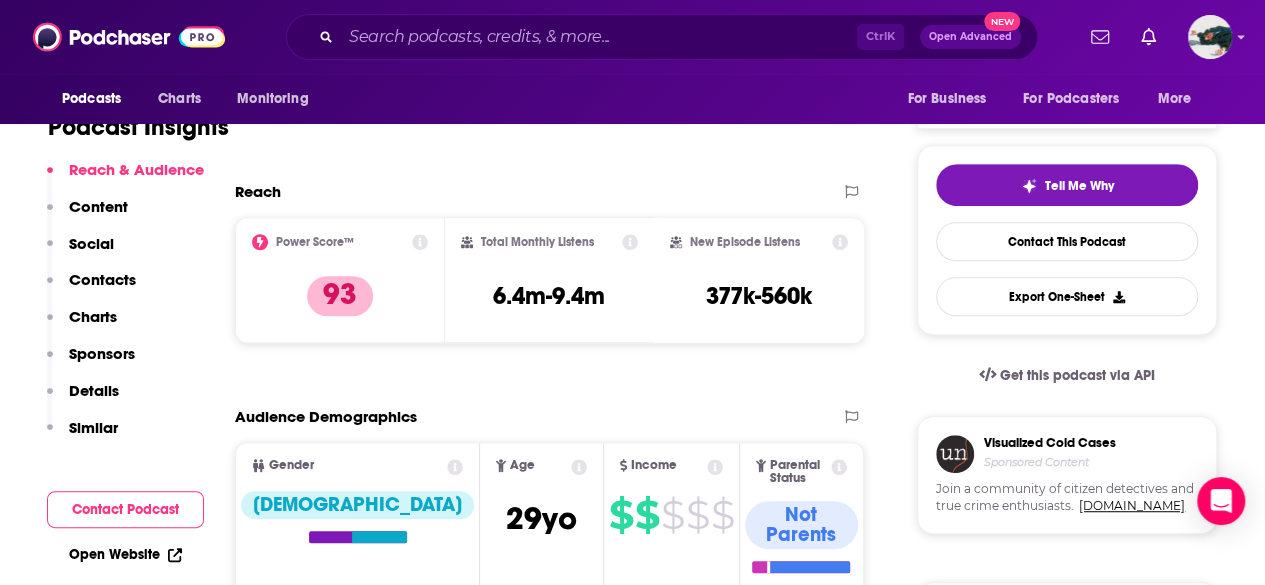 scroll, scrollTop: 0, scrollLeft: 0, axis: both 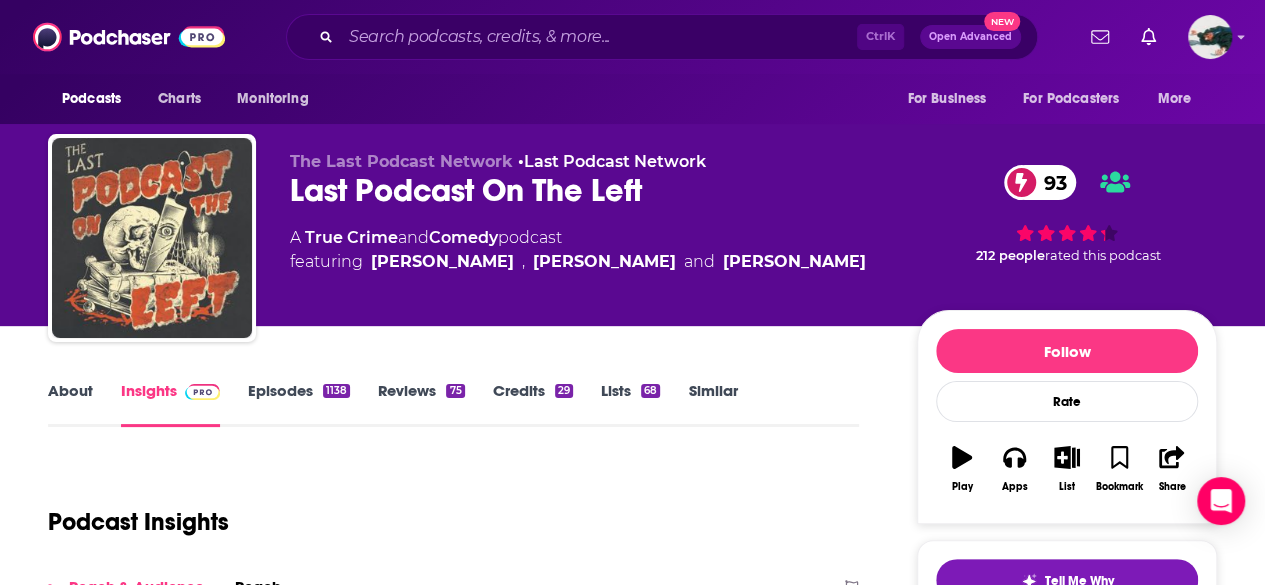 click on "About" at bounding box center (70, 404) 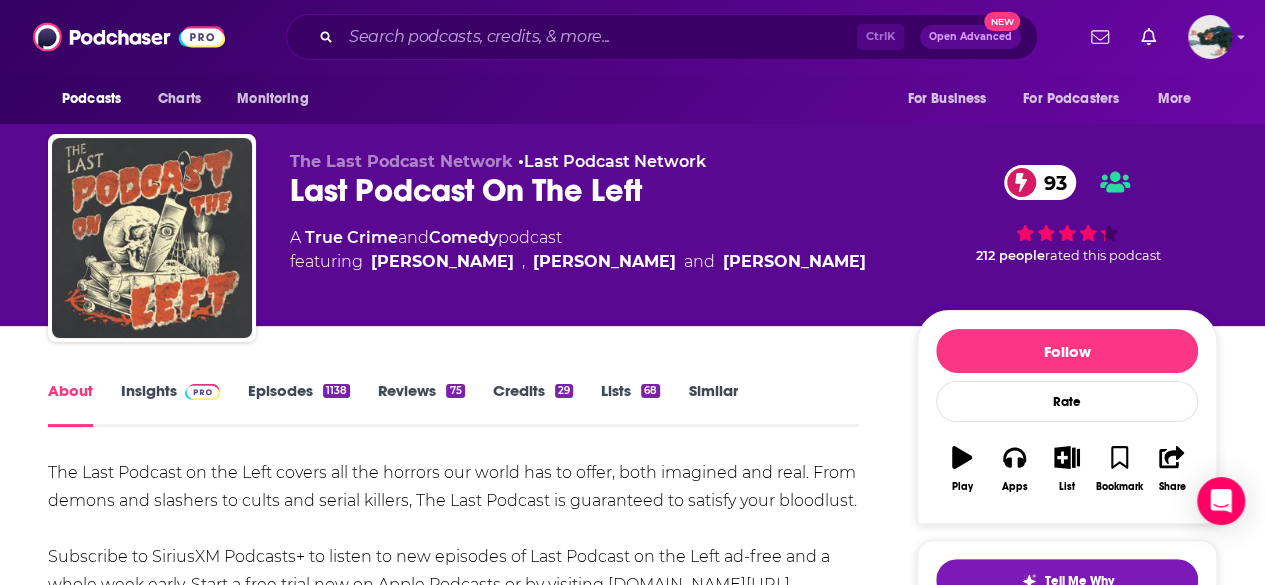 click on "Insights" at bounding box center [170, 404] 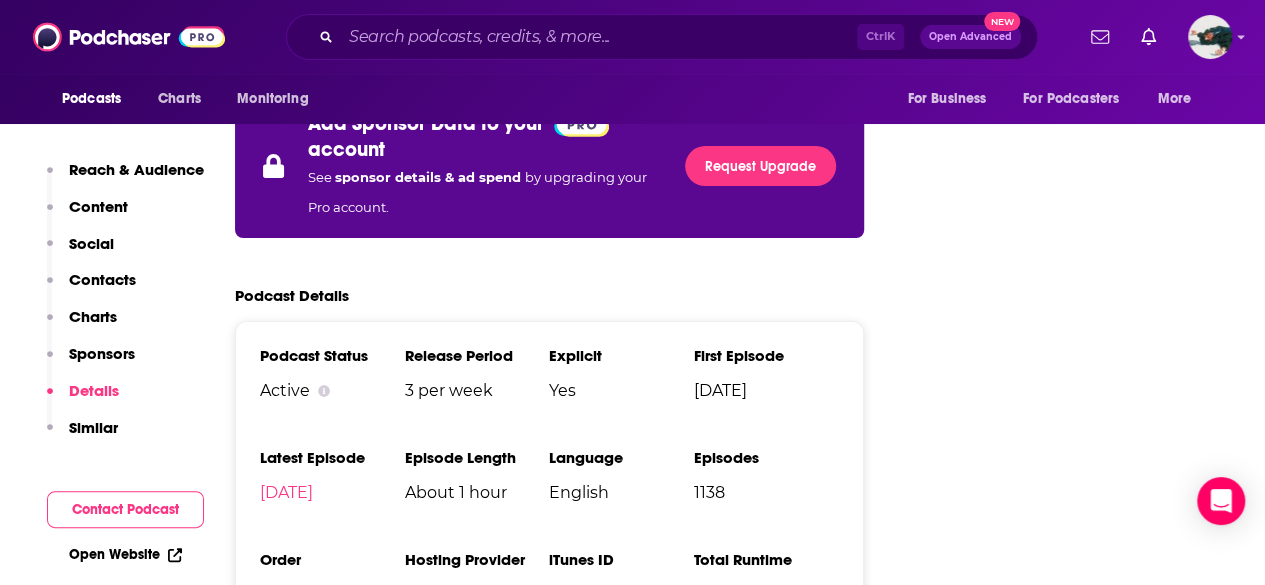scroll, scrollTop: 3876, scrollLeft: 0, axis: vertical 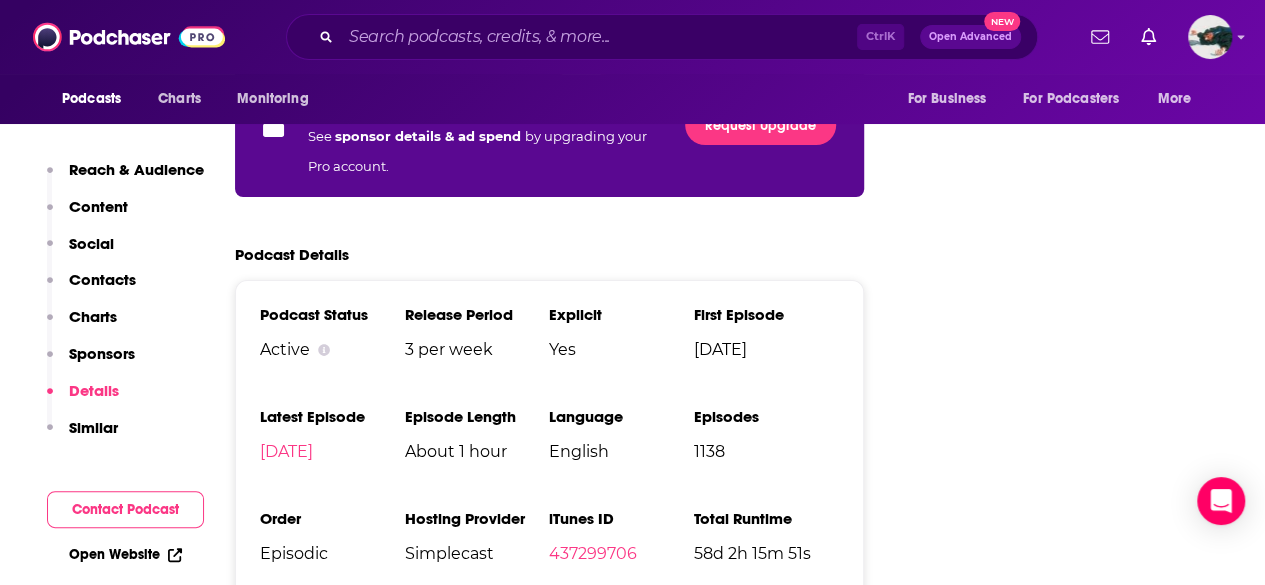 click on "lastpodcastnetwork.com" at bounding box center [474, 655] 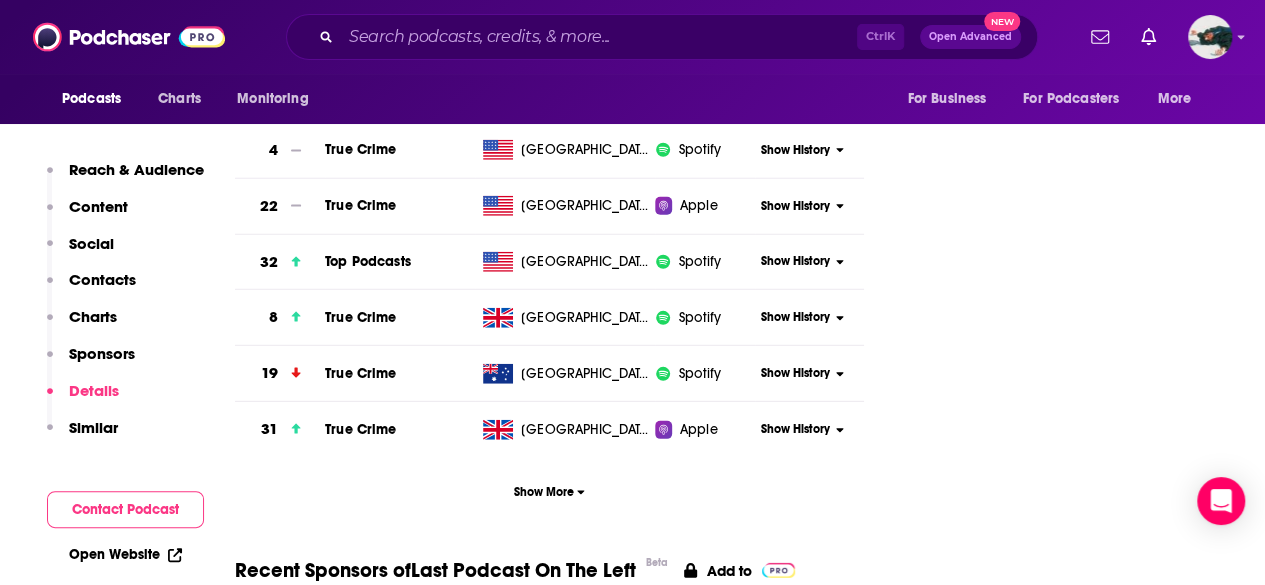 scroll, scrollTop: 2392, scrollLeft: 0, axis: vertical 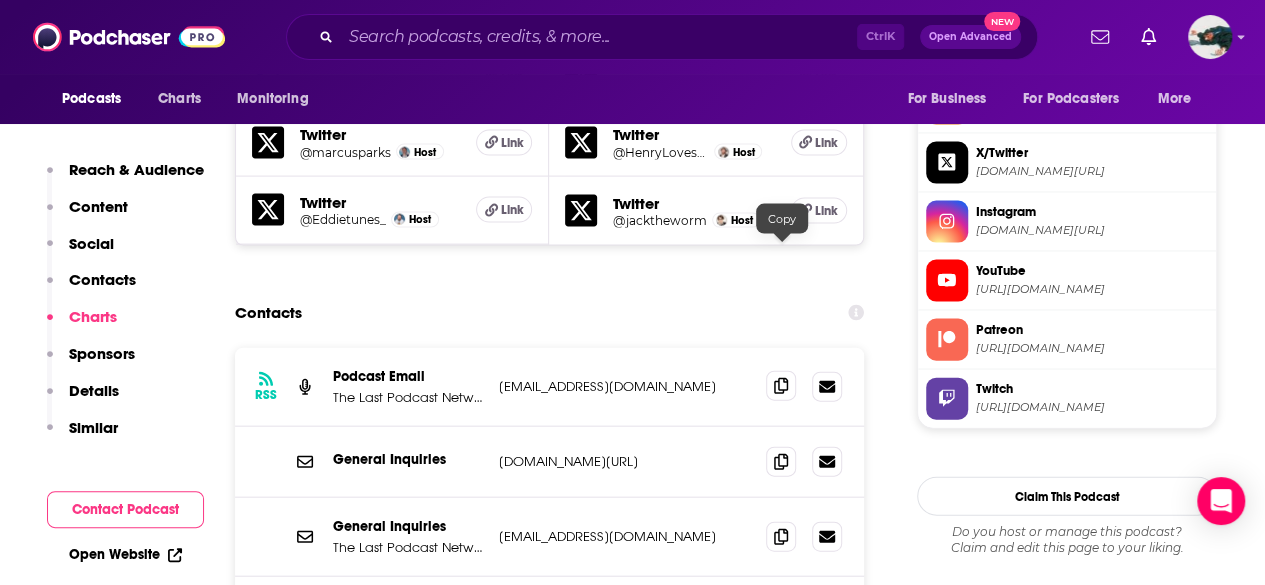 click 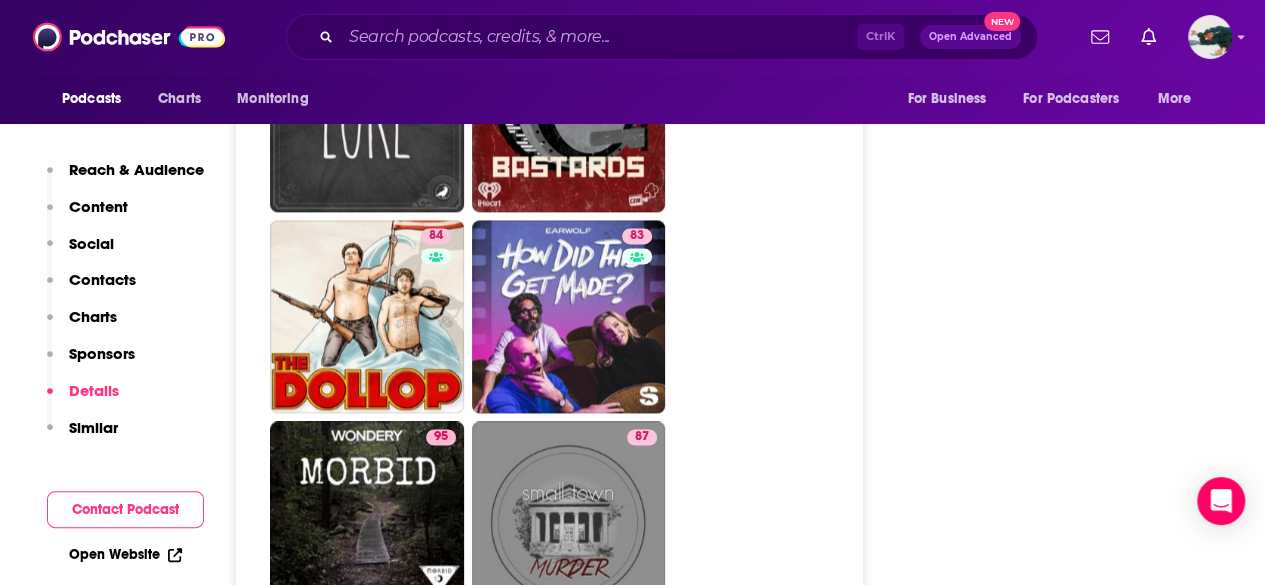 scroll, scrollTop: 5197, scrollLeft: 0, axis: vertical 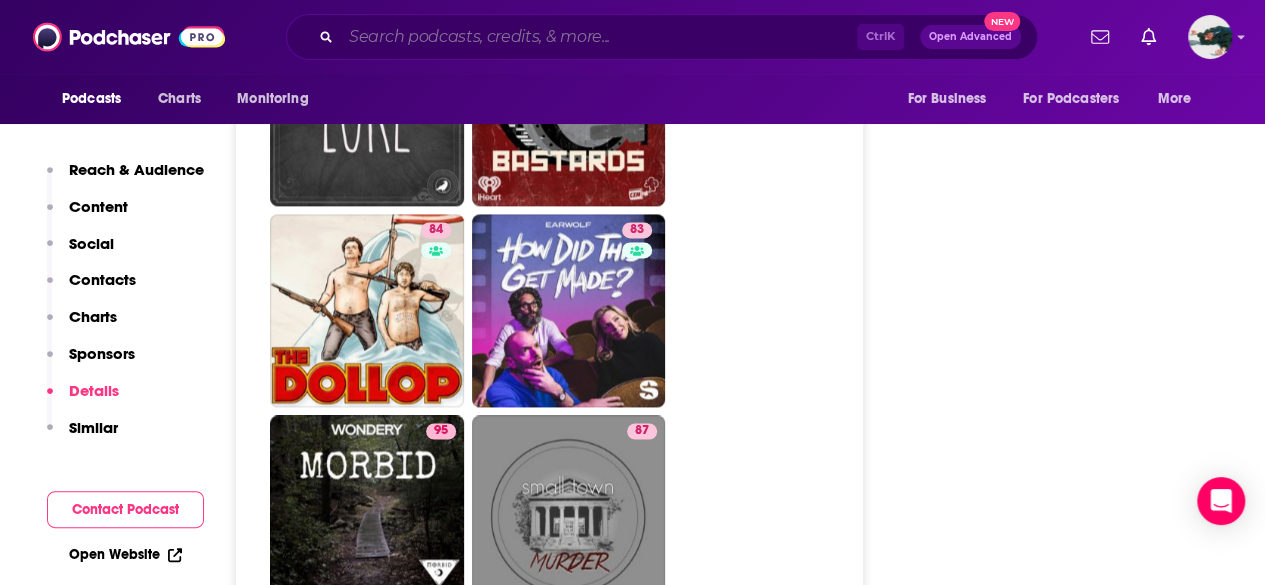 click at bounding box center (599, 37) 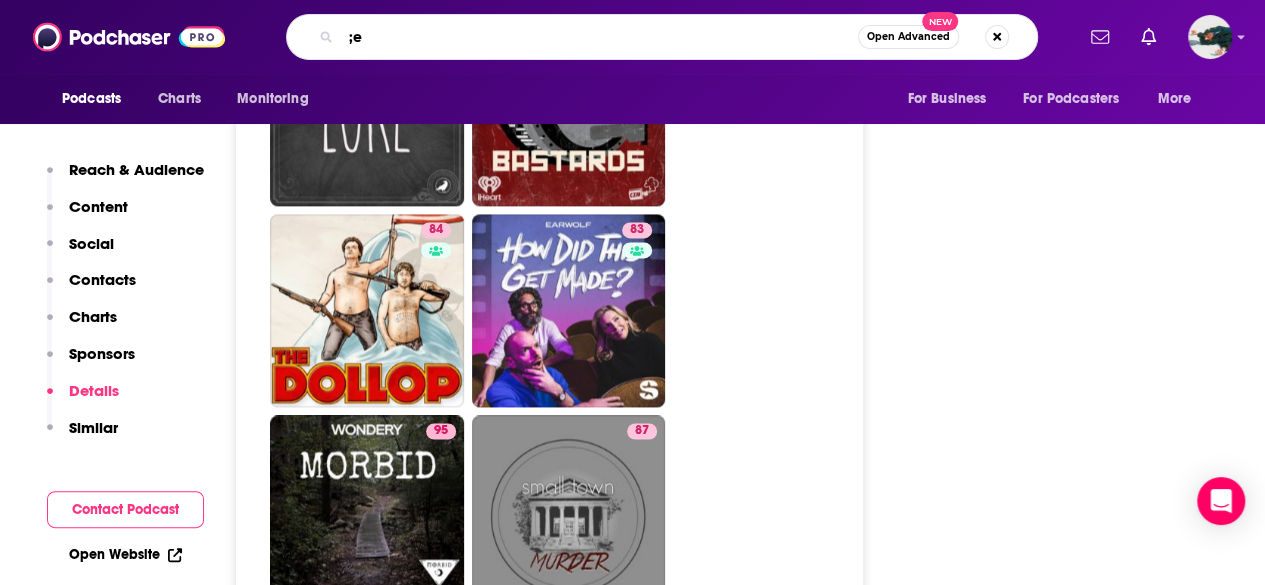 type on ";" 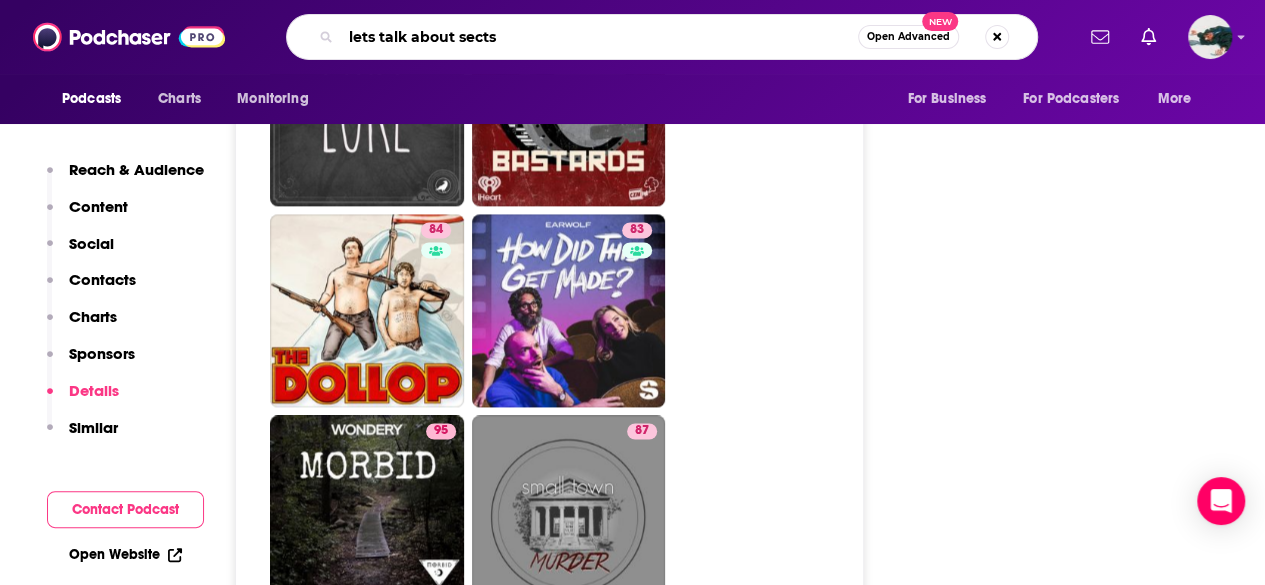 type on "lets talk about sects" 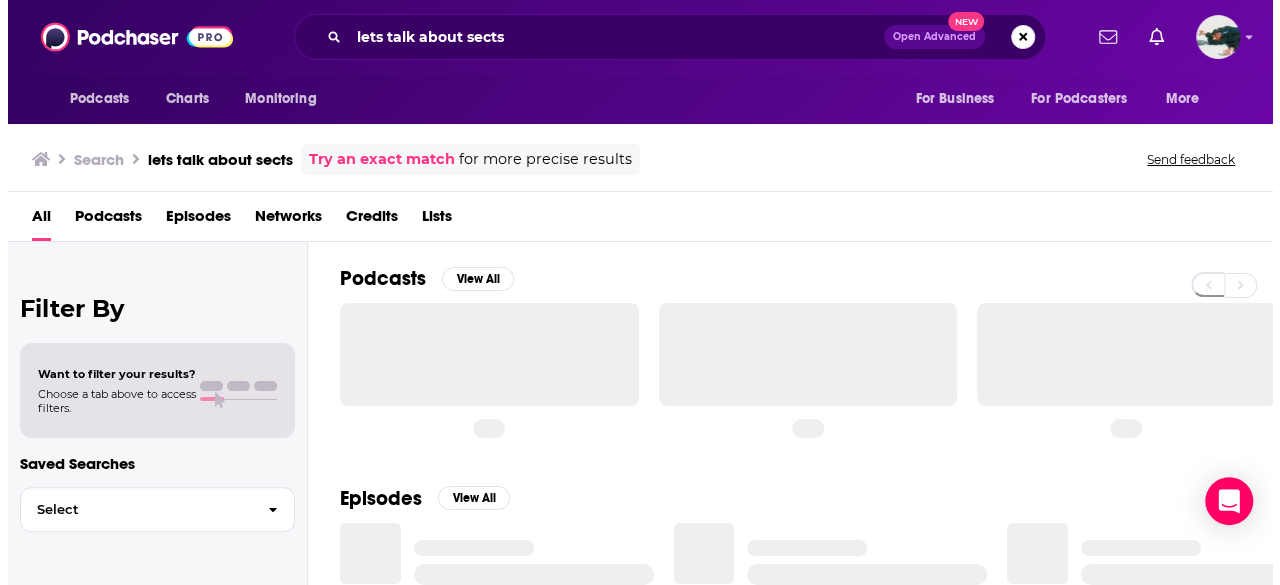 scroll, scrollTop: 0, scrollLeft: 0, axis: both 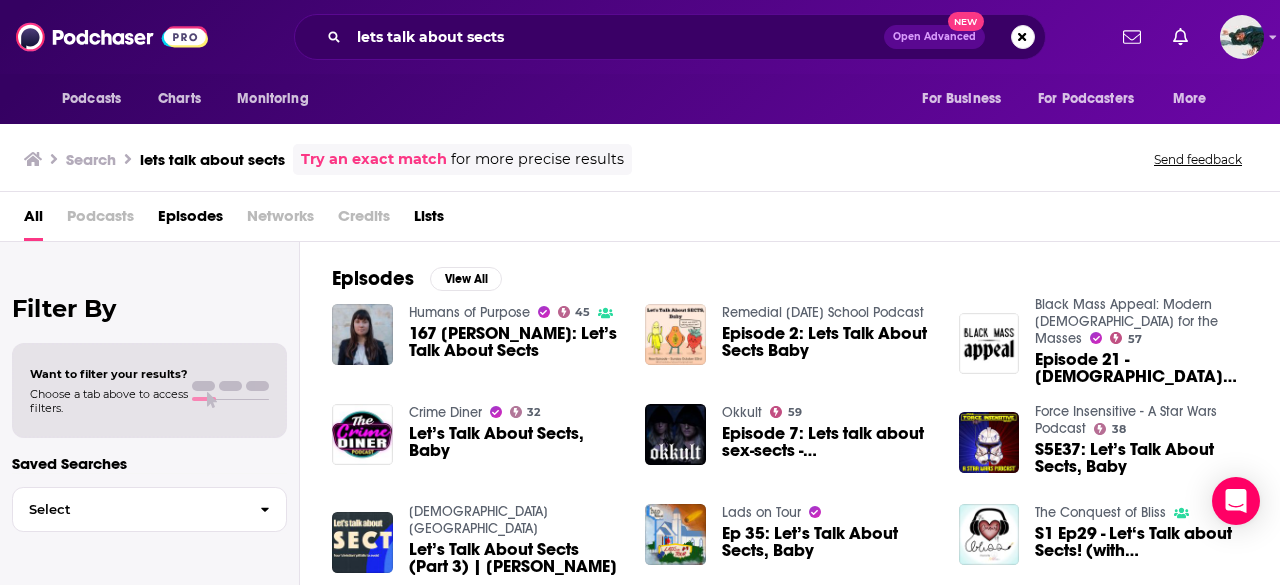 click on "Podcasts" at bounding box center [100, 220] 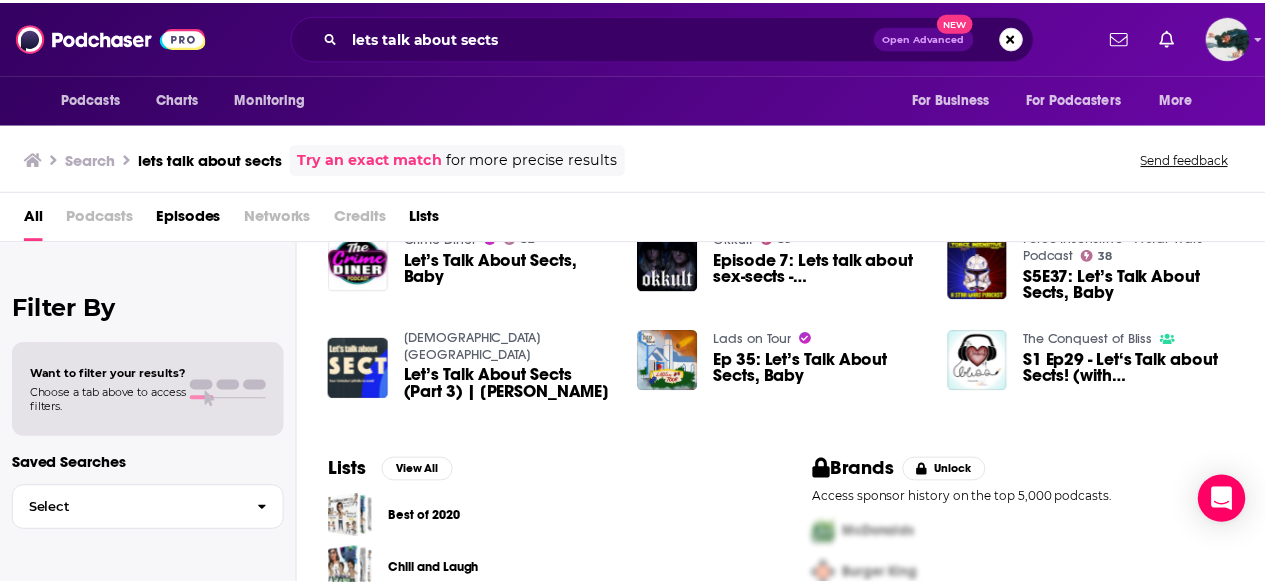 scroll, scrollTop: 0, scrollLeft: 0, axis: both 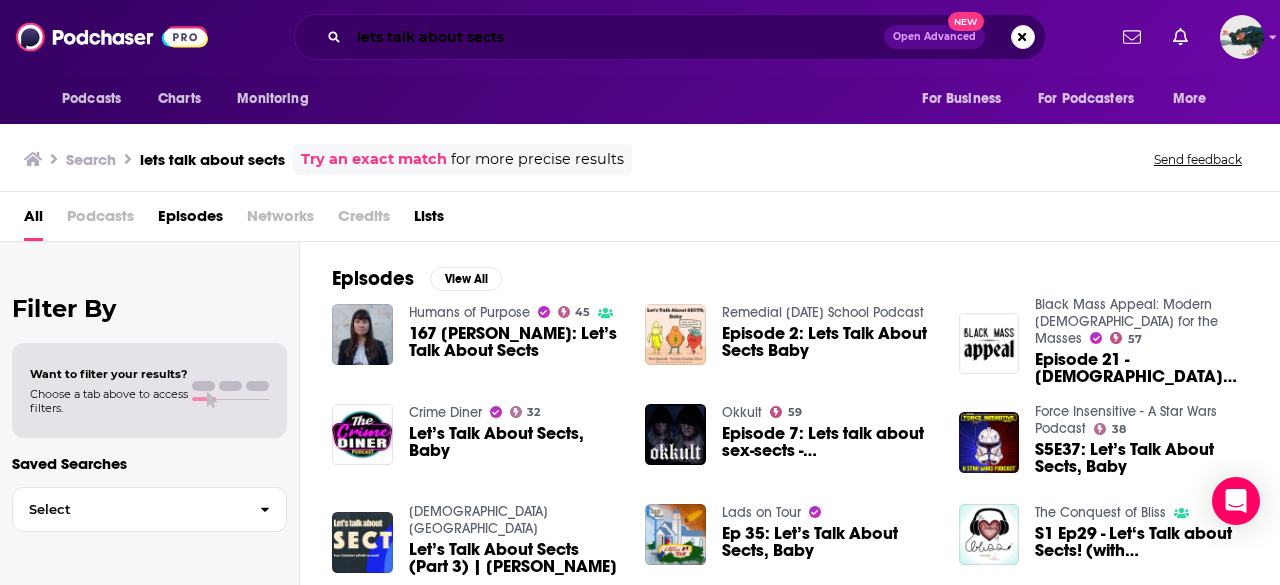 click on "lets talk about sects" at bounding box center (616, 37) 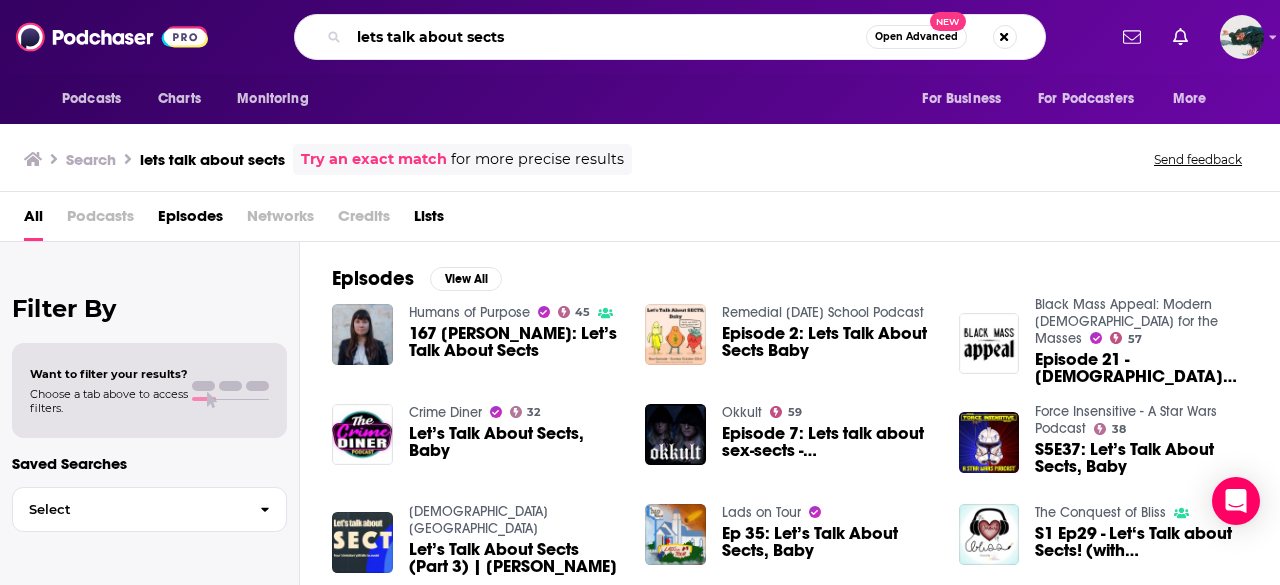 click on "lets talk about sects" at bounding box center (607, 37) 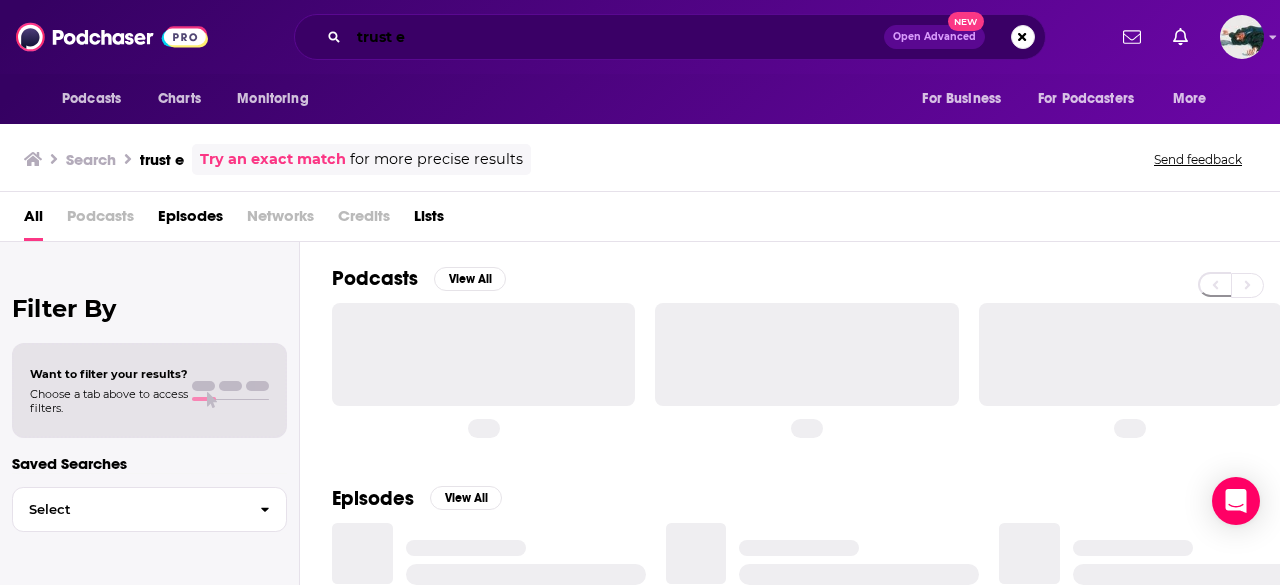 click on "trust e" at bounding box center (616, 37) 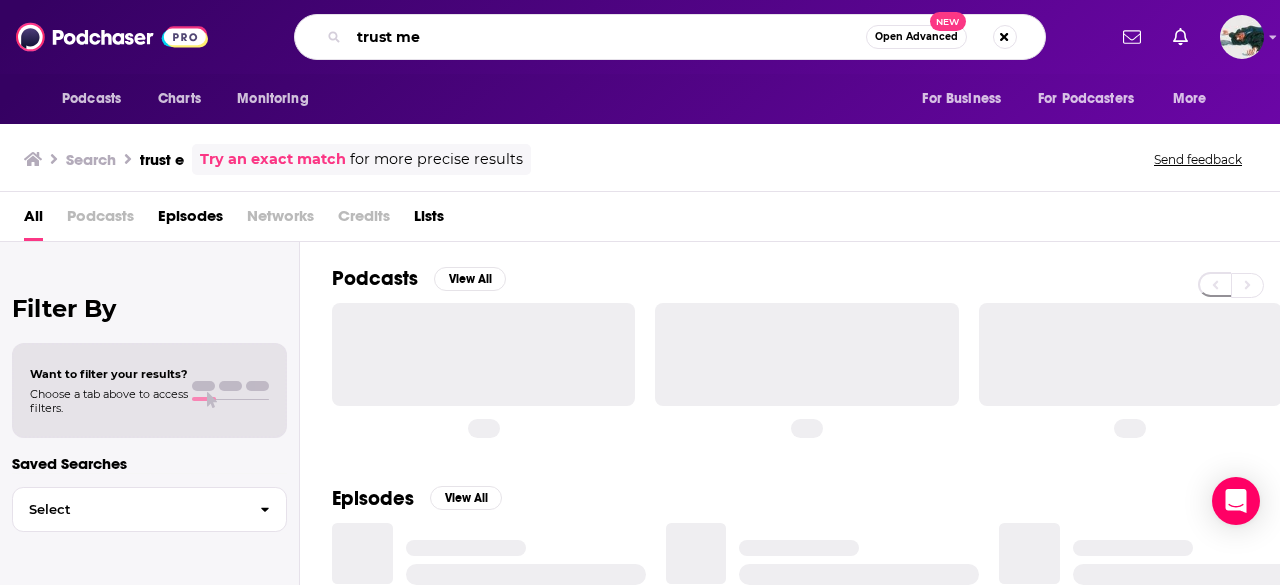 type on "trust me" 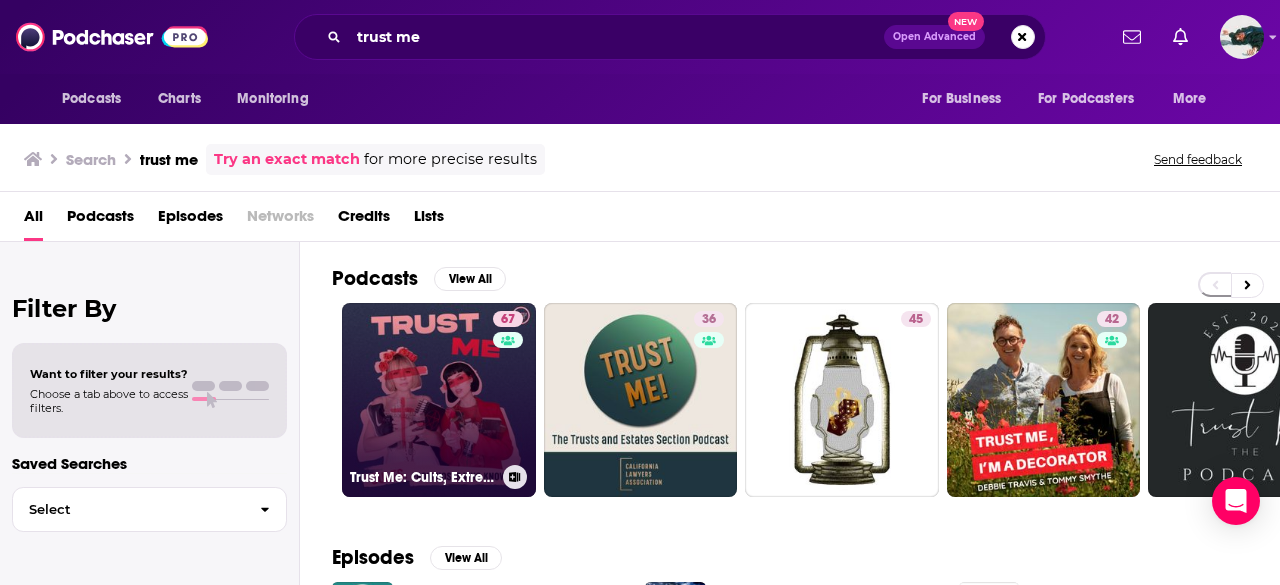click on "67 Trust Me: Cults, Extreme Belief, and Manipulation" at bounding box center [439, 400] 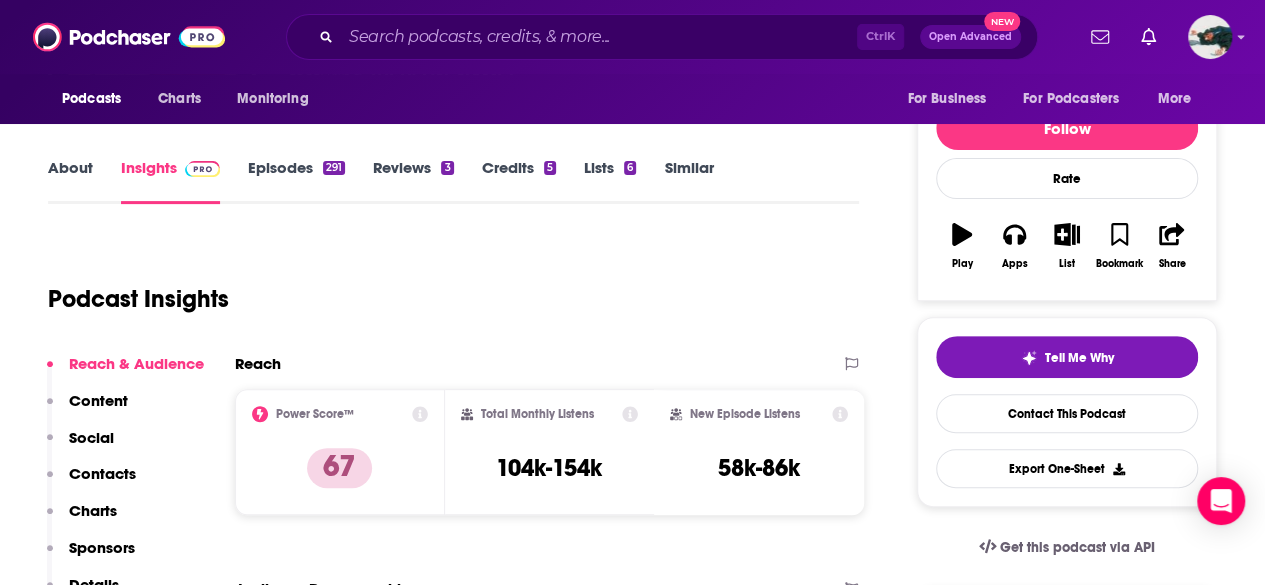 scroll, scrollTop: 0, scrollLeft: 0, axis: both 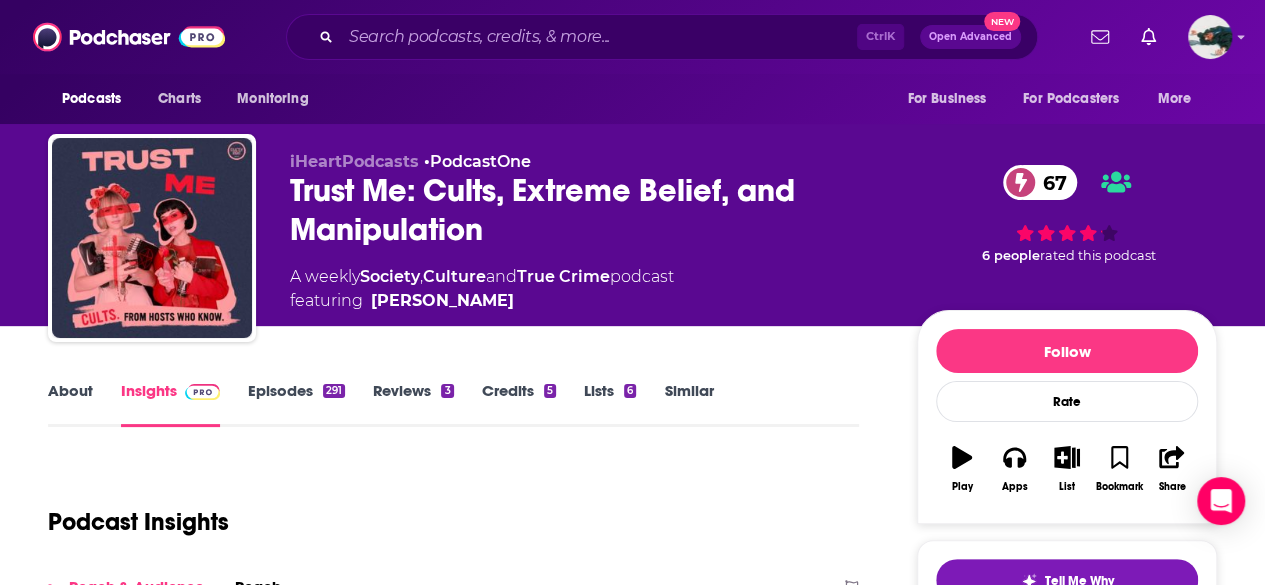 click on "About" at bounding box center (70, 404) 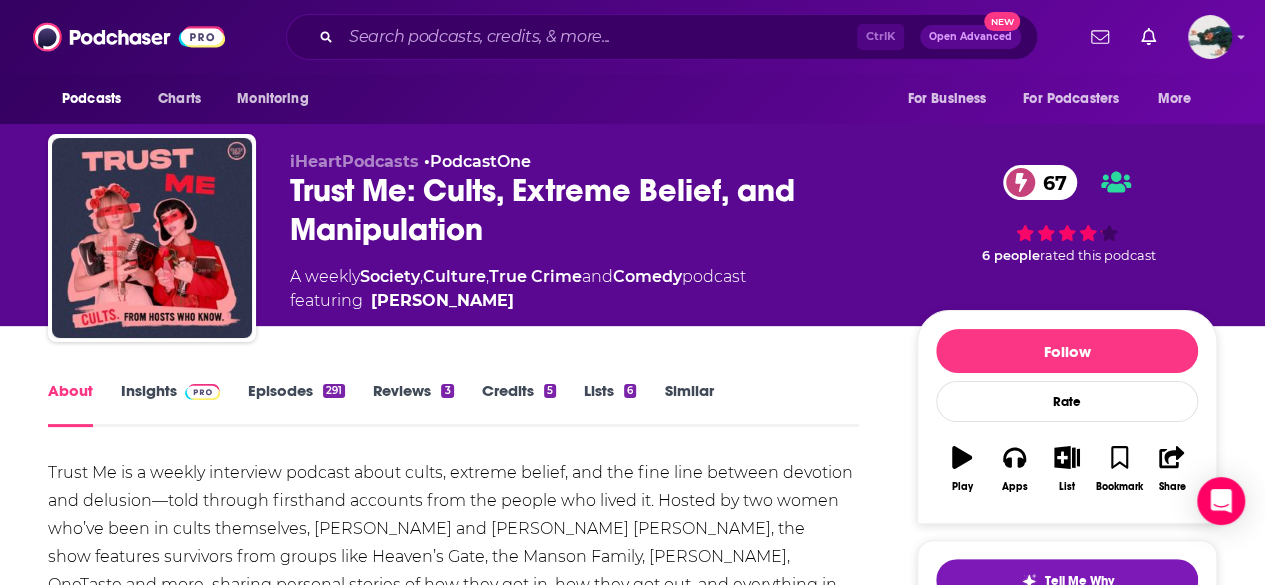 scroll, scrollTop: 128, scrollLeft: 0, axis: vertical 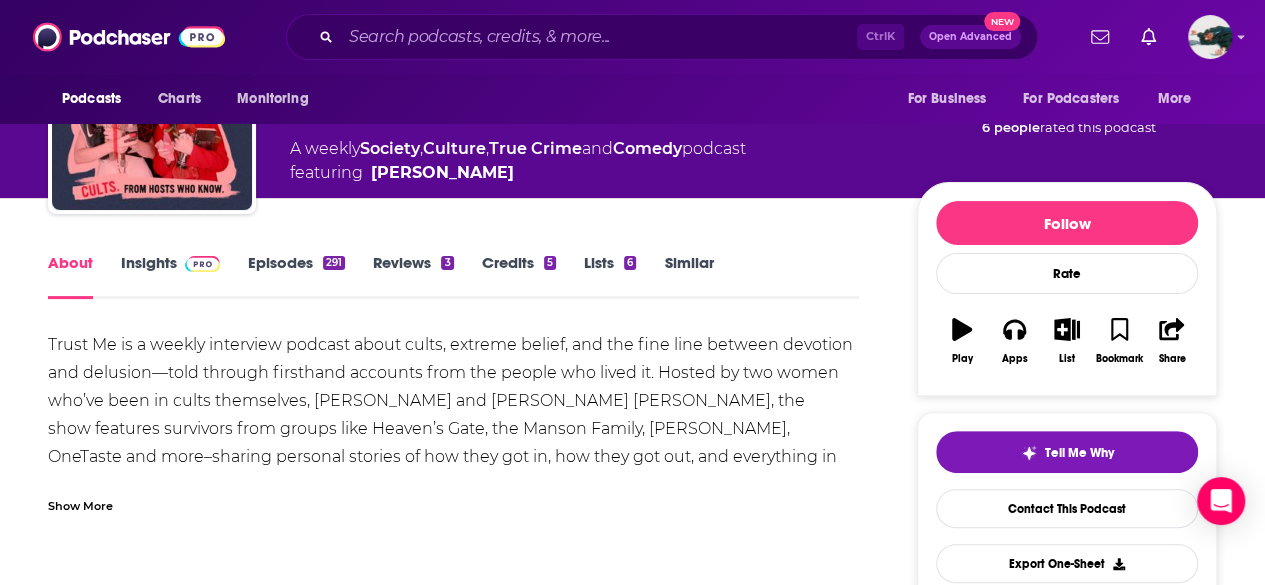 click on "Insights" at bounding box center (170, 276) 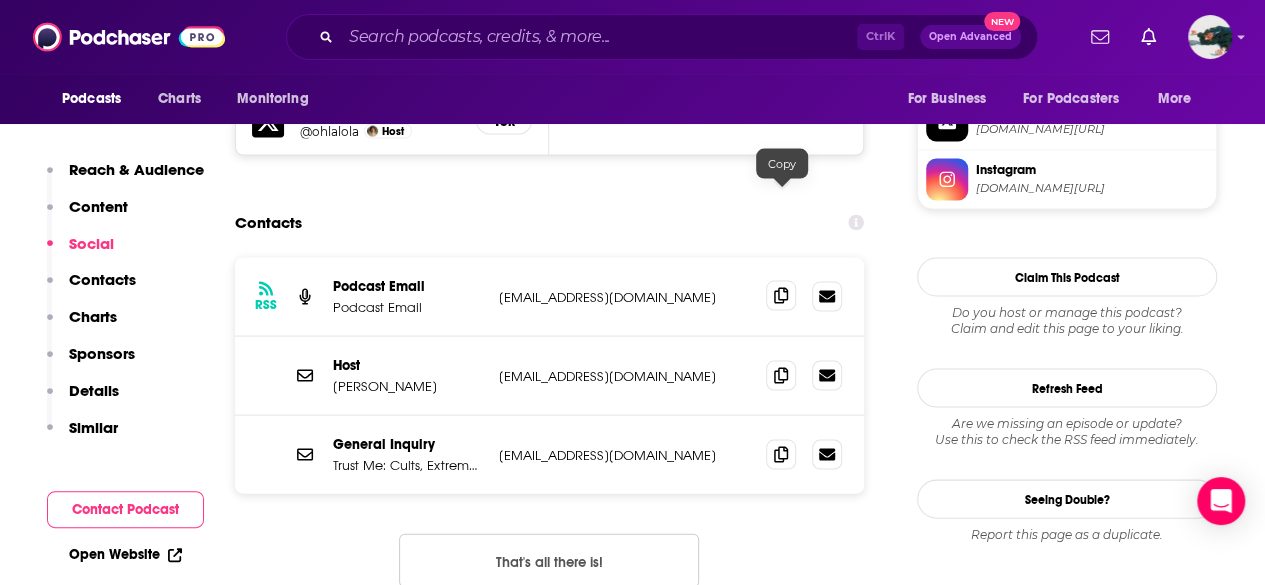 click 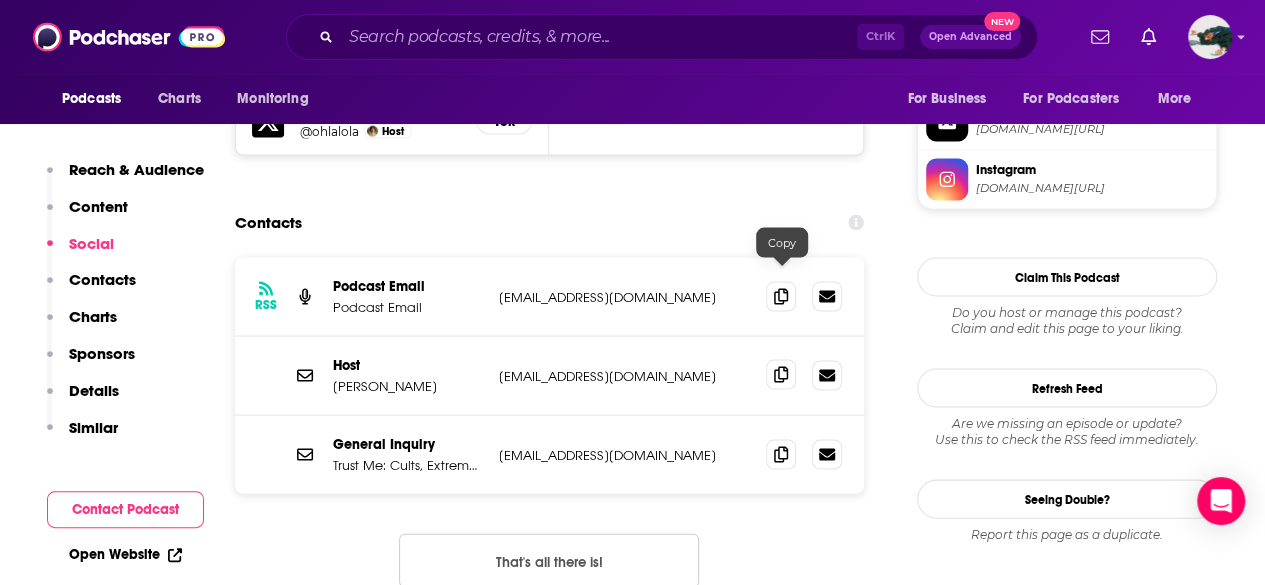 click 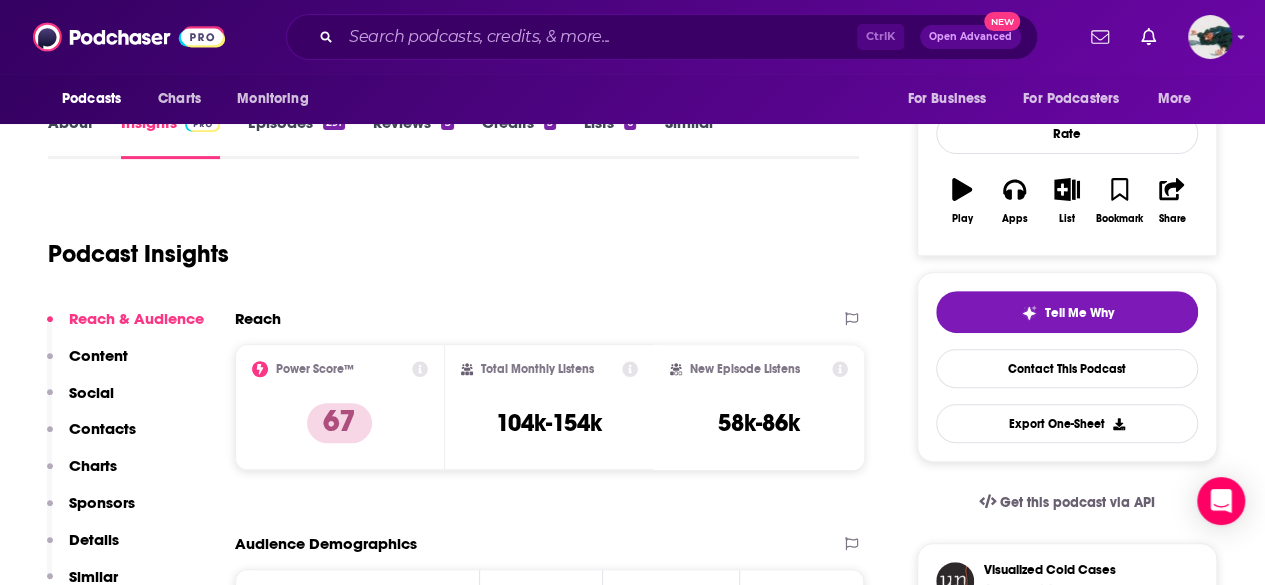 scroll, scrollTop: 240, scrollLeft: 0, axis: vertical 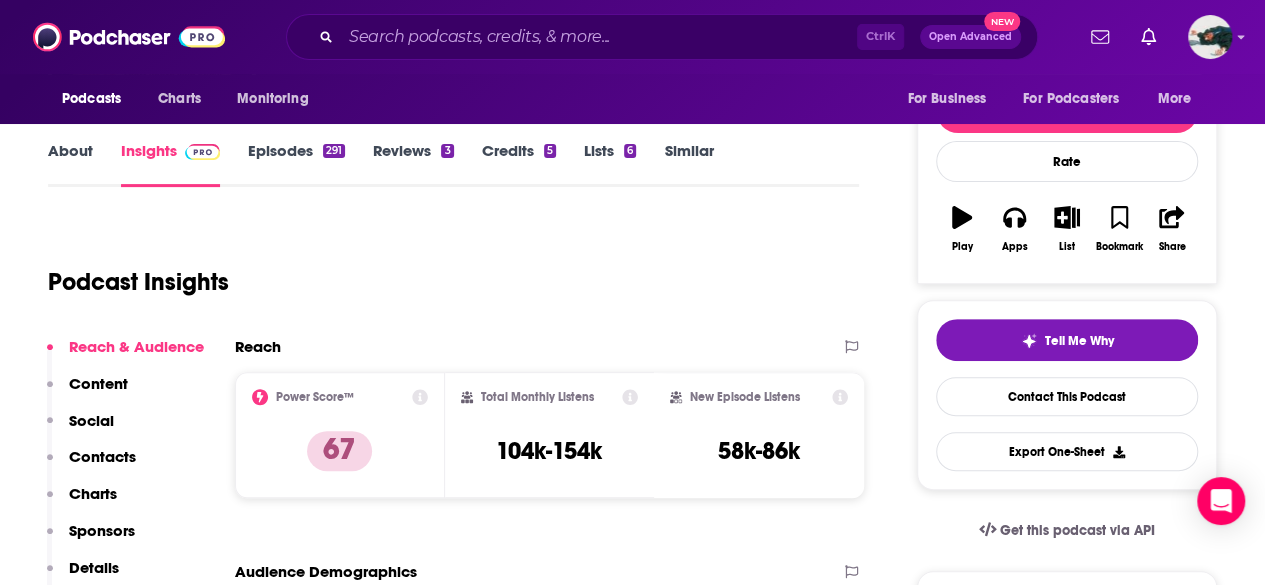 click on "Episodes 291" at bounding box center [296, 164] 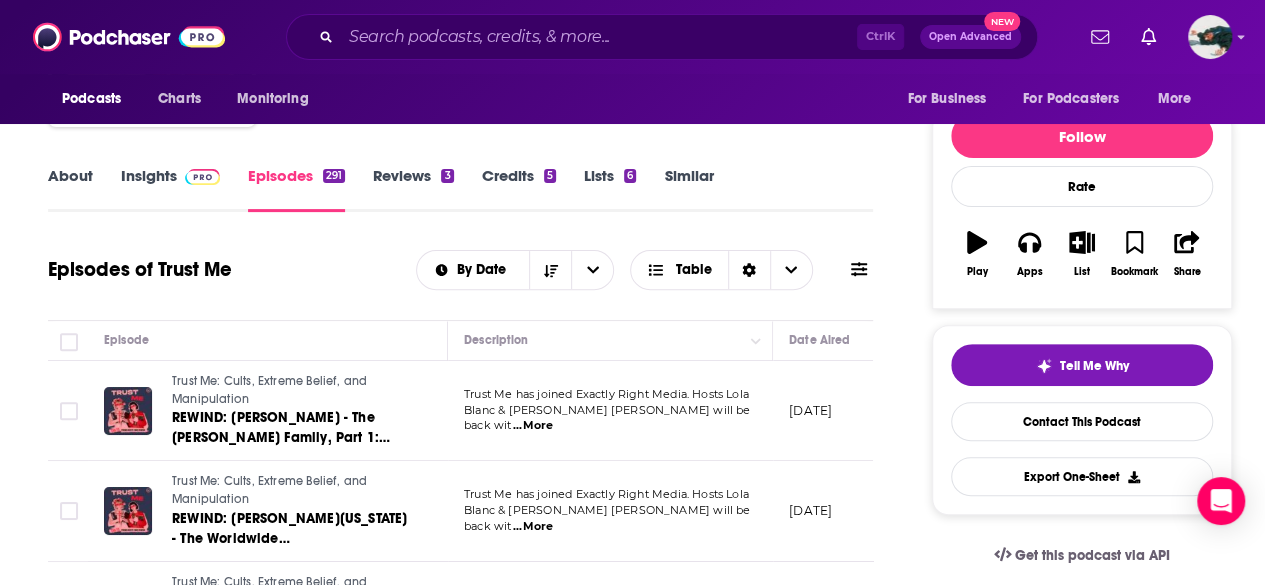 scroll, scrollTop: 0, scrollLeft: 0, axis: both 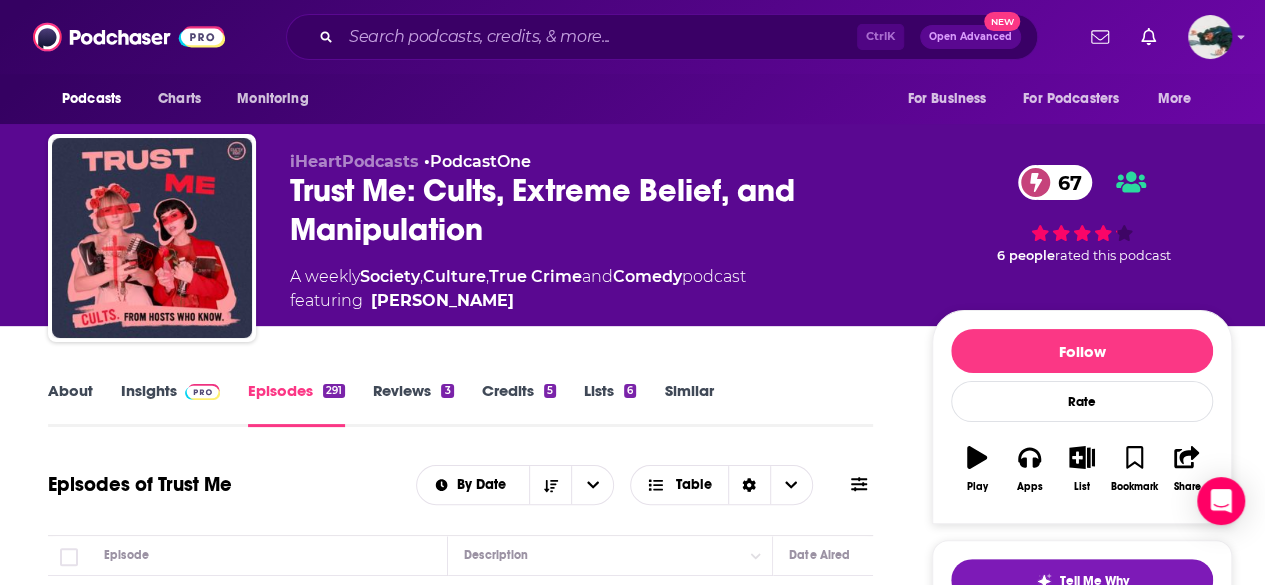 click on "About" at bounding box center (70, 404) 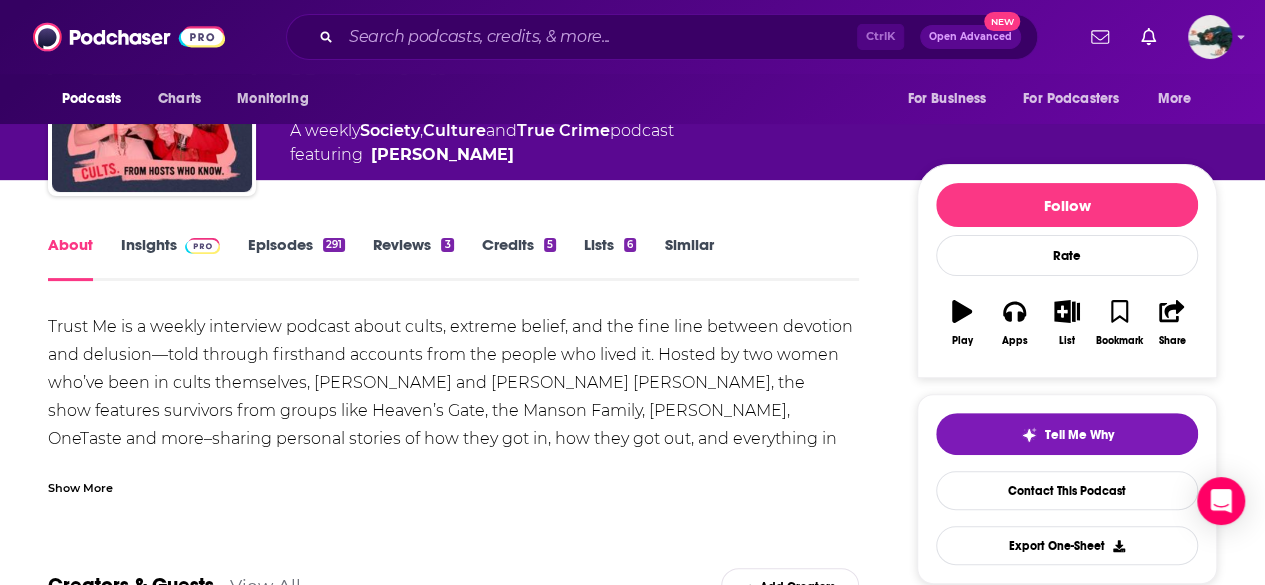scroll, scrollTop: 184, scrollLeft: 0, axis: vertical 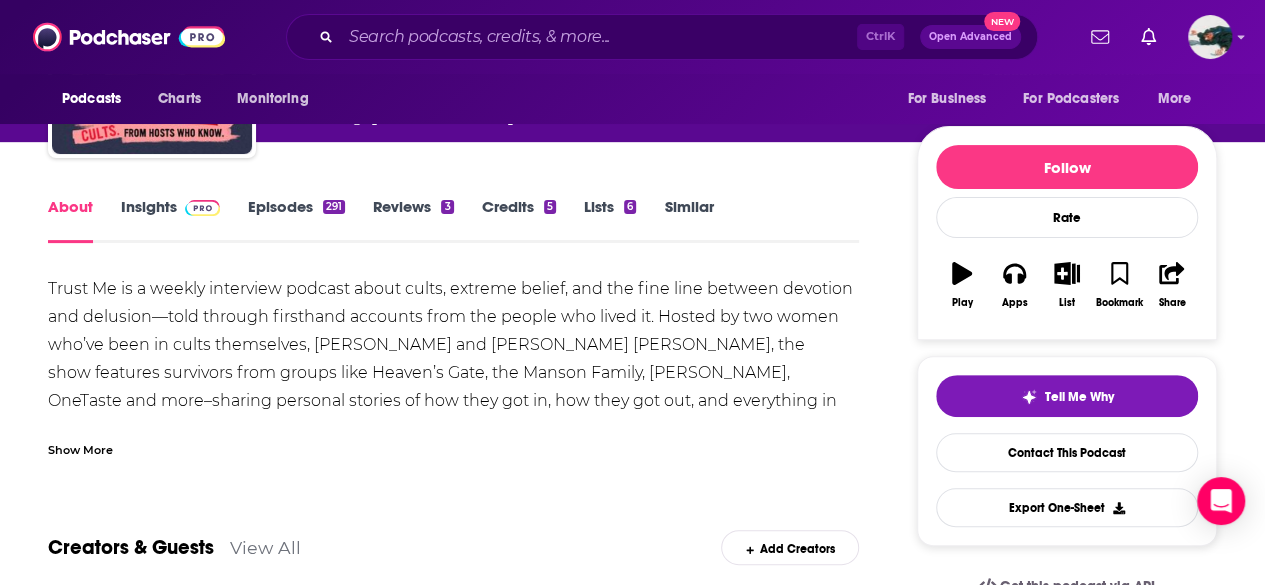 click on "Show More" at bounding box center (80, 448) 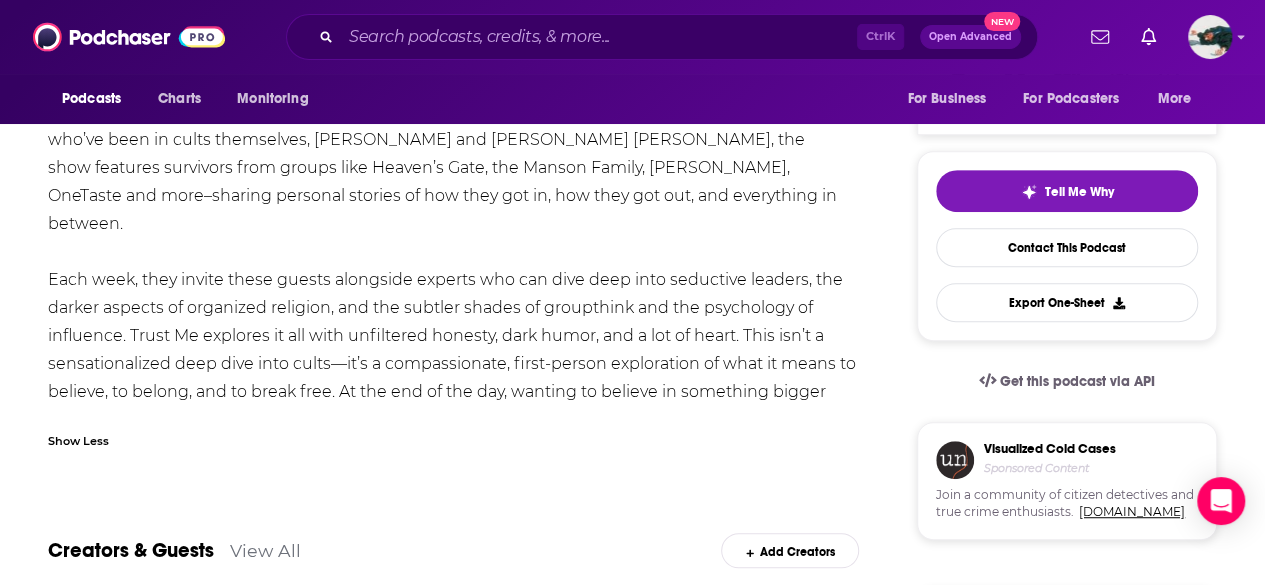 scroll, scrollTop: 391, scrollLeft: 0, axis: vertical 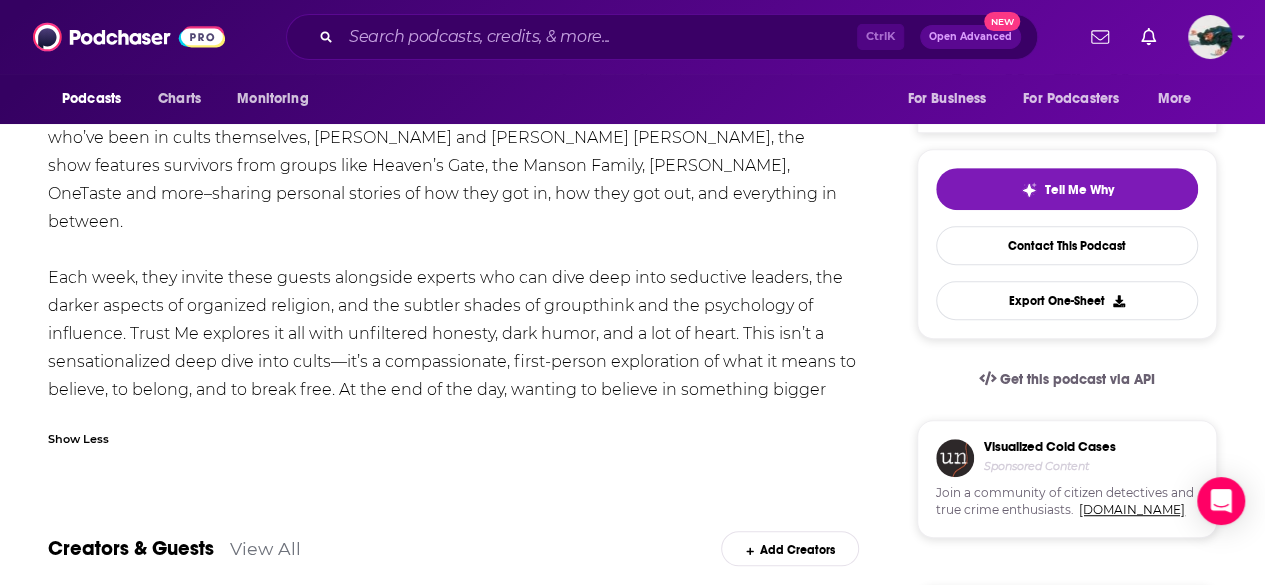 click on "Trust Me is a weekly interview podcast about cults, extreme belief, and the fine line between devotion and delusion—told through firsthand accounts from the people who lived it. Hosted by two women who’ve been in cults themselves, Lola Blanc and Meagan Elizabeth, the show features survivors from groups like Heaven’s Gate, the Manson Family, NXIVM, OneTaste and more–sharing personal stories of how they got in, how they got out, and everything in between." at bounding box center (453, 250) 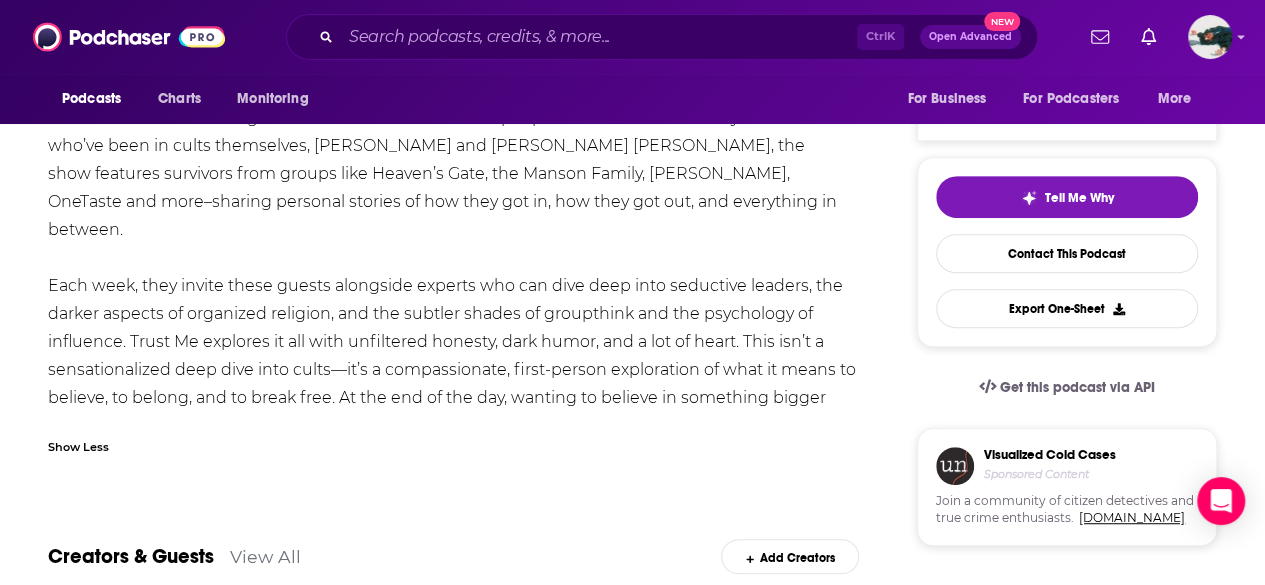 scroll, scrollTop: 384, scrollLeft: 0, axis: vertical 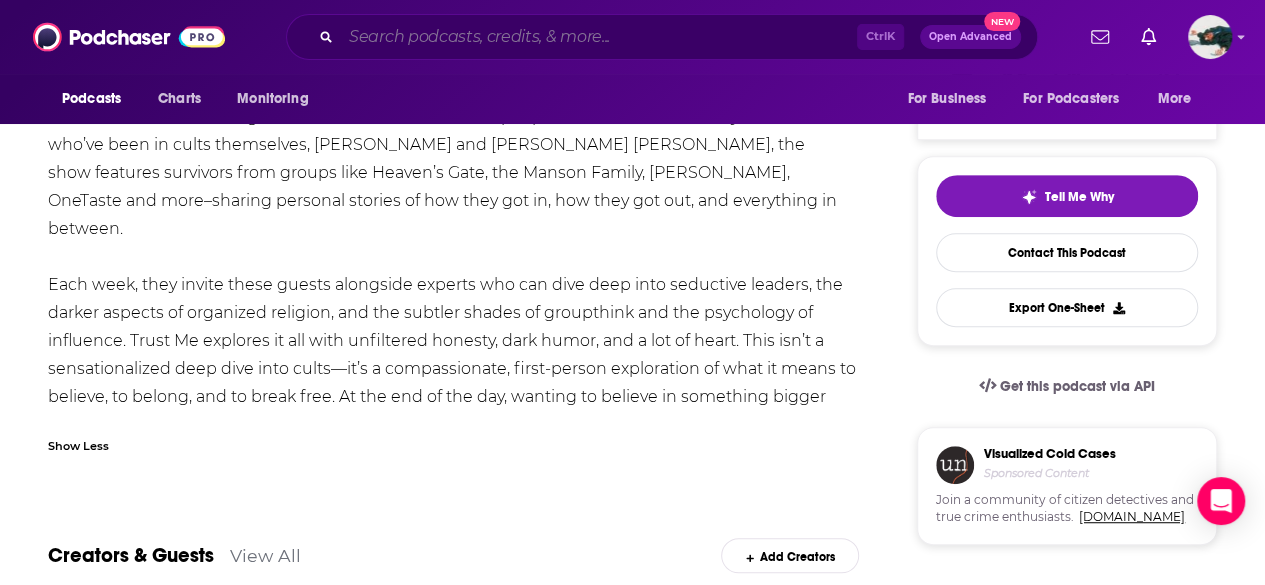 click at bounding box center (599, 37) 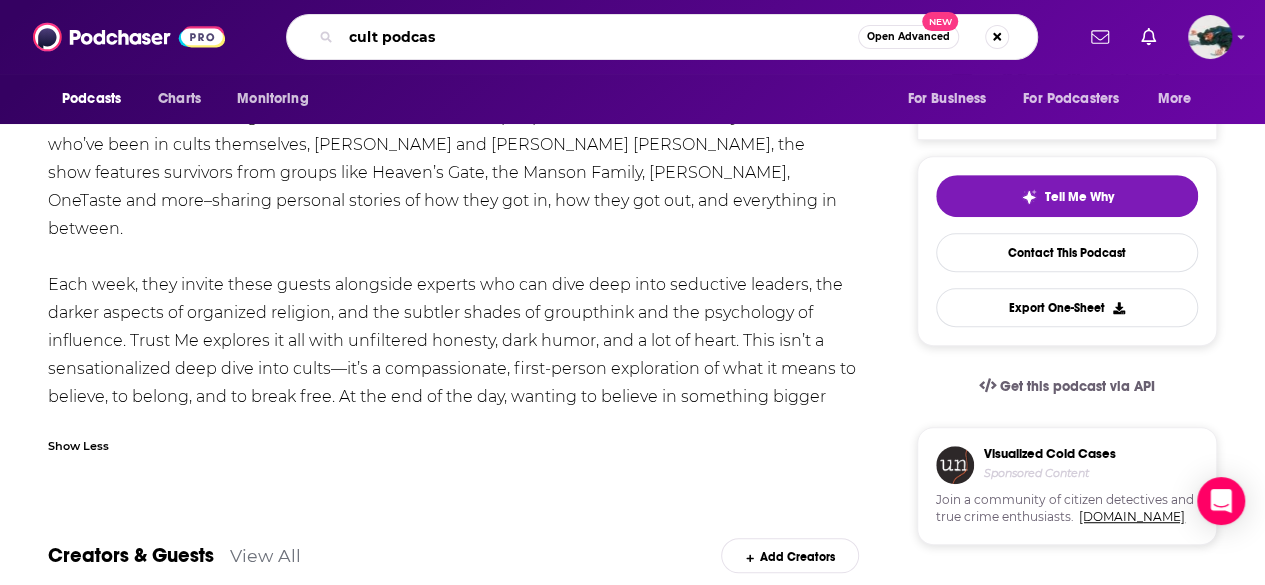 type on "cult podcast" 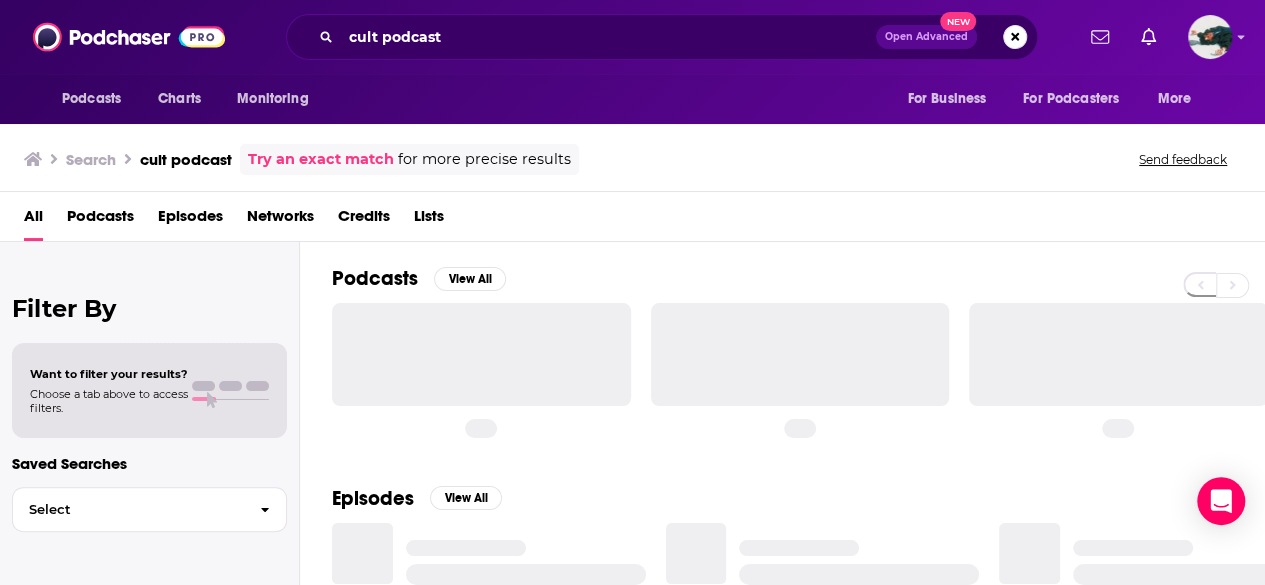scroll, scrollTop: 0, scrollLeft: 0, axis: both 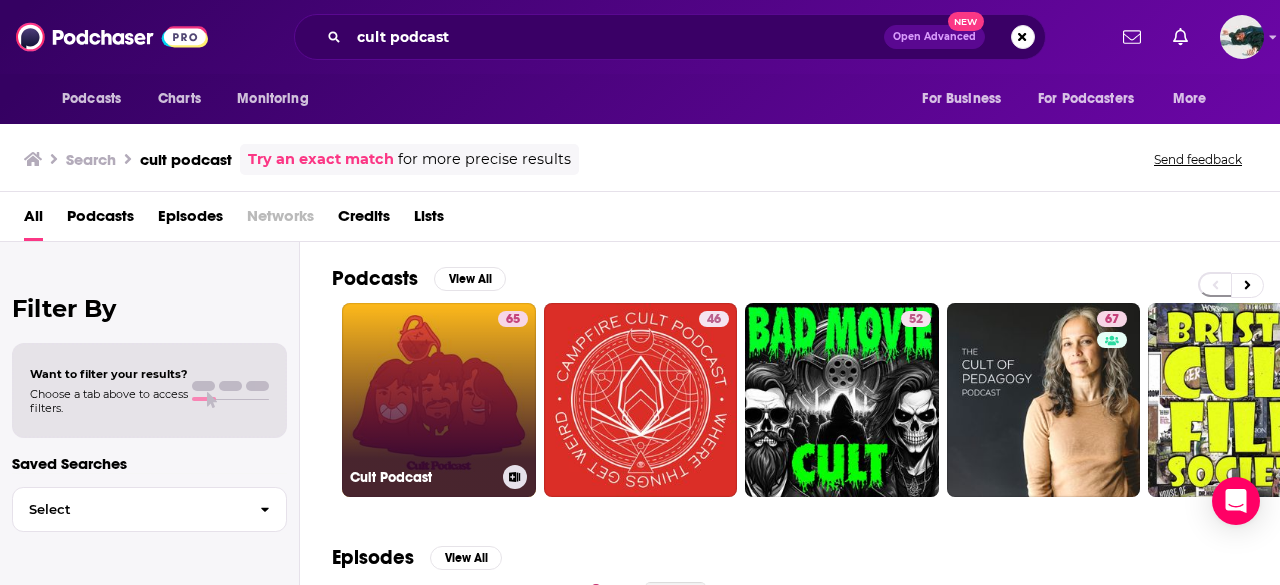 click on "65 Cult Podcast" at bounding box center (439, 400) 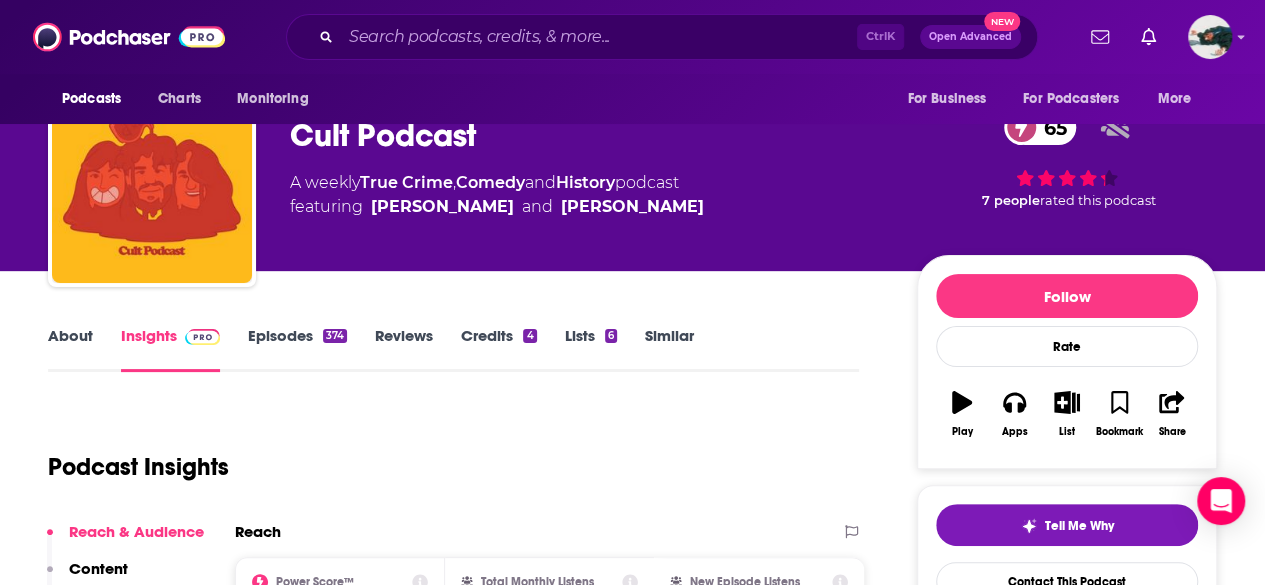 scroll, scrollTop: 46, scrollLeft: 0, axis: vertical 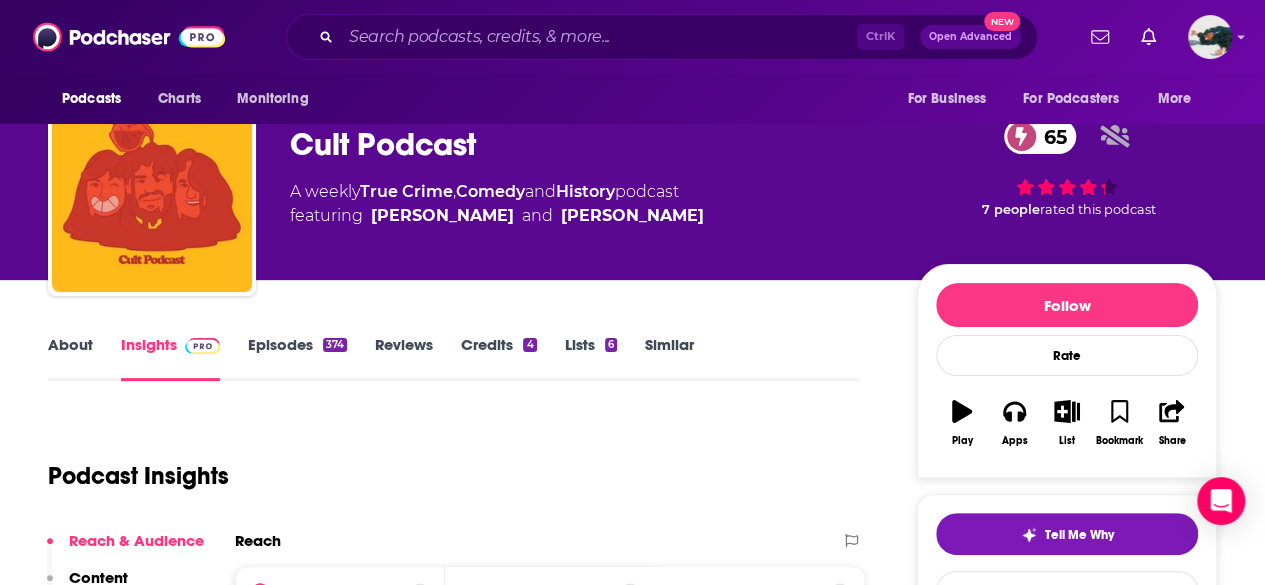 click on "About" at bounding box center (70, 358) 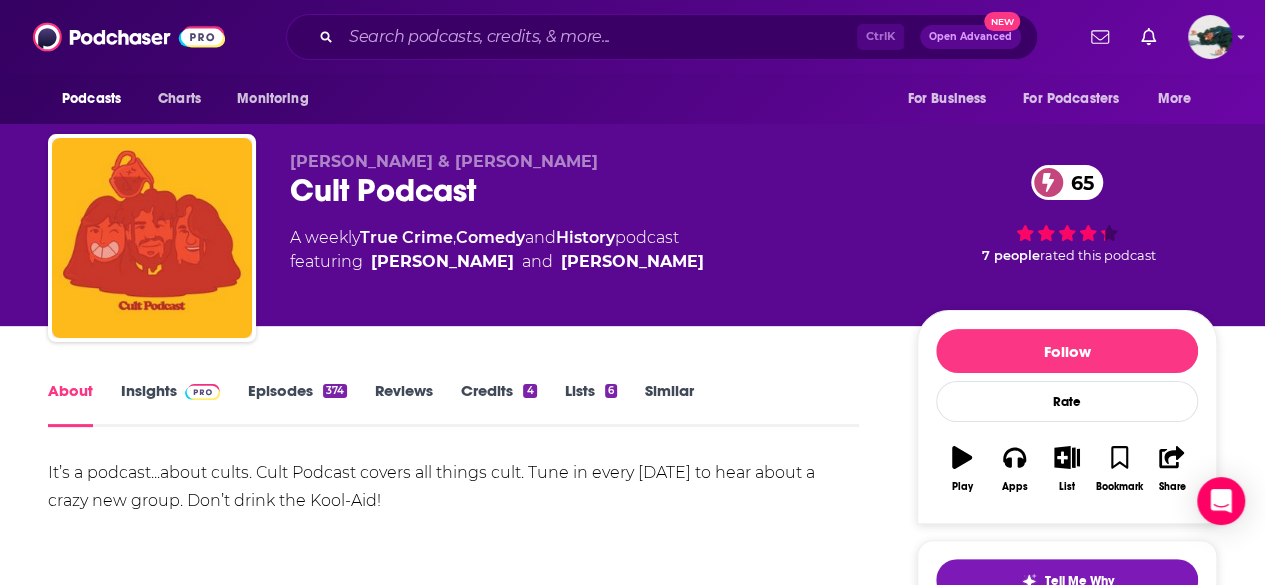 scroll, scrollTop: 116, scrollLeft: 0, axis: vertical 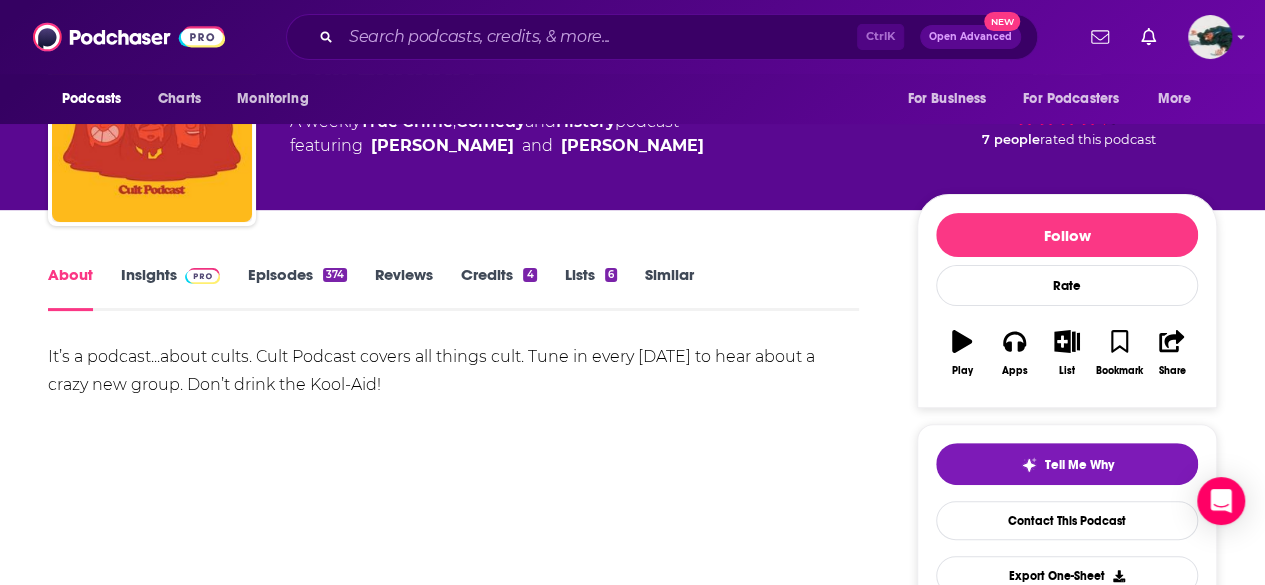click on "Insights" at bounding box center [170, 288] 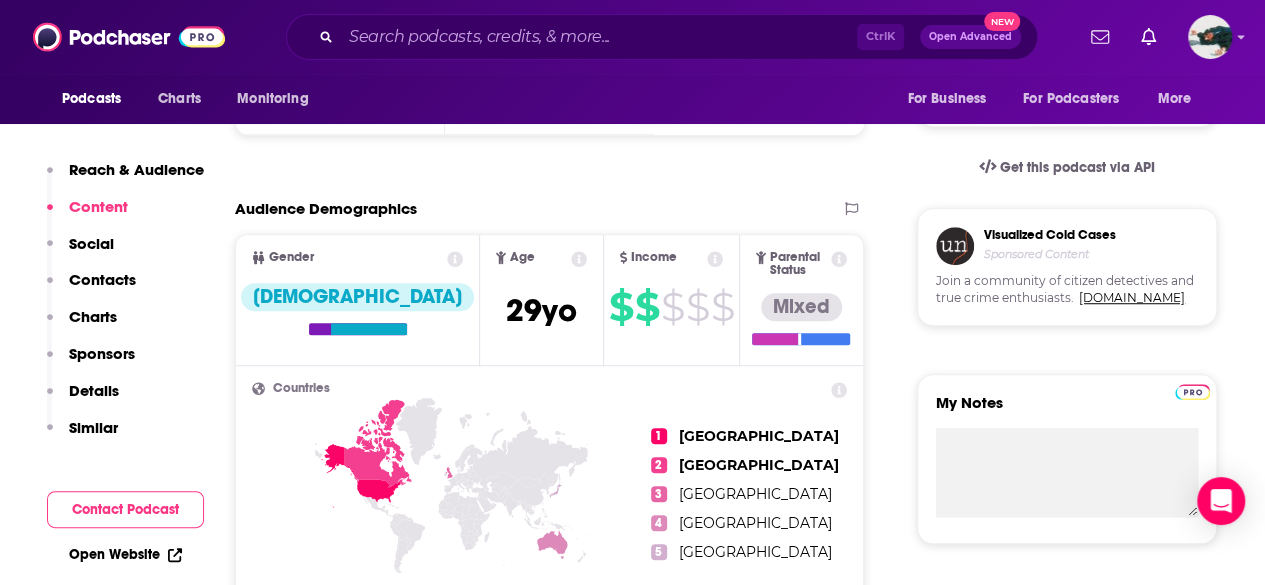 scroll, scrollTop: 0, scrollLeft: 0, axis: both 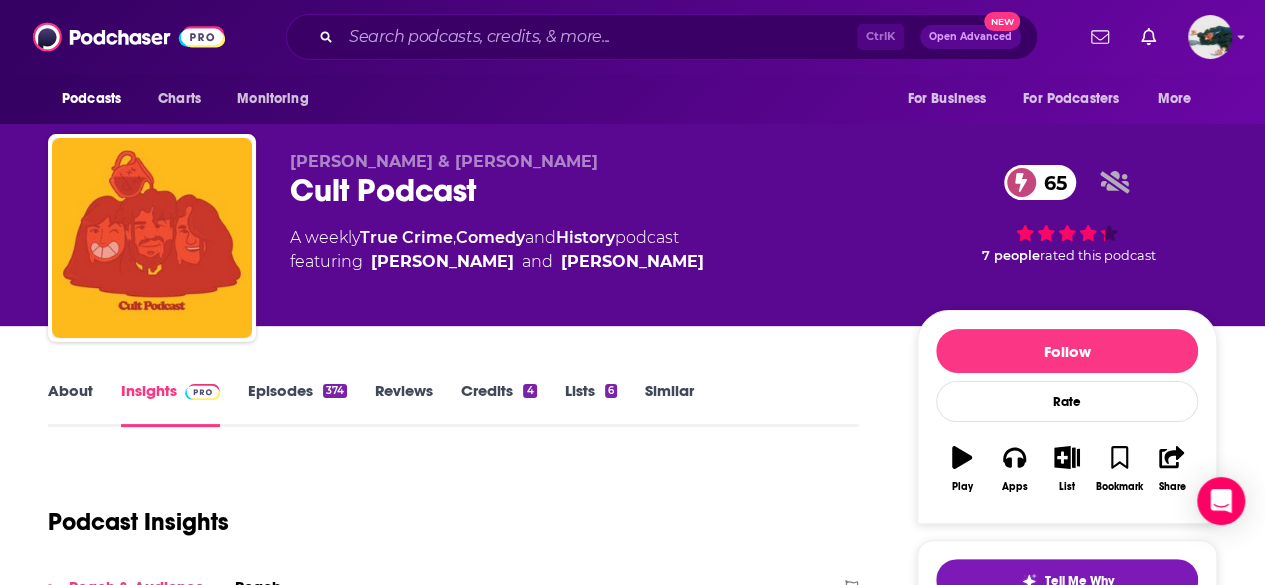click on "About" at bounding box center (70, 404) 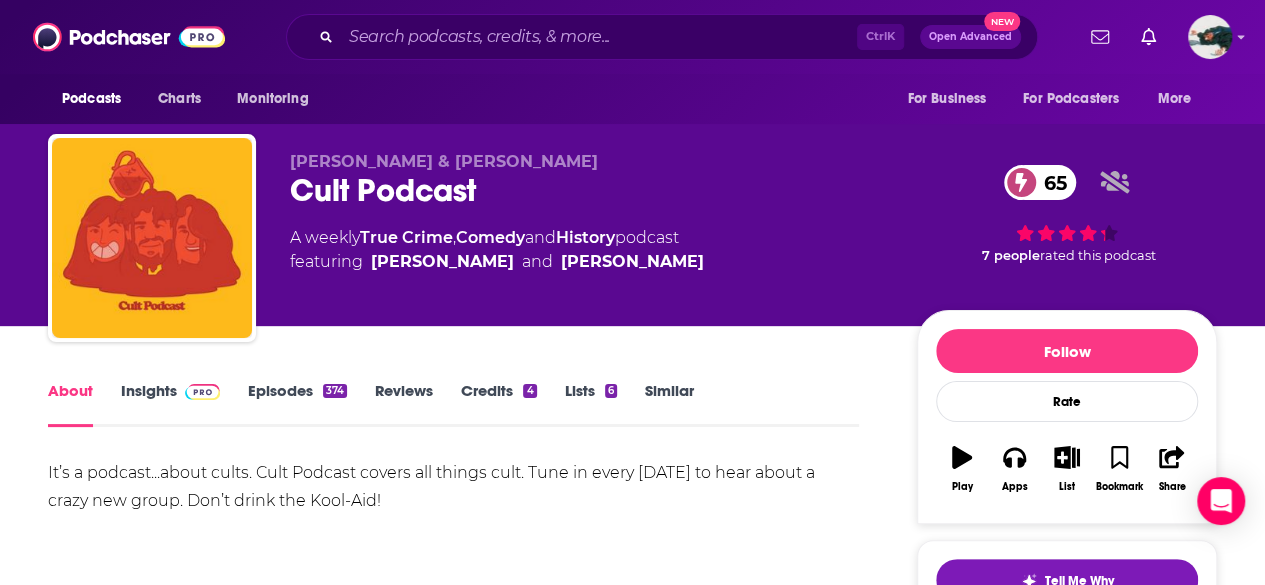 scroll, scrollTop: 75, scrollLeft: 0, axis: vertical 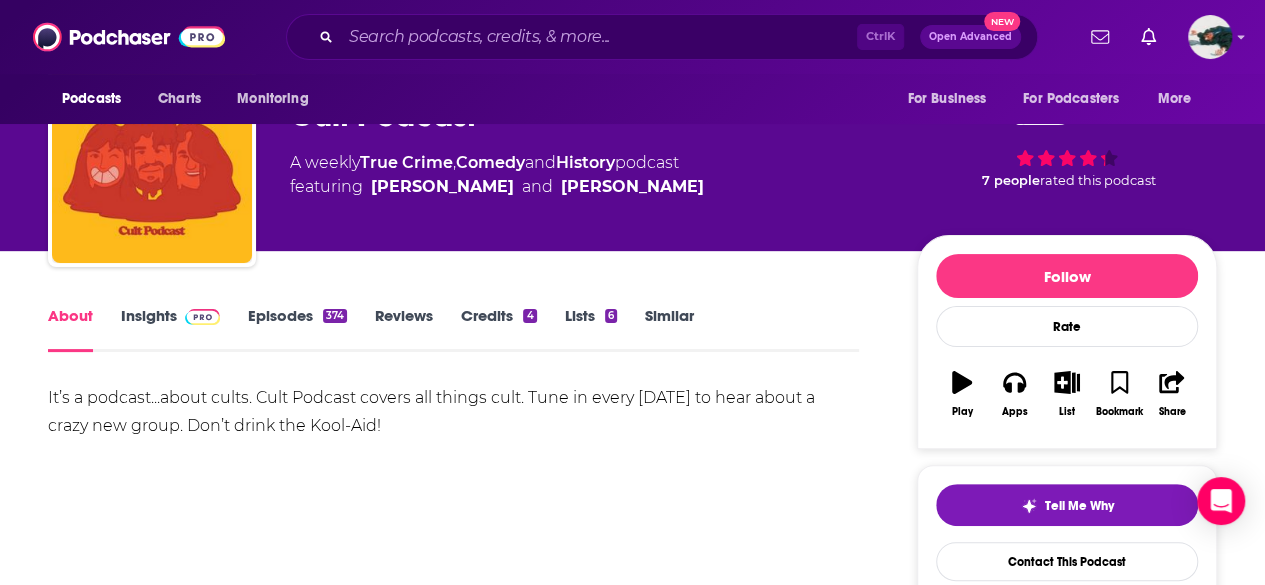 click on "Insights" at bounding box center [170, 329] 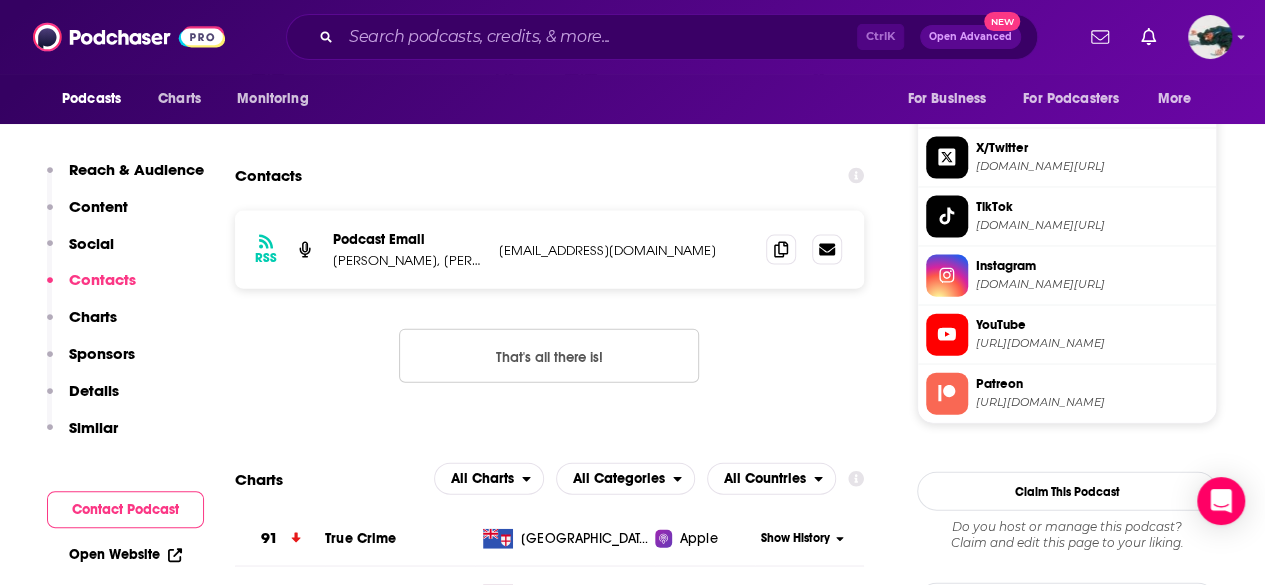 scroll, scrollTop: 1849, scrollLeft: 0, axis: vertical 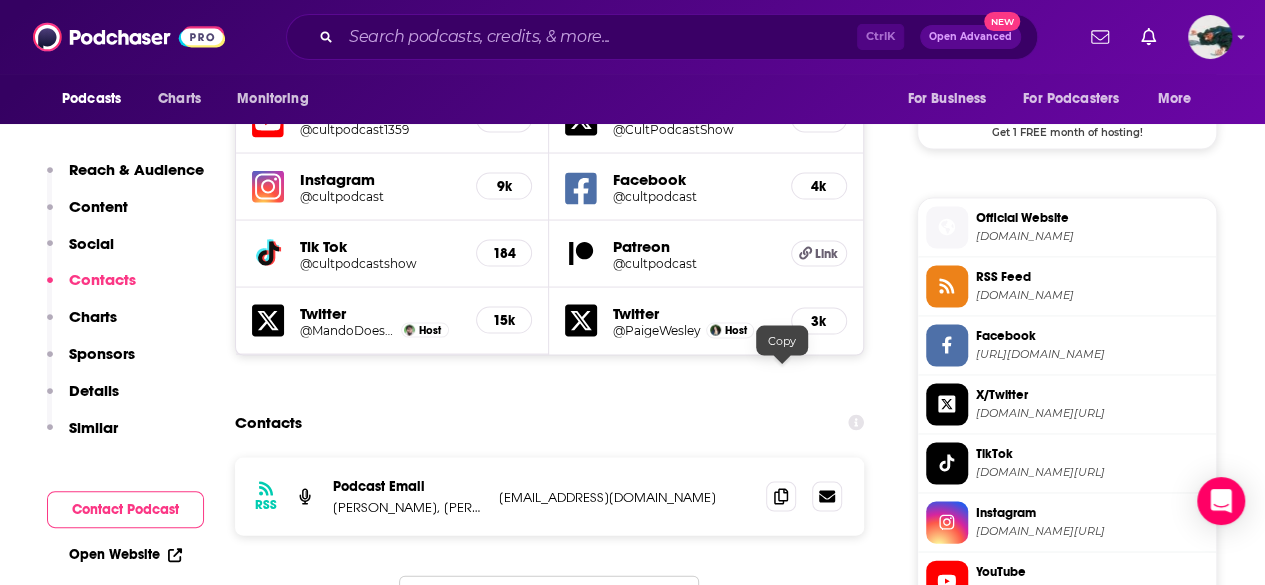 click on "RSS   Podcast Email Paige Wesley, Armando Torres, and Andrea Guzzetta cultpodcastshow@gmail.com cultpodcastshow@gmail.com" at bounding box center [549, 496] 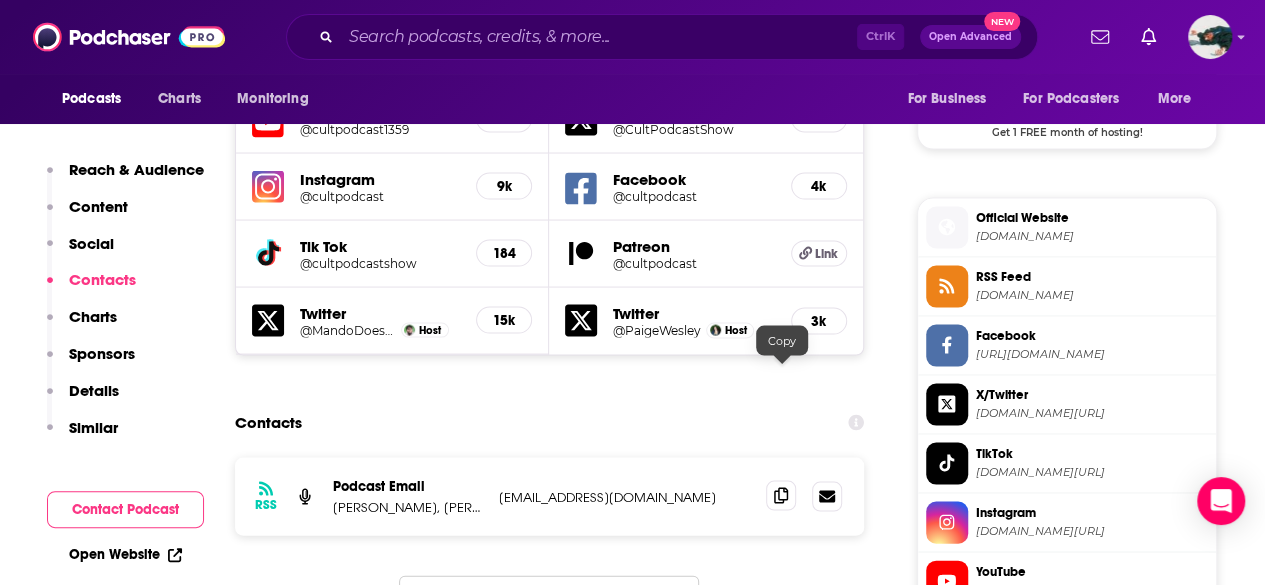 click 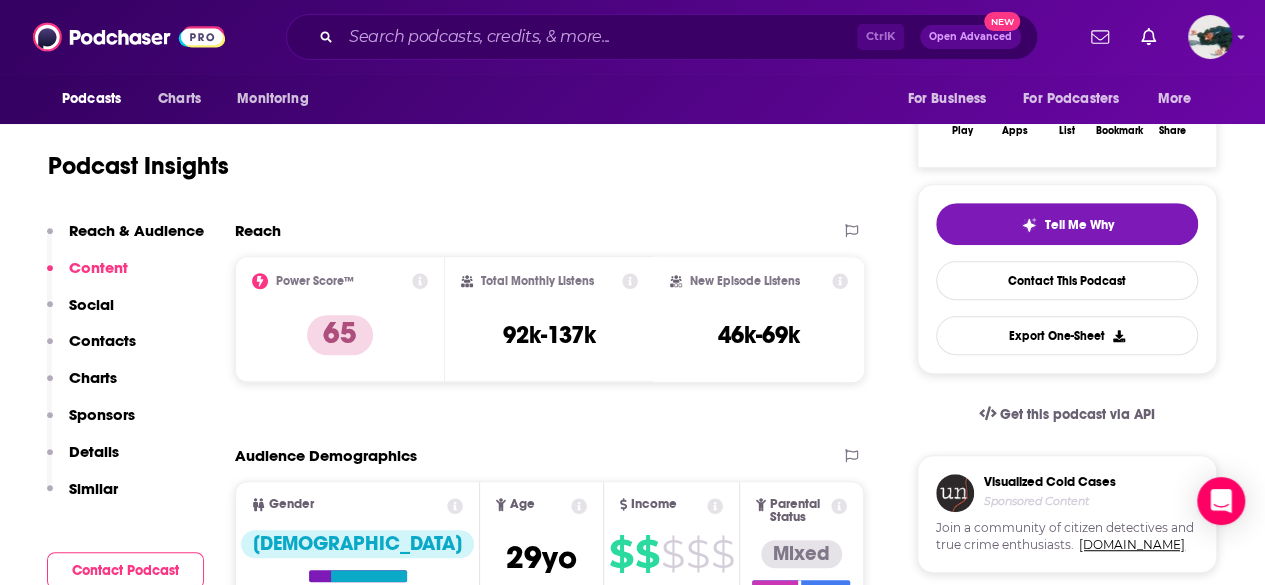 scroll, scrollTop: 0, scrollLeft: 0, axis: both 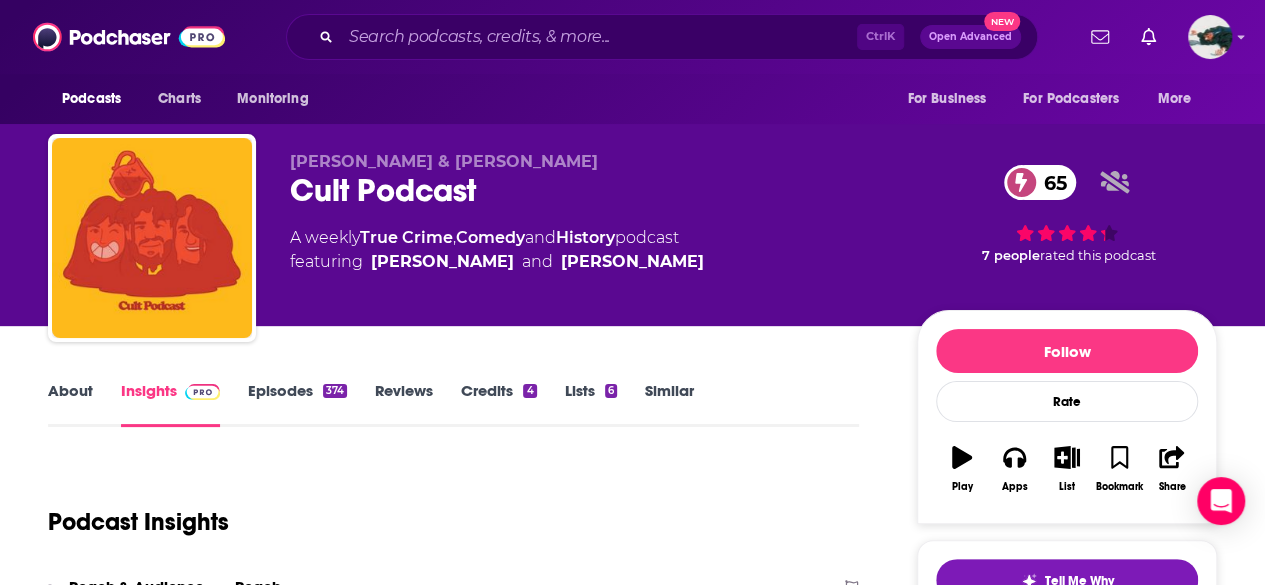 click on "Episodes 374" at bounding box center [297, 404] 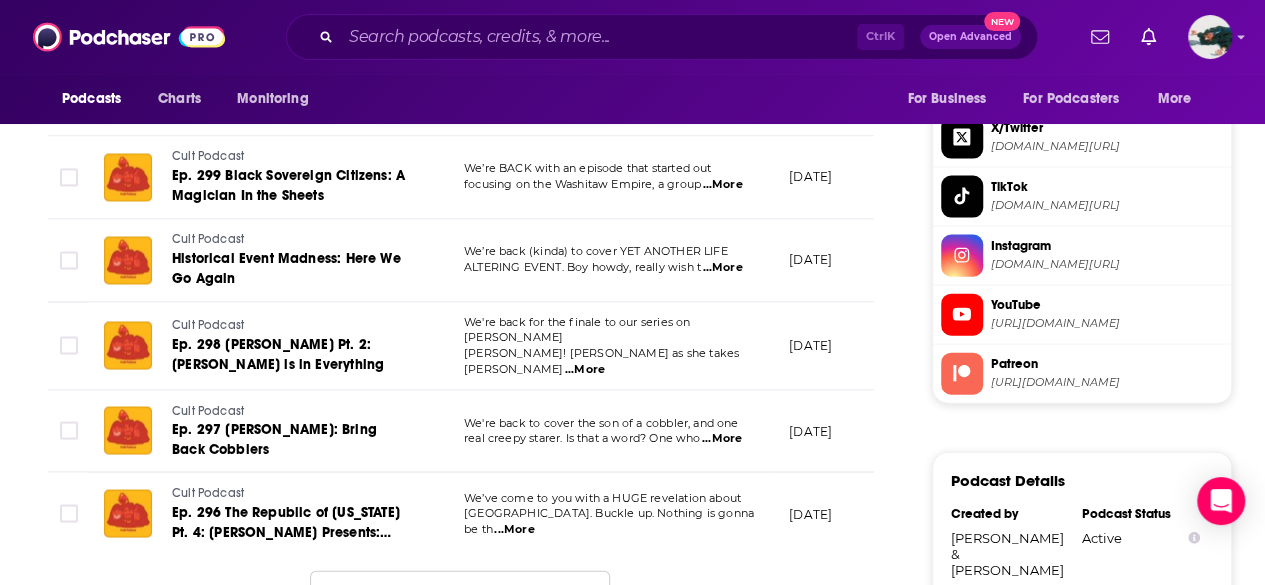 scroll, scrollTop: 2135, scrollLeft: 0, axis: vertical 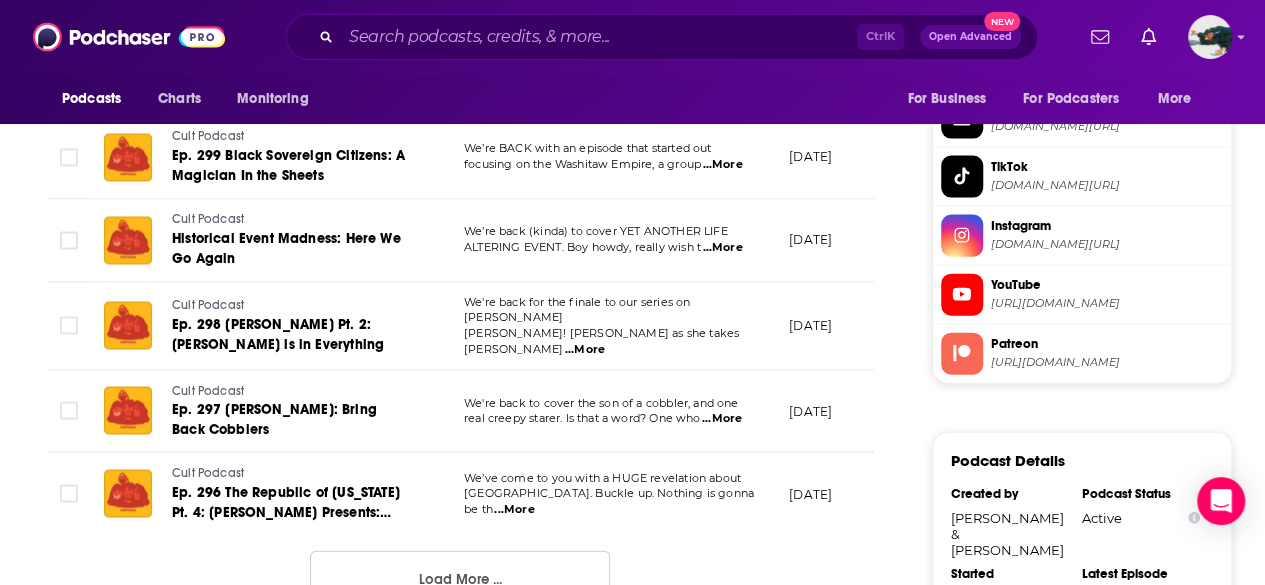click on "Load More ..." at bounding box center [460, 578] 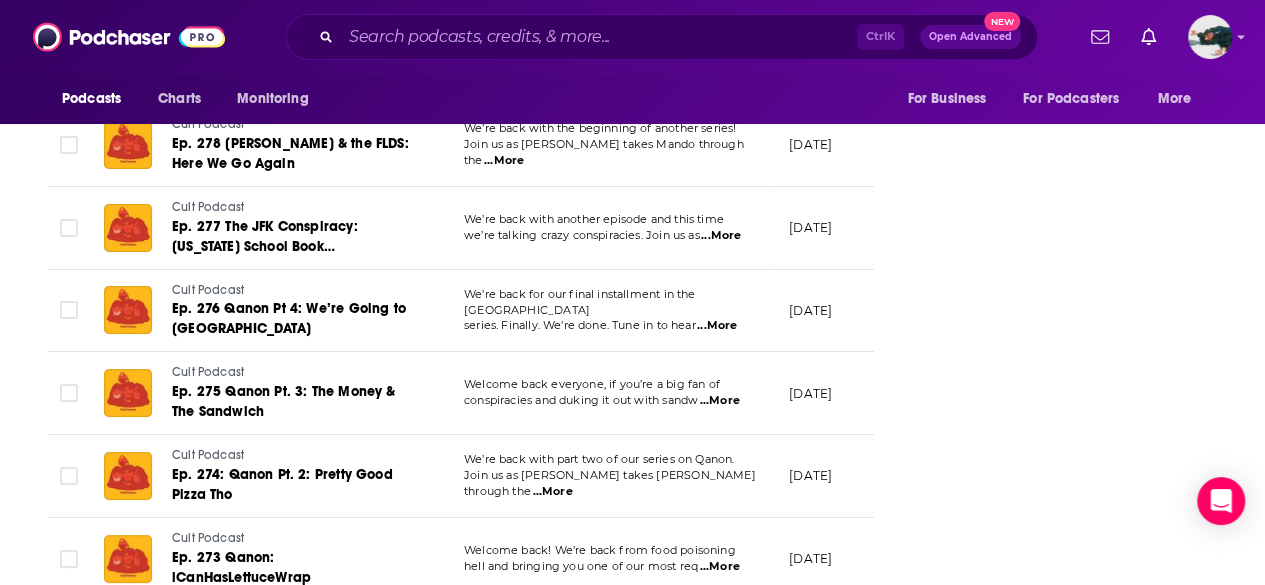 scroll, scrollTop: 4143, scrollLeft: 0, axis: vertical 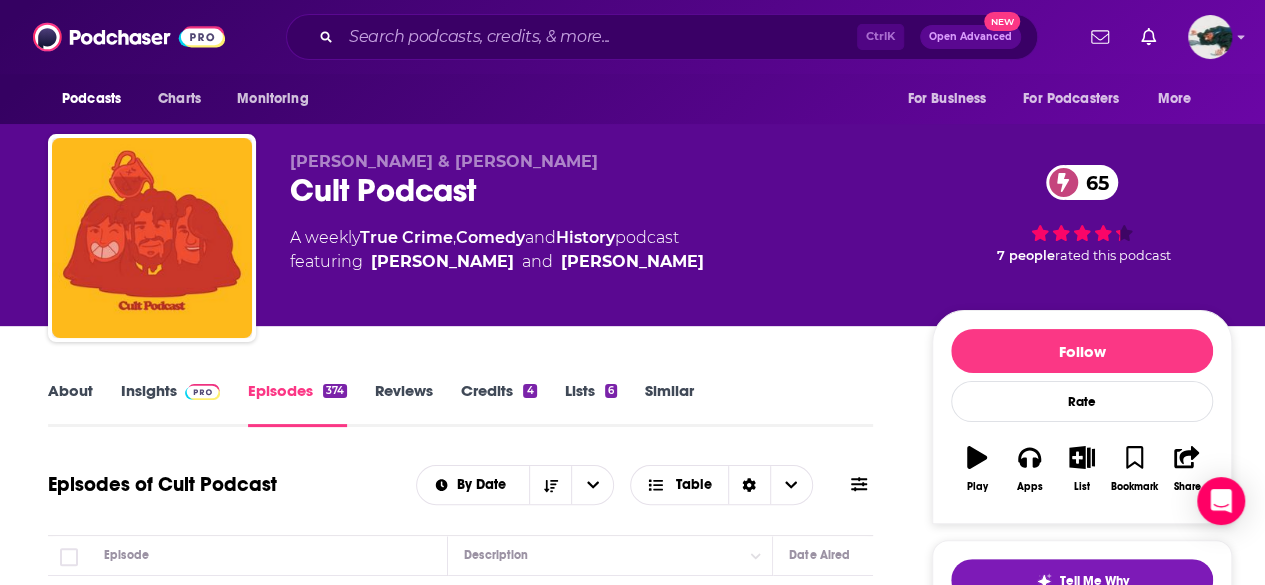 click on "Reviews" at bounding box center (404, 404) 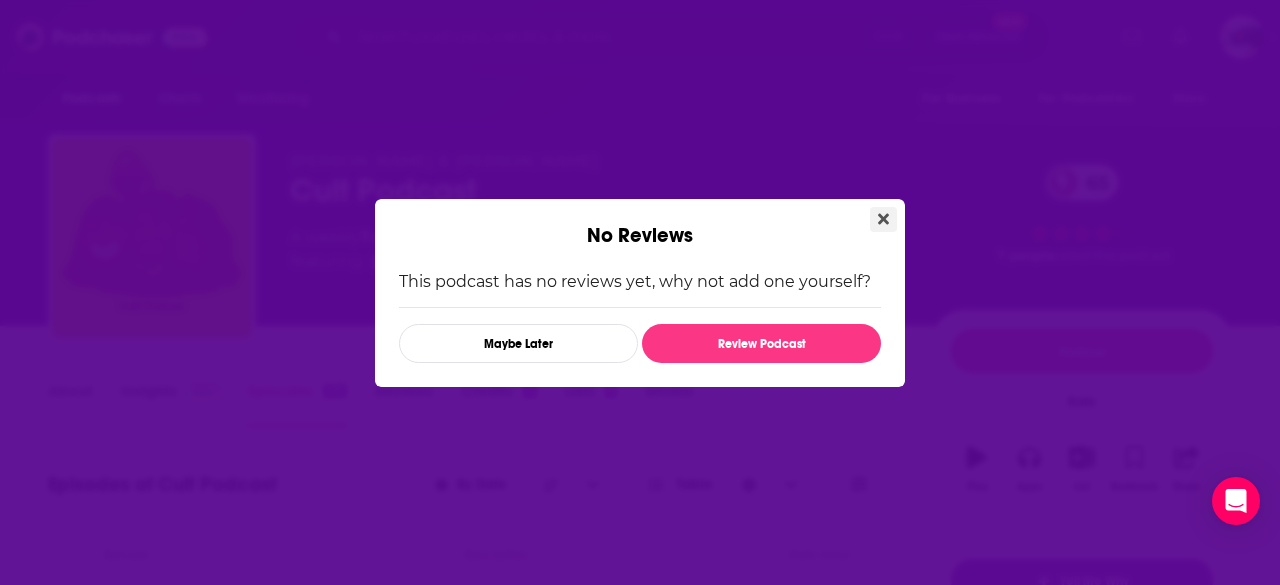 click 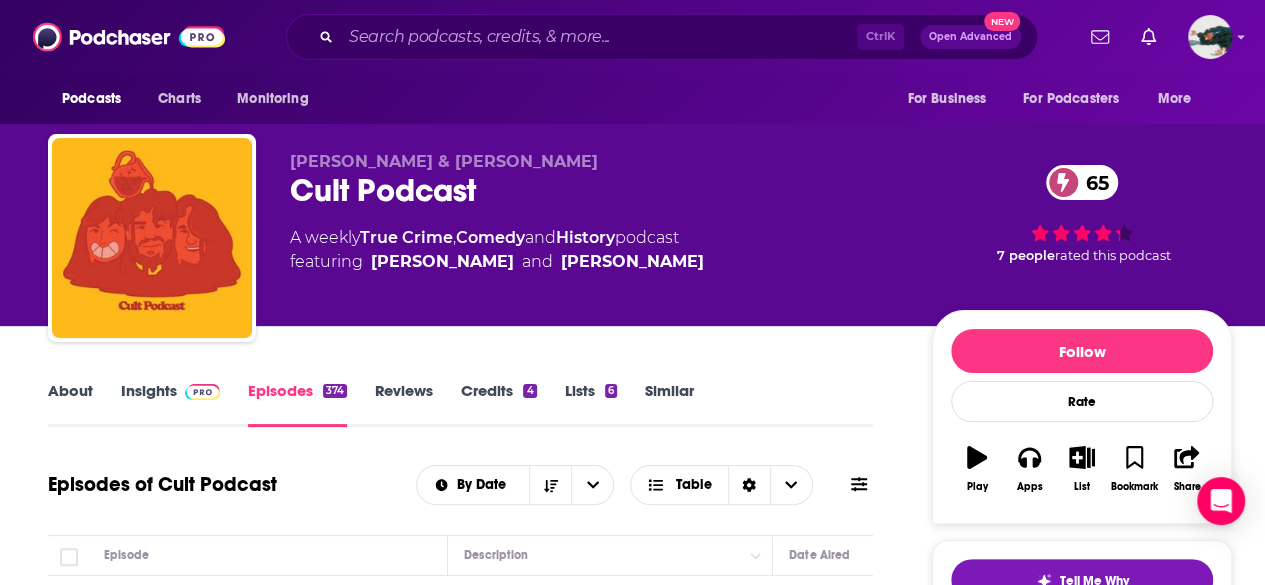click on "Insights" at bounding box center (170, 404) 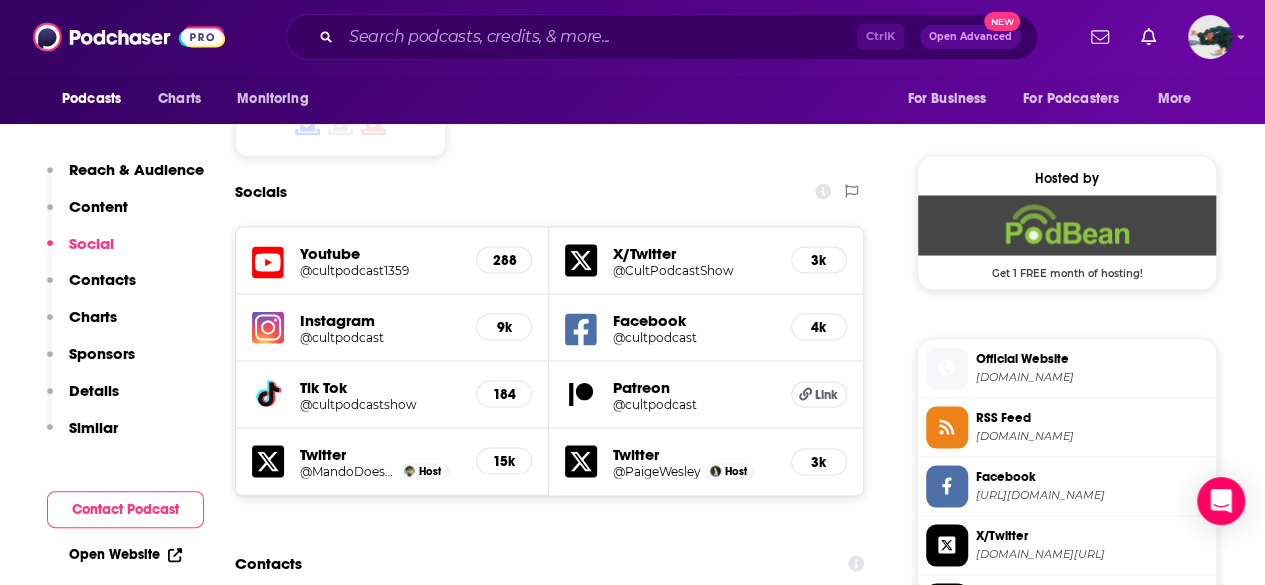 scroll, scrollTop: 1709, scrollLeft: 0, axis: vertical 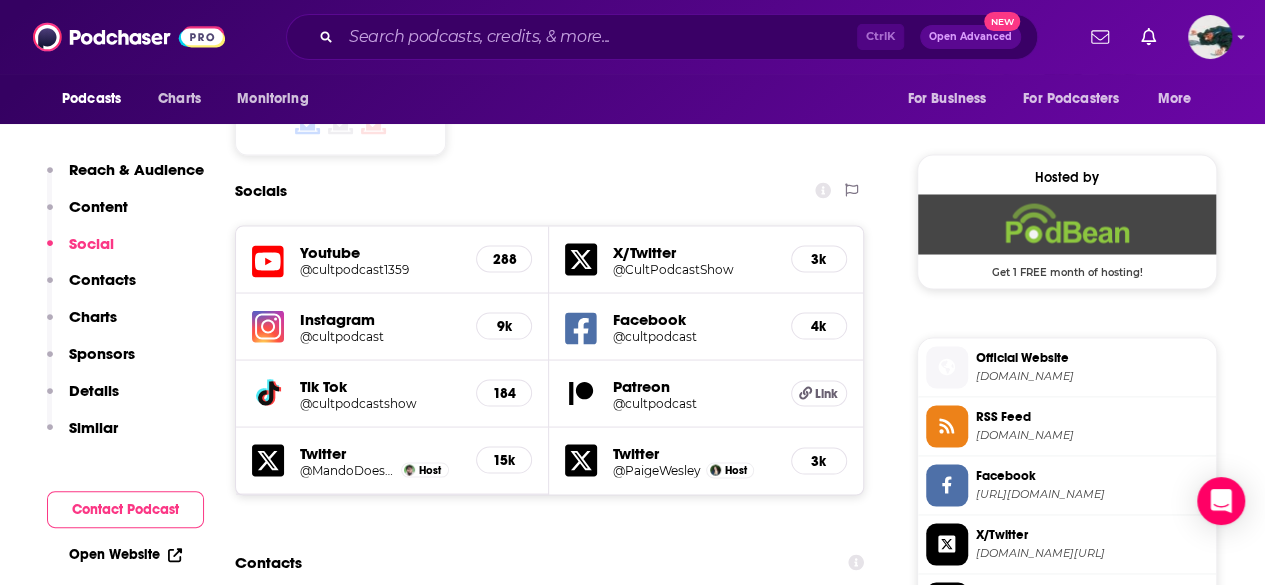 click on "Contacts" at bounding box center (549, 562) 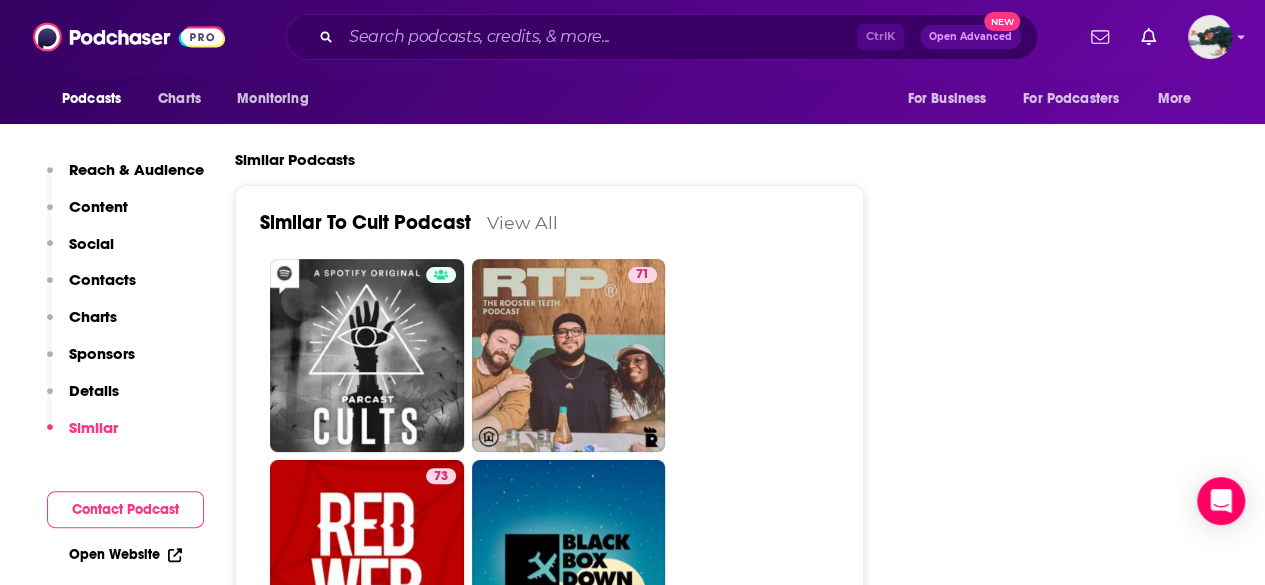 scroll, scrollTop: 3932, scrollLeft: 0, axis: vertical 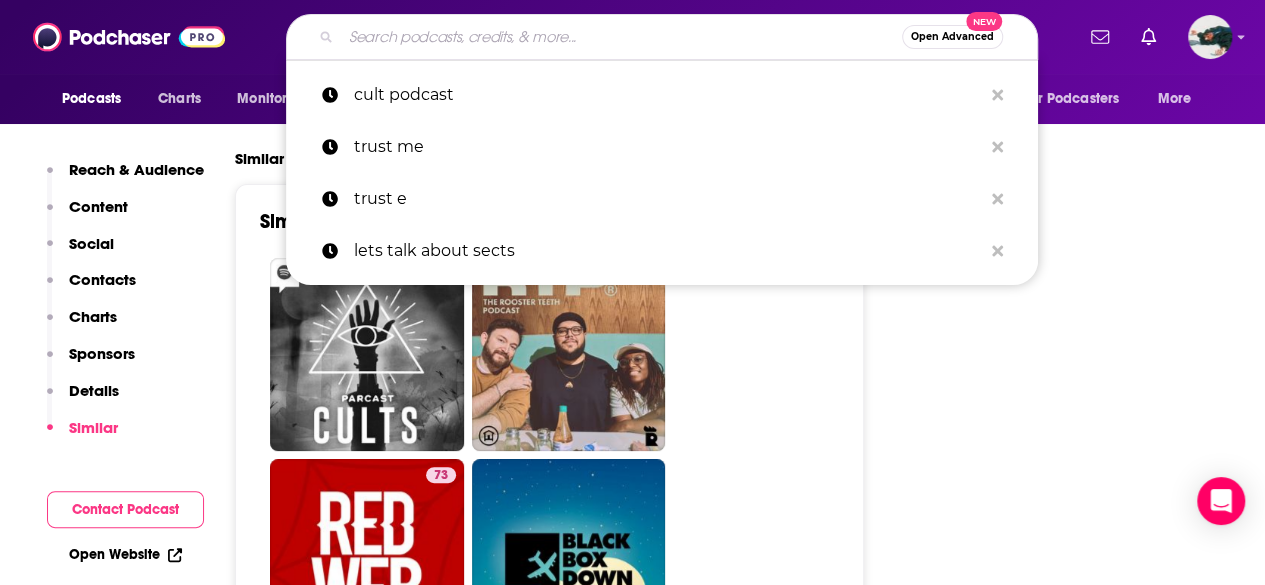 click at bounding box center (621, 37) 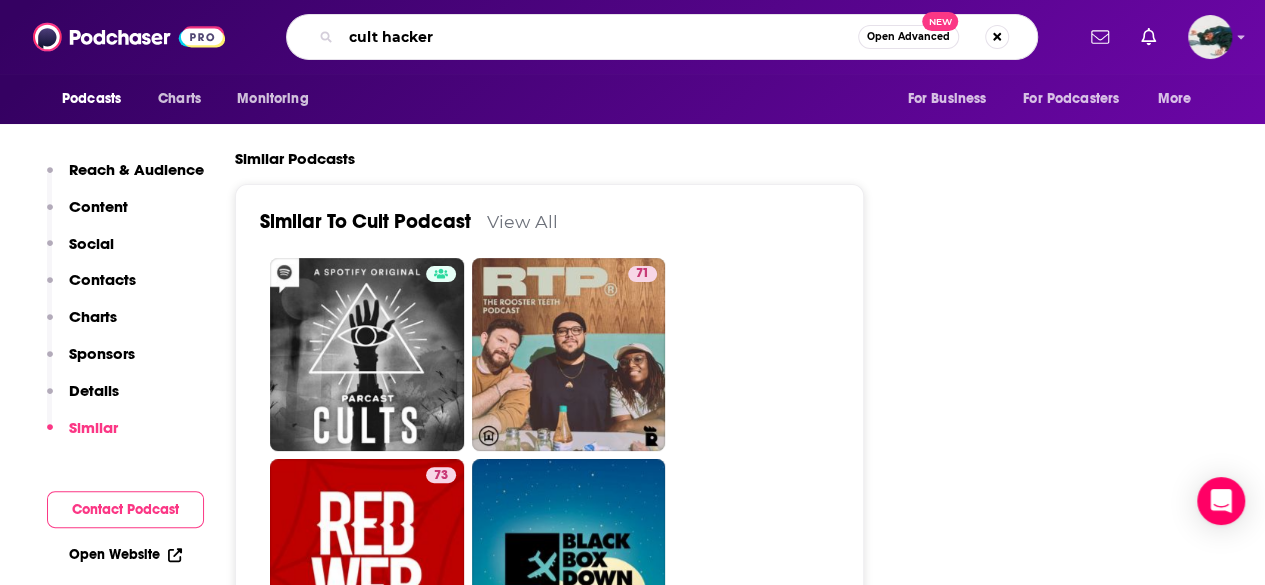 type on "cult hackers" 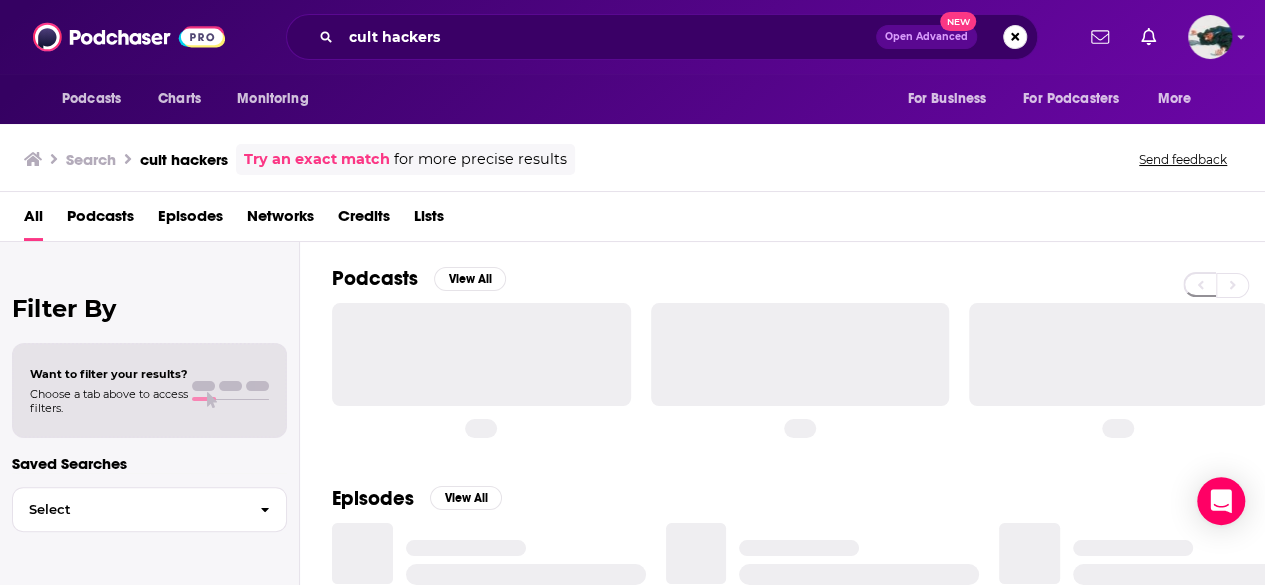 scroll, scrollTop: 0, scrollLeft: 0, axis: both 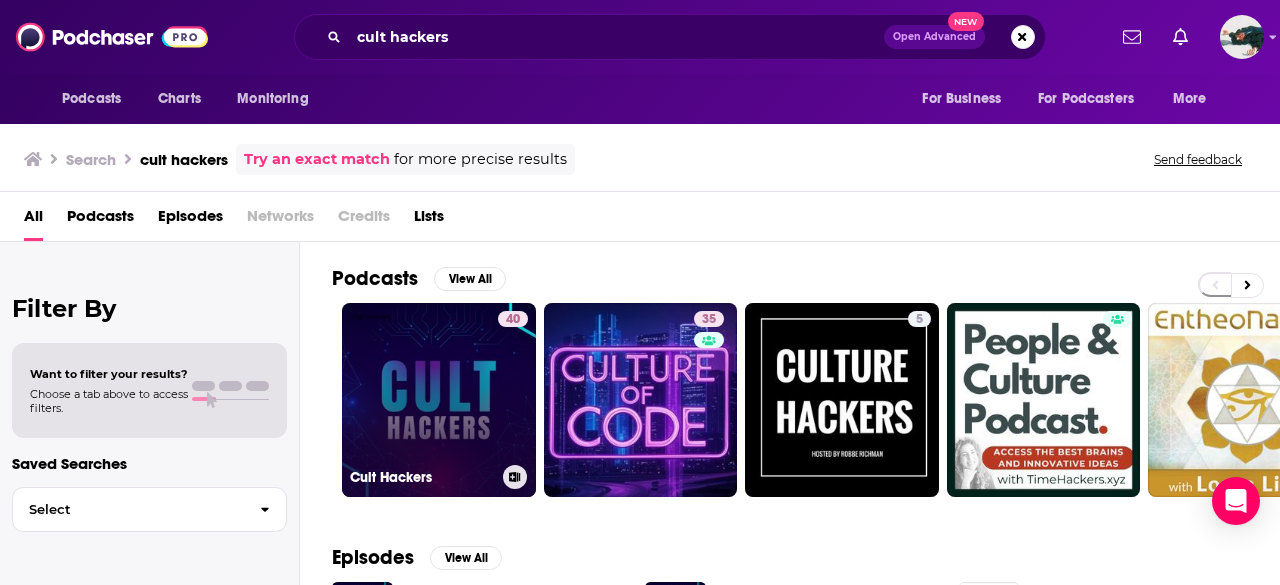 click on "40 Cult Hackers" at bounding box center [439, 400] 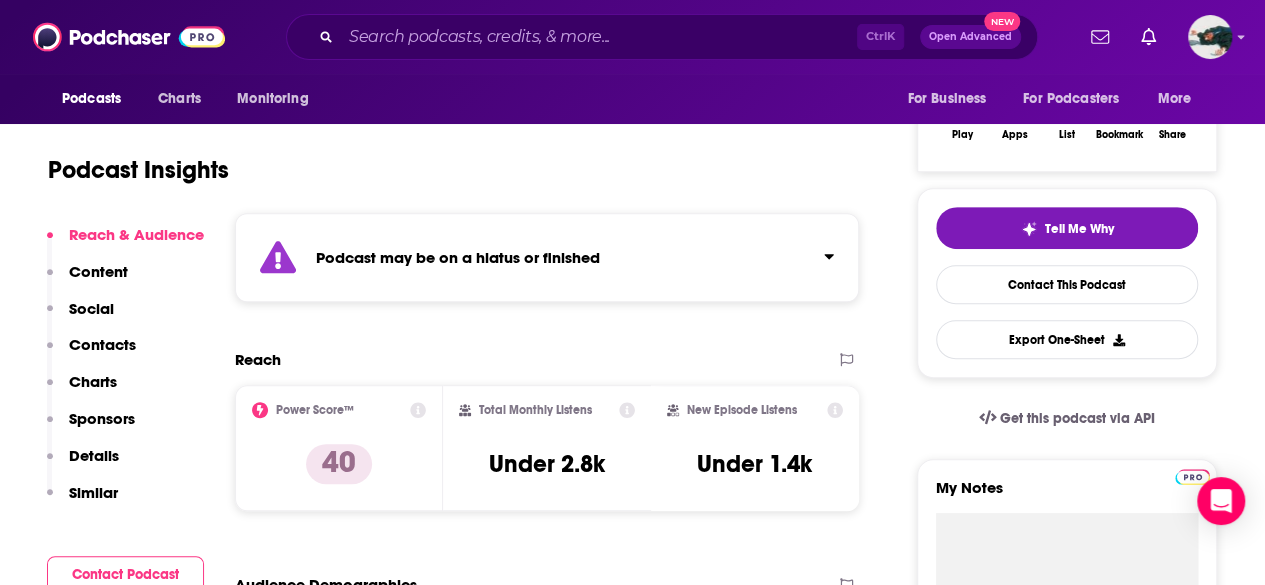 scroll, scrollTop: 0, scrollLeft: 0, axis: both 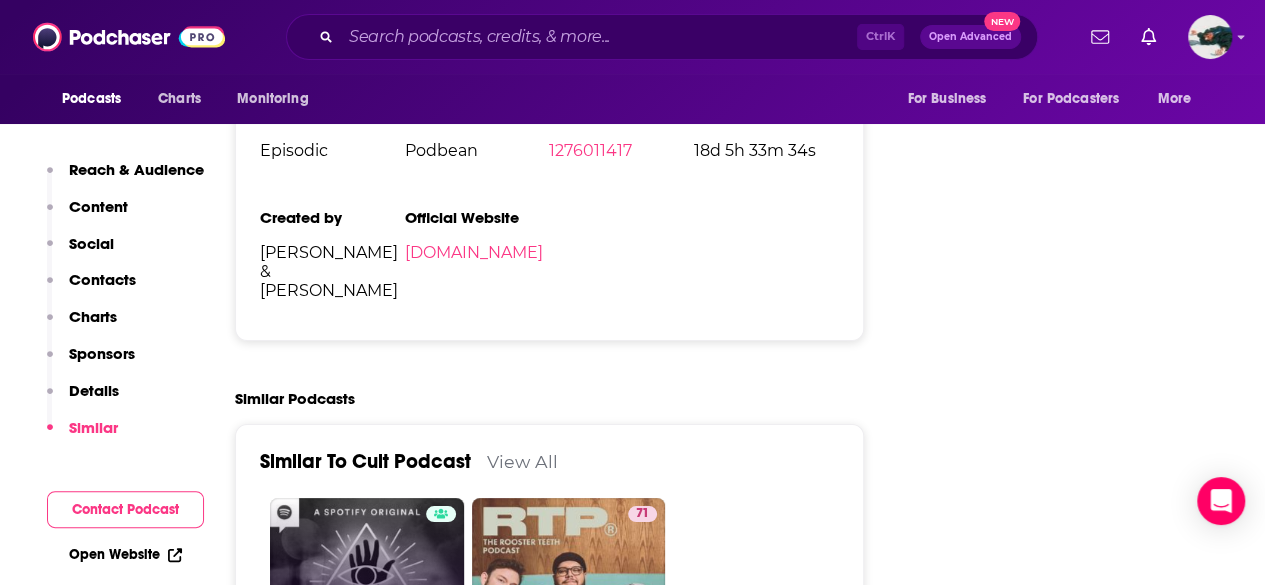 click on "Cults" at bounding box center [367, 595] 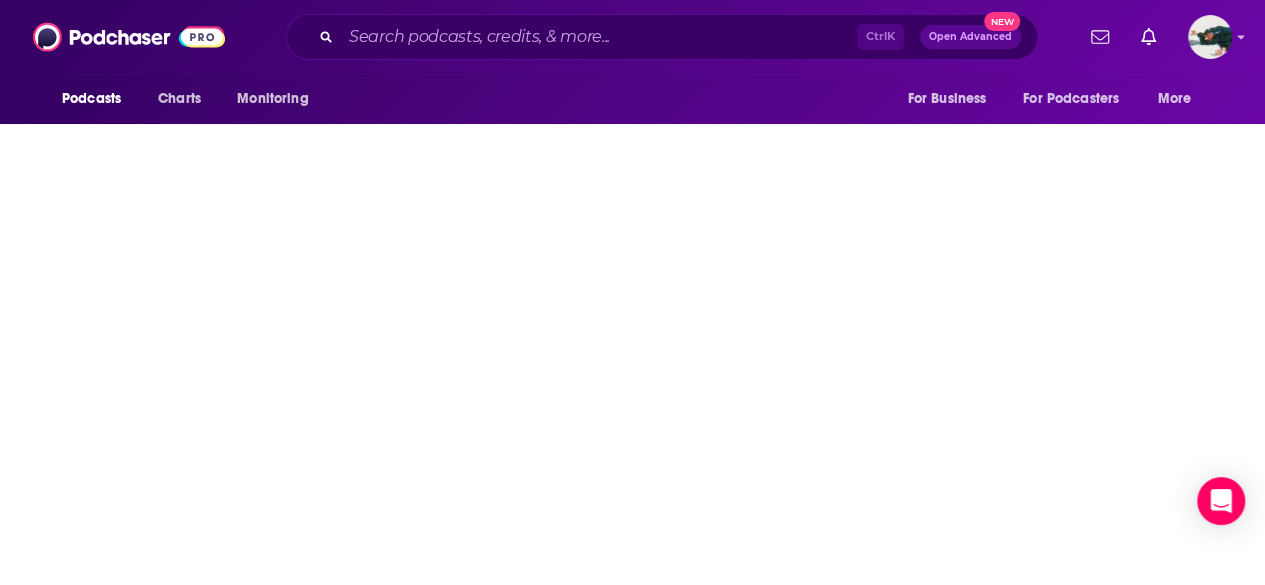 scroll, scrollTop: 0, scrollLeft: 0, axis: both 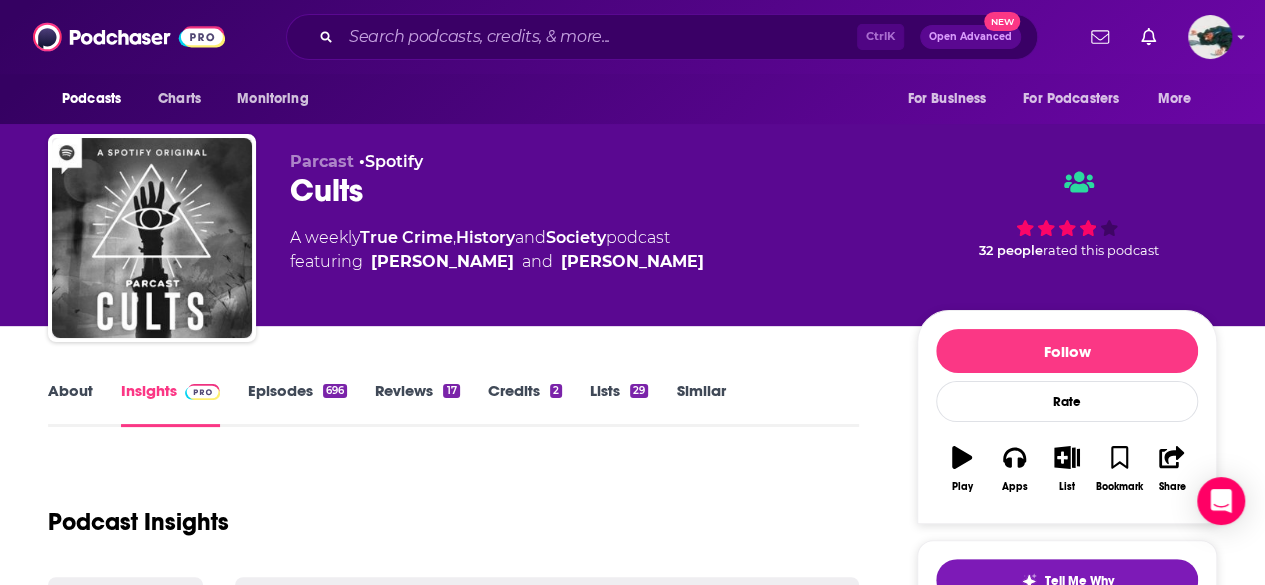 click on "About" at bounding box center (70, 404) 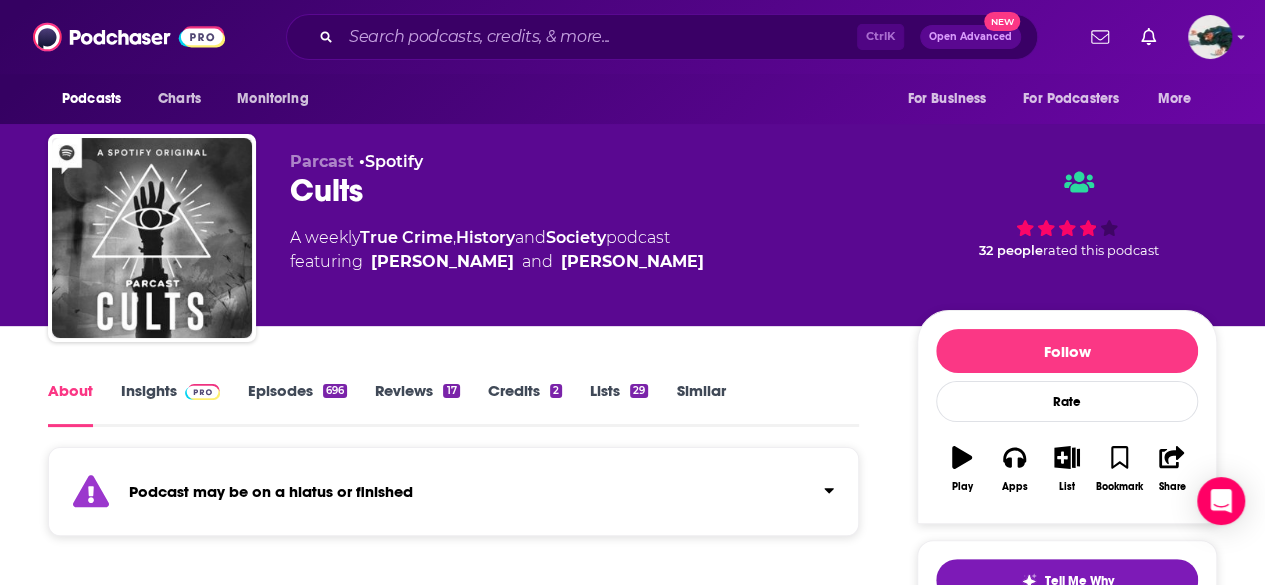 click on "Insights" at bounding box center (170, 404) 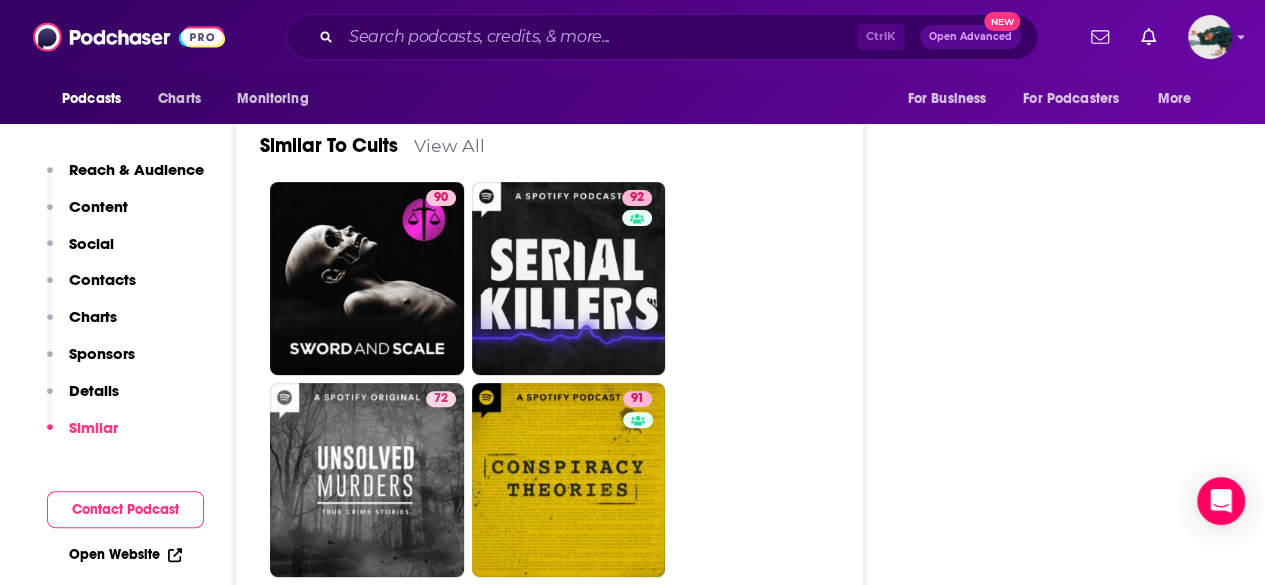 scroll, scrollTop: 4054, scrollLeft: 0, axis: vertical 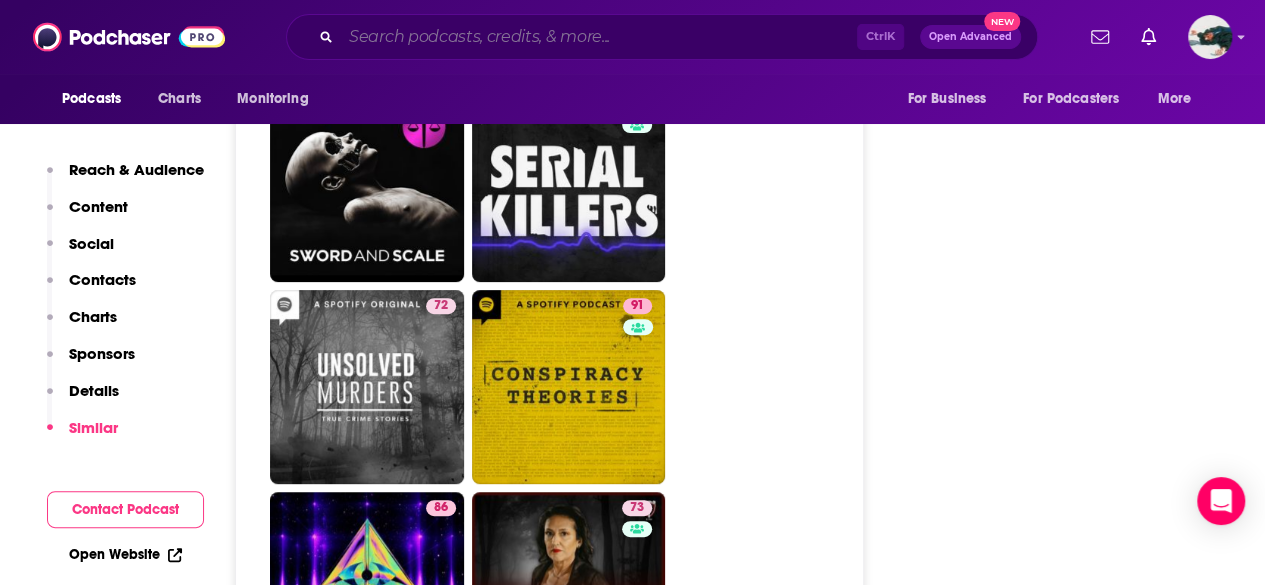 click at bounding box center [599, 37] 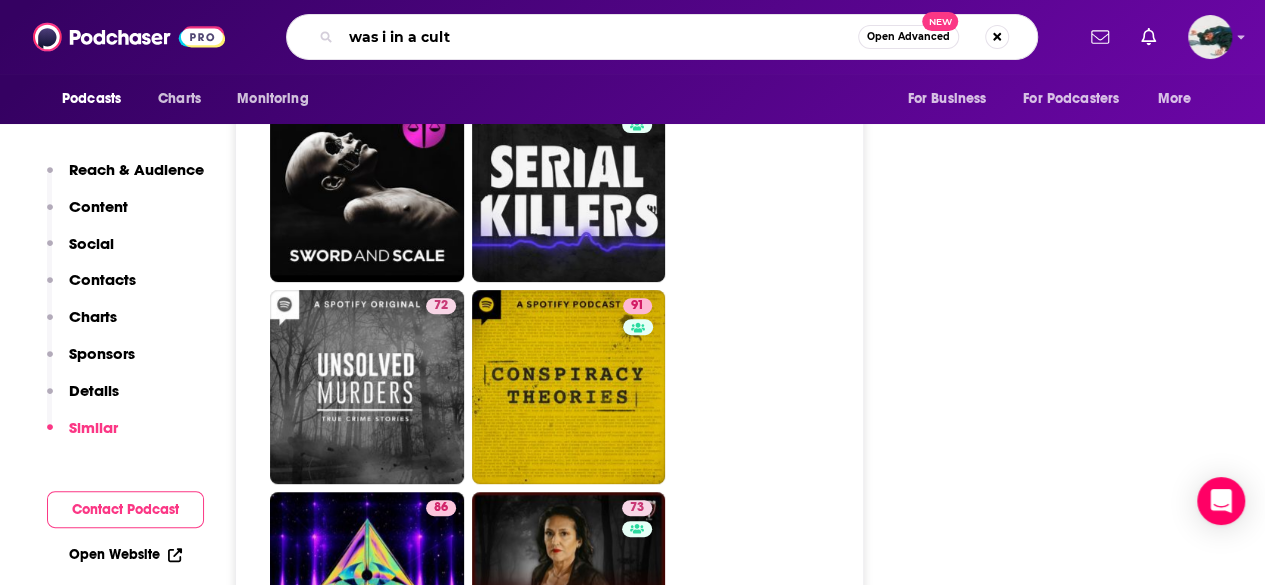type on "was i in a cult" 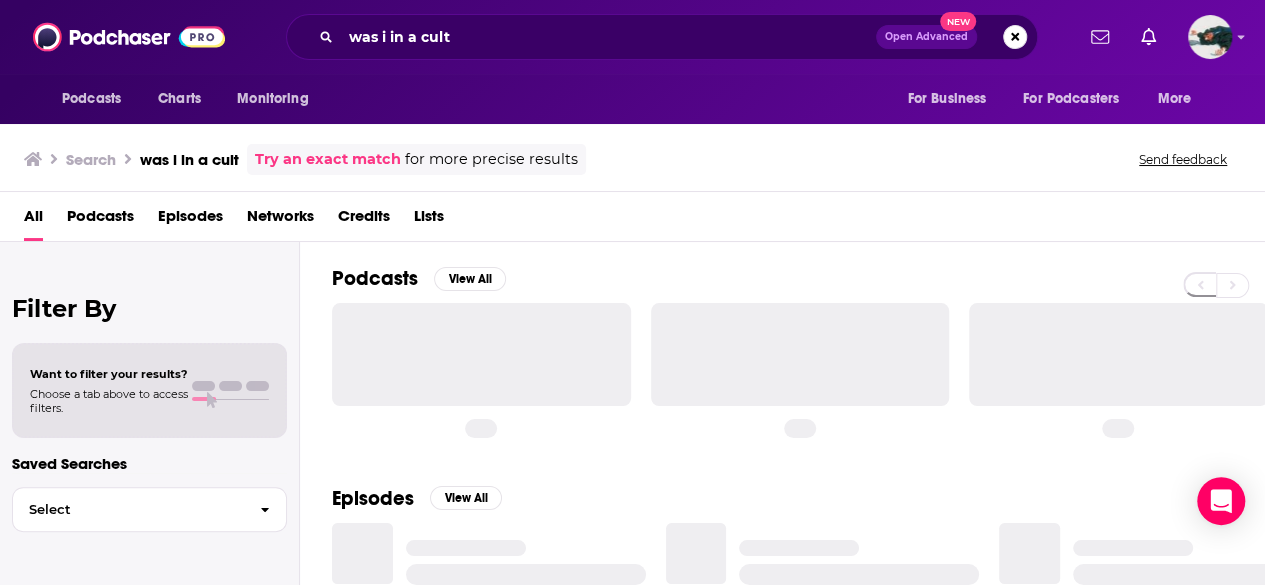 scroll, scrollTop: 0, scrollLeft: 0, axis: both 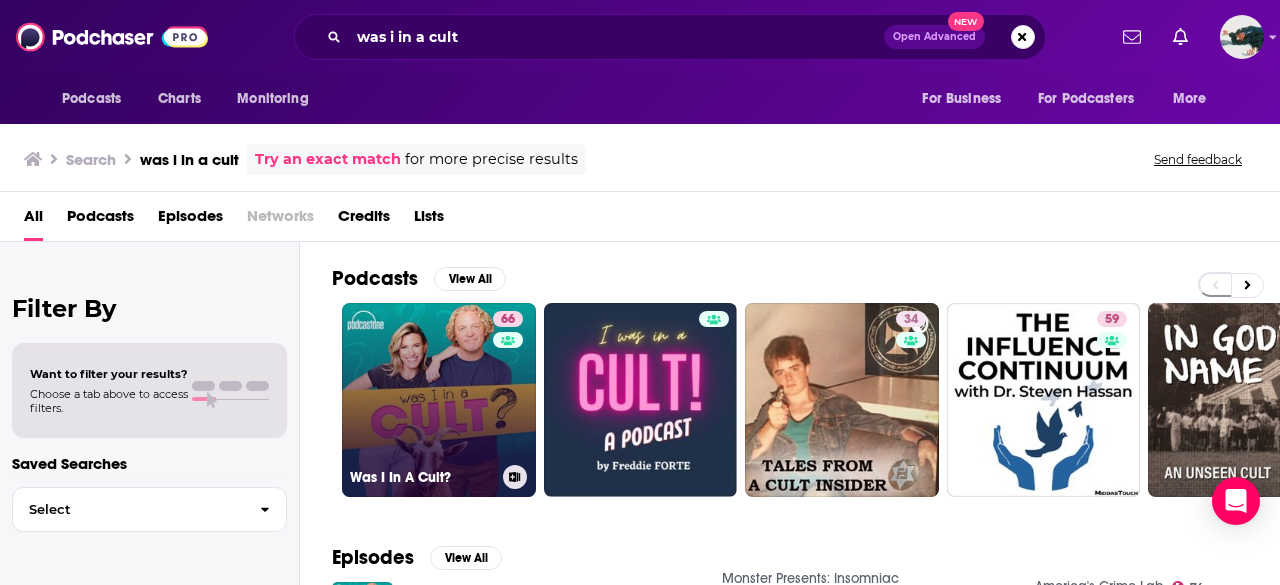 click on "66 Was I In A Cult?" at bounding box center [439, 400] 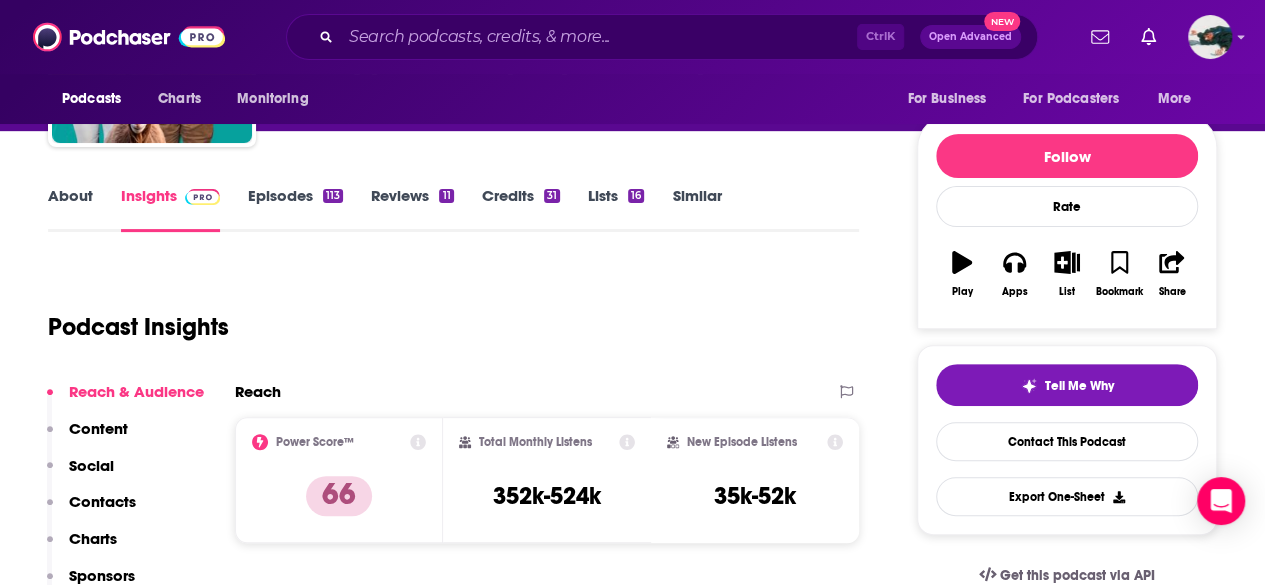 scroll, scrollTop: 192, scrollLeft: 0, axis: vertical 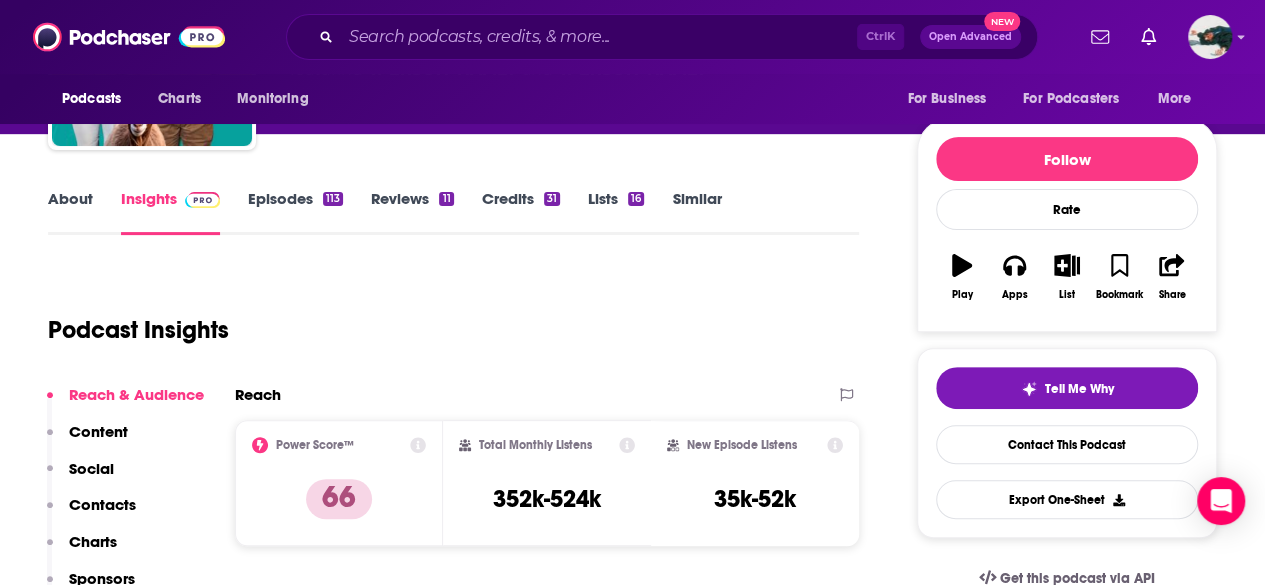 click on "About" at bounding box center (70, 212) 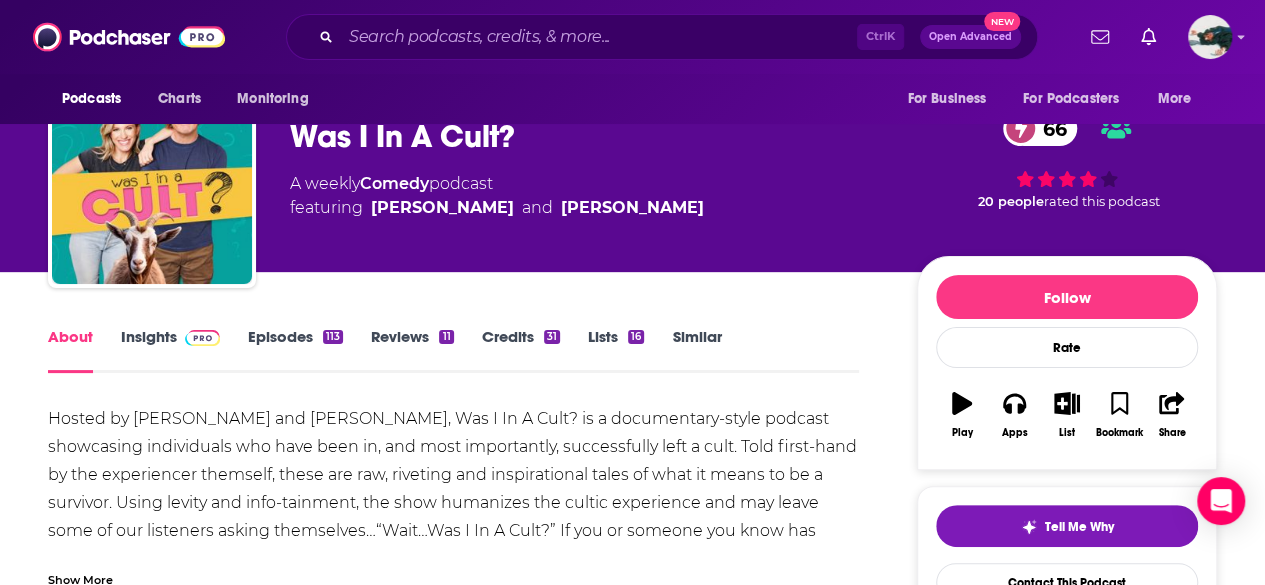 scroll, scrollTop: 180, scrollLeft: 0, axis: vertical 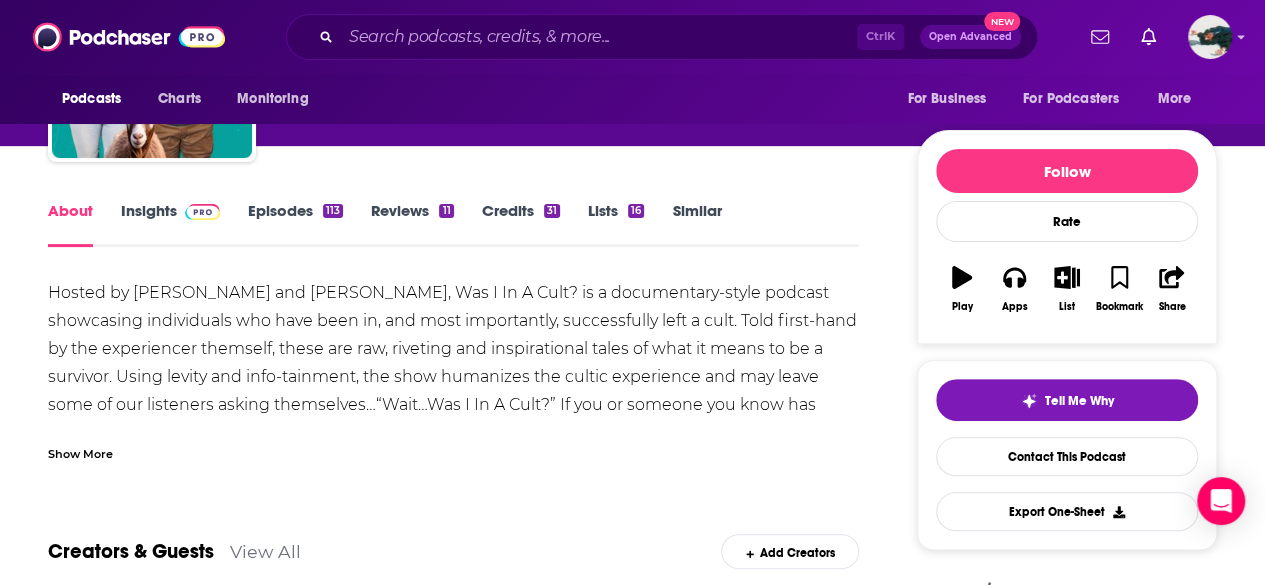 click on "Hosted by Tyler Measom and Liz Iacuzzi, Was I In A Cult? is a documentary-style podcast showcasing individuals who have been in, and most importantly, successfully left a cult. Told first-hand by the experiencer themself, these are raw, riveting and inspirational tales of what it means to be a survivor. Using levity and info-tainment, the show humanizes the cultic experience and may leave some of our listeners asking themselves…“Wait…Was I In A Cult?” If you or someone you know has been in a cult and want to share your story, contact us at info@wasiinacult.com. We'd love to hear from you." at bounding box center [453, 377] 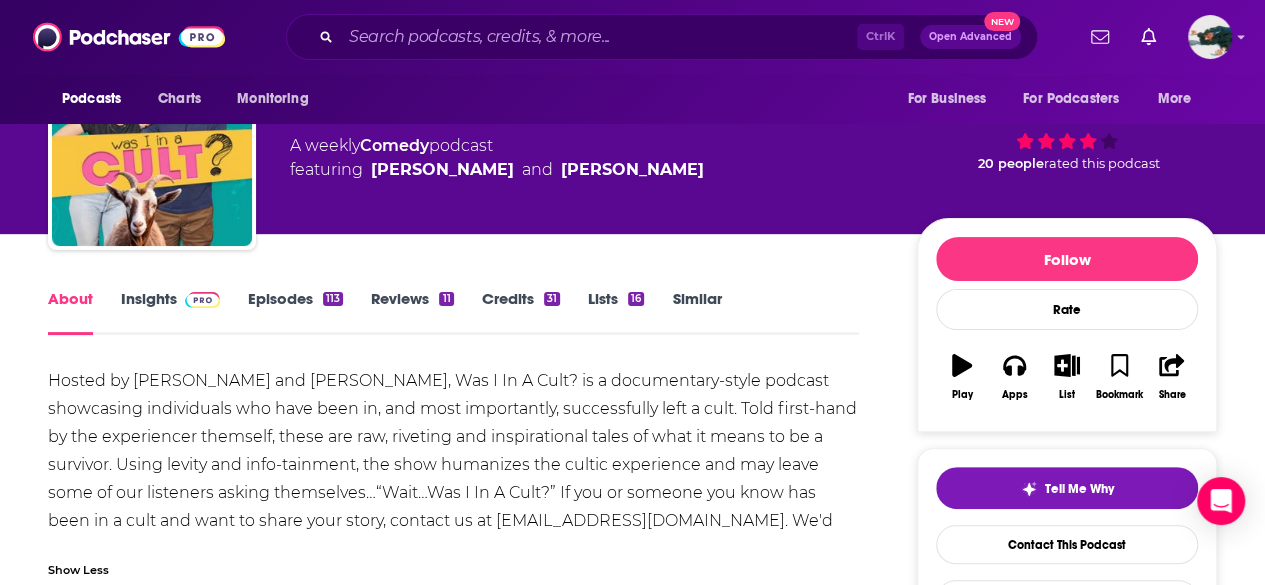scroll, scrollTop: 91, scrollLeft: 0, axis: vertical 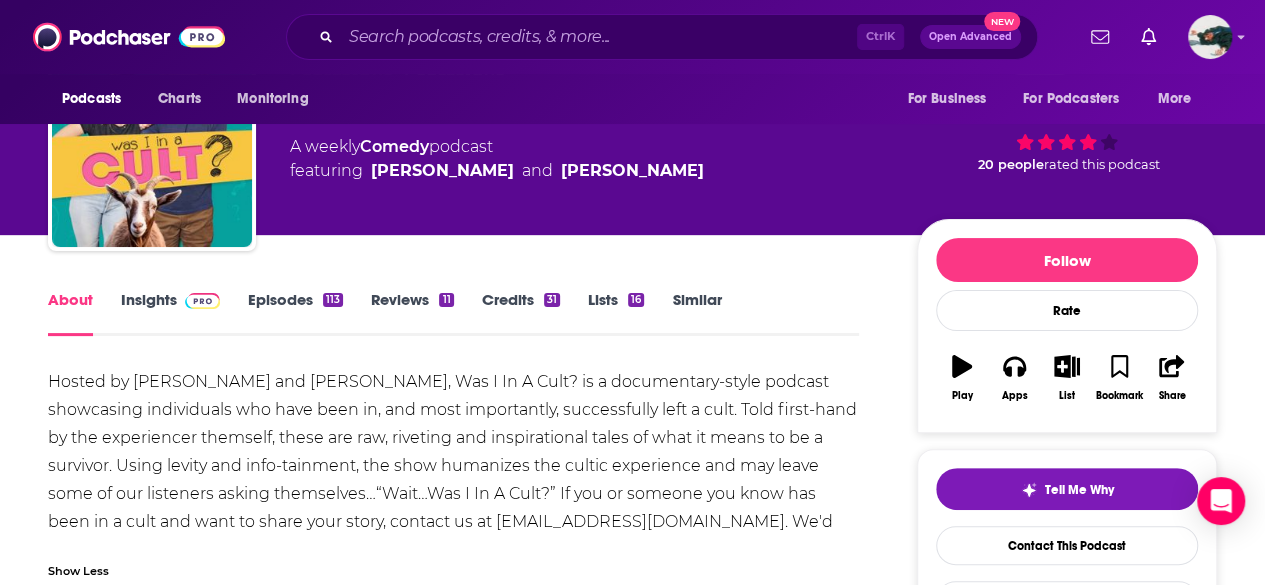 click on "Insights" at bounding box center [170, 313] 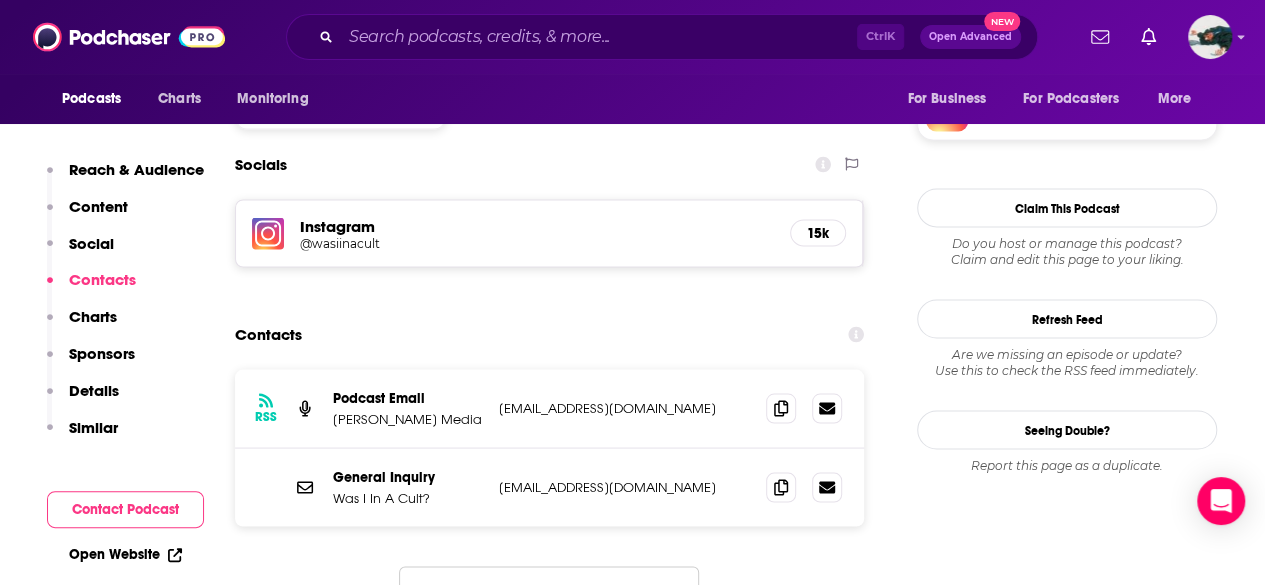 scroll, scrollTop: 1734, scrollLeft: 0, axis: vertical 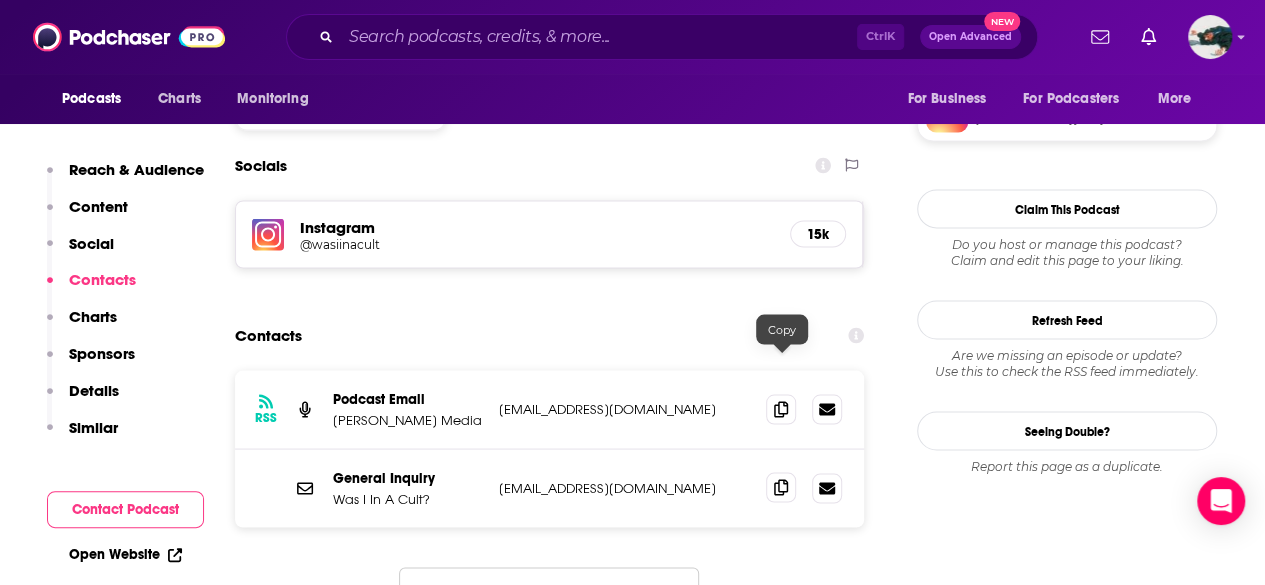 click 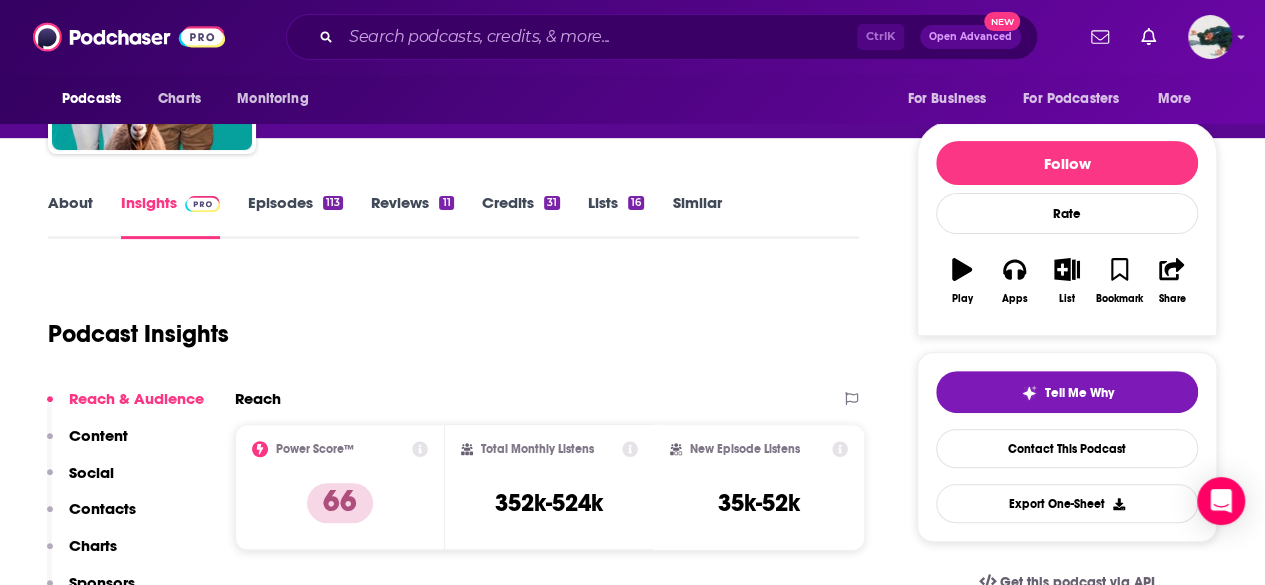scroll, scrollTop: 12, scrollLeft: 0, axis: vertical 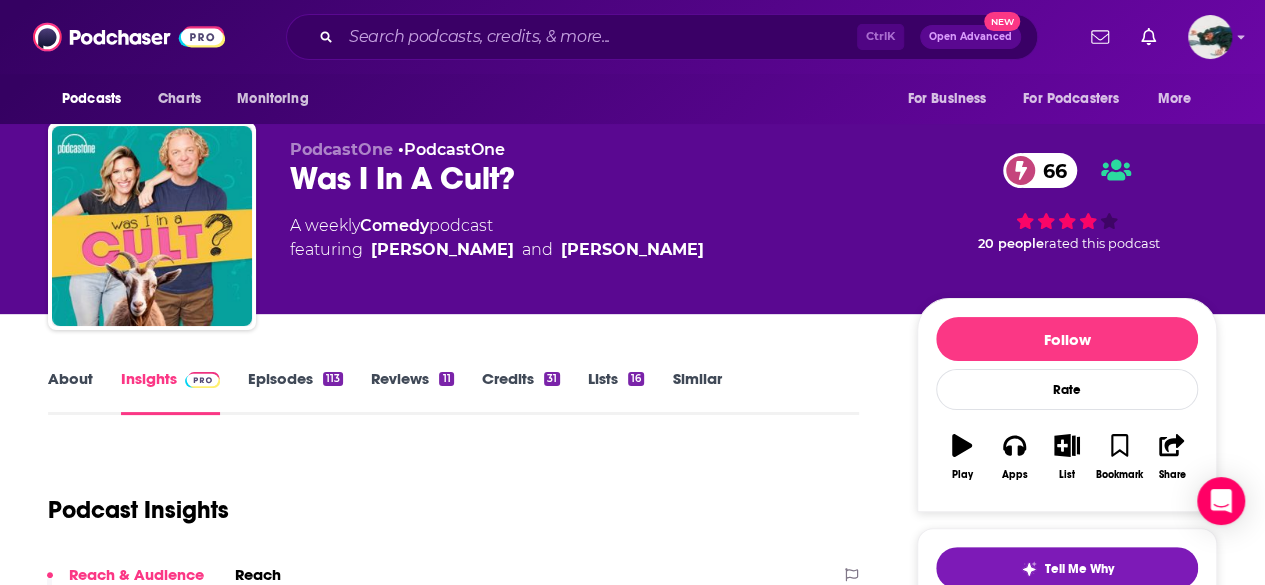 click on "Episodes 113" at bounding box center [295, 392] 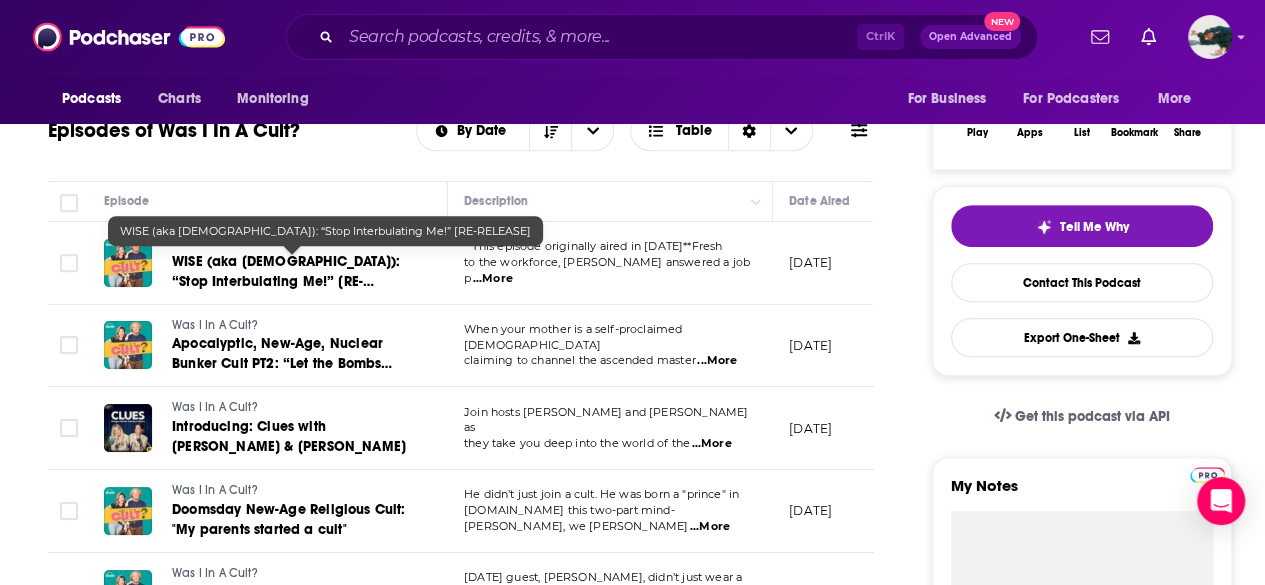 scroll, scrollTop: 0, scrollLeft: 0, axis: both 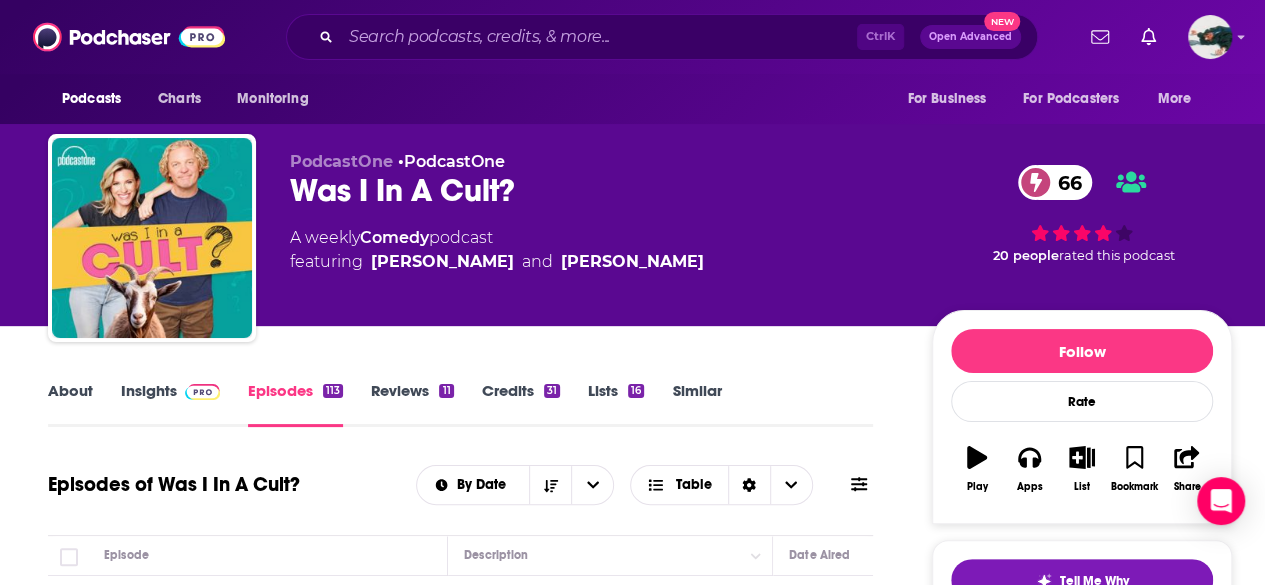 click on "Insights" at bounding box center [170, 404] 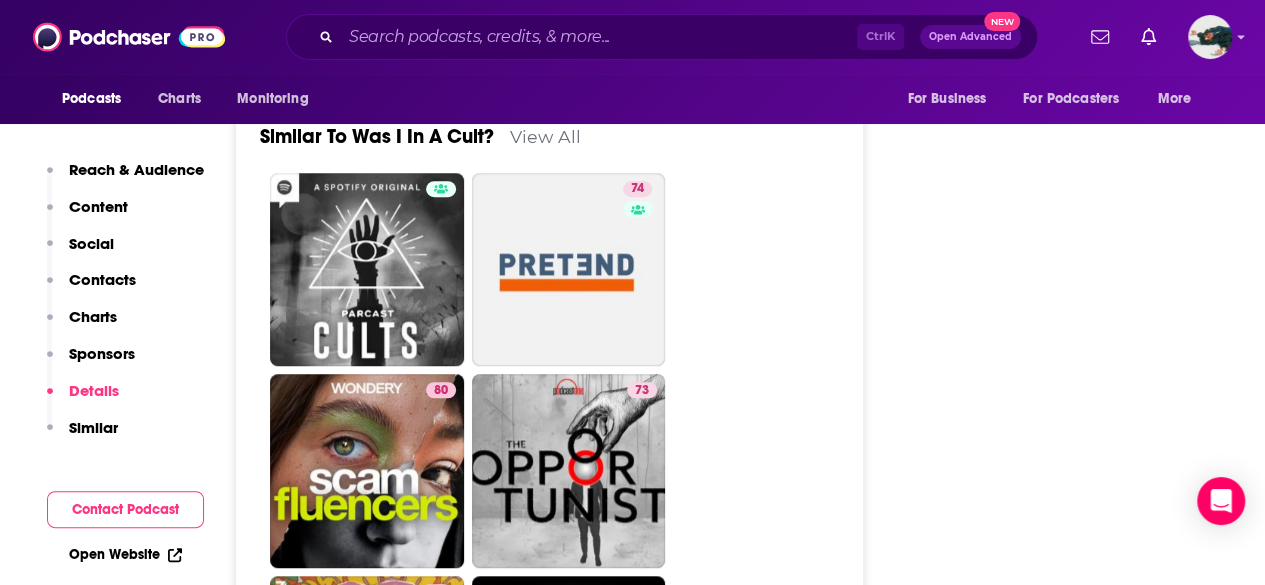 scroll, scrollTop: 4775, scrollLeft: 0, axis: vertical 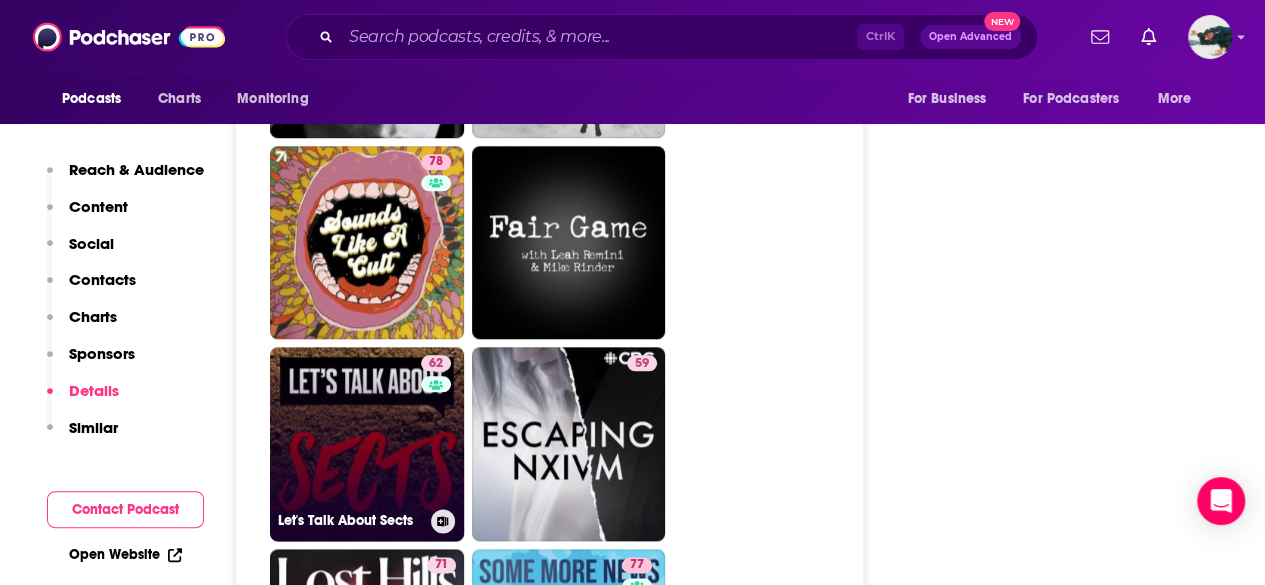 click on "62 Let's Talk About Sects" at bounding box center [367, 444] 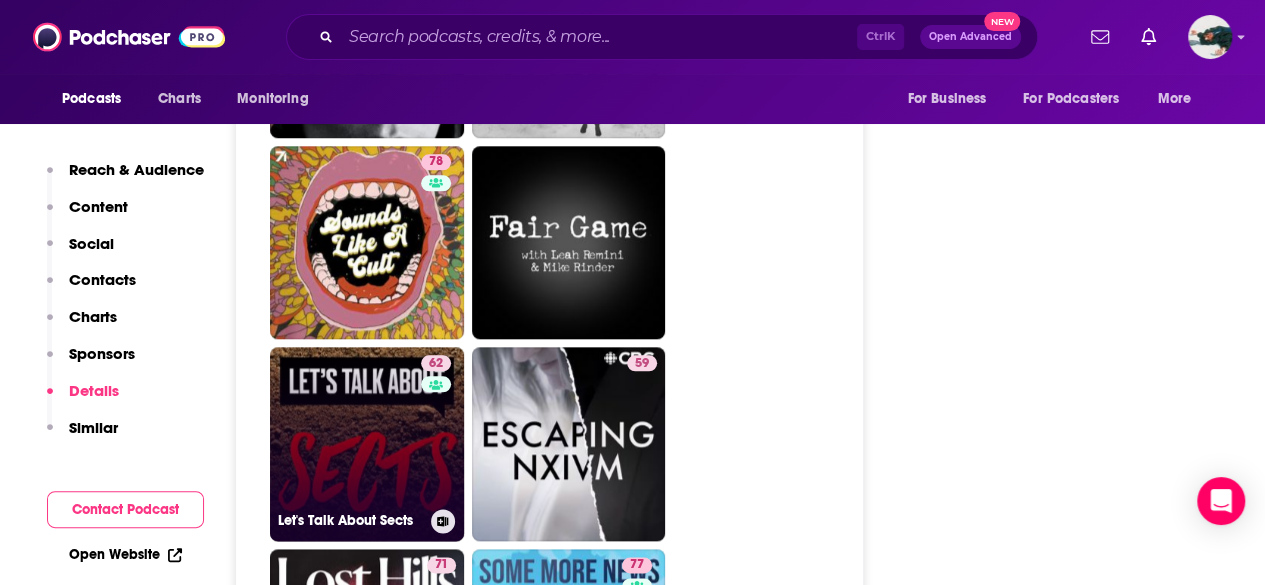 type on "https://www.podchaser.com/podcasts/lets-talk-about-sects-567594" 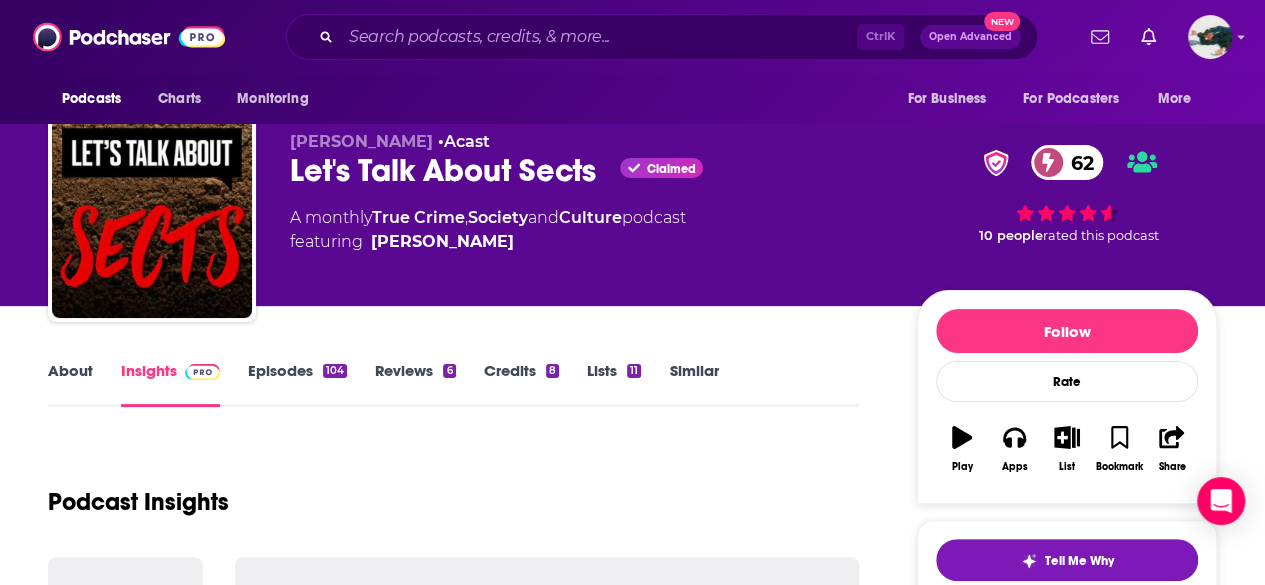 scroll, scrollTop: 19, scrollLeft: 0, axis: vertical 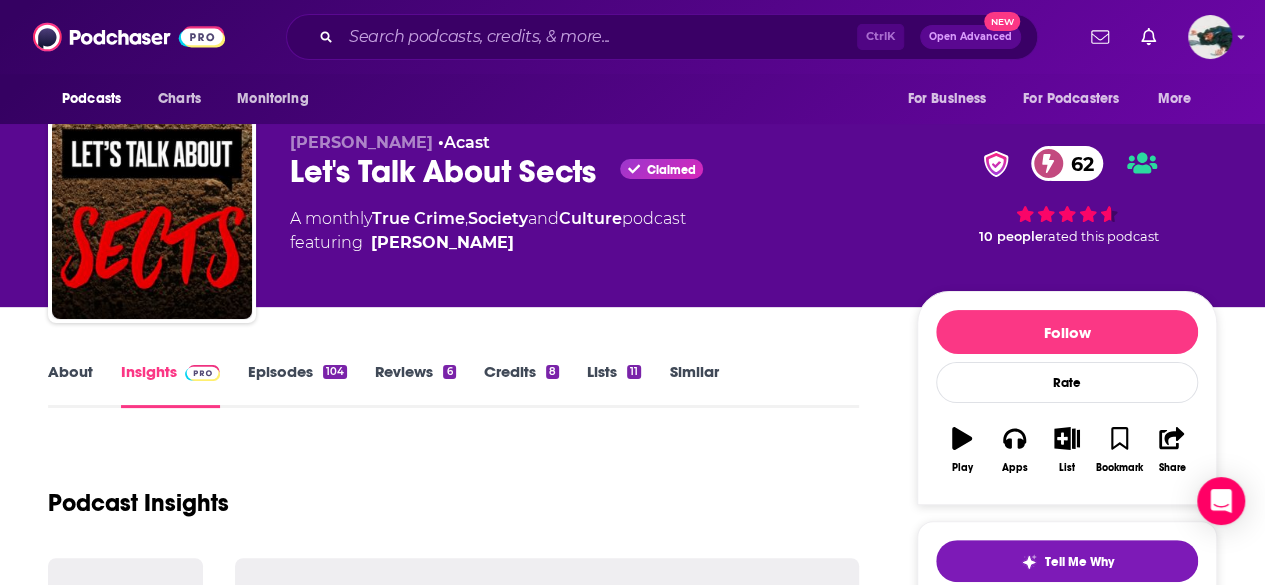 click on "About" at bounding box center (70, 385) 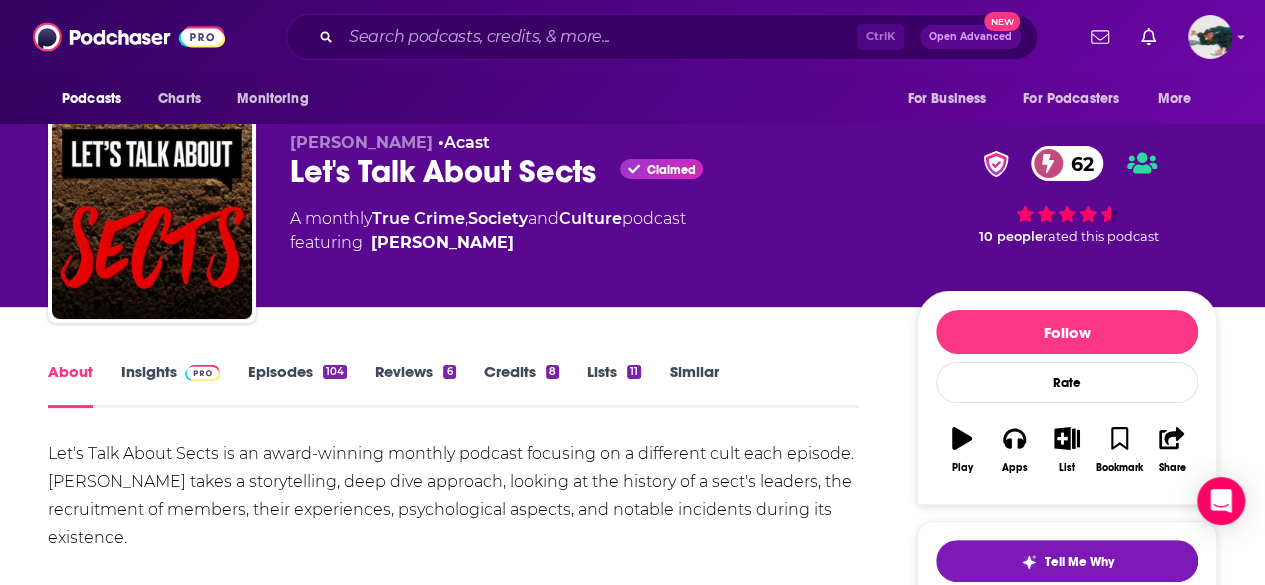 scroll, scrollTop: 0, scrollLeft: 0, axis: both 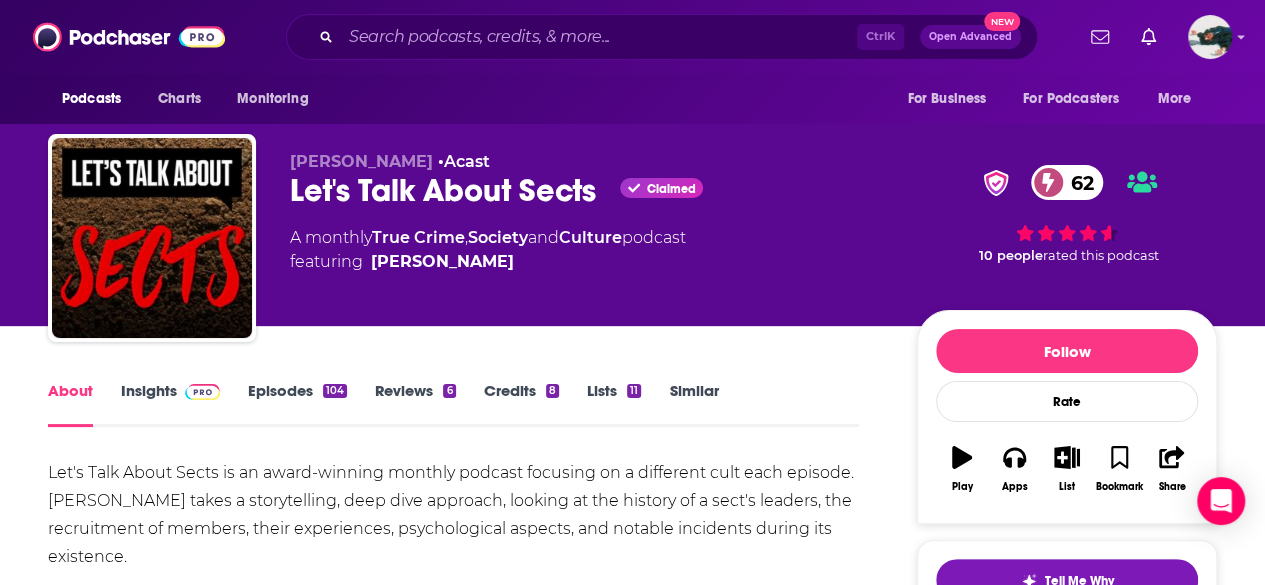 click on "Insights" at bounding box center [170, 404] 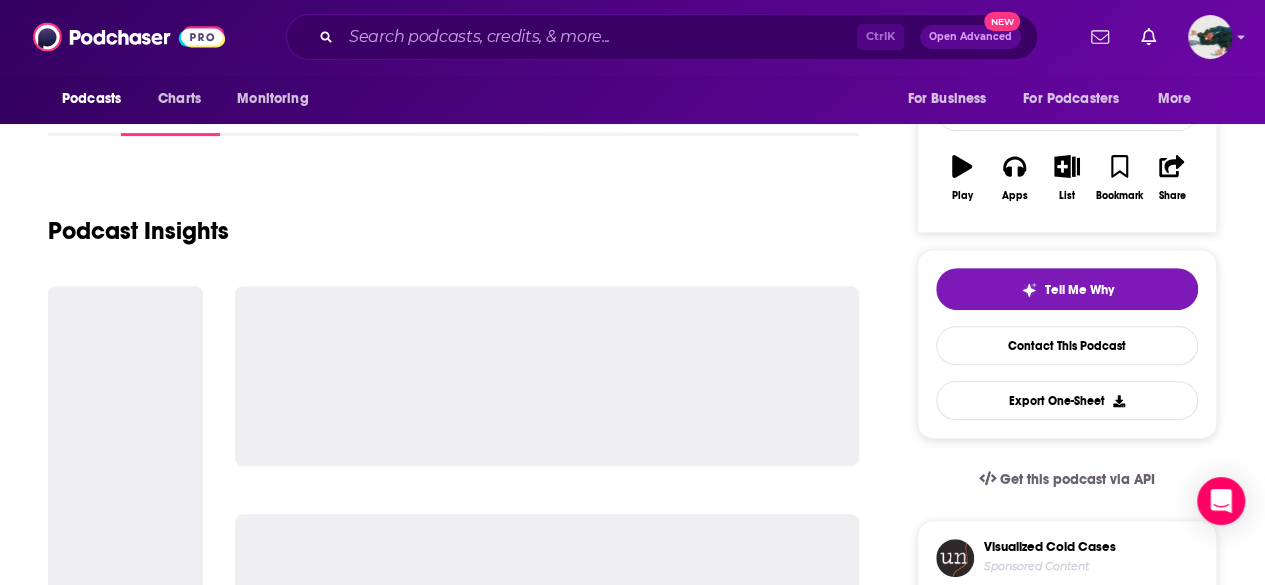 scroll, scrollTop: 180, scrollLeft: 0, axis: vertical 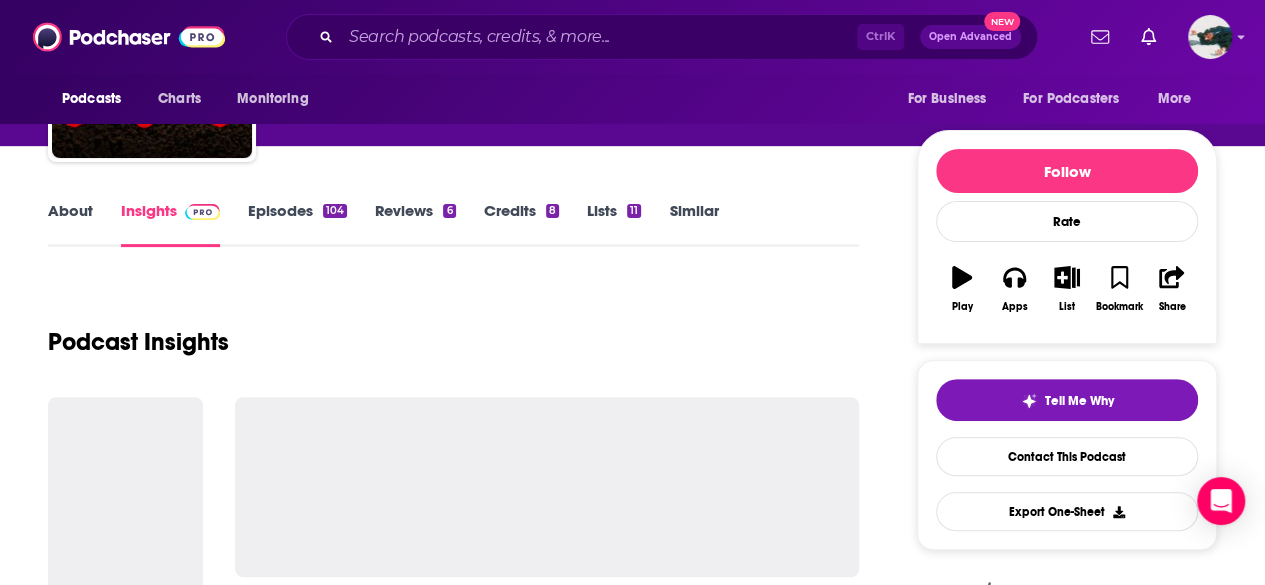 click on "About" at bounding box center (70, 224) 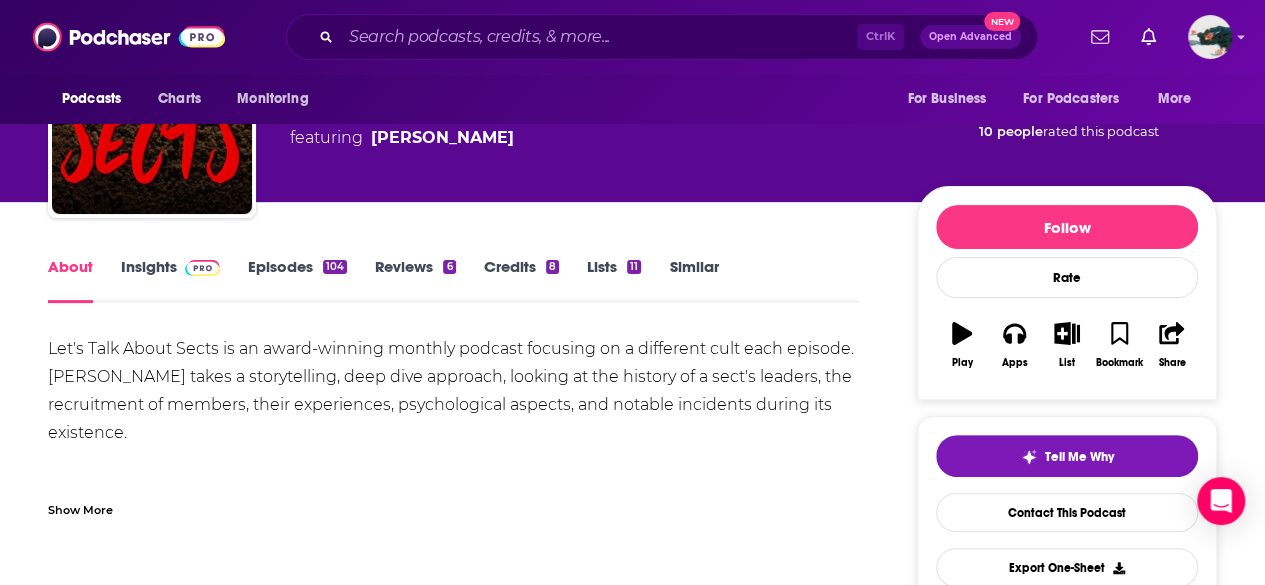 scroll, scrollTop: 126, scrollLeft: 0, axis: vertical 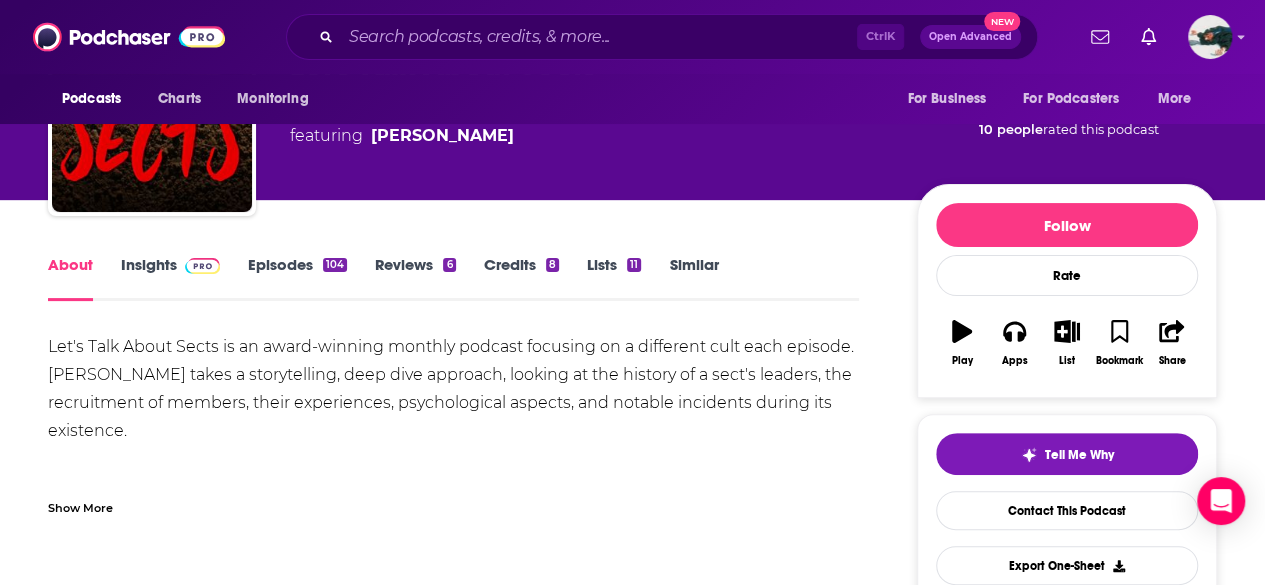 click on "Insights" at bounding box center (170, 278) 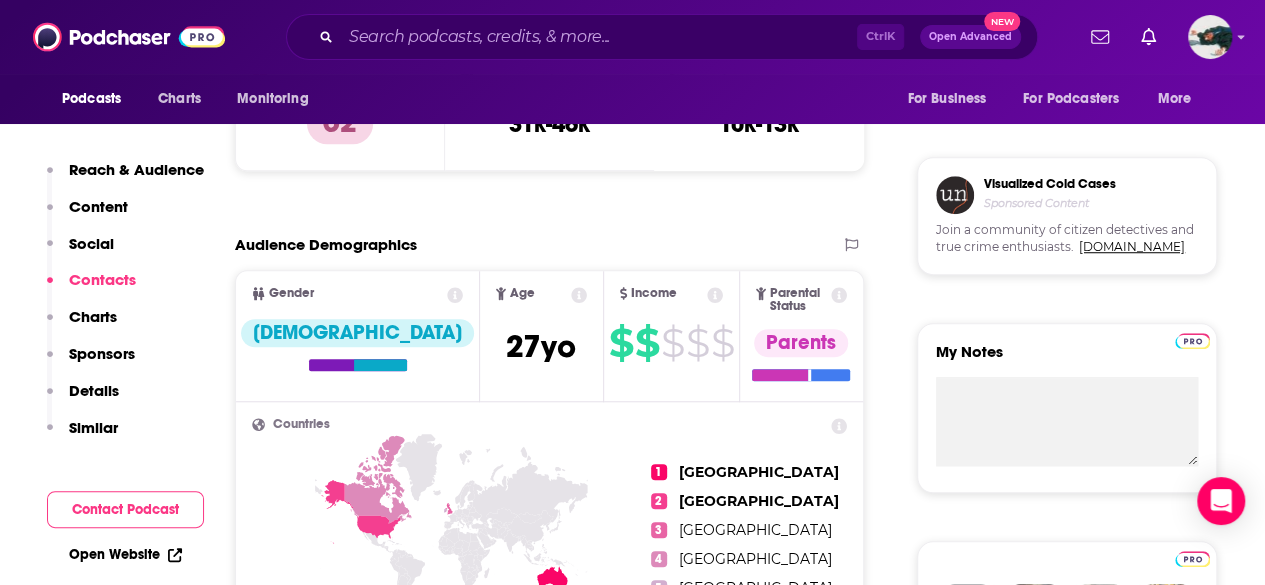 scroll, scrollTop: 0, scrollLeft: 0, axis: both 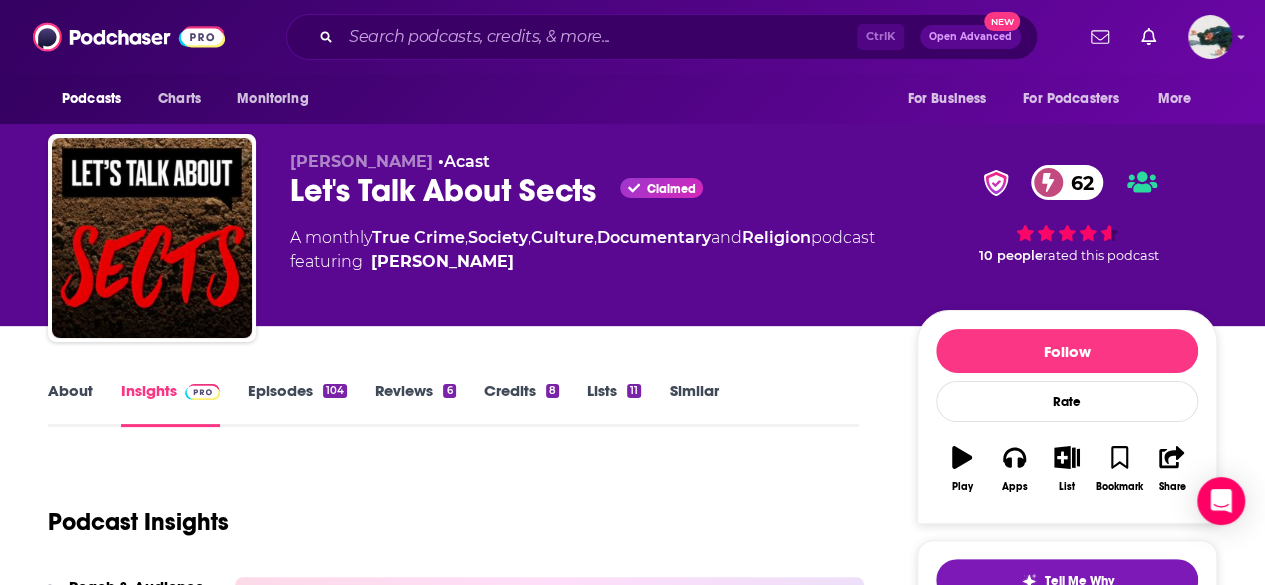 click on "Episodes 104" at bounding box center (297, 404) 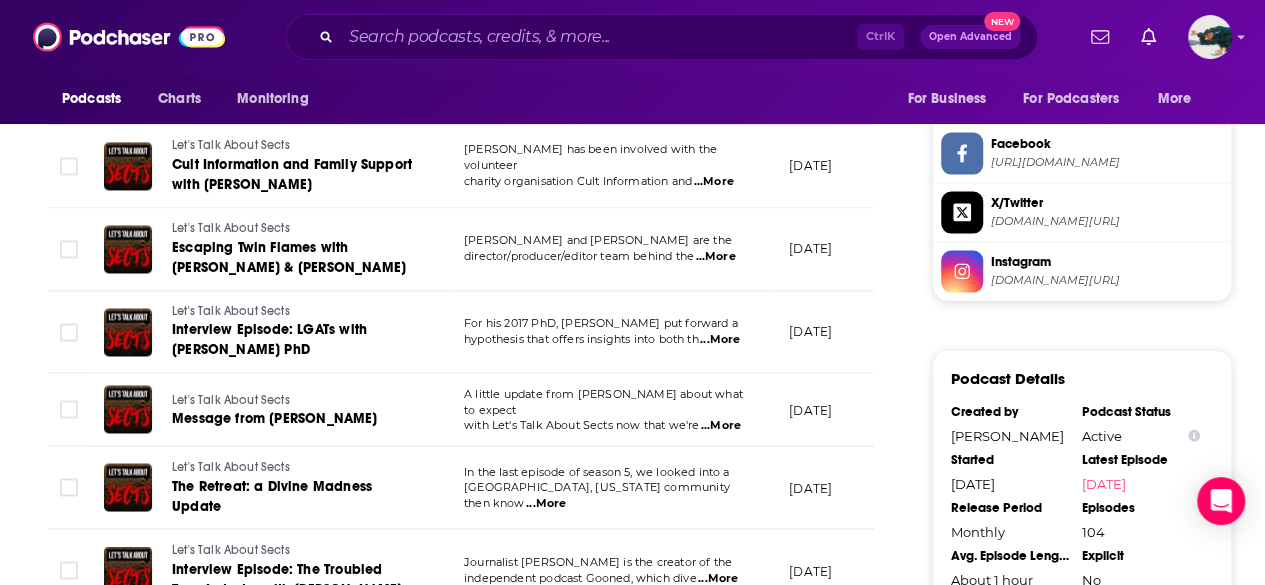 scroll, scrollTop: 2048, scrollLeft: 0, axis: vertical 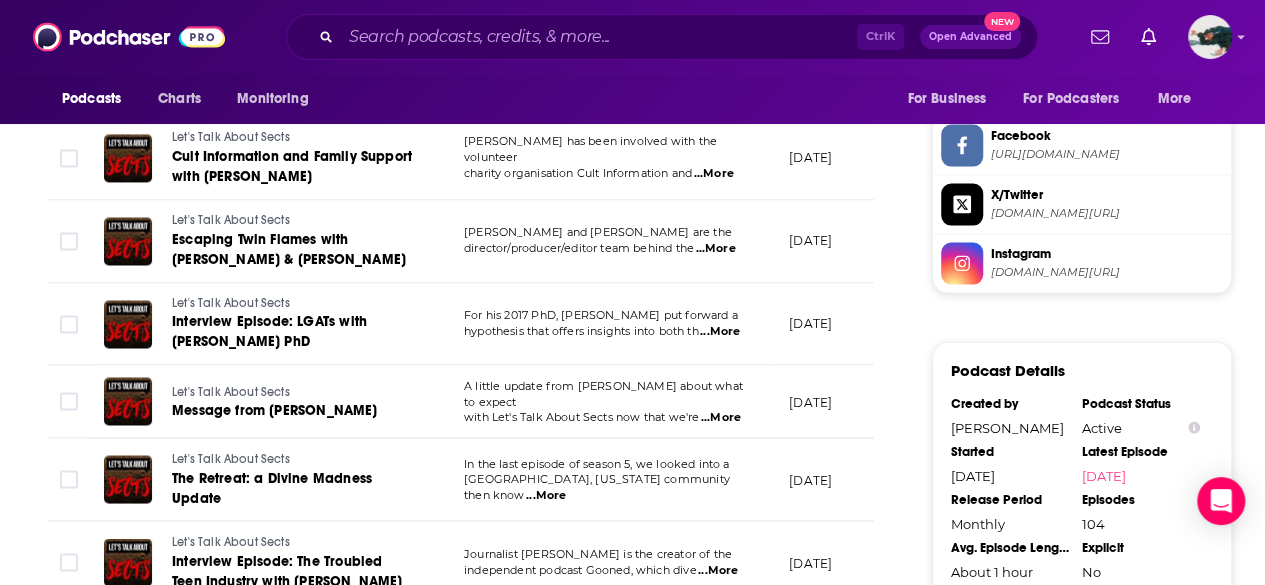 click on "Load More ..." at bounding box center (460, 647) 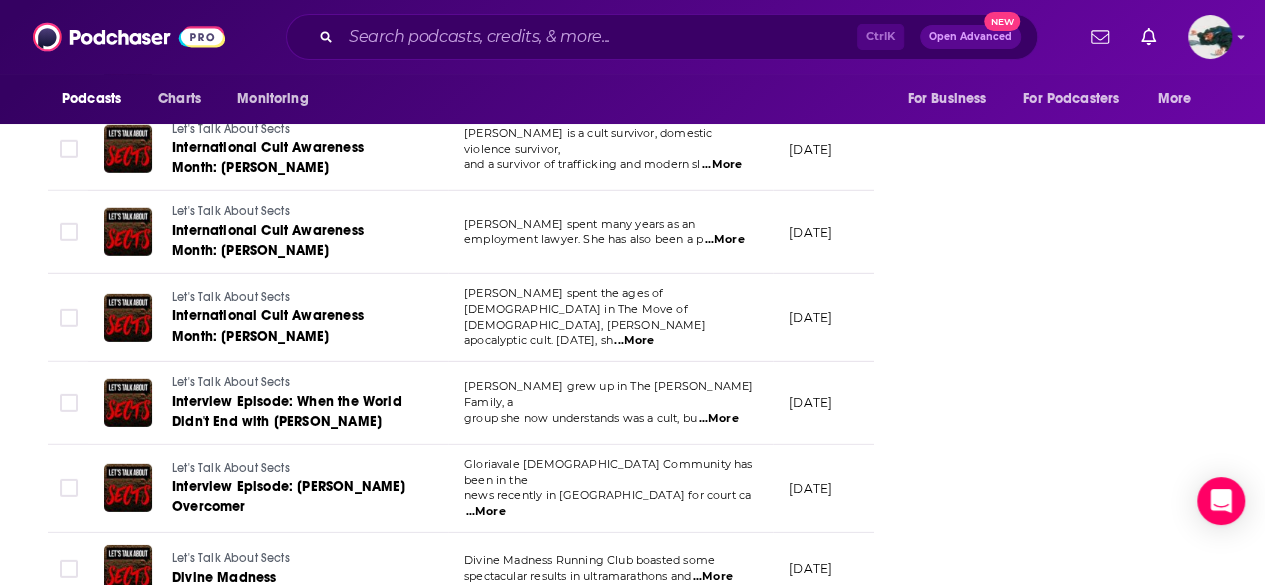scroll, scrollTop: 3332, scrollLeft: 0, axis: vertical 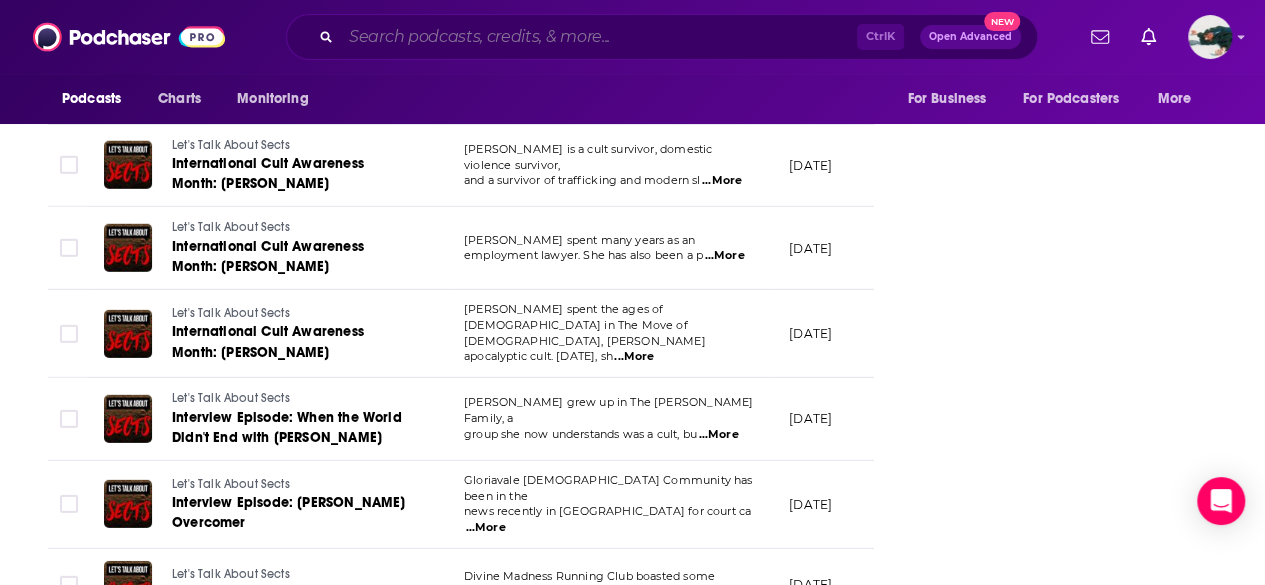 click at bounding box center [599, 37] 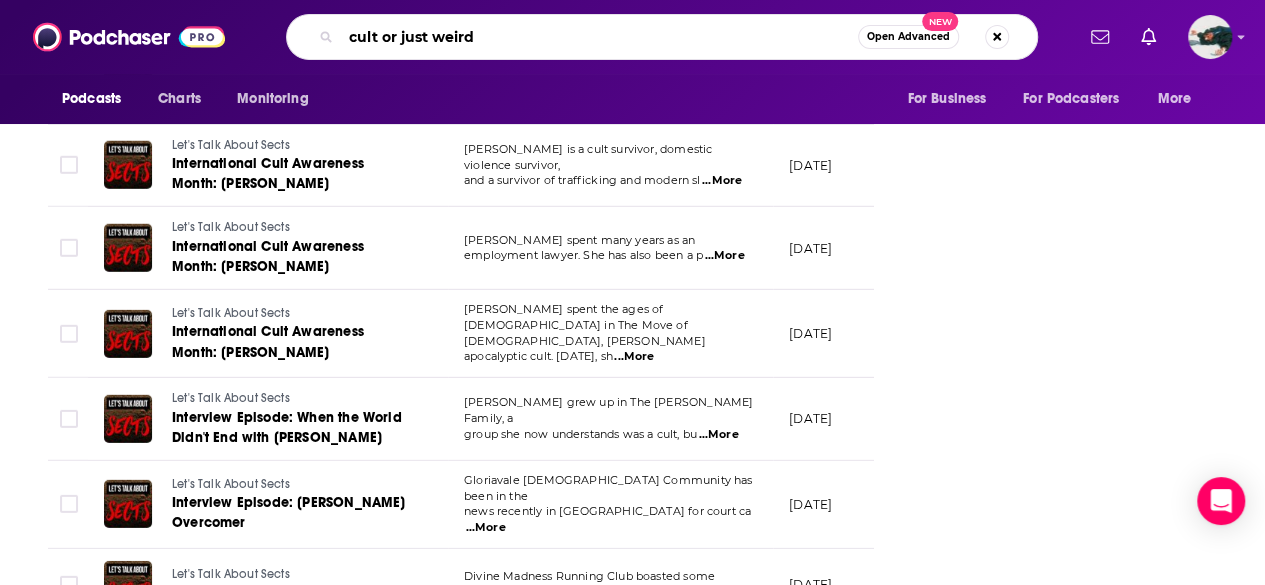 type on "cult or just weird" 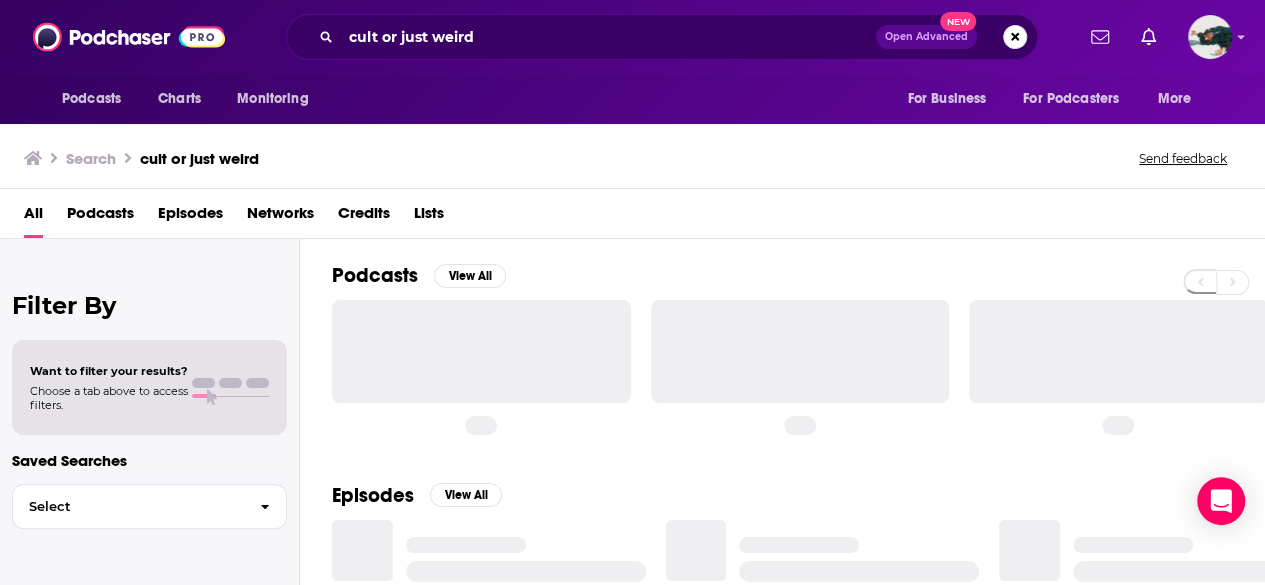 scroll, scrollTop: 0, scrollLeft: 0, axis: both 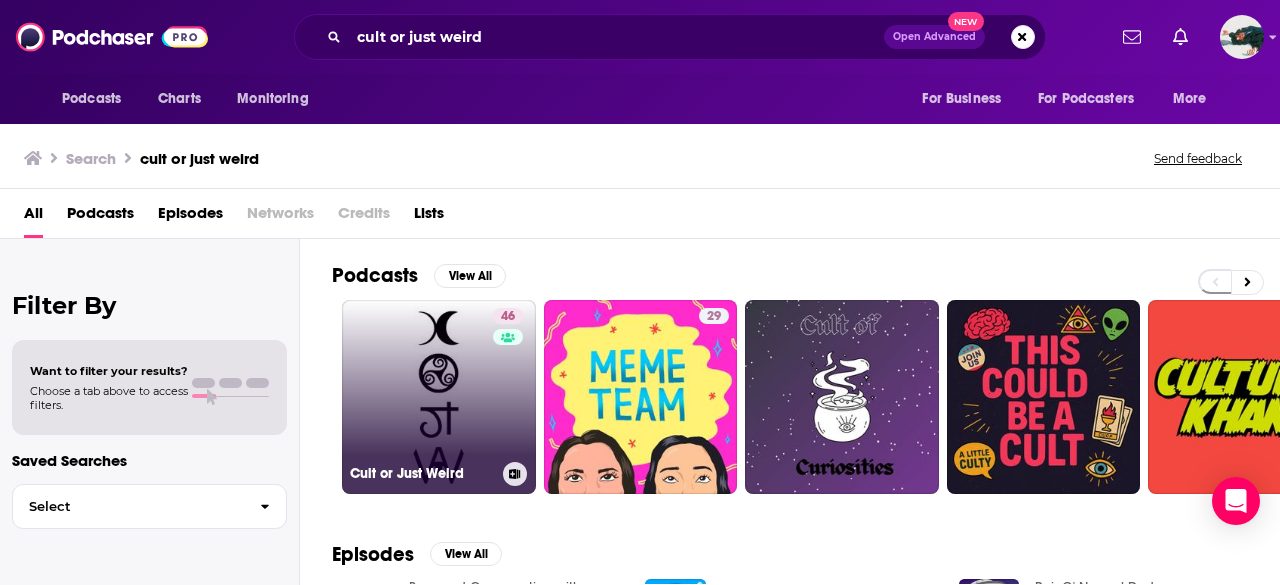 click on "46 Cult or Just Weird" at bounding box center (439, 397) 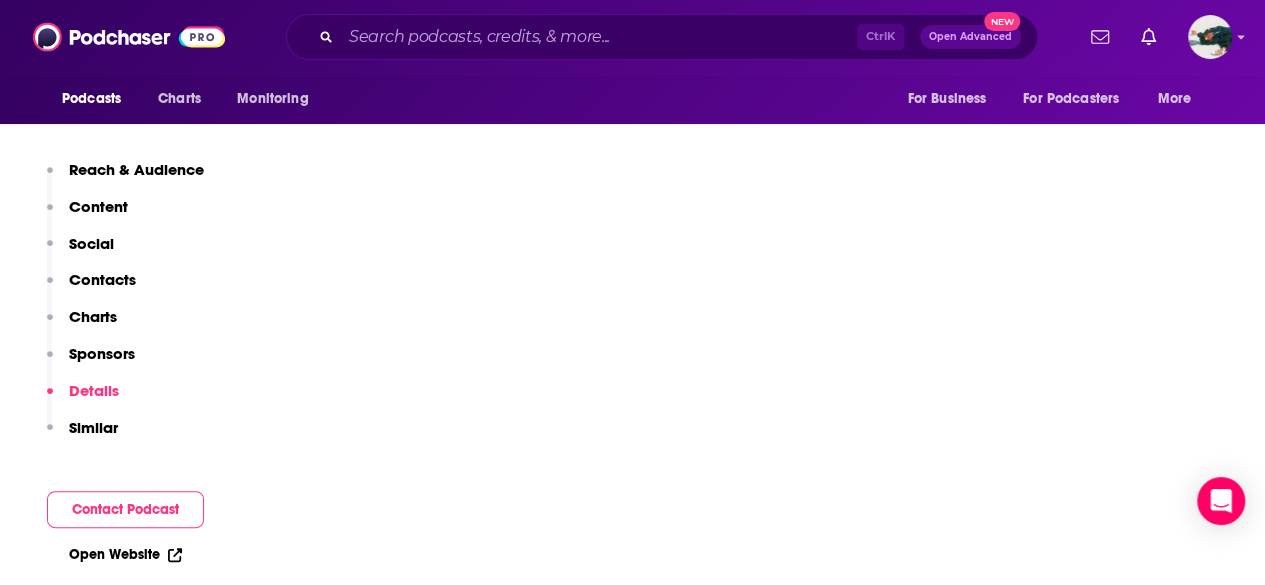 scroll, scrollTop: 4354, scrollLeft: 0, axis: vertical 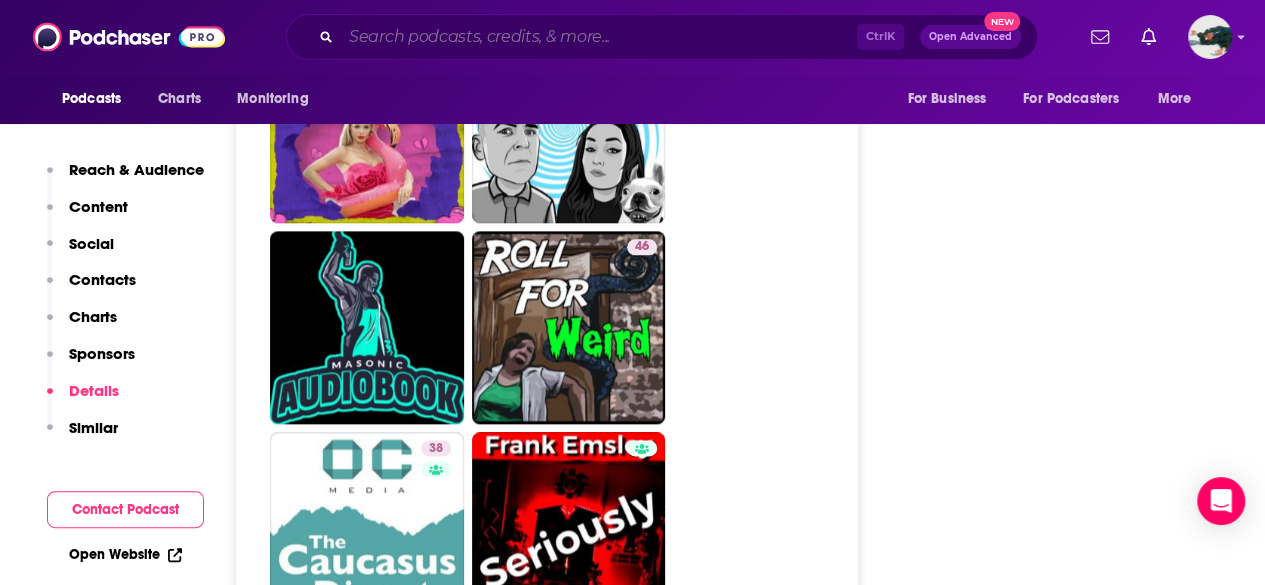 click at bounding box center [599, 37] 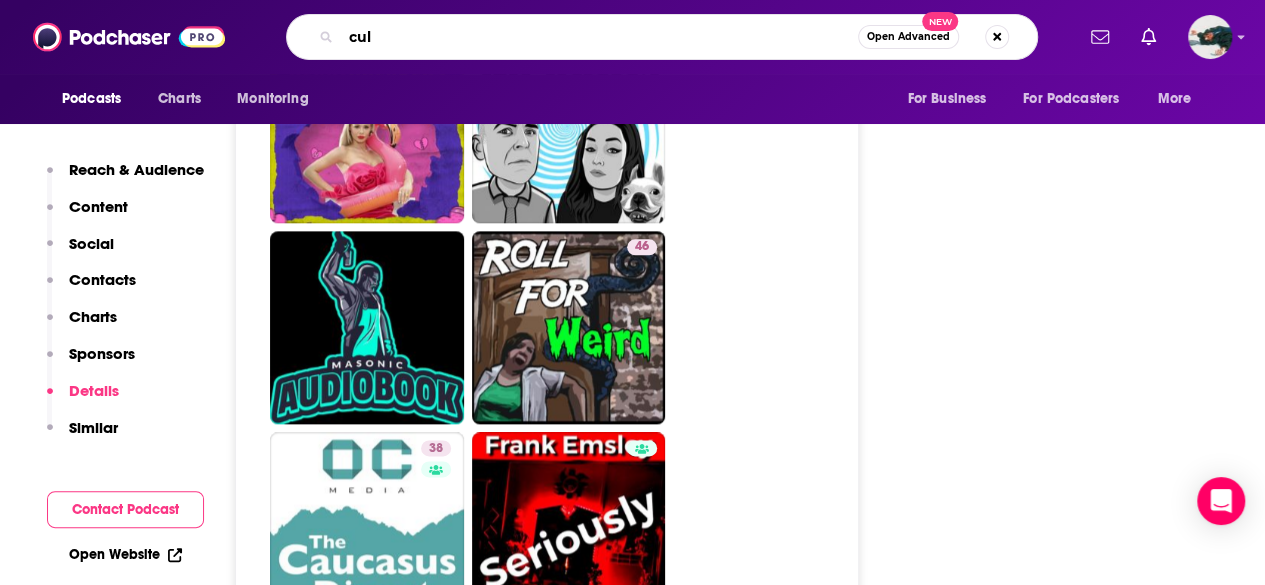 type on "cult" 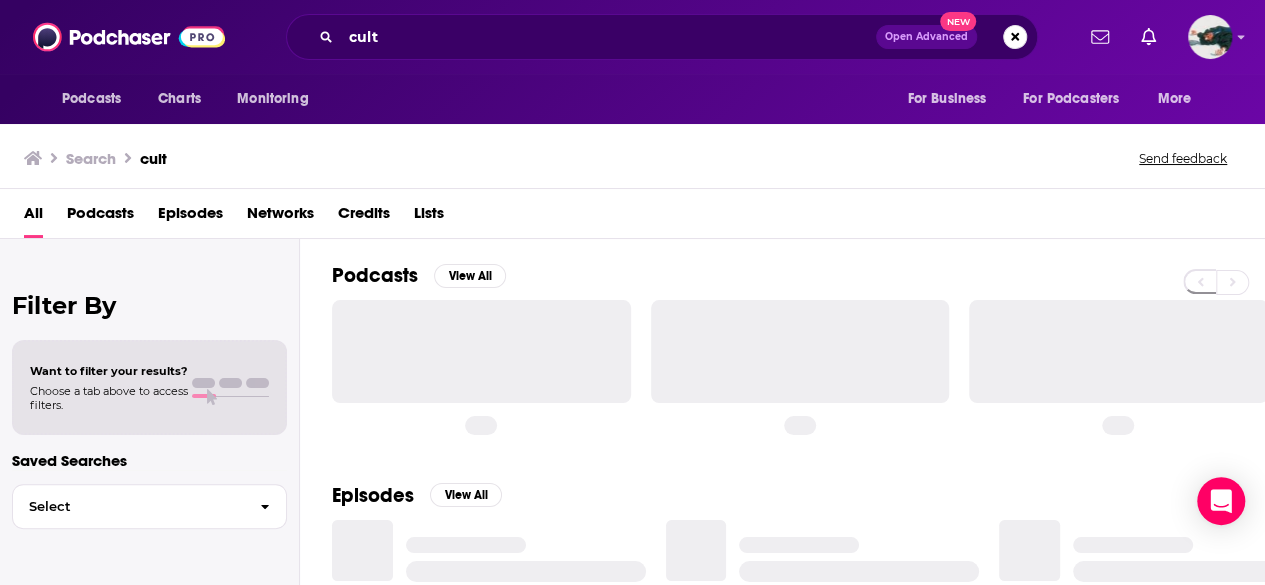 scroll, scrollTop: 0, scrollLeft: 0, axis: both 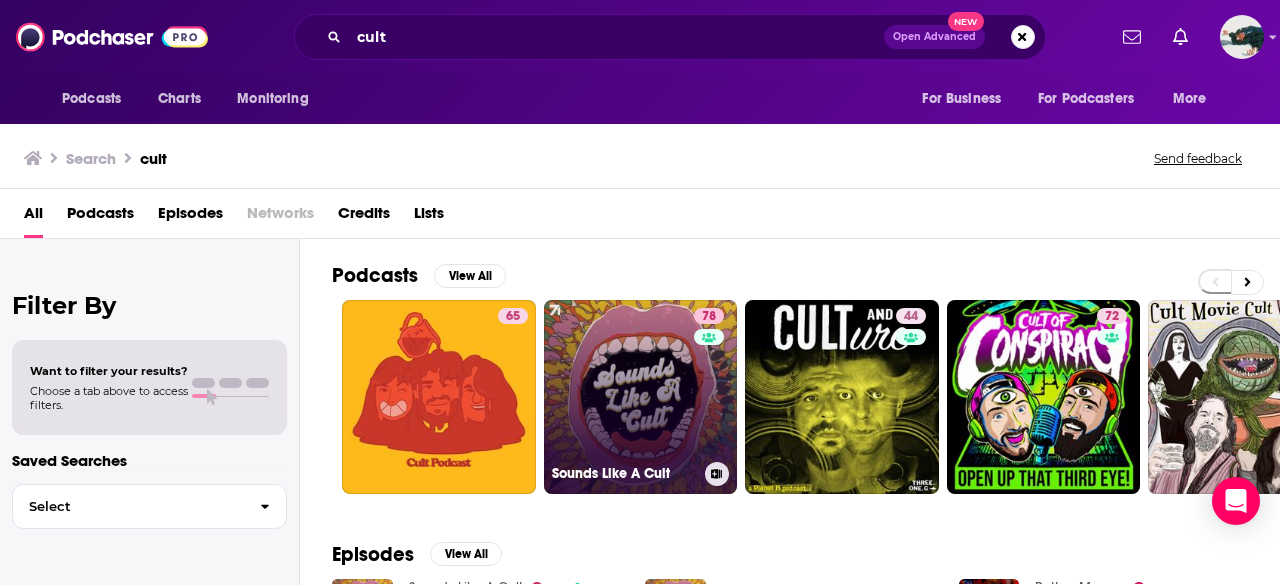 click on "78 Sounds Like A Cult" at bounding box center [641, 397] 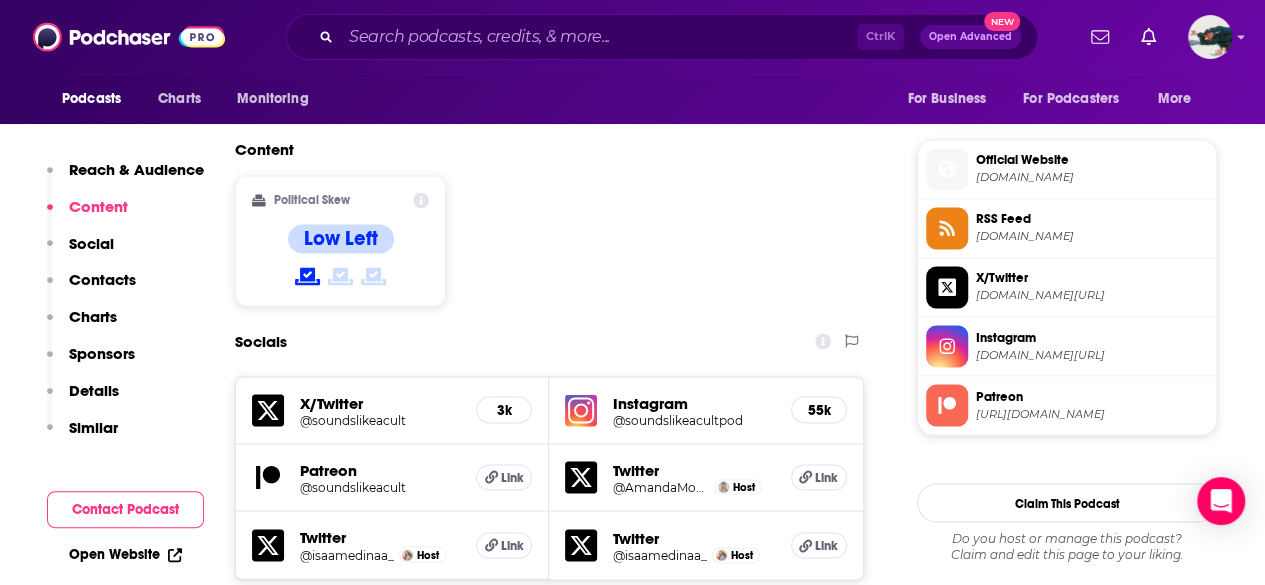 scroll, scrollTop: 1998, scrollLeft: 0, axis: vertical 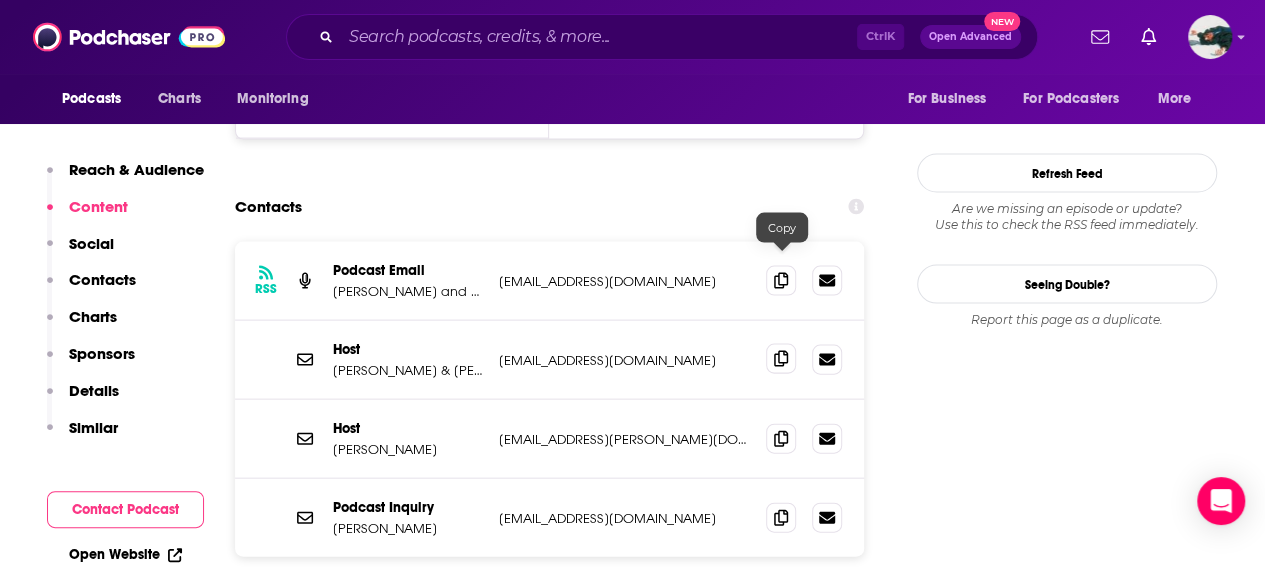 click at bounding box center [781, 359] 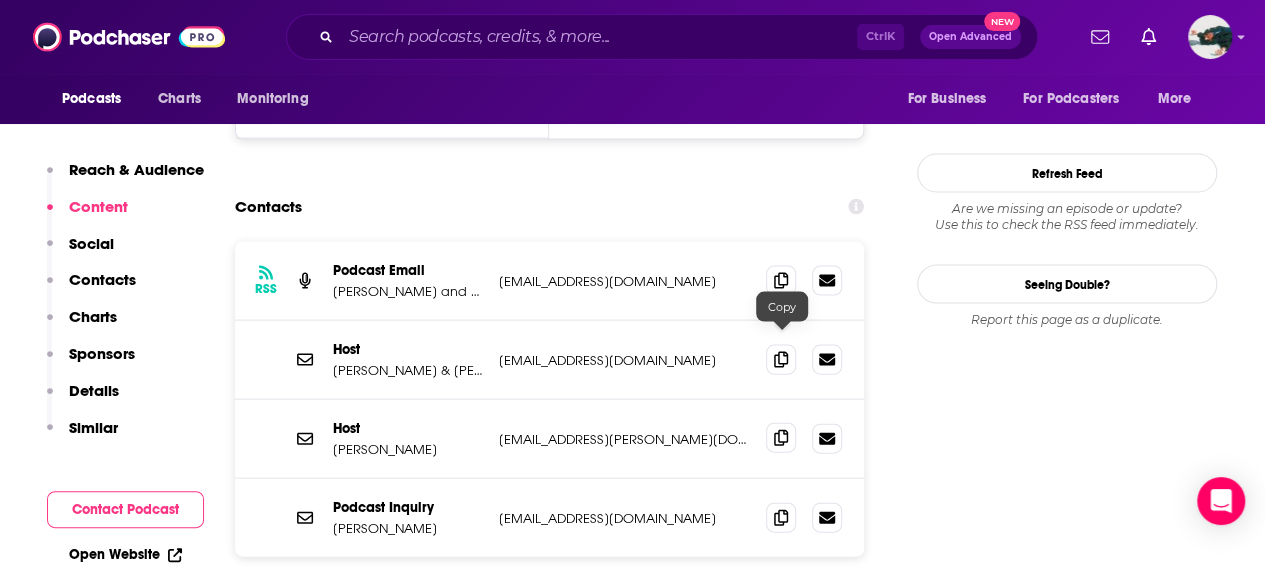 click at bounding box center (781, 438) 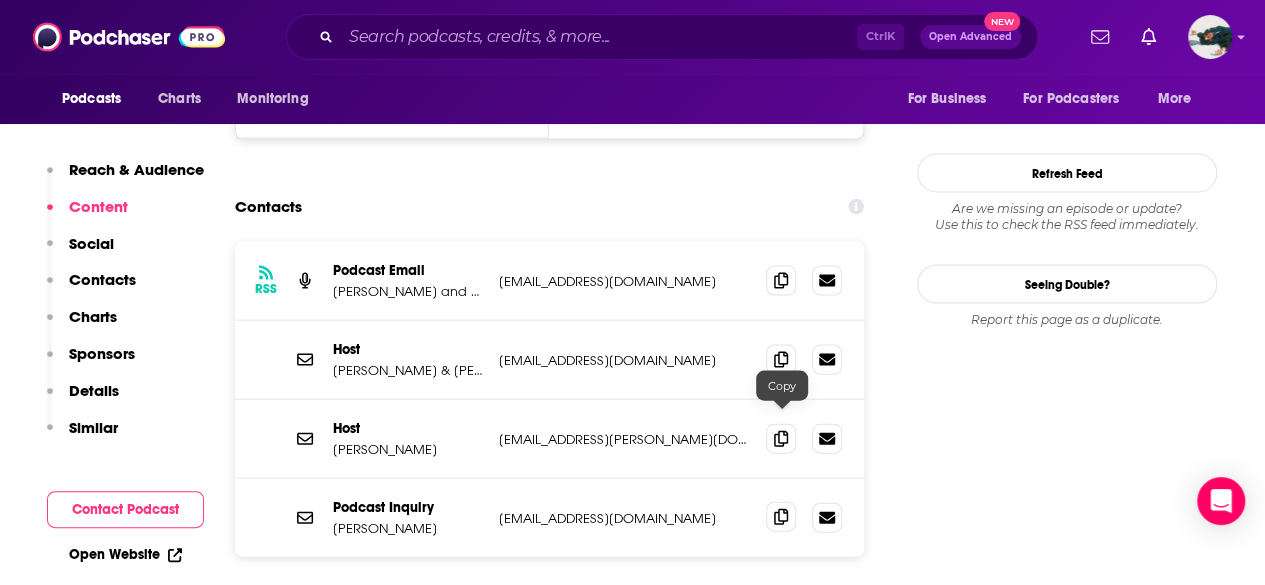 click 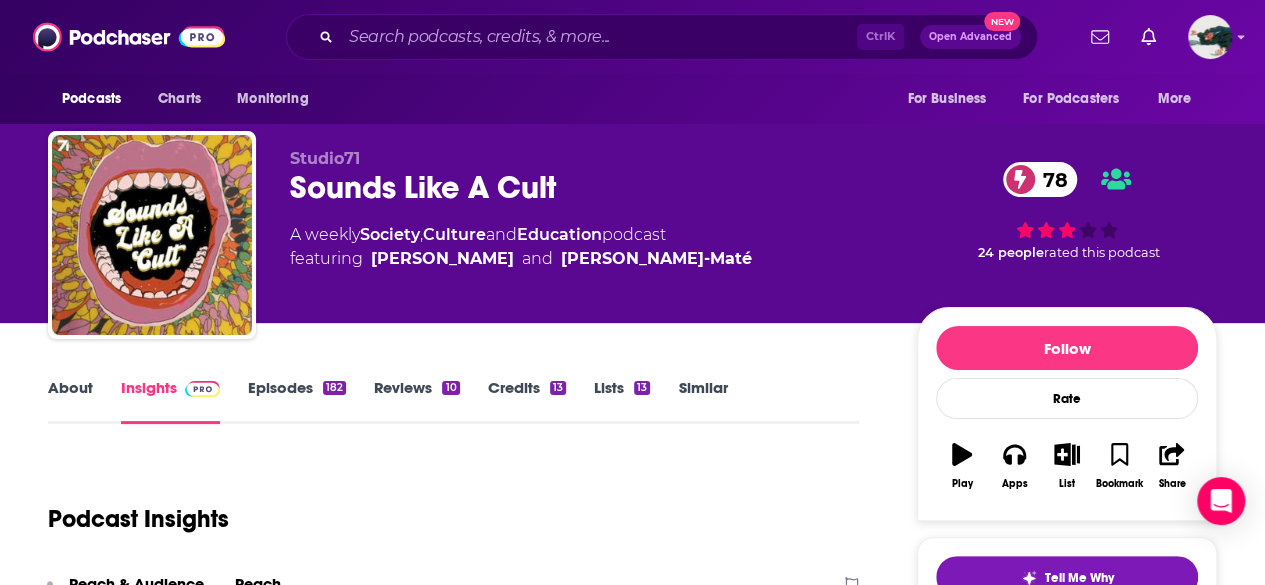scroll, scrollTop: 0, scrollLeft: 0, axis: both 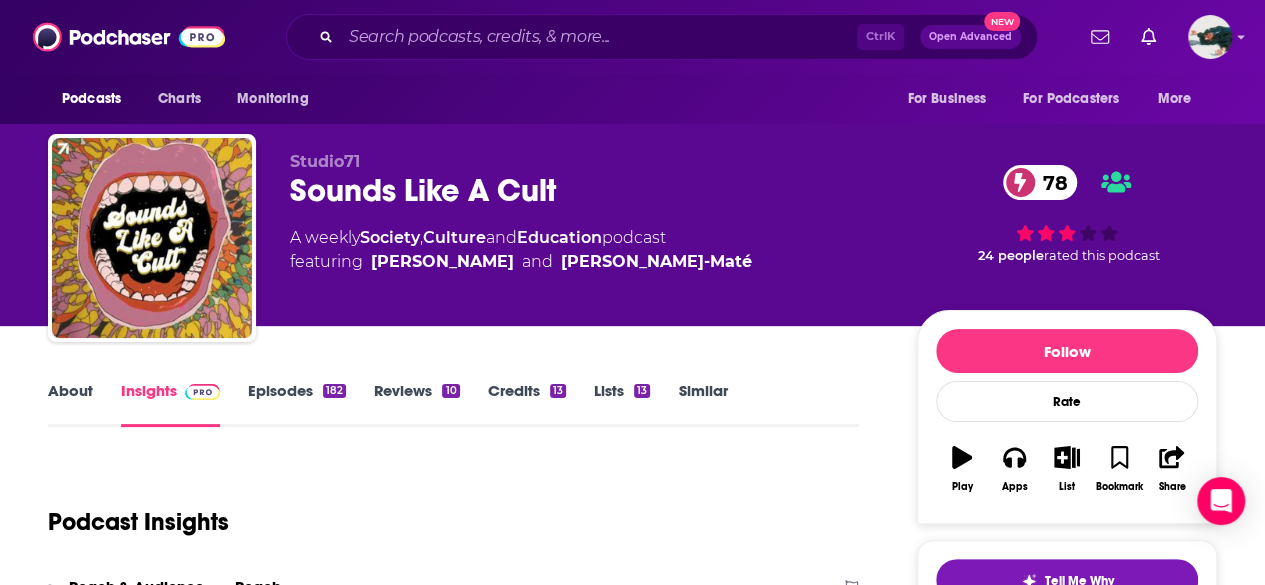 click on "About" at bounding box center (70, 404) 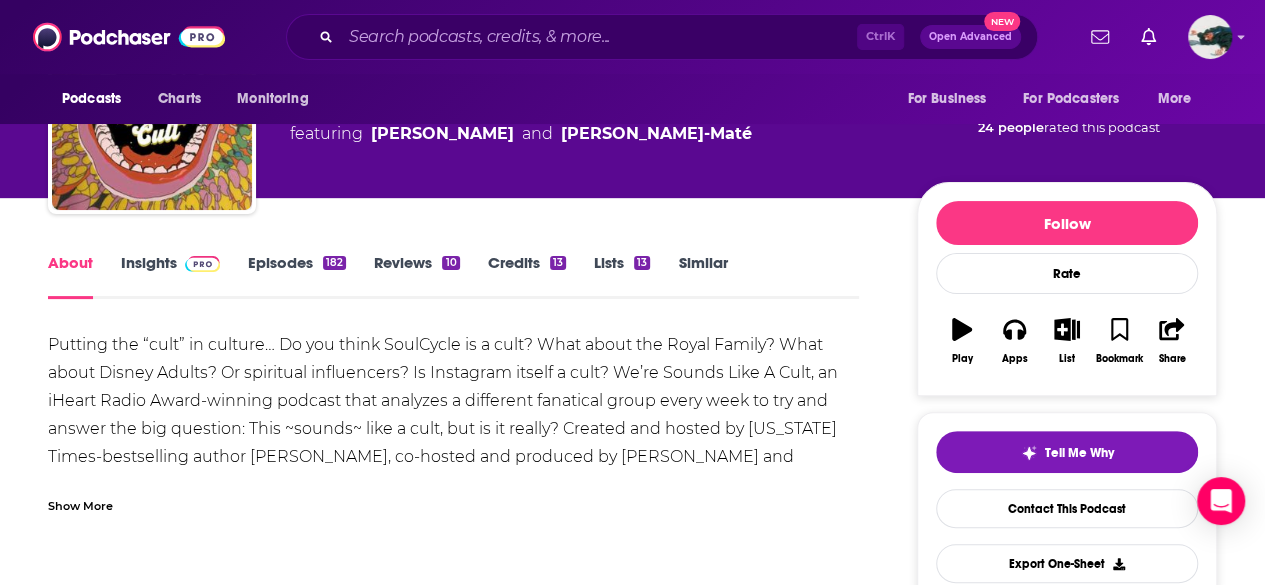 scroll, scrollTop: 208, scrollLeft: 0, axis: vertical 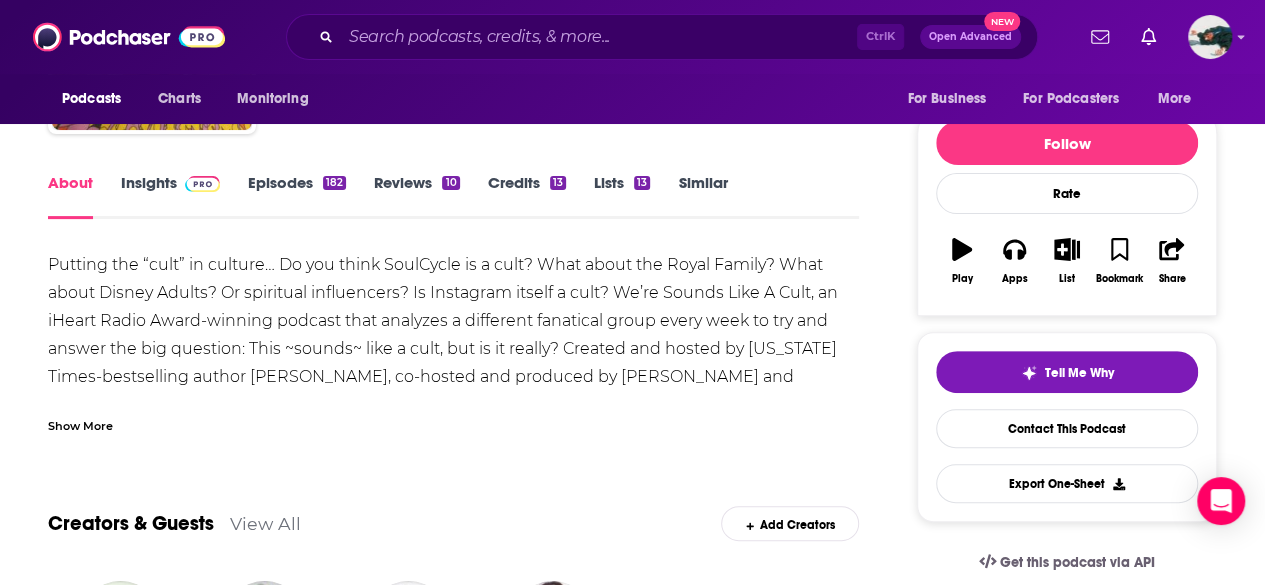 click on "Show More" at bounding box center [80, 424] 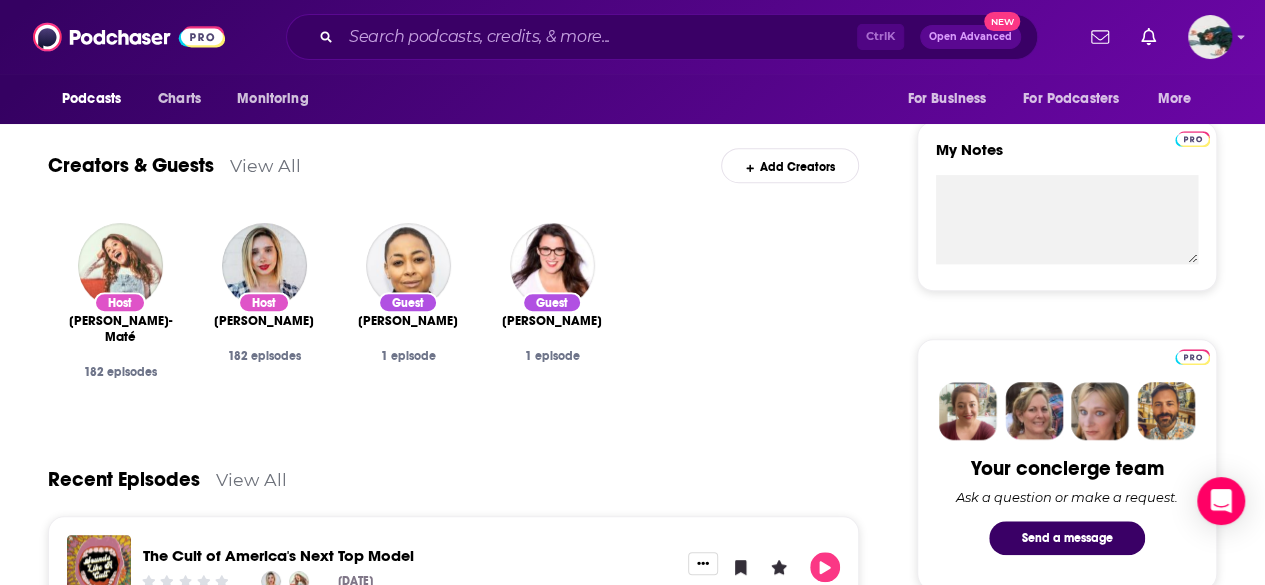 scroll, scrollTop: 190, scrollLeft: 0, axis: vertical 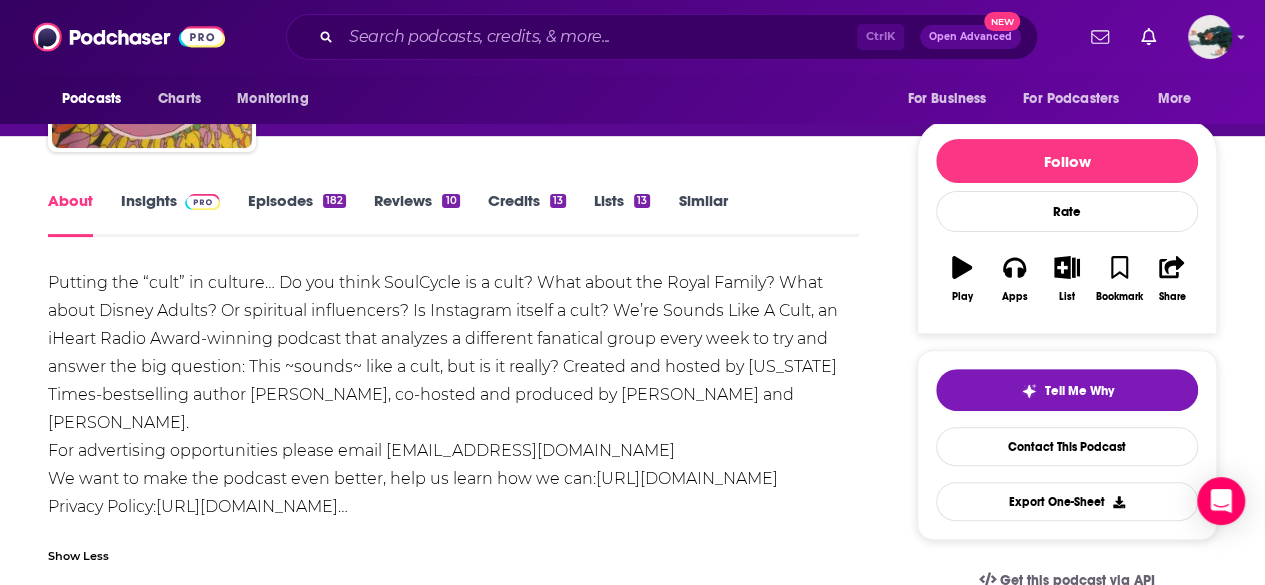 click on "Insights" at bounding box center [170, 214] 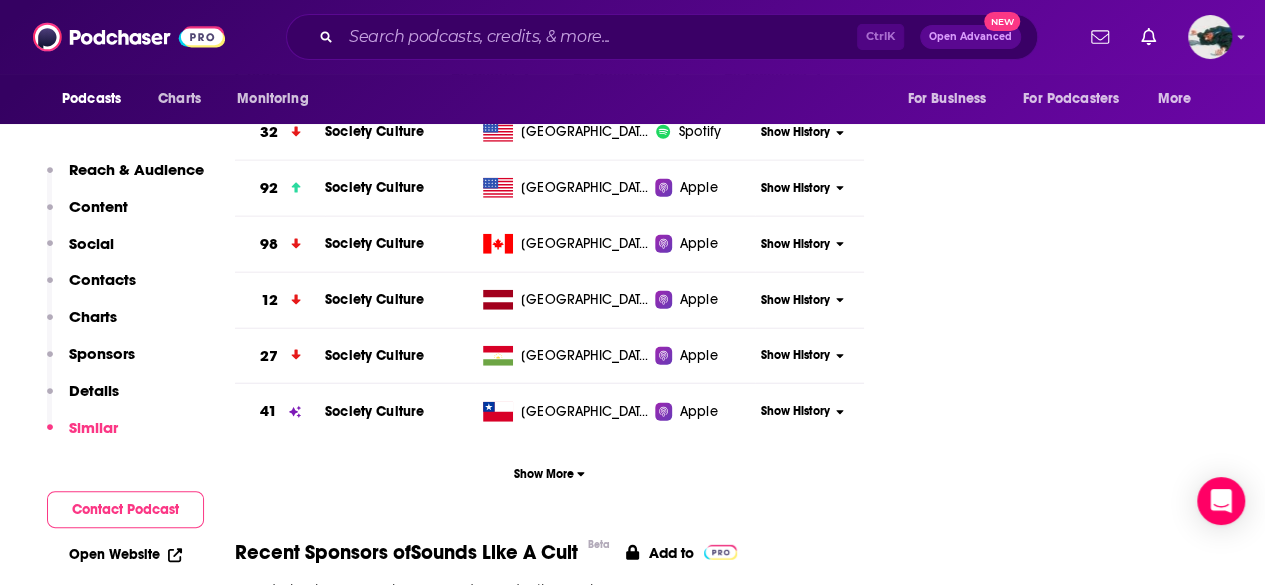 scroll, scrollTop: 0, scrollLeft: 0, axis: both 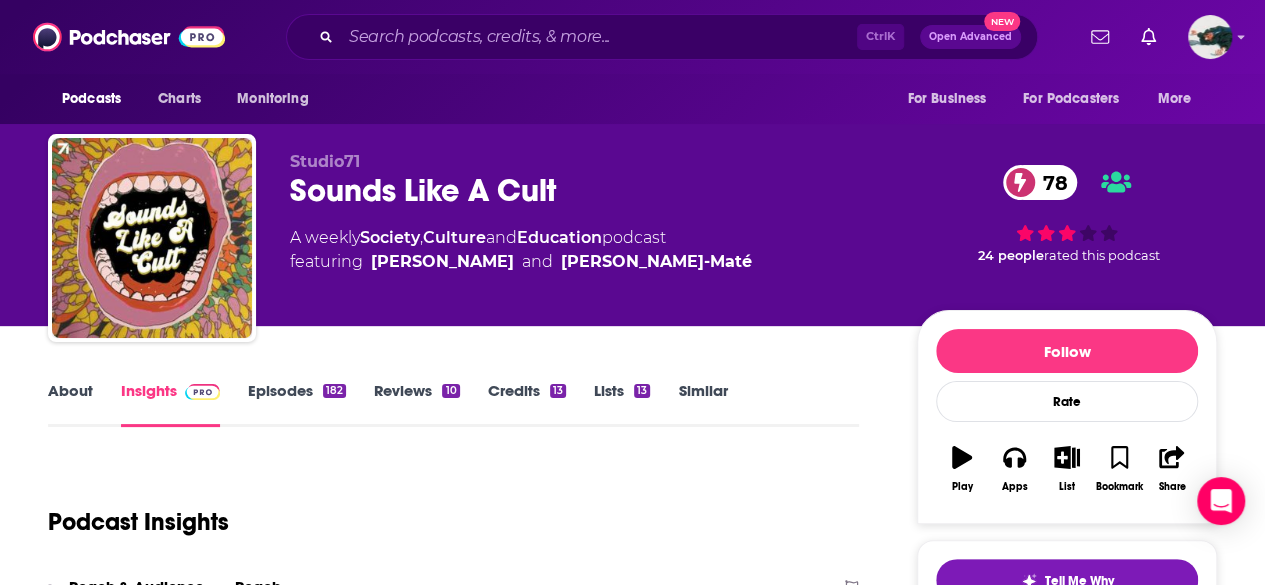 click on "About Insights Episodes 182 Reviews 10 Credits 13 Lists 13 Similar" at bounding box center (453, 402) 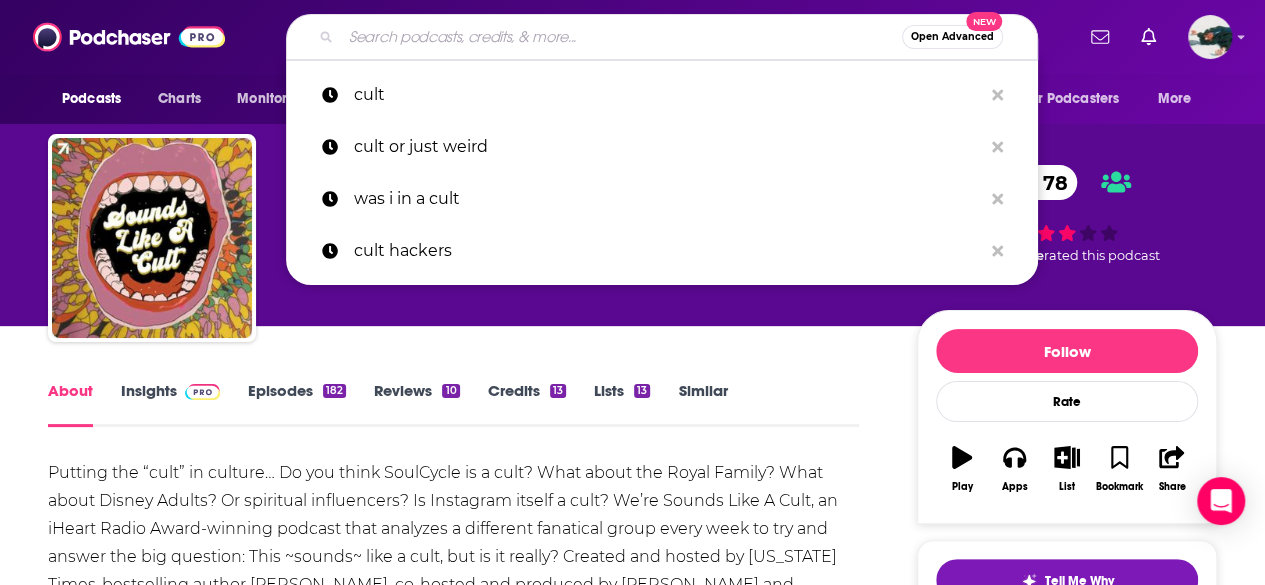 click at bounding box center [621, 37] 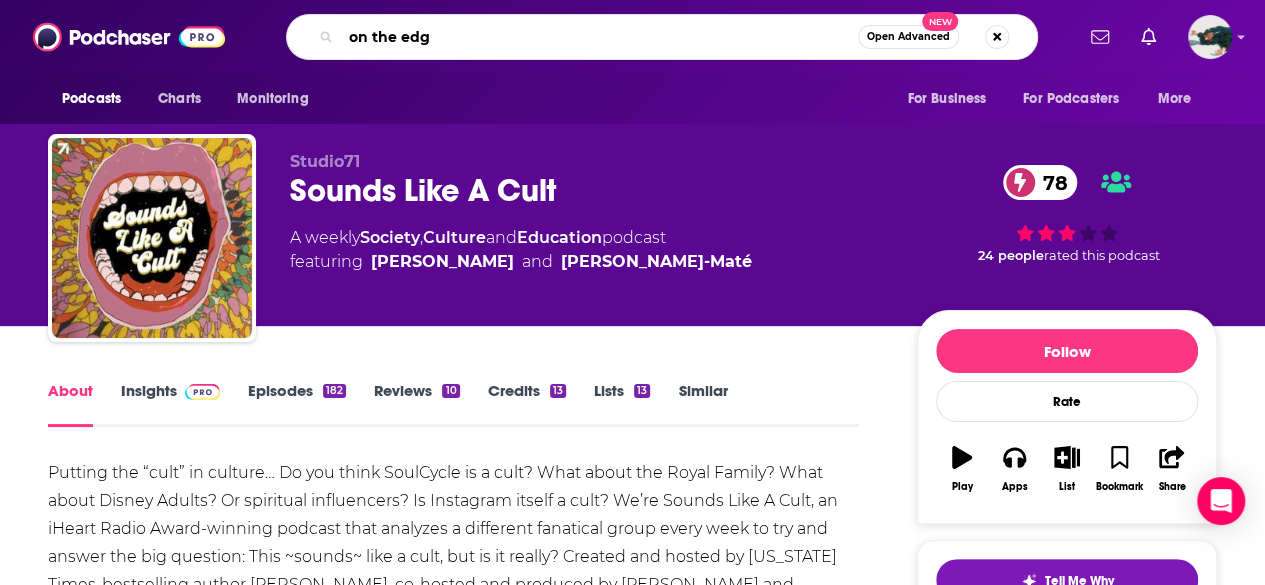 type on "on the edge" 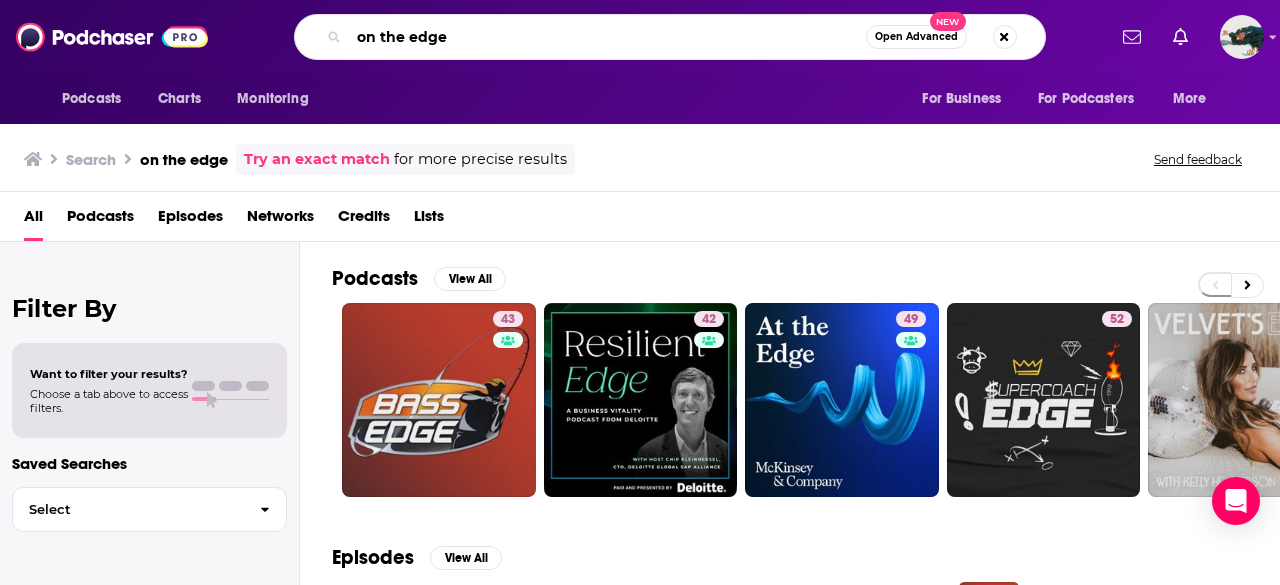 click on "on the edge" at bounding box center (607, 37) 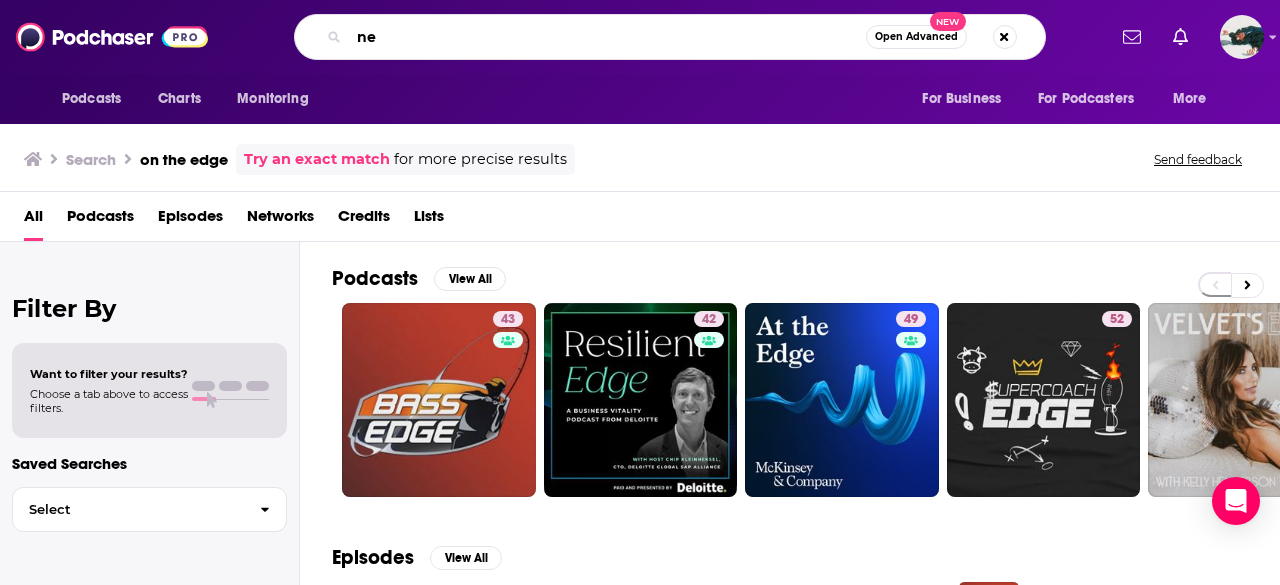 type on "n" 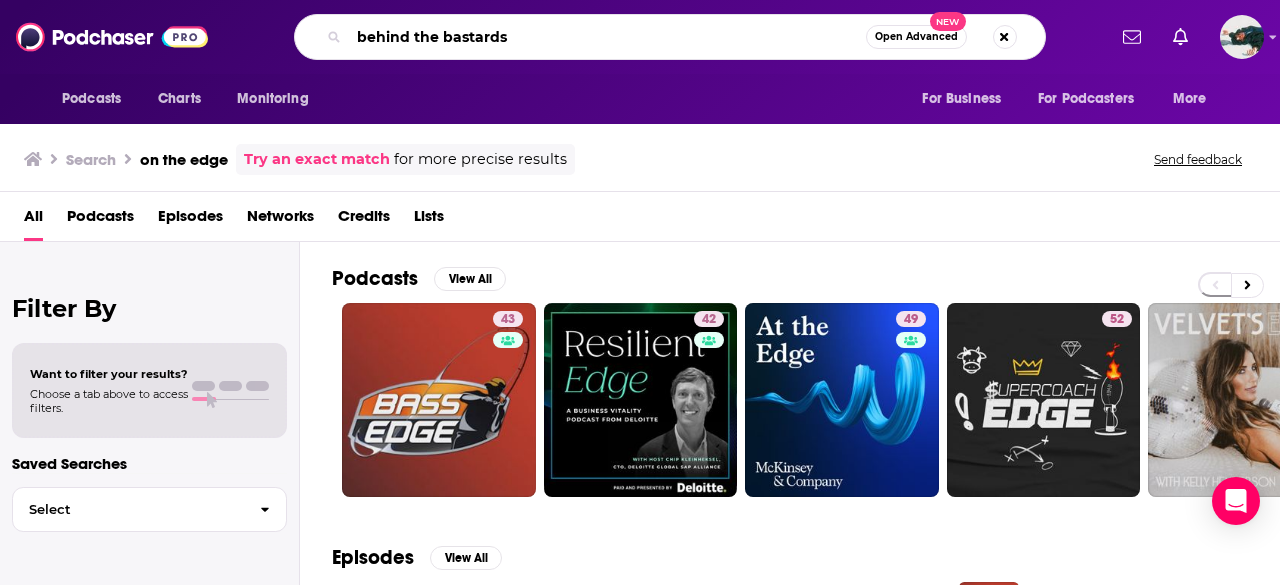 type on "behind the bastards" 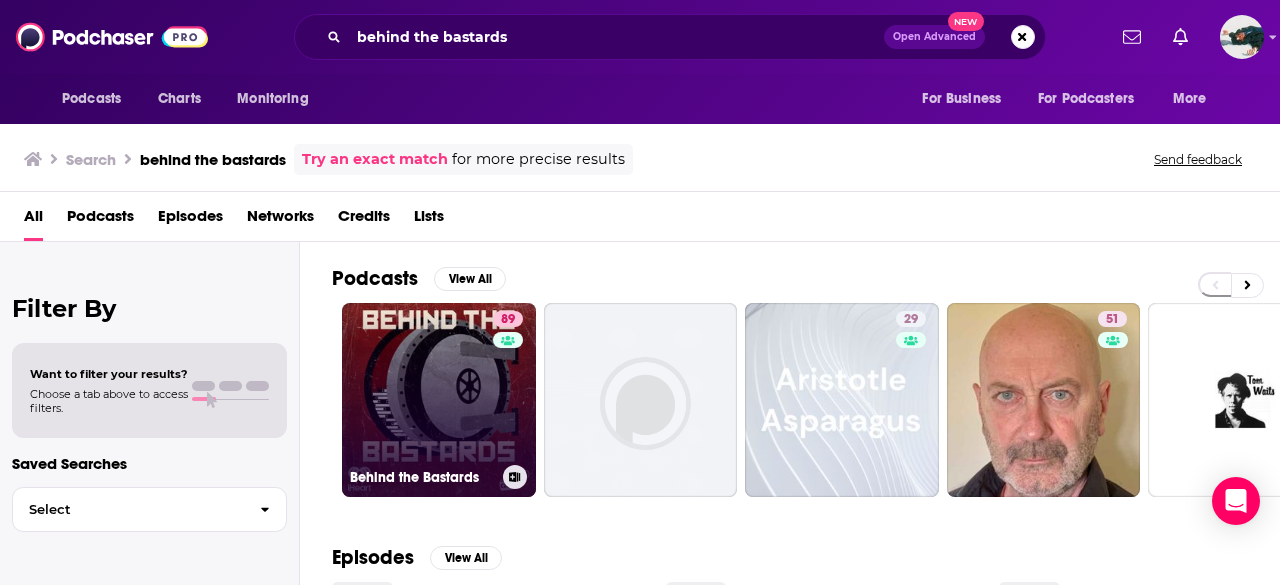 click on "89 Behind the Bastards" at bounding box center [439, 400] 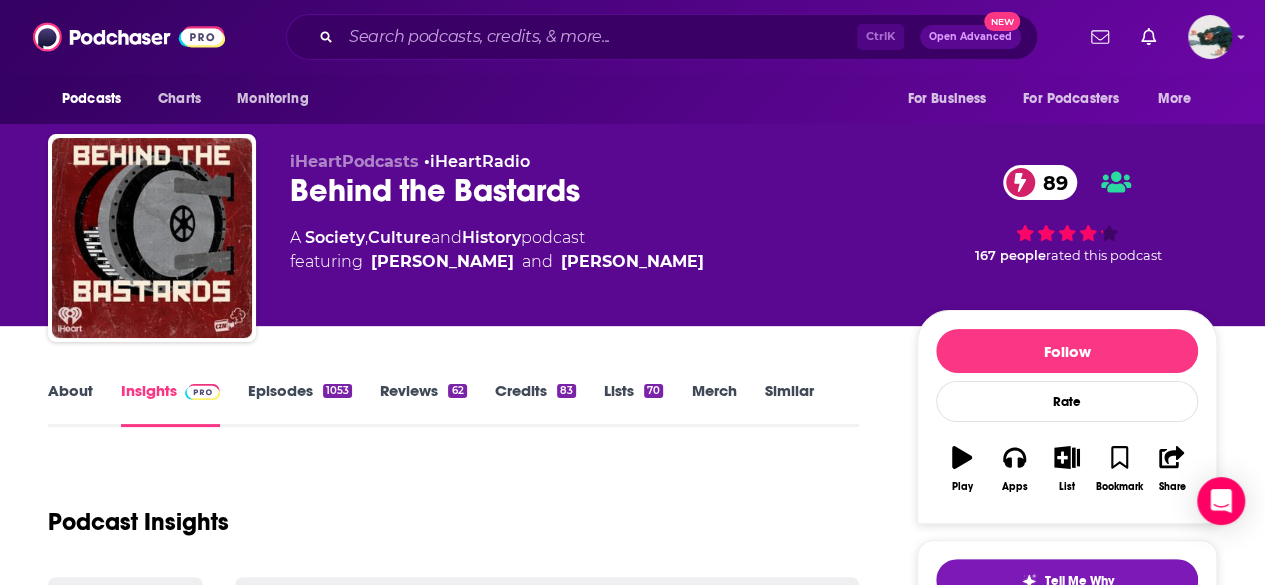 click on "About" at bounding box center [70, 404] 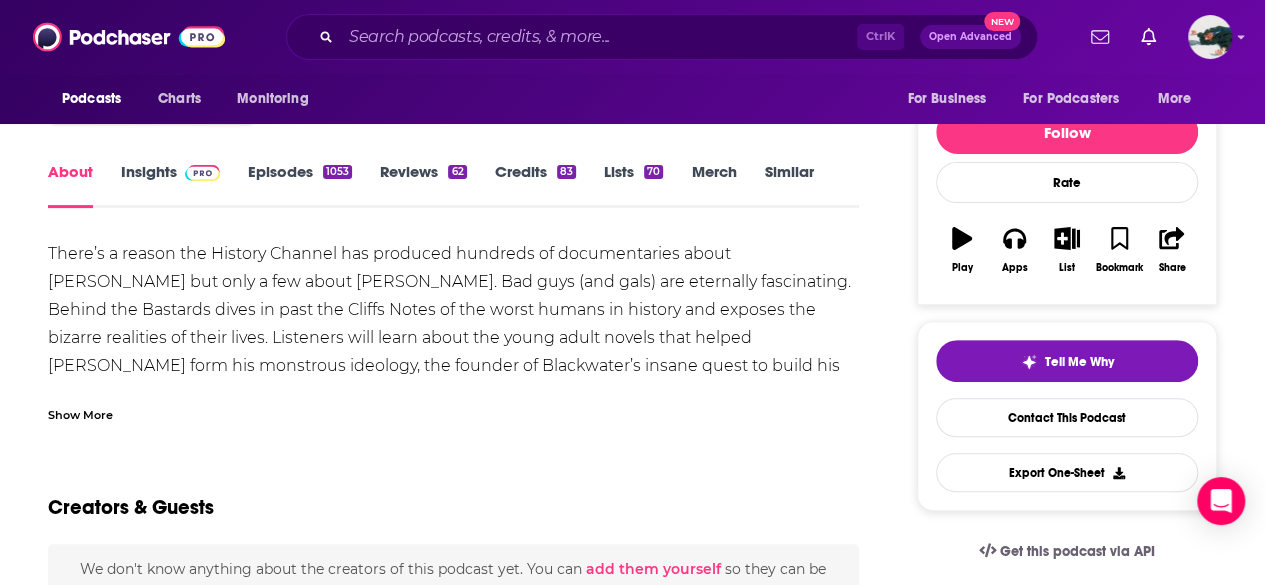 scroll, scrollTop: 220, scrollLeft: 0, axis: vertical 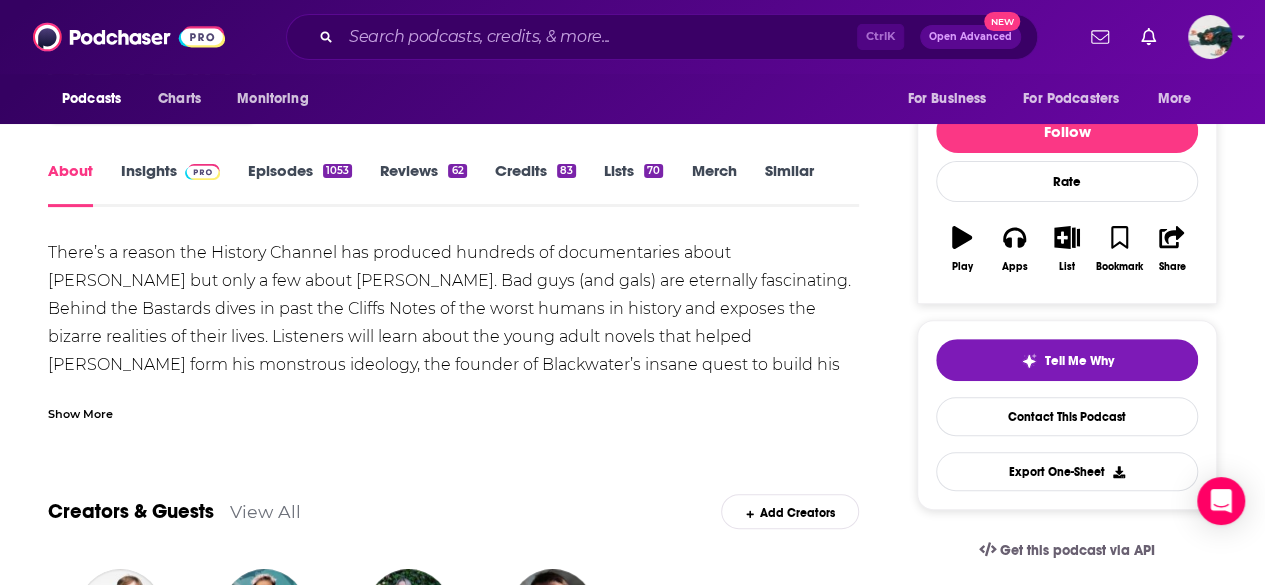 click on "Show More" at bounding box center [80, 412] 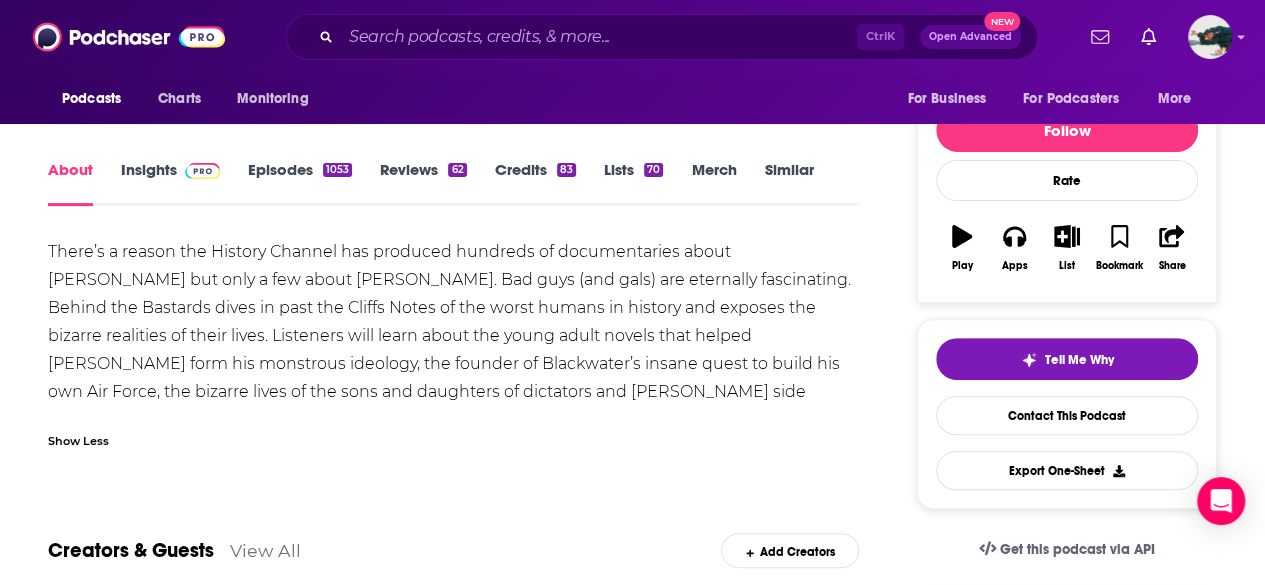 scroll, scrollTop: 224, scrollLeft: 0, axis: vertical 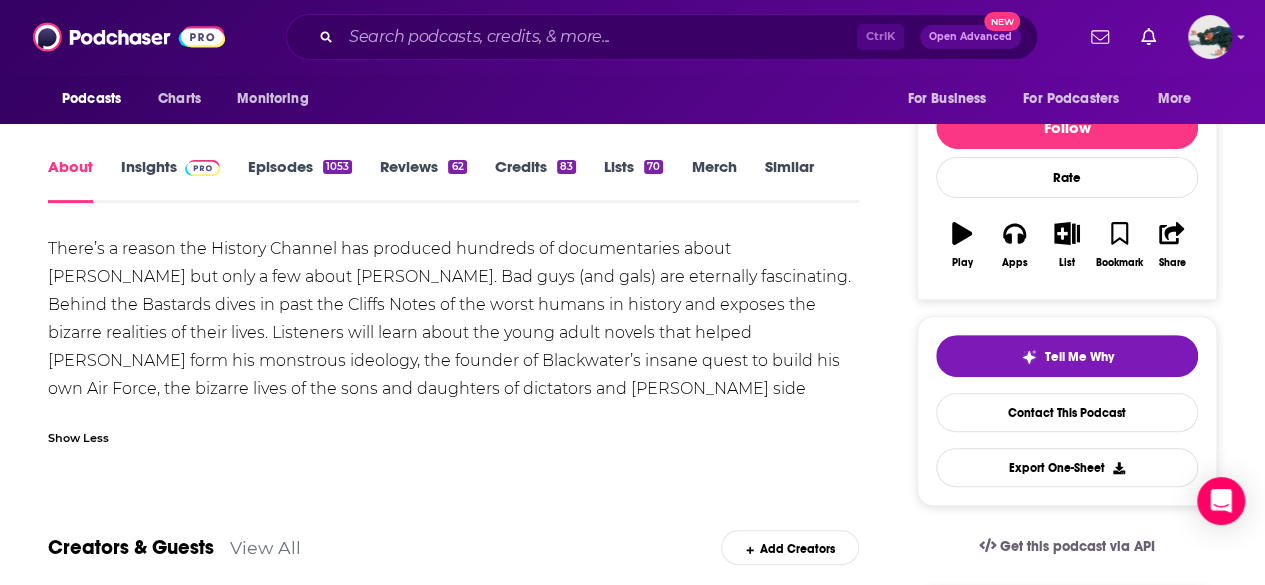 click on "Insights" at bounding box center [170, 180] 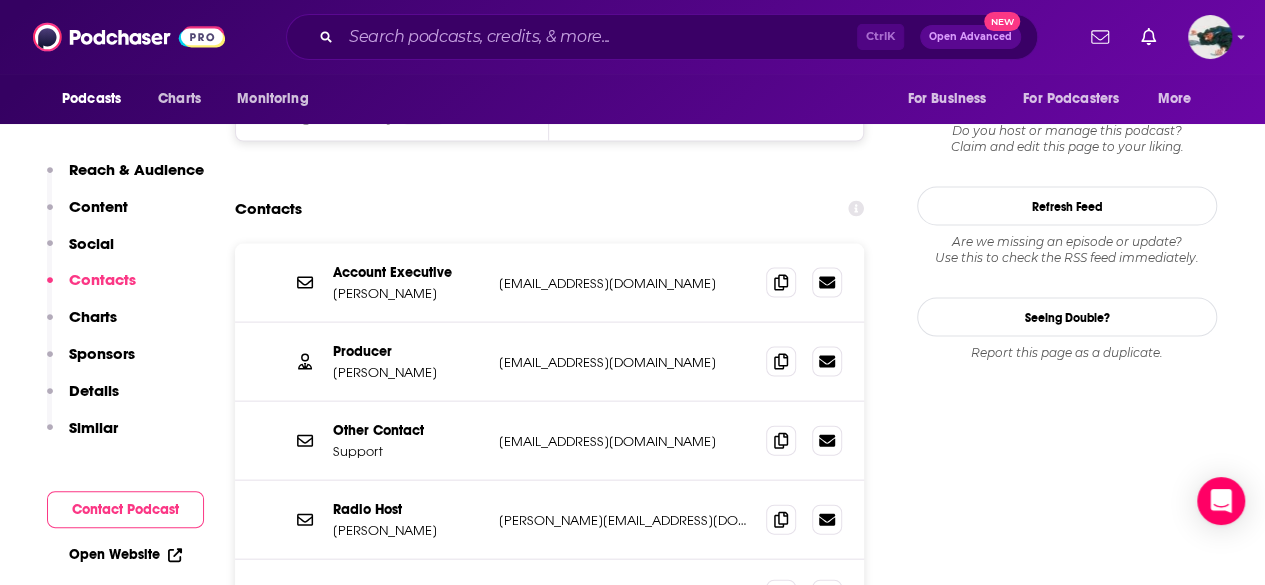 scroll, scrollTop: 1769, scrollLeft: 0, axis: vertical 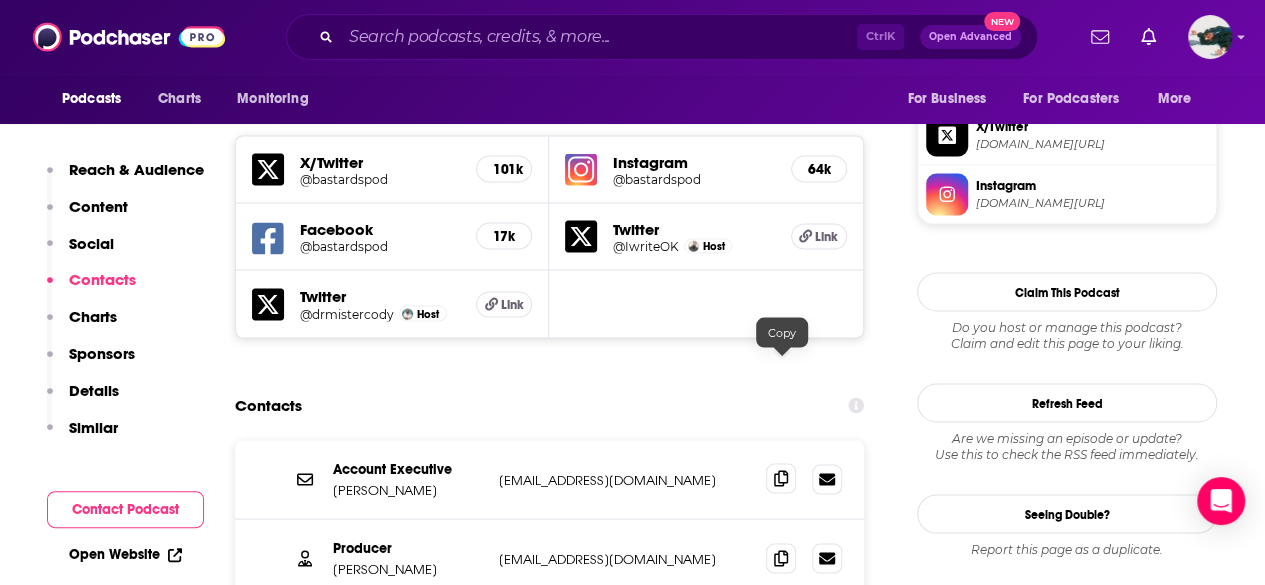 click 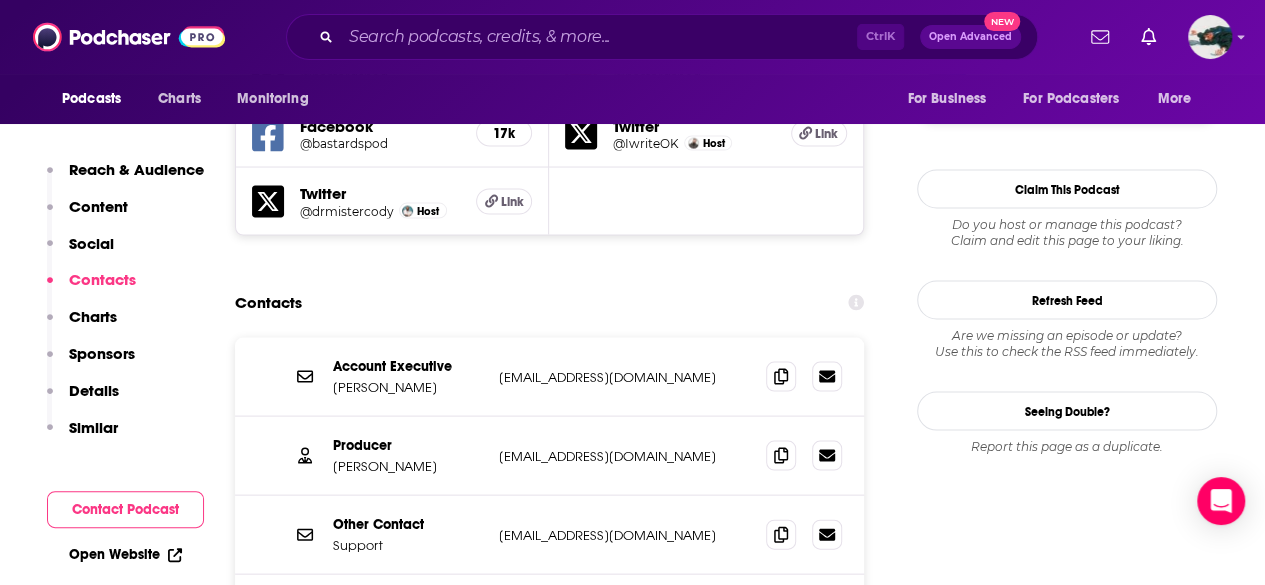 scroll, scrollTop: 1956, scrollLeft: 0, axis: vertical 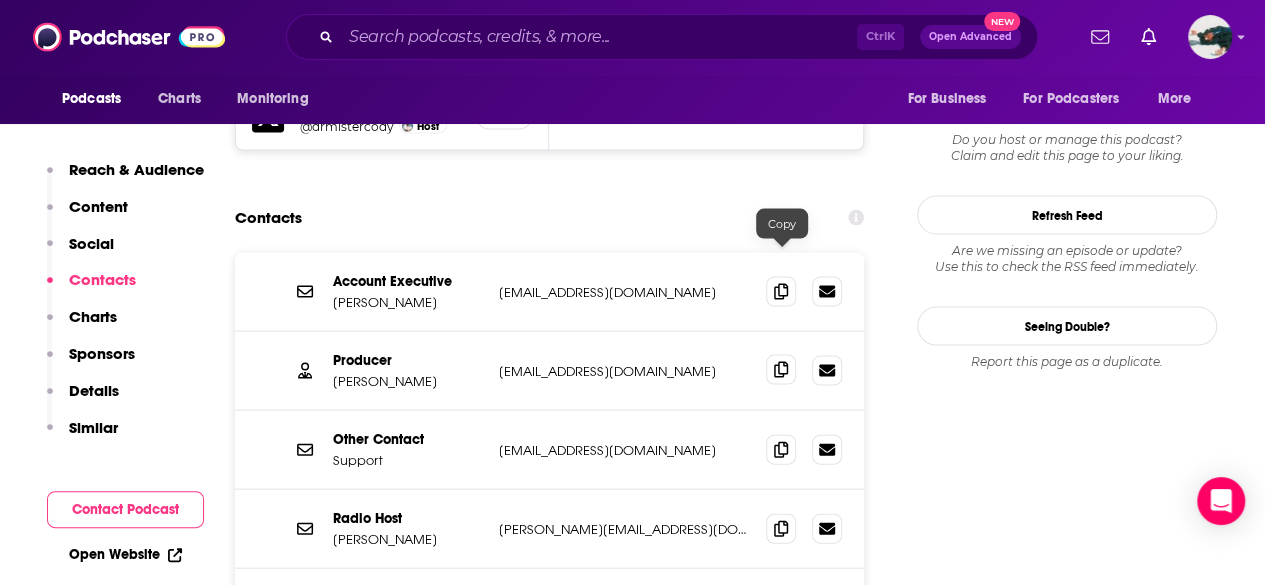 click at bounding box center (781, 370) 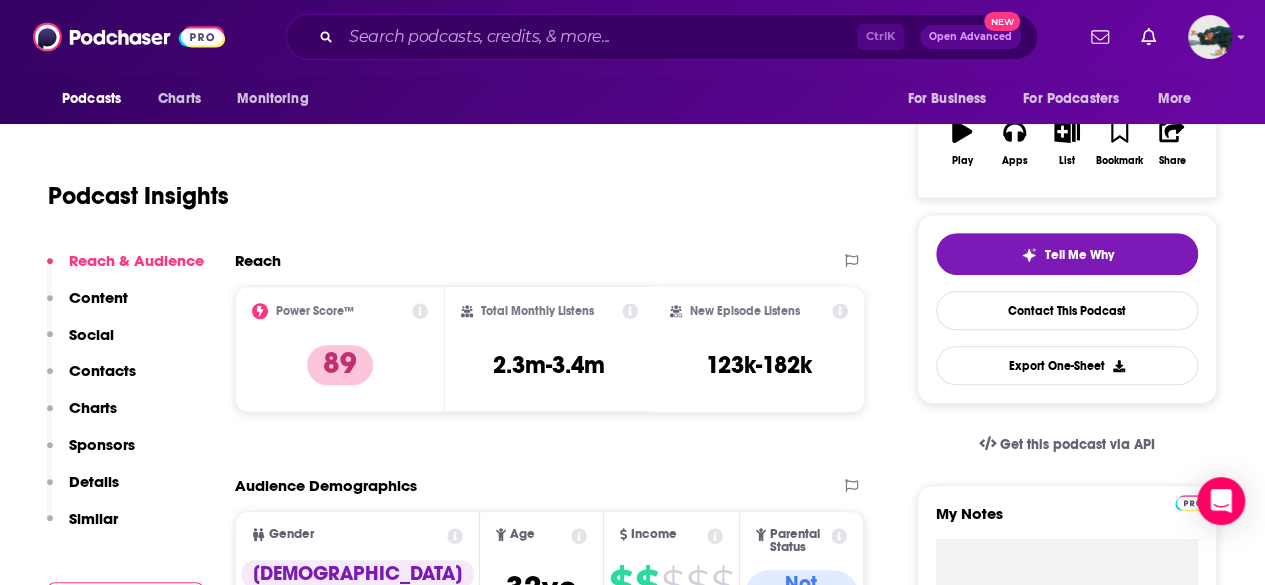 scroll, scrollTop: 0, scrollLeft: 0, axis: both 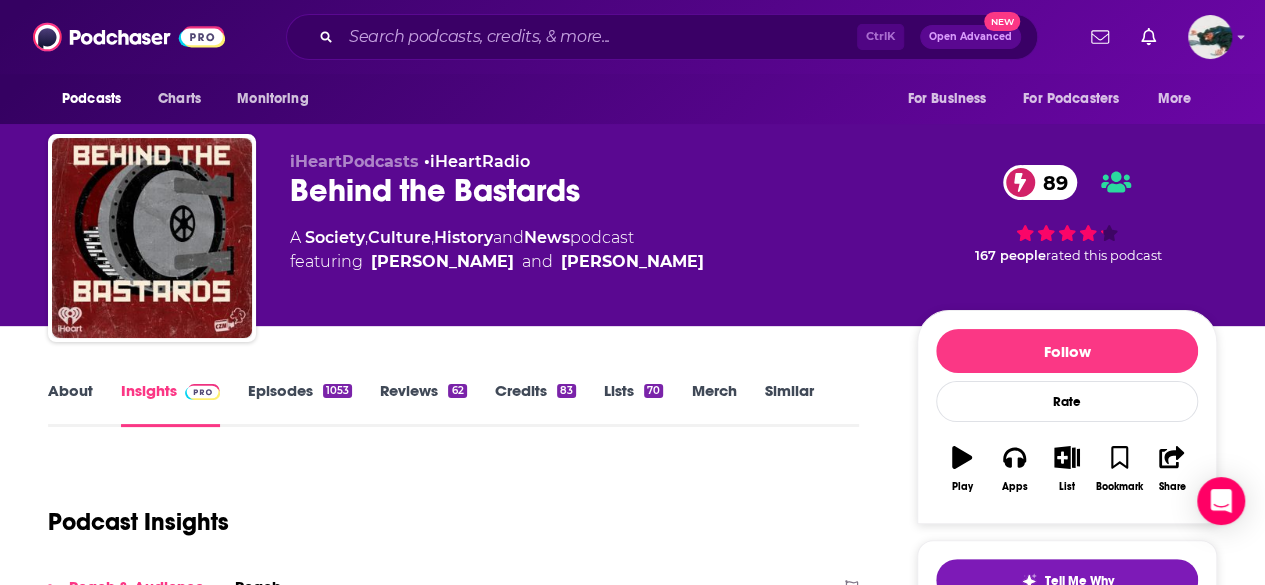 click on "Episodes 1053" at bounding box center [300, 404] 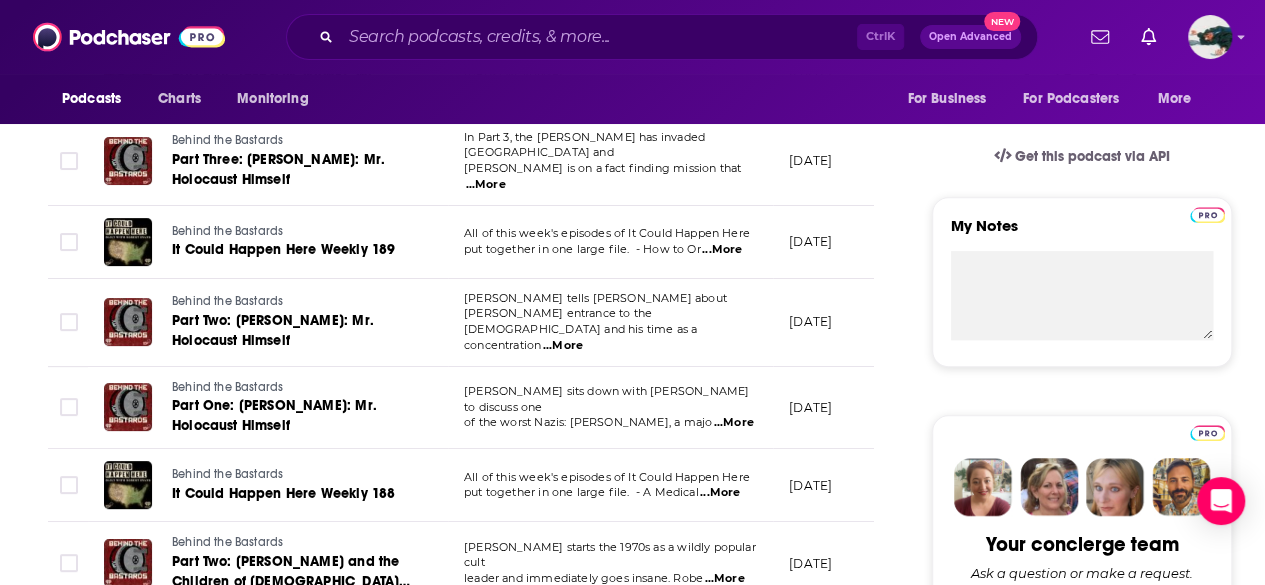 scroll, scrollTop: 942, scrollLeft: 0, axis: vertical 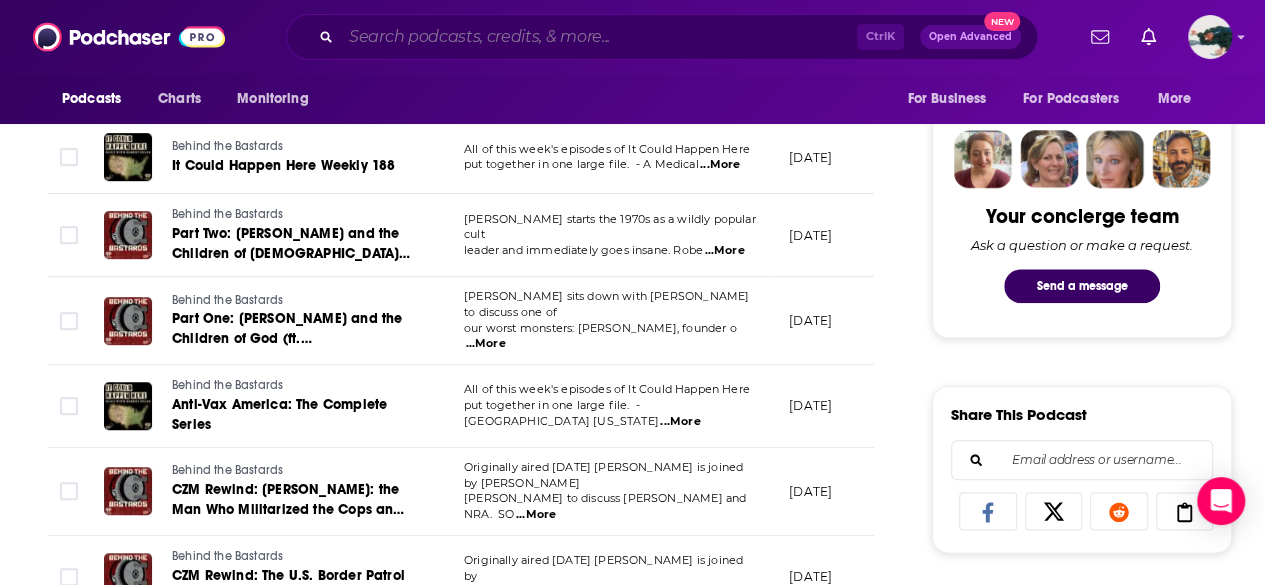 click at bounding box center [599, 37] 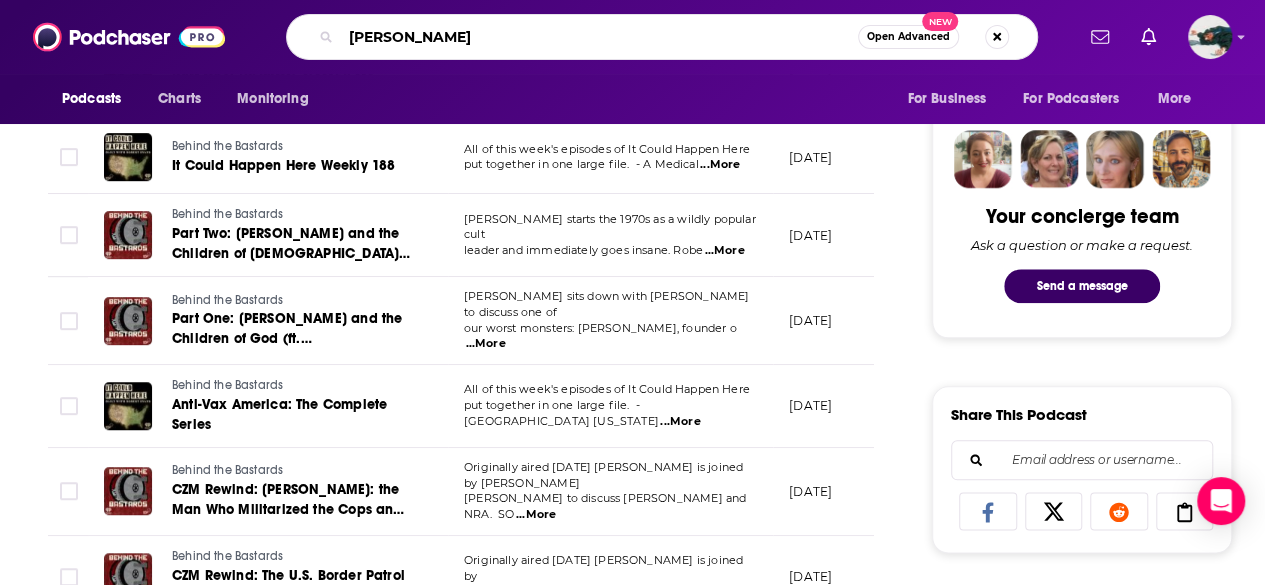 type on "[PERSON_NAME] podcast" 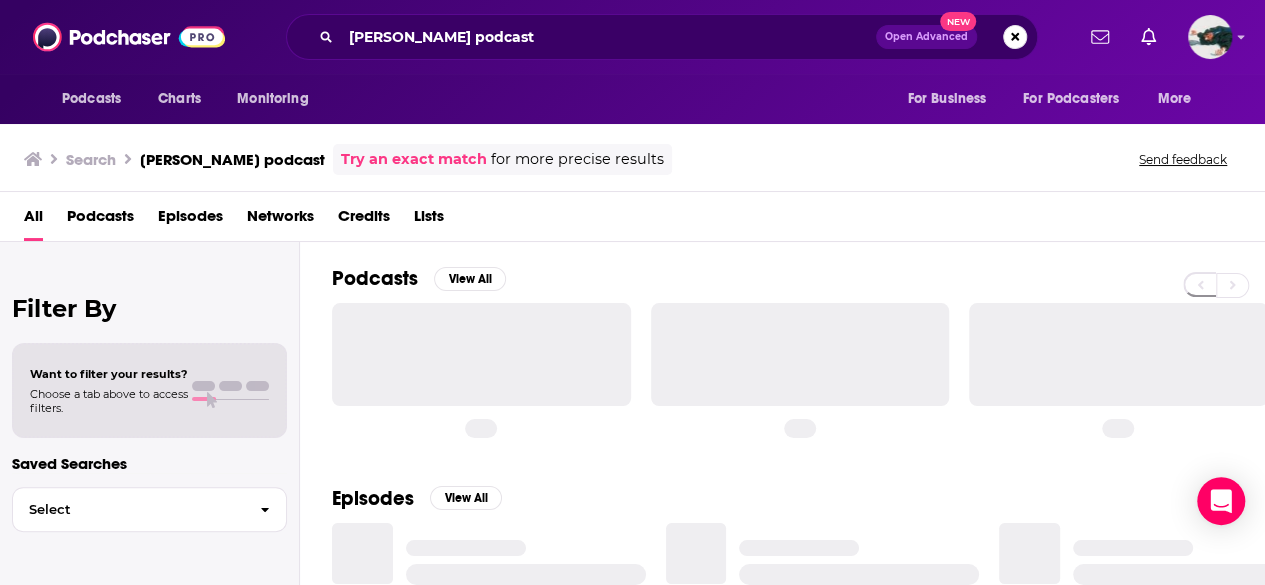 scroll, scrollTop: 0, scrollLeft: 0, axis: both 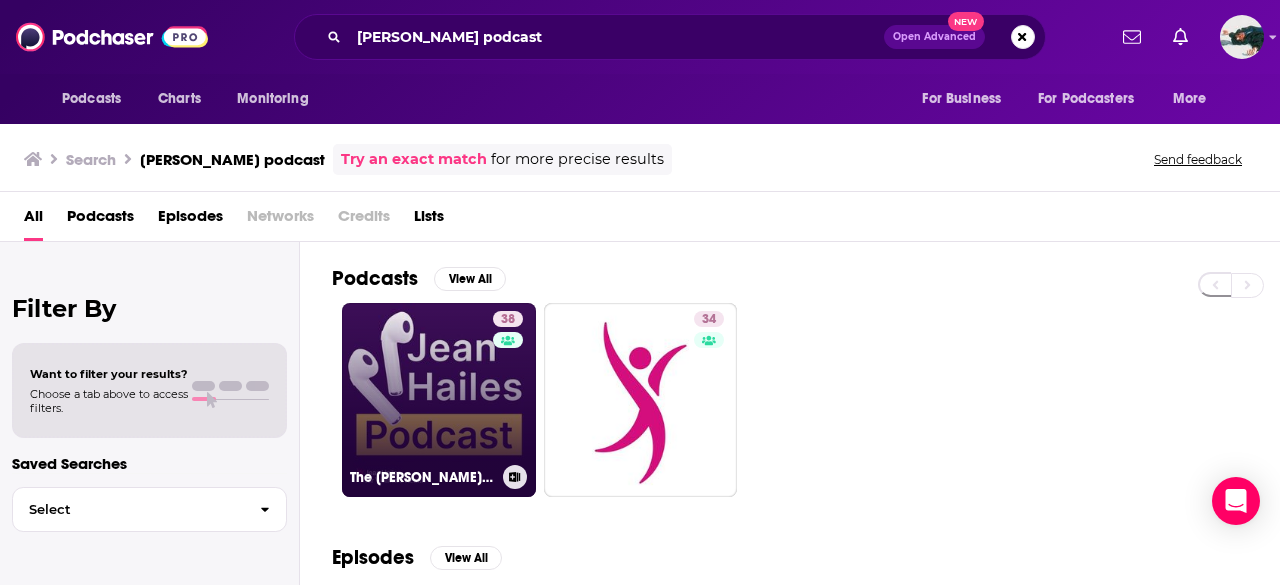 click on "38 The [PERSON_NAME] podcast" at bounding box center [439, 400] 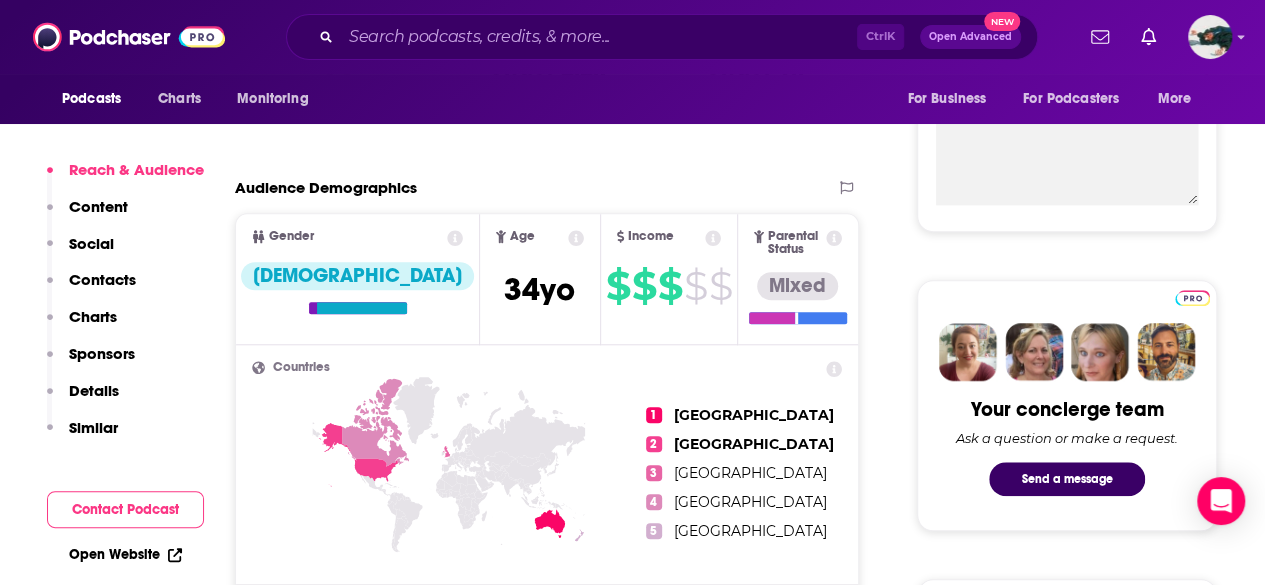scroll, scrollTop: 759, scrollLeft: 0, axis: vertical 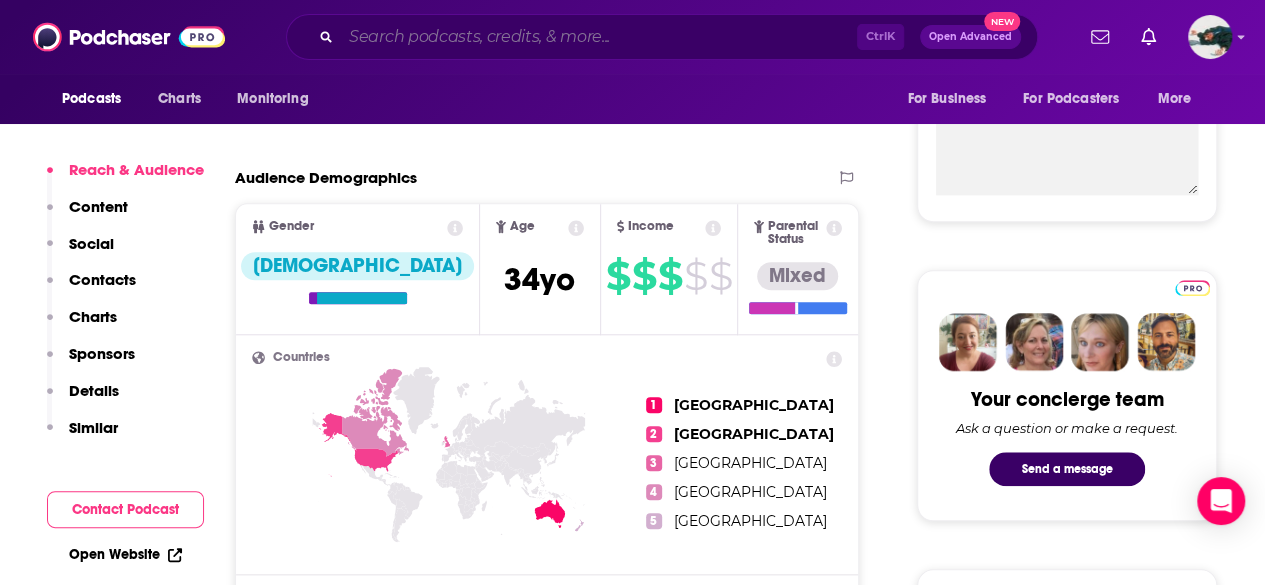 click at bounding box center (599, 37) 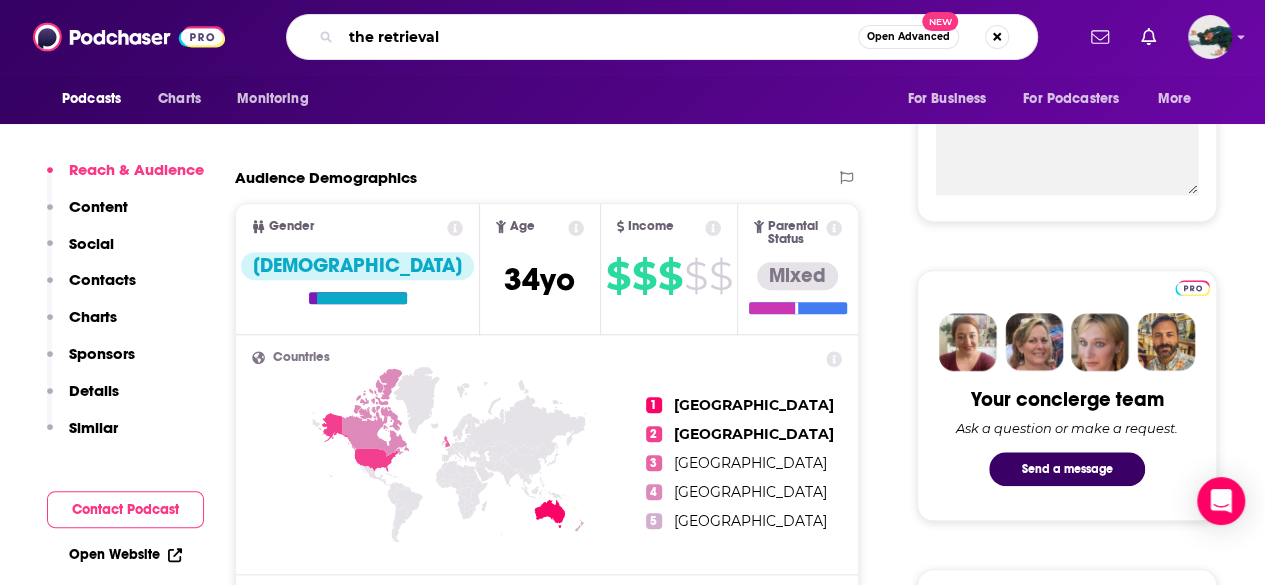 type on "the retrievals" 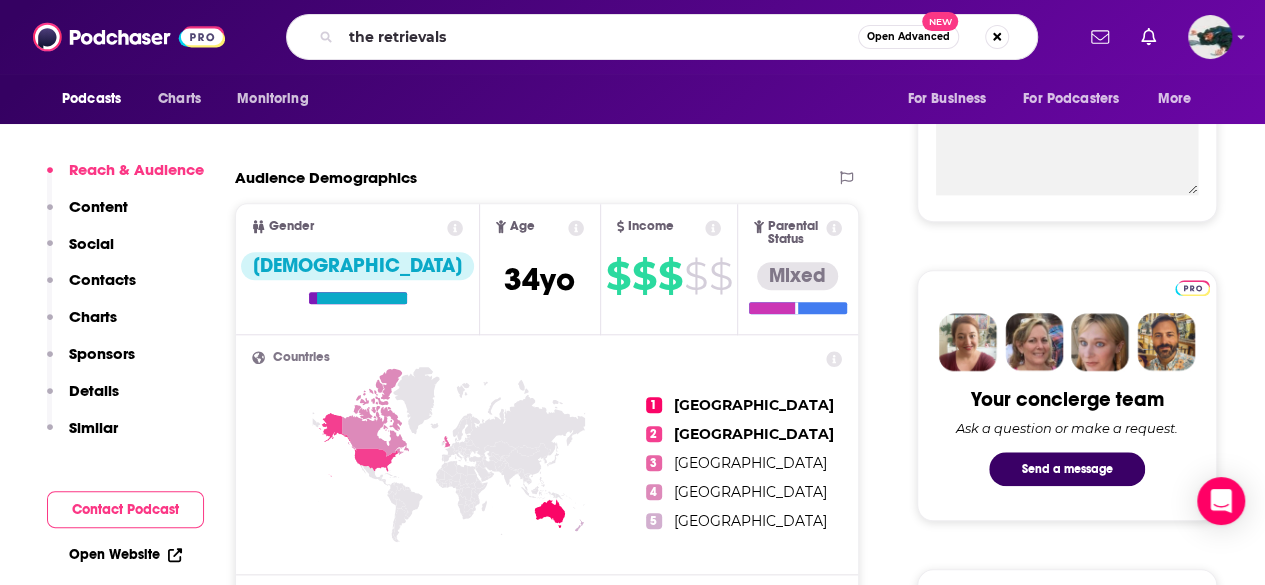 scroll, scrollTop: 0, scrollLeft: 0, axis: both 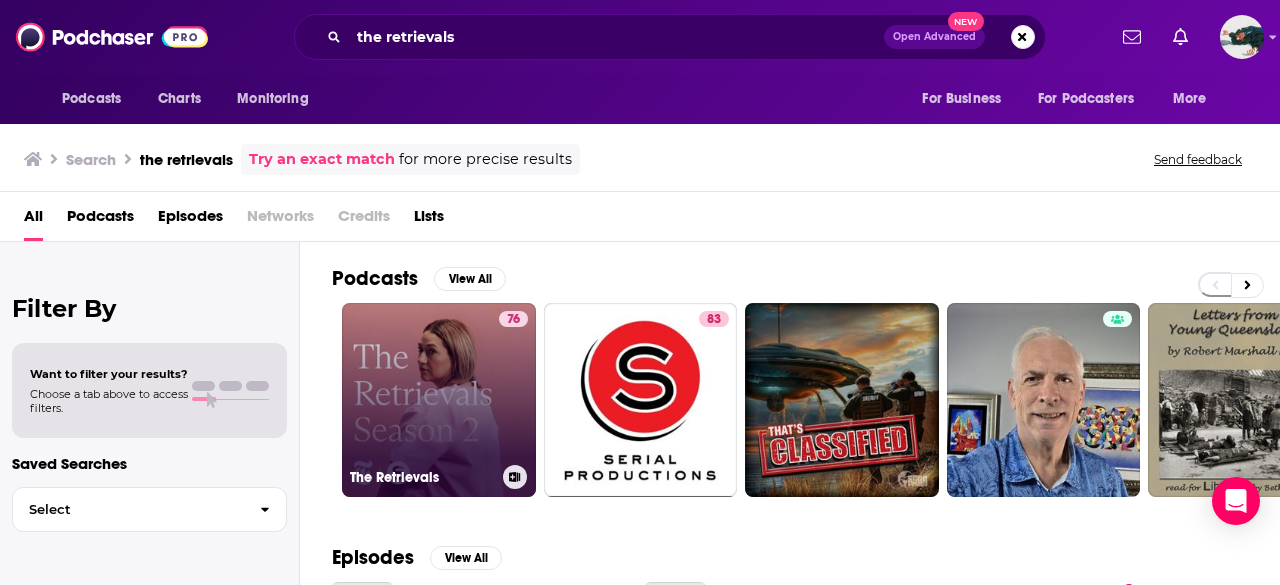 click on "76 The Retrievals" at bounding box center (439, 400) 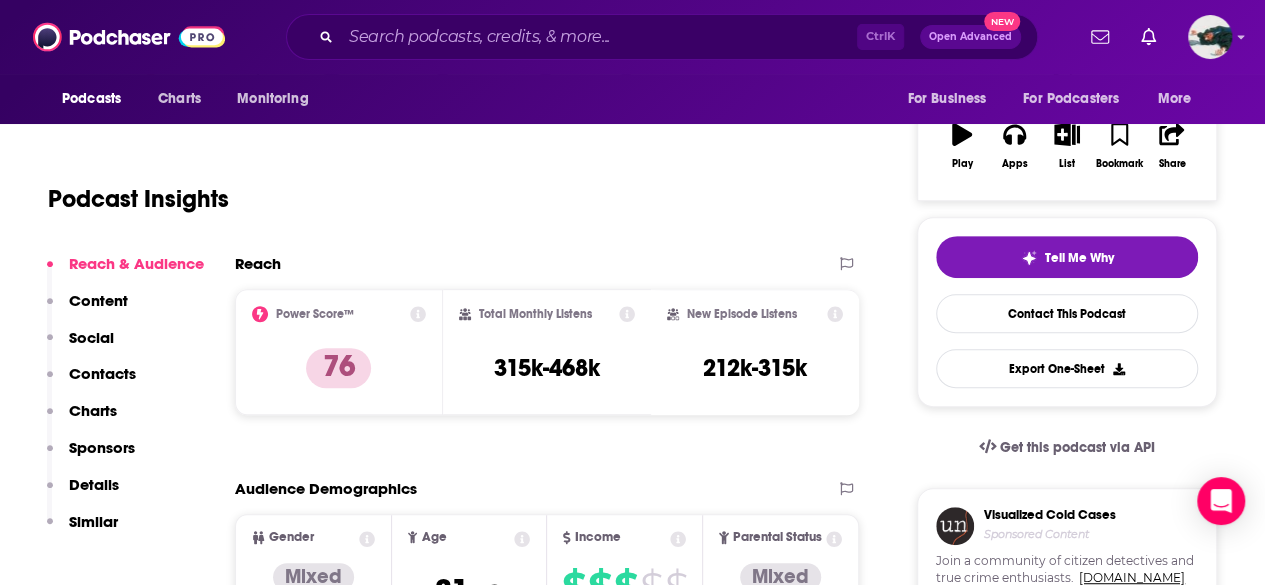 scroll, scrollTop: 0, scrollLeft: 0, axis: both 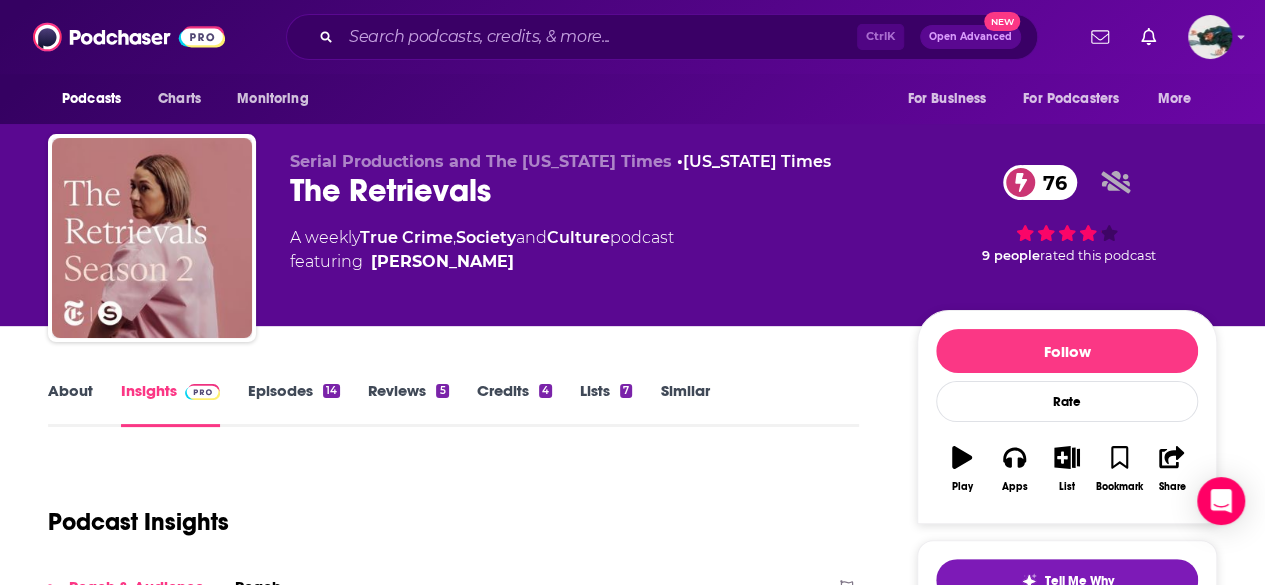 click on "About" at bounding box center (70, 404) 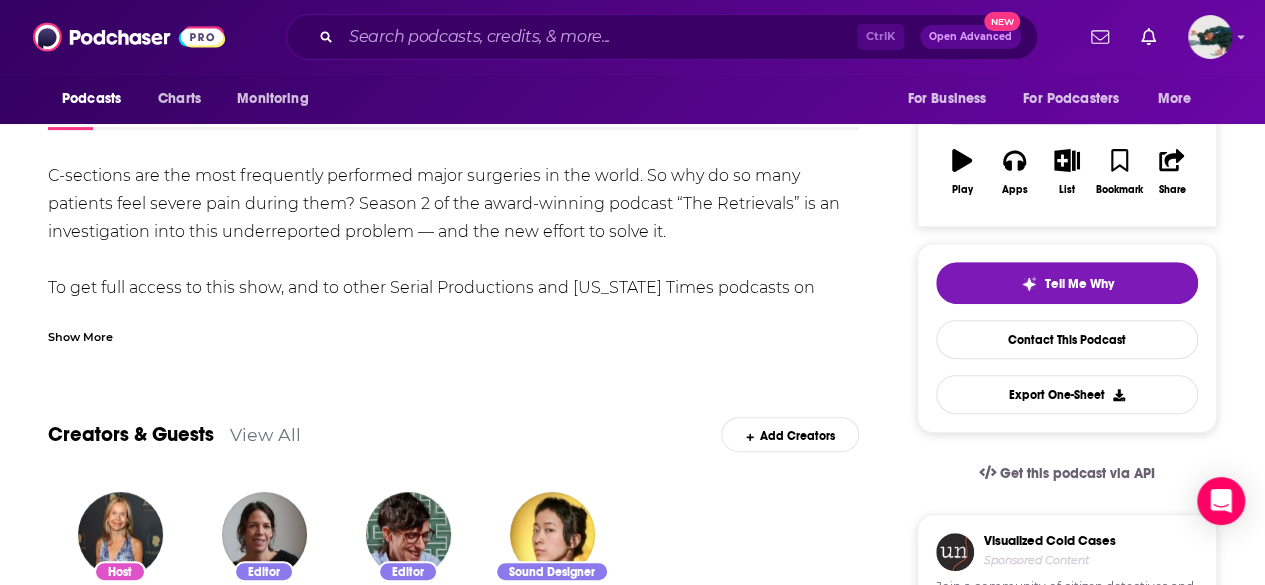 scroll, scrollTop: 267, scrollLeft: 0, axis: vertical 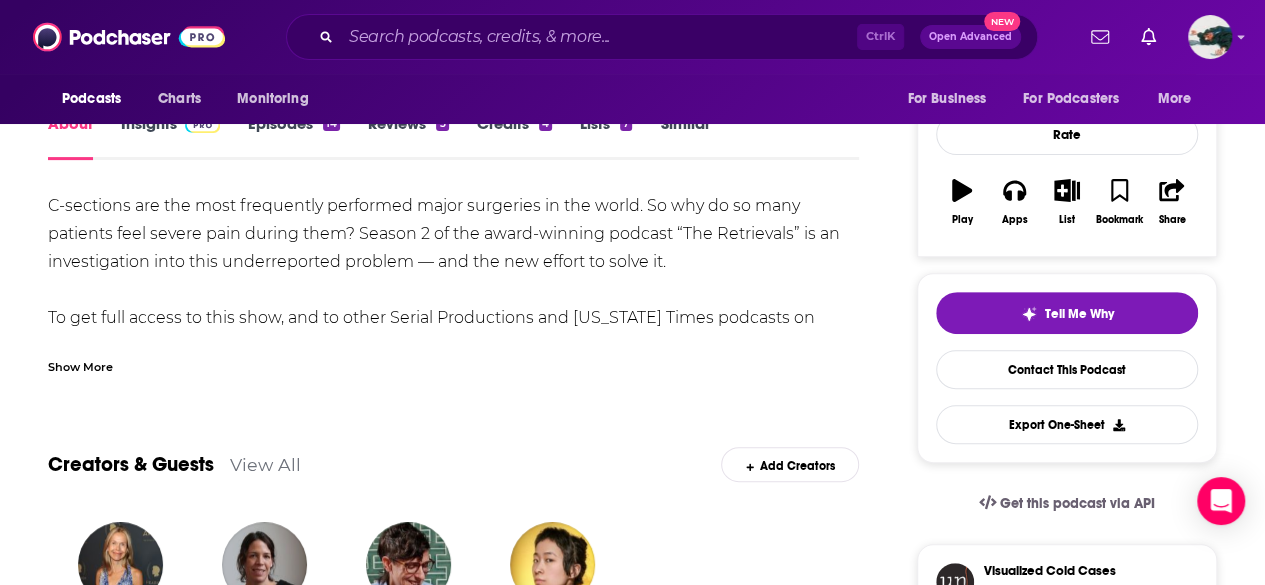 click on "Show More" at bounding box center [80, 365] 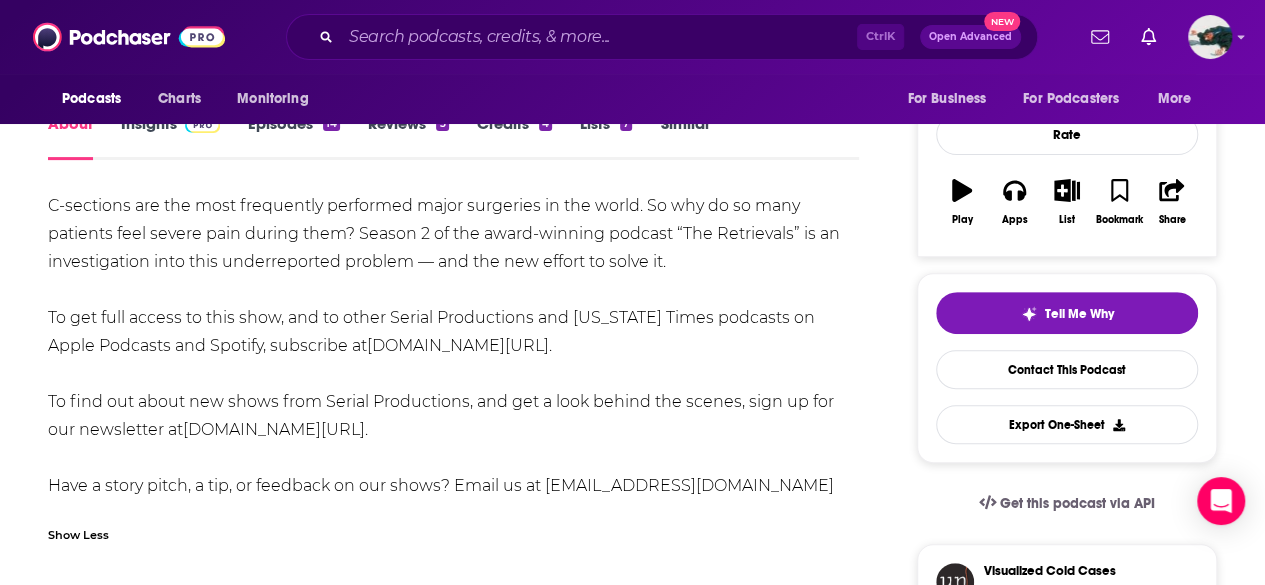 click on "Insights" at bounding box center [170, 137] 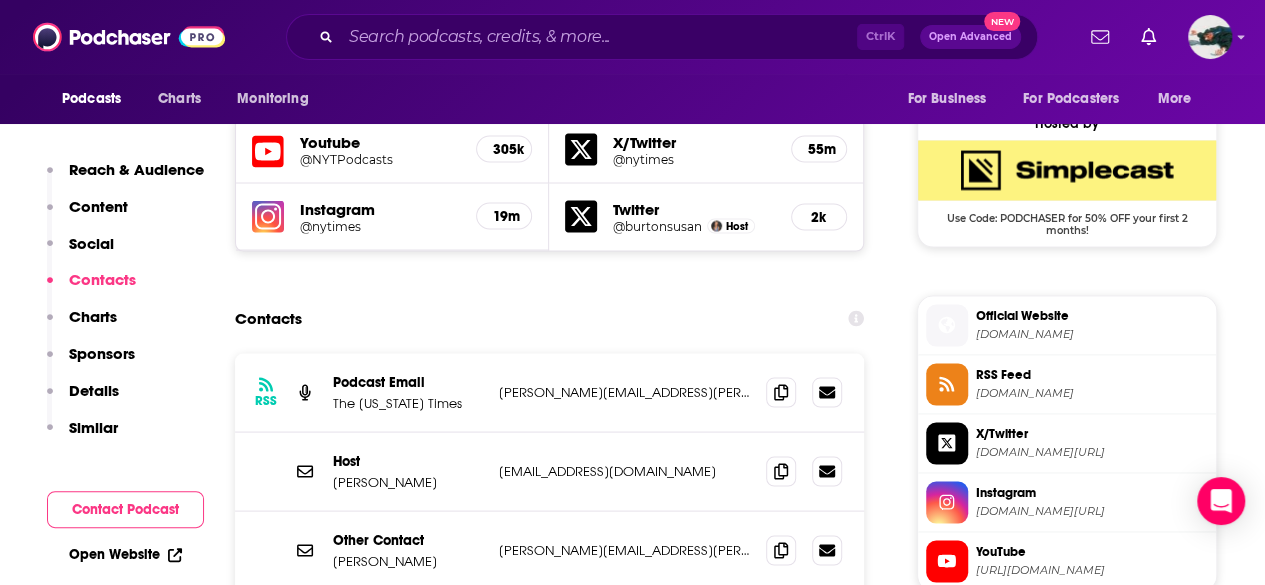 scroll, scrollTop: 1807, scrollLeft: 0, axis: vertical 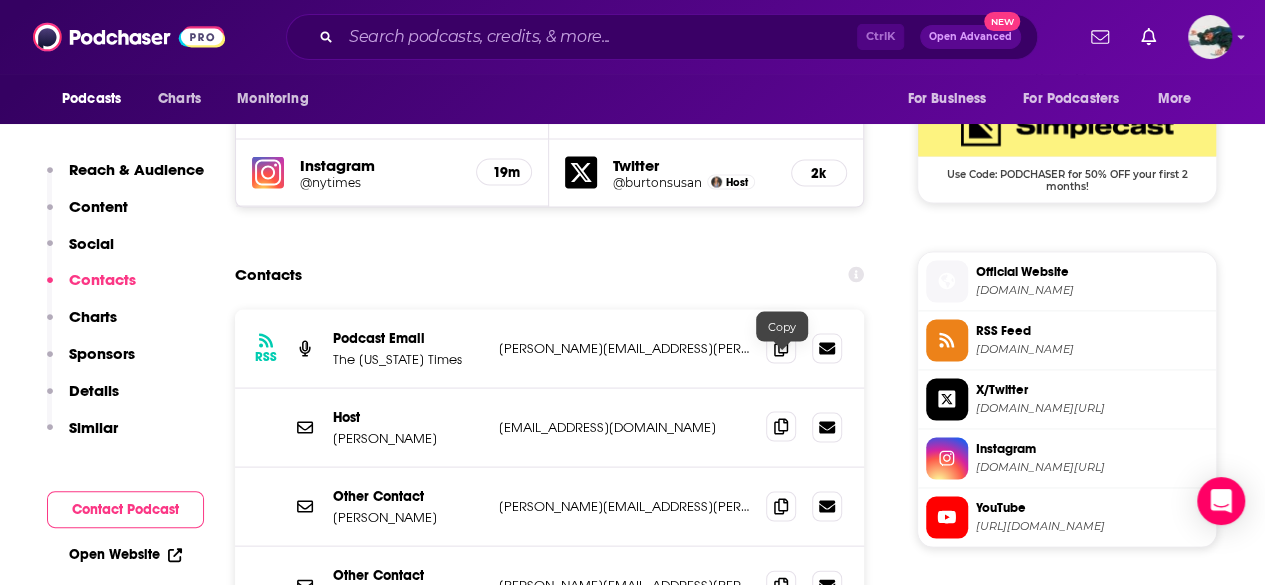 click 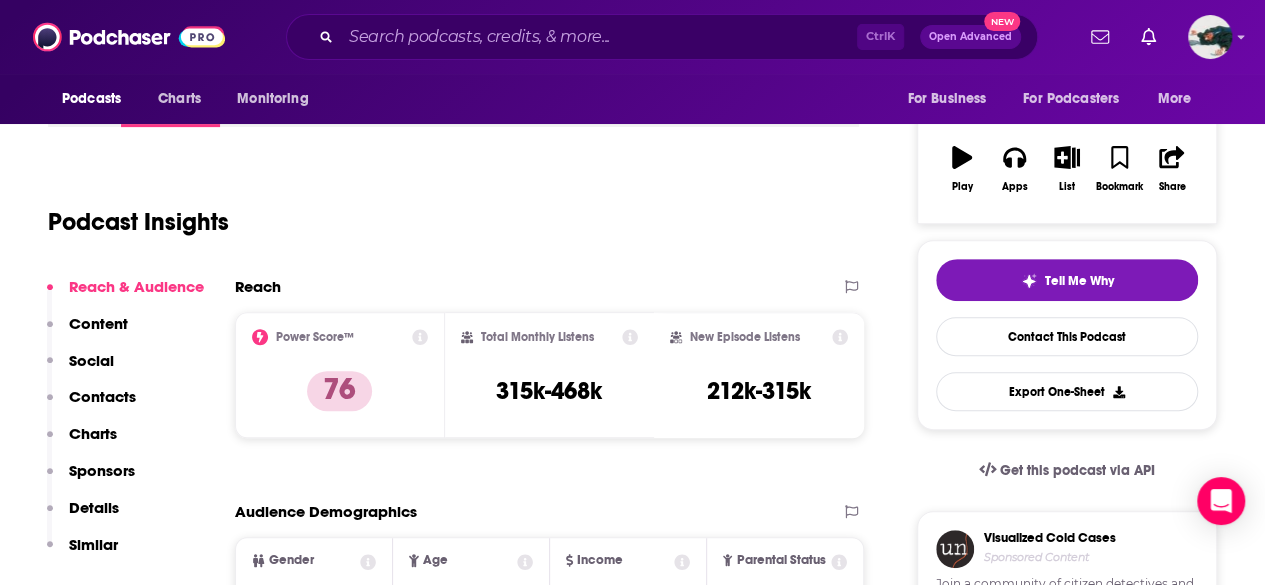 scroll, scrollTop: 0, scrollLeft: 0, axis: both 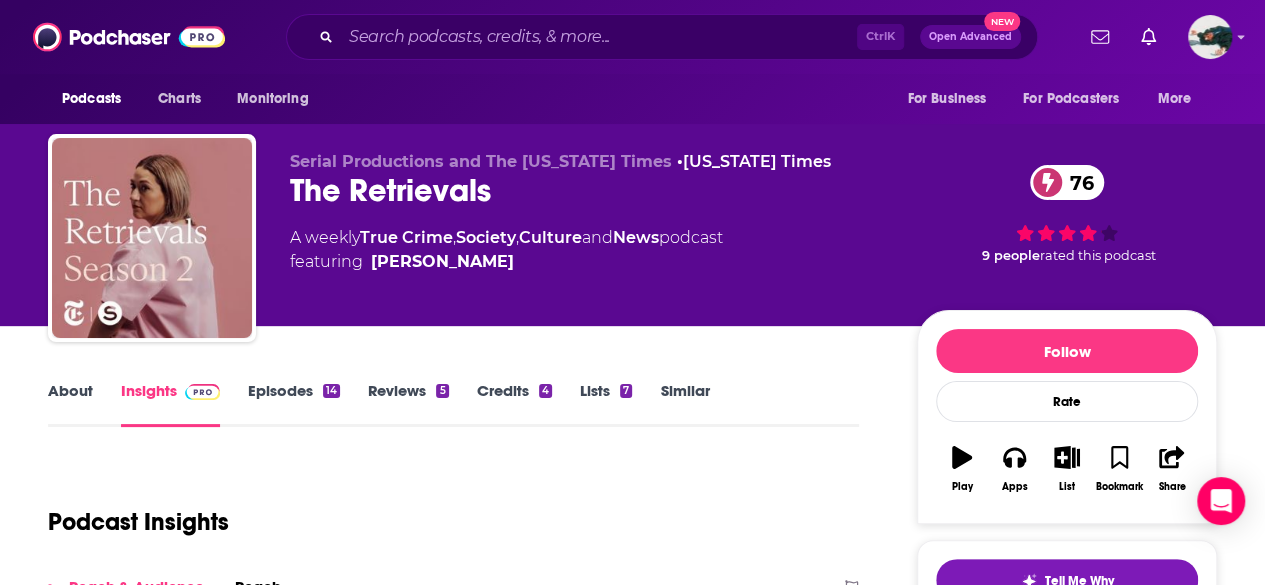 click on "About" at bounding box center [70, 404] 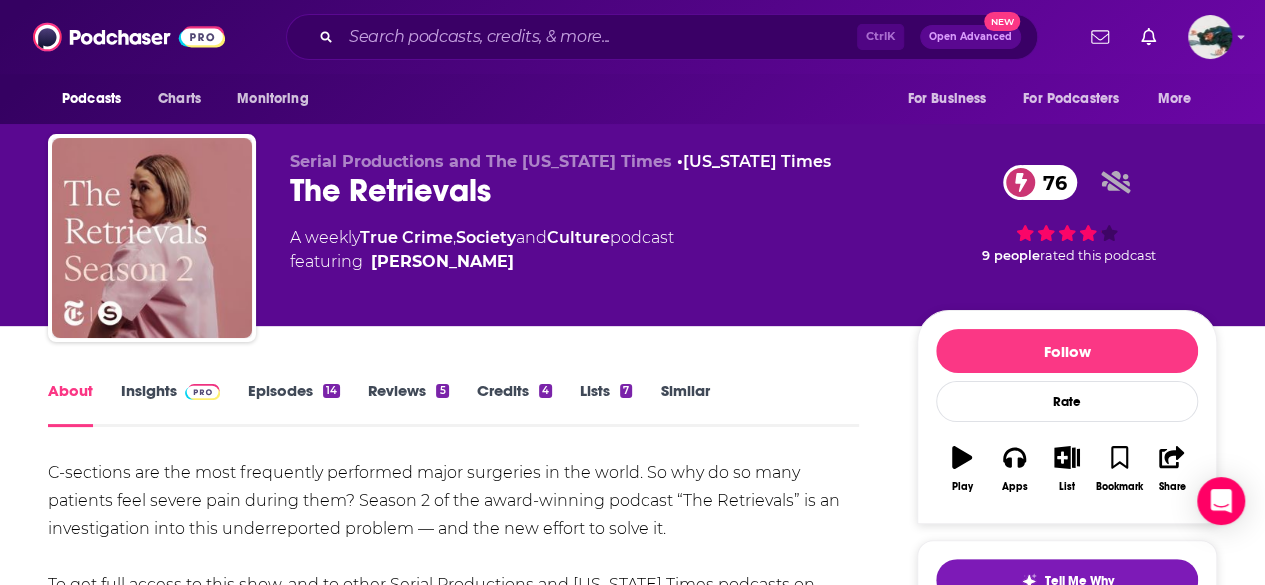 click on "About Insights Episodes 14 Reviews 5 Credits 4 Lists 7 Similar C-sections are the most frequently performed major surgeries in the world. So why do so many patients feel severe pain during them? Season 2 of the award-winning podcast “The Retrievals” is an investigation into this underreported problem — and the new effort to solve it.
To get full access to this show, and to other Serial Productions and [US_STATE] Times podcasts on Apple Podcasts and Spotify, subscribe at  [DOMAIN_NAME][URL] .
To find out about new shows from Serial Productions, and get a look behind the scenes, sign up for our newsletter at  [DOMAIN_NAME][URL] .
Have a story pitch, a tip, or feedback on our shows? Email us at [EMAIL_ADDRESS][DOMAIN_NAME] Show More Creators & Guests View All Add Creators Host [PERSON_NAME] 14 episodes Editor [PERSON_NAME] 14 episodes Editor [PERSON_NAME] 14 episodes Sound Designer [PERSON_NAME] 7 episodes Add Creators Recent Episodes View All S02 Episode 4: The Solutions [DATE] 2 +2 1 +2" at bounding box center [453, 1646] 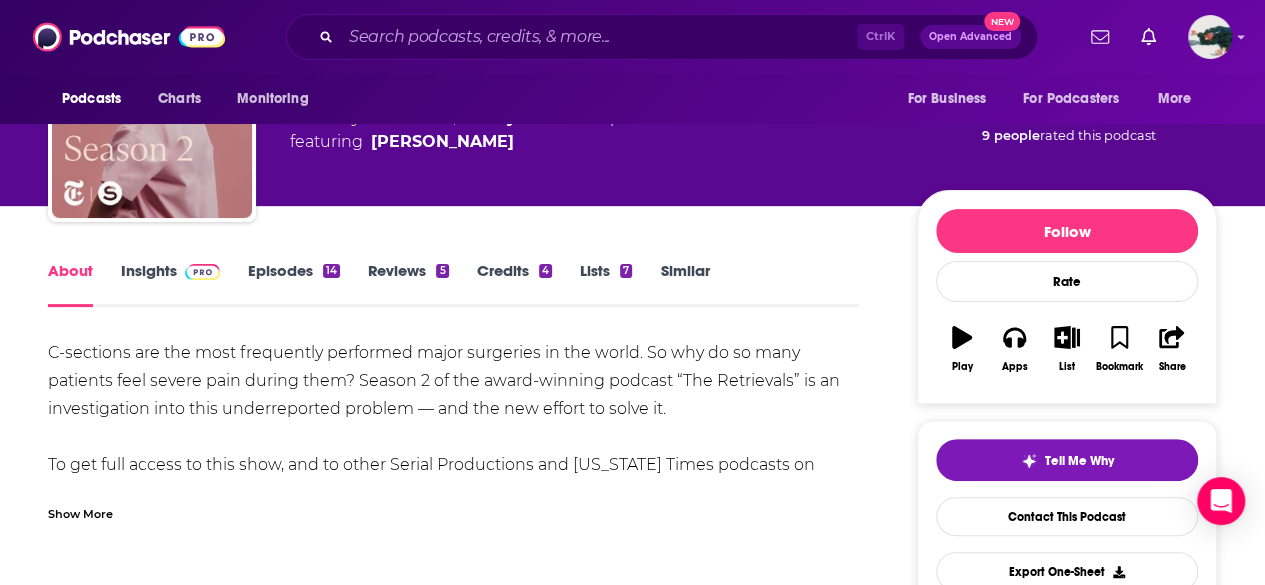 click on "Show More" at bounding box center [80, 512] 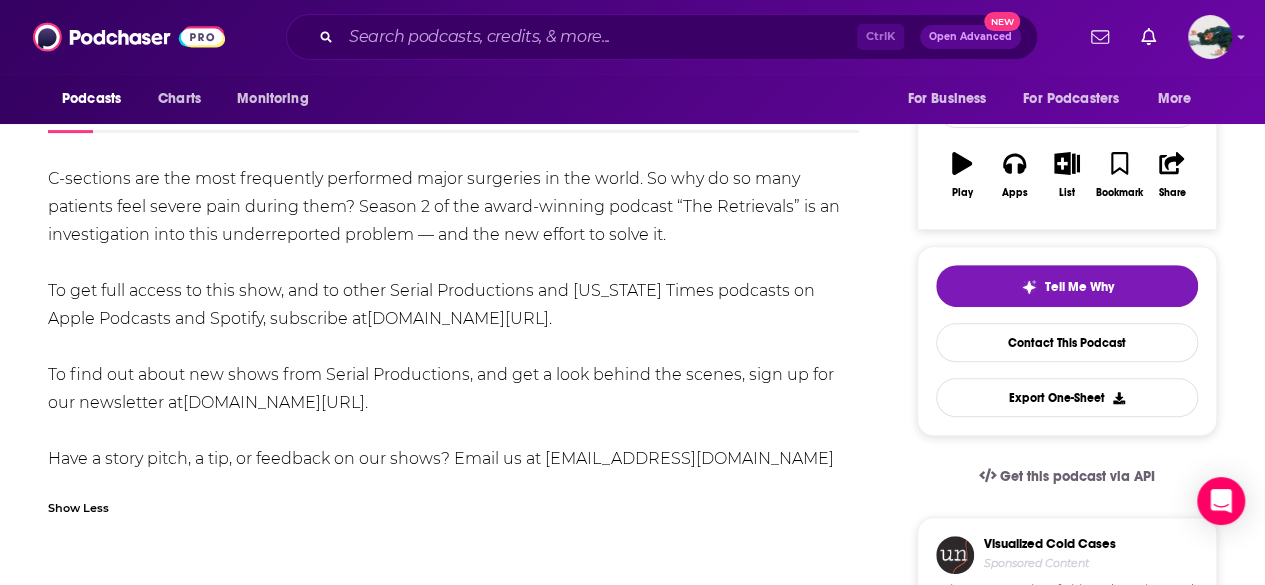 scroll, scrollTop: 295, scrollLeft: 0, axis: vertical 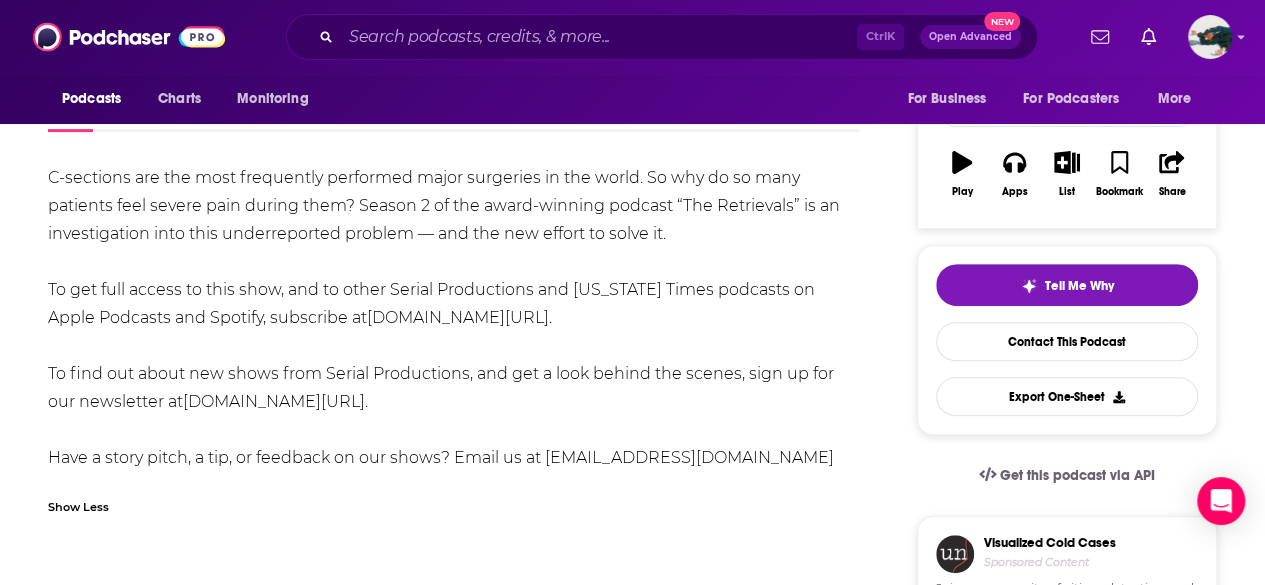 click on "Ctrl  K Open Advanced New" at bounding box center (662, 37) 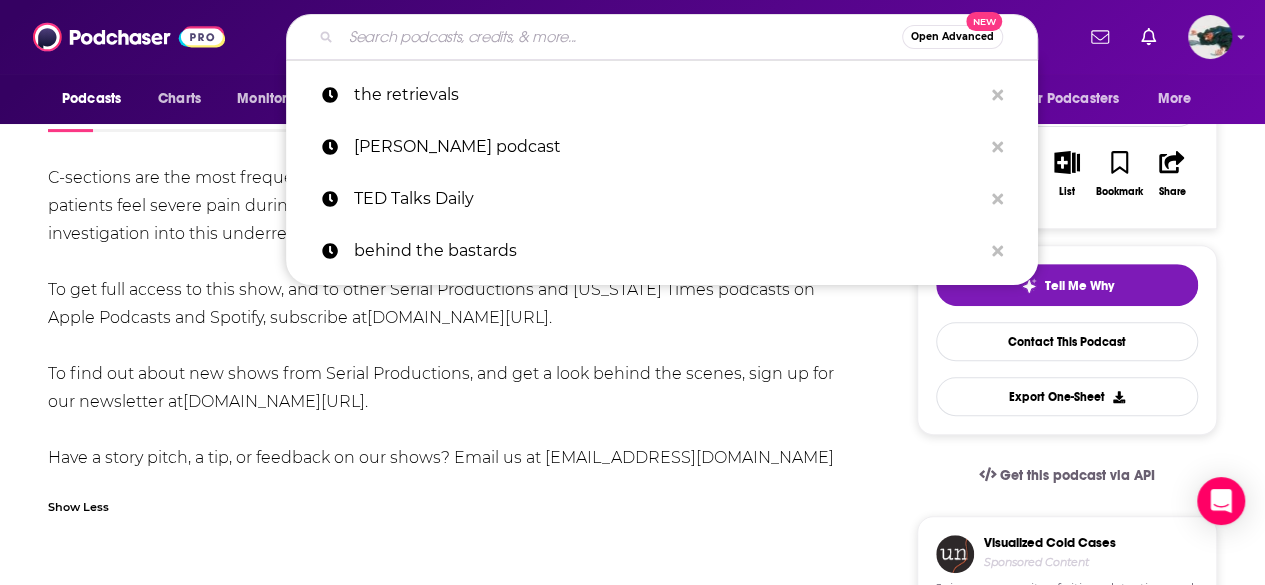 click at bounding box center (621, 37) 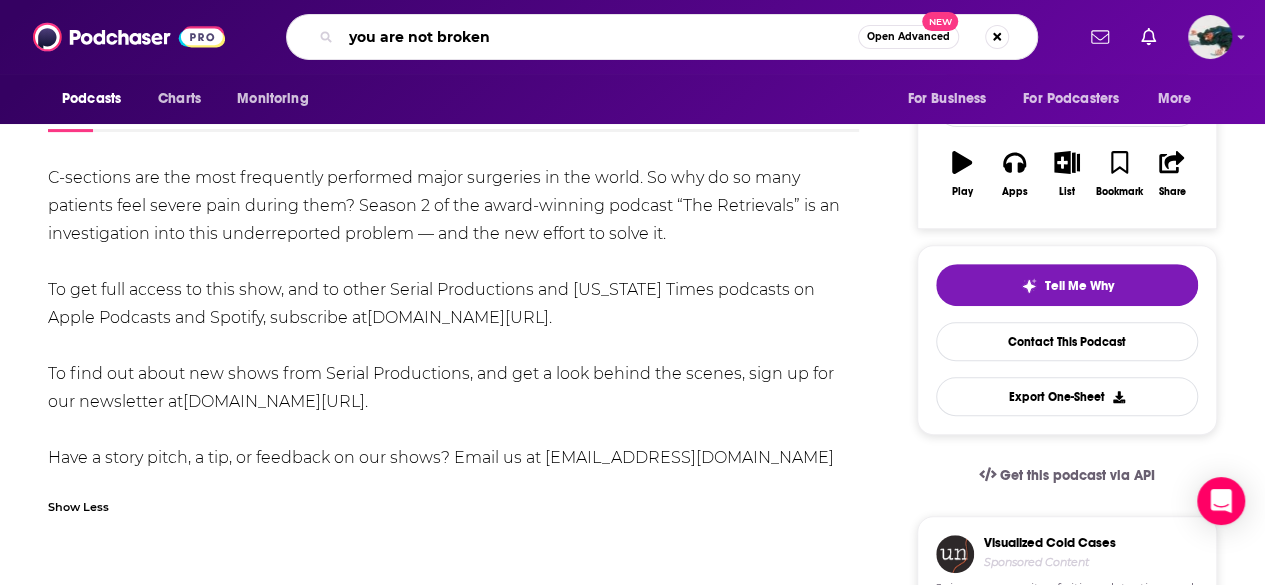 type on "you are not broken" 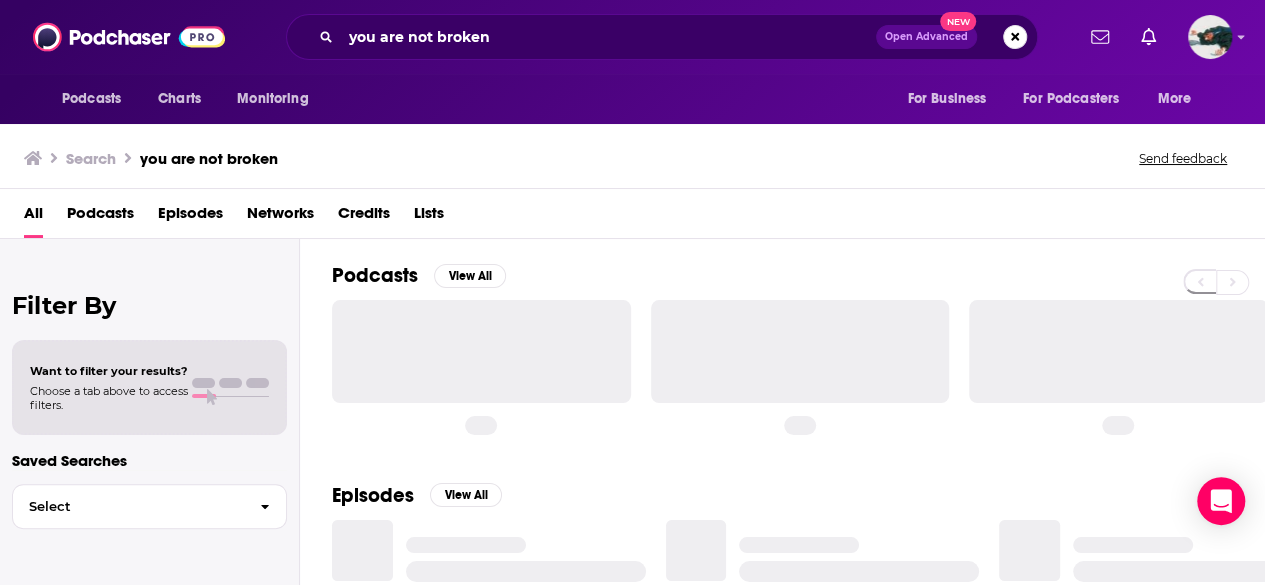 scroll, scrollTop: 0, scrollLeft: 0, axis: both 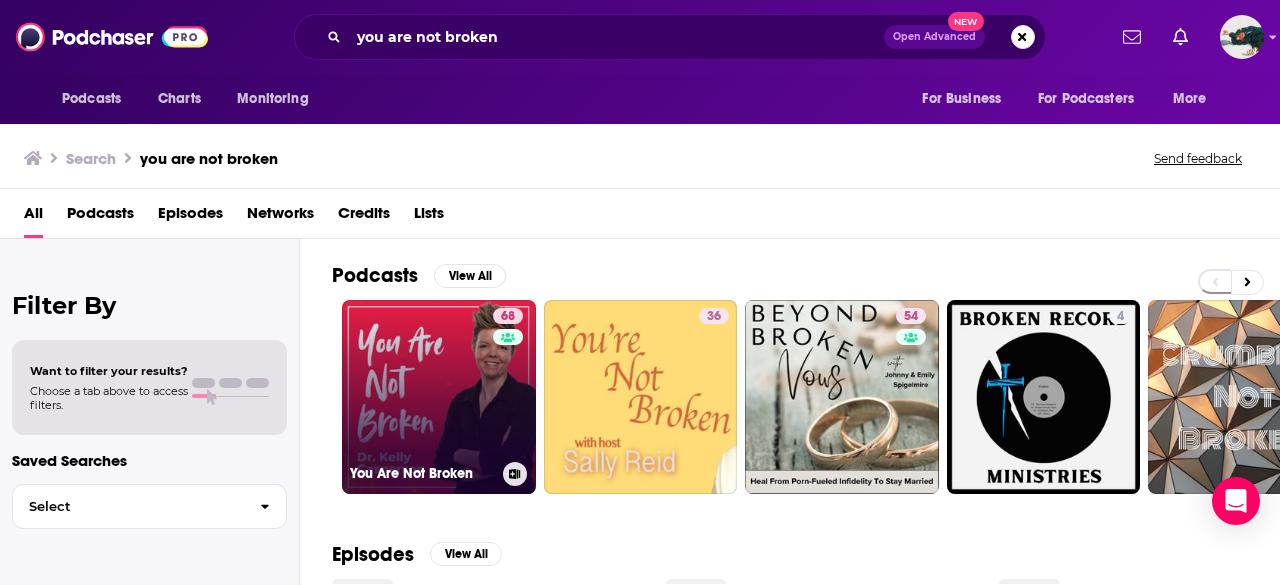 click on "68 You Are Not Broken" at bounding box center (439, 397) 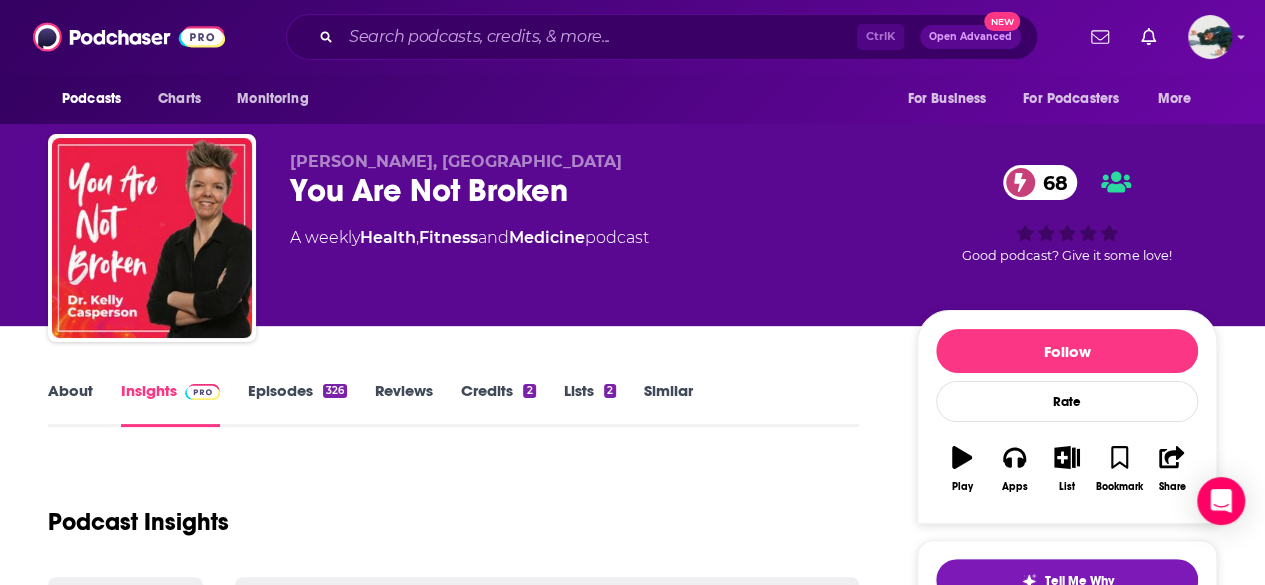 click on "About" at bounding box center [70, 404] 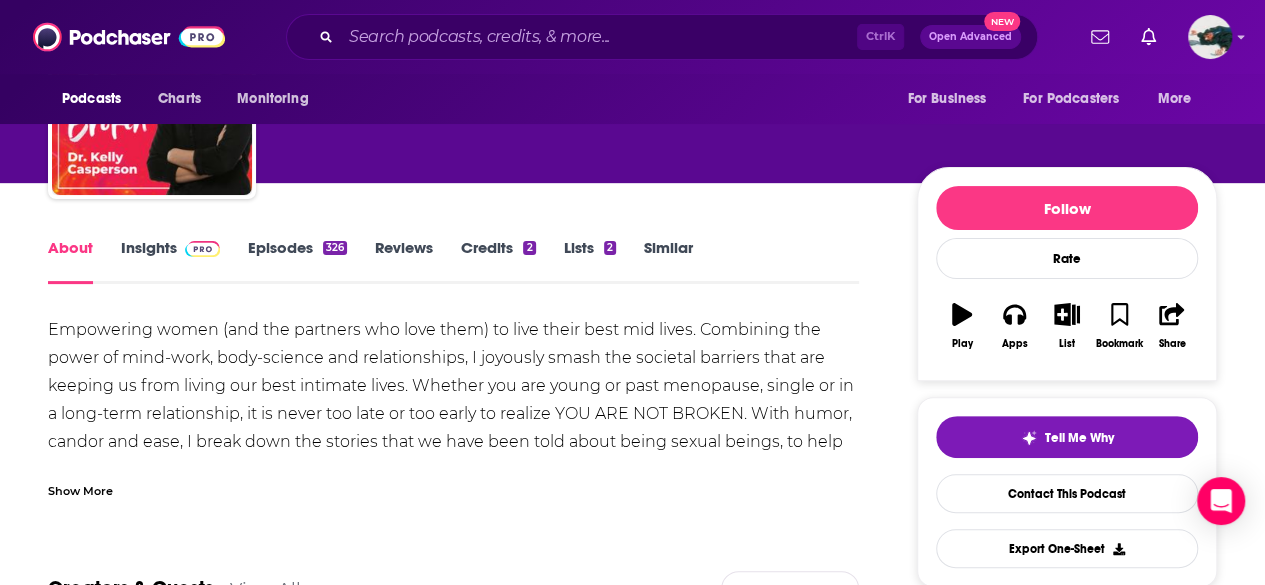 scroll, scrollTop: 138, scrollLeft: 0, axis: vertical 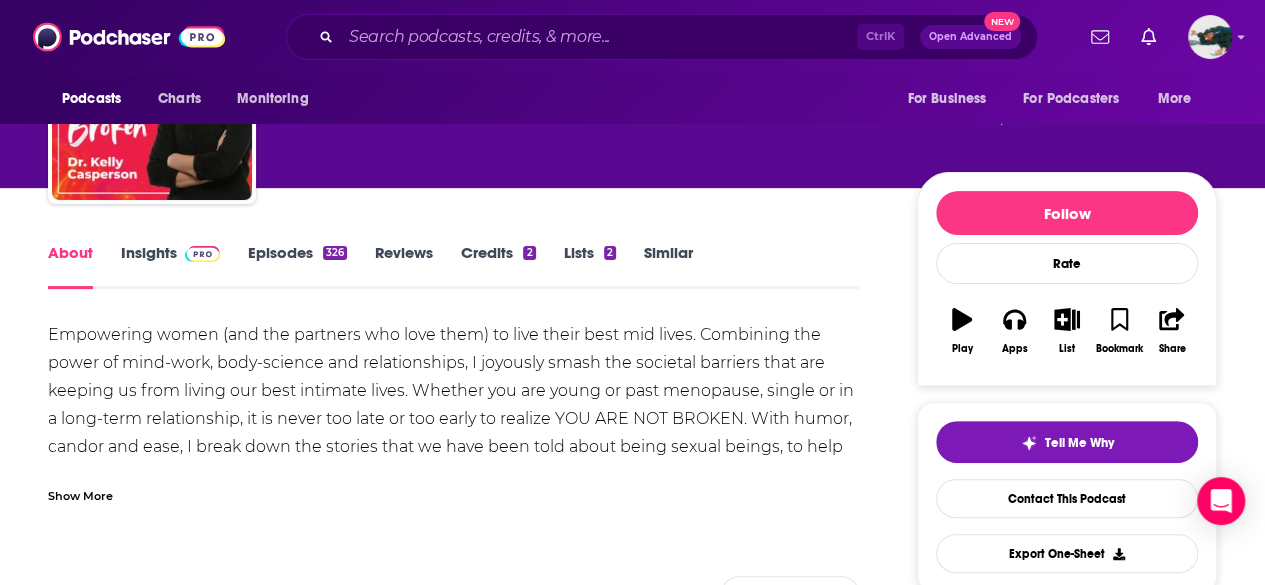 click on "Insights" at bounding box center [170, 266] 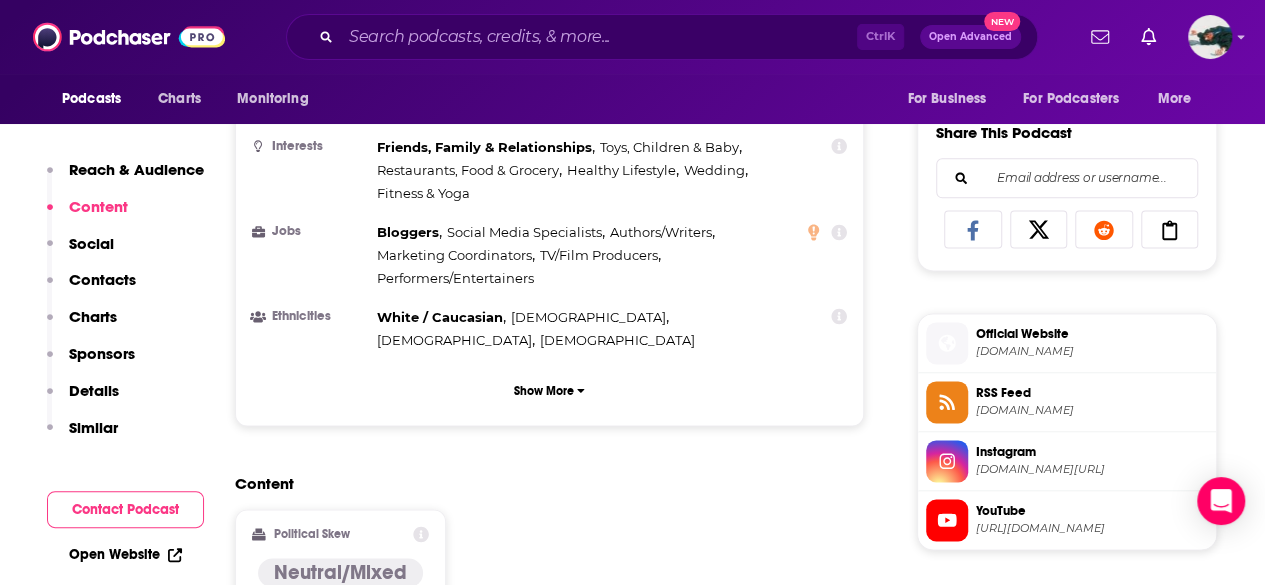 scroll, scrollTop: 1790, scrollLeft: 0, axis: vertical 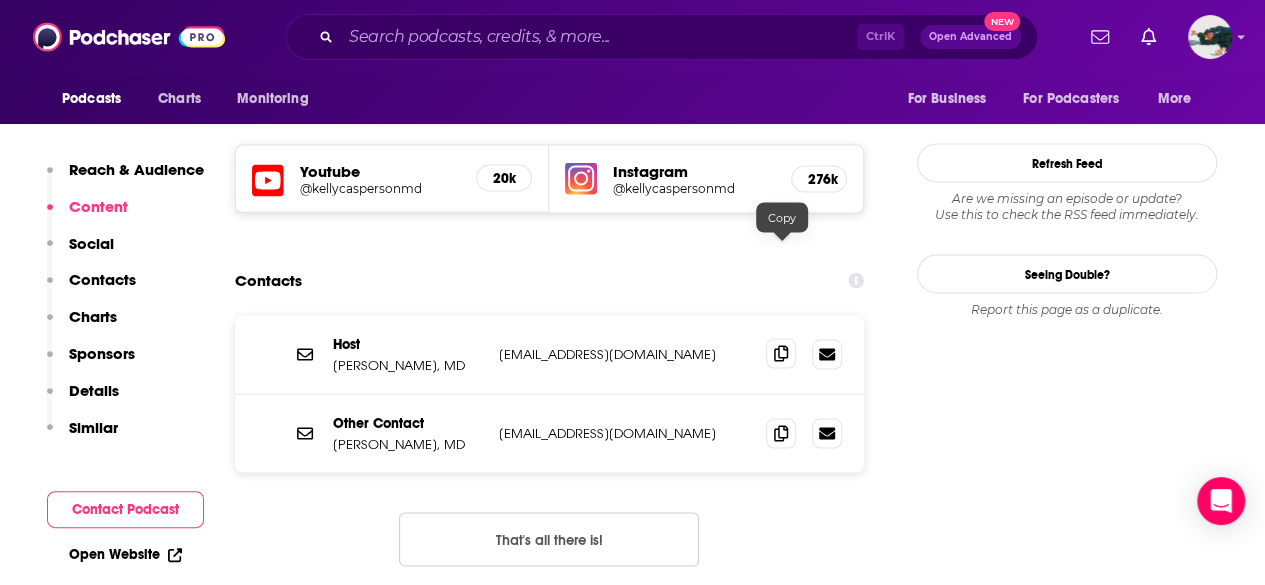 click 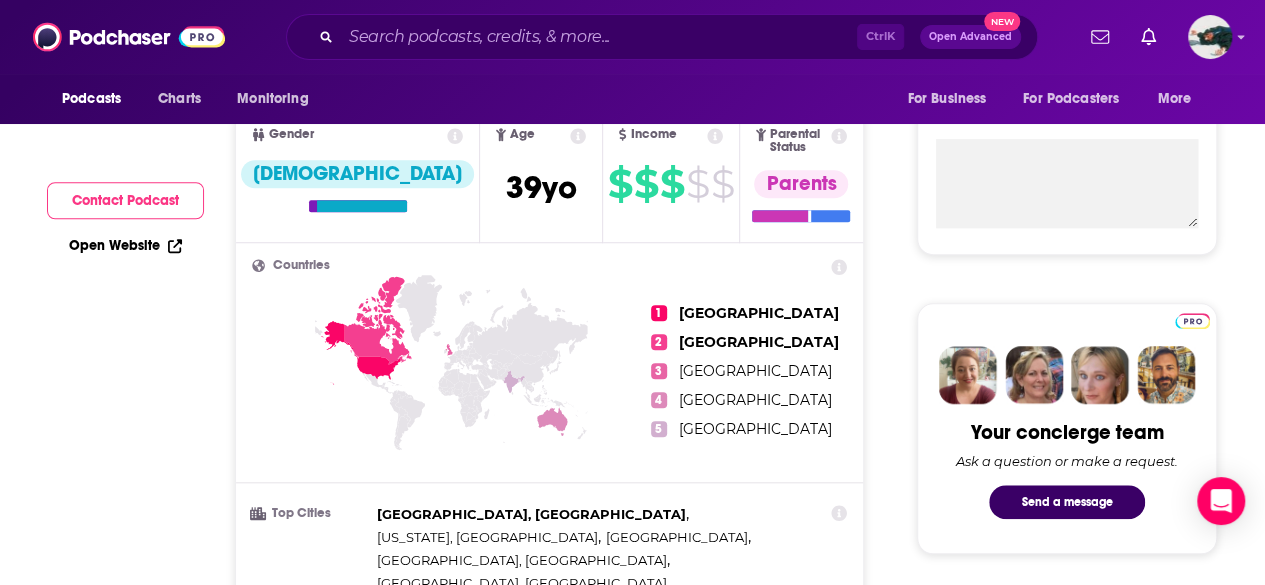 scroll, scrollTop: 163, scrollLeft: 0, axis: vertical 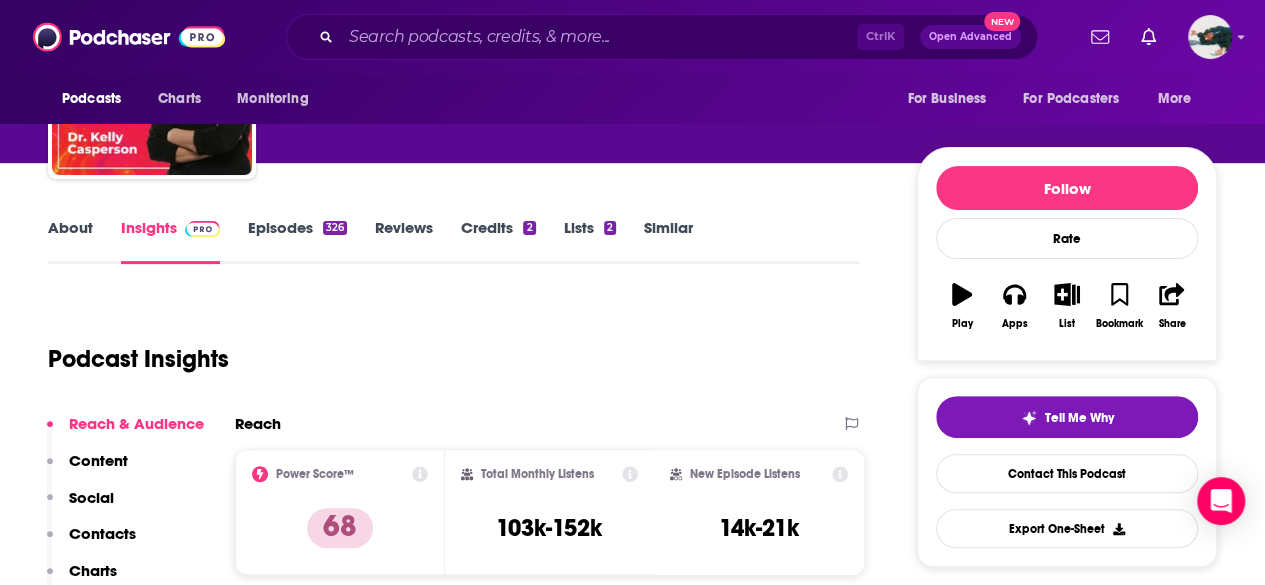 click on "About" at bounding box center [70, 241] 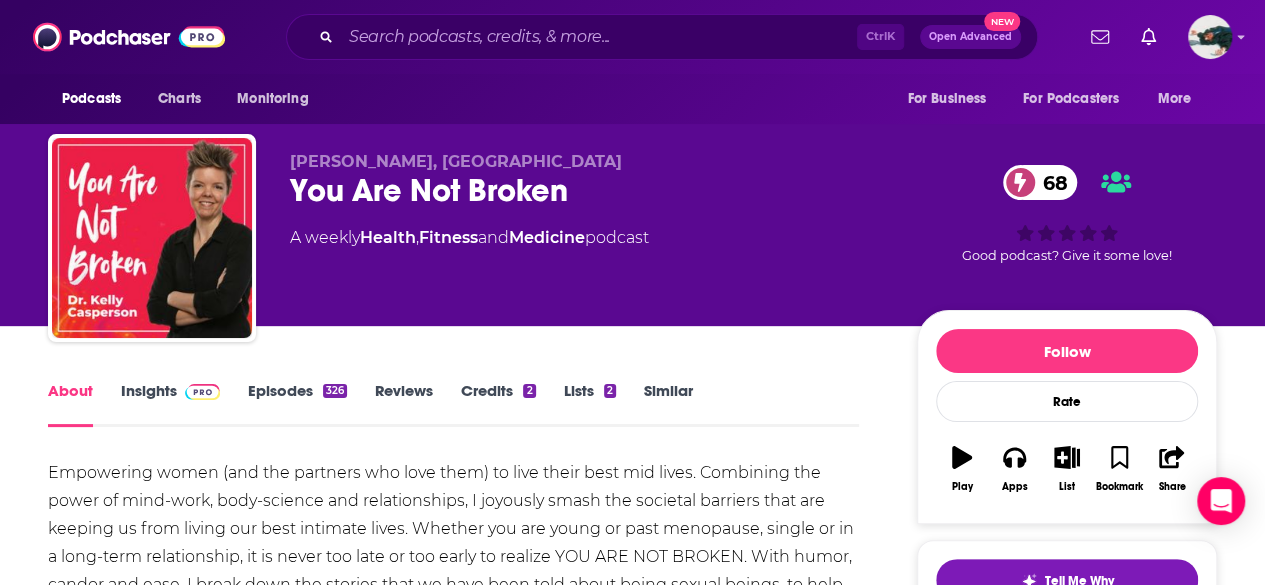scroll, scrollTop: 225, scrollLeft: 0, axis: vertical 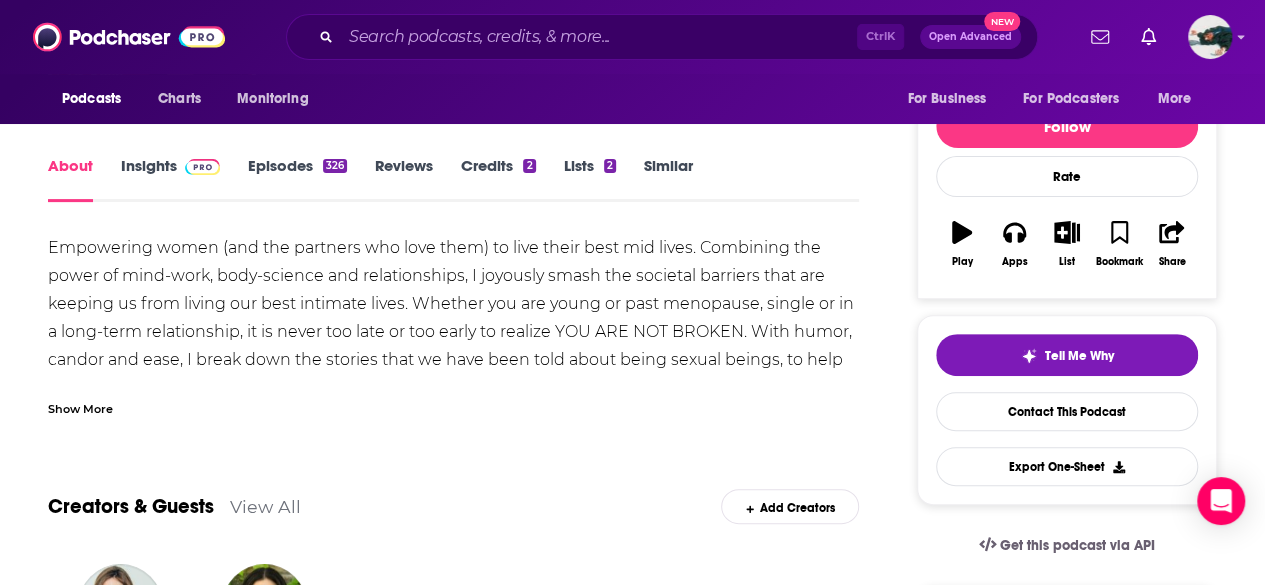 click on "Show More" at bounding box center (80, 407) 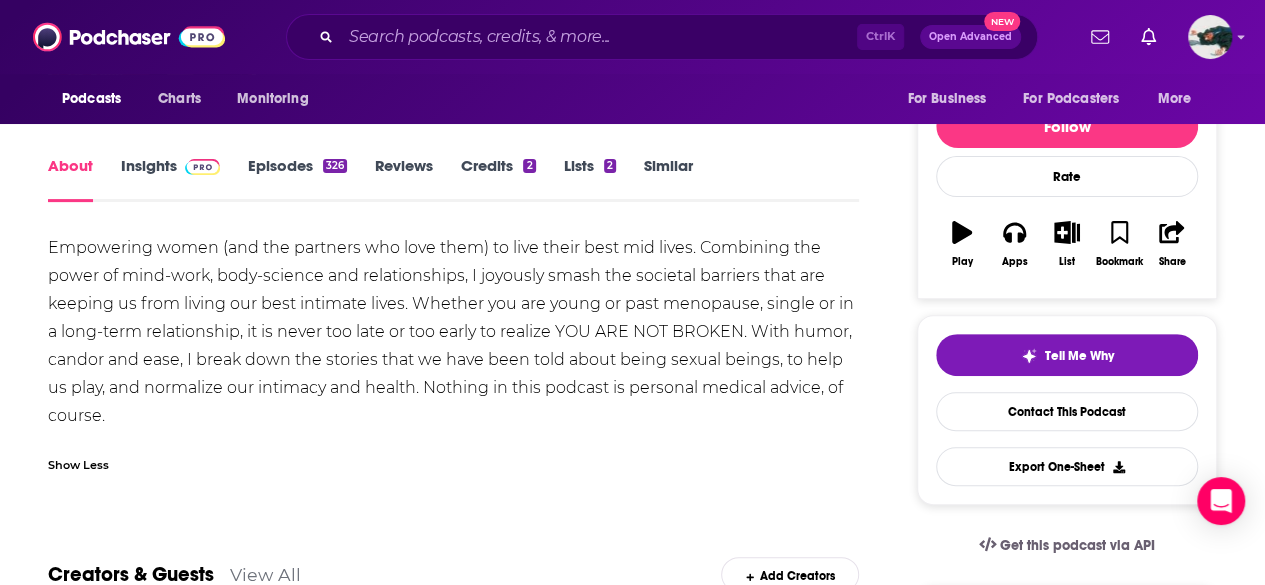 click on "Empowering women (and the partners who love them) to live their best mid lives. Combining the power of mind-work, body-science and relationships, I joyously smash the societal barriers that are keeping us from living our best intimate lives. Whether you are young or past menopause, single or in a long-term relationship, it is never too late or too early to realize YOU ARE NOT BROKEN. With humor, candor and ease, I break down the stories that we have been told about being sexual beings, to help us play, and normalize our intimacy and health. Nothing in this podcast is personal medical advice, of course." at bounding box center [453, 332] 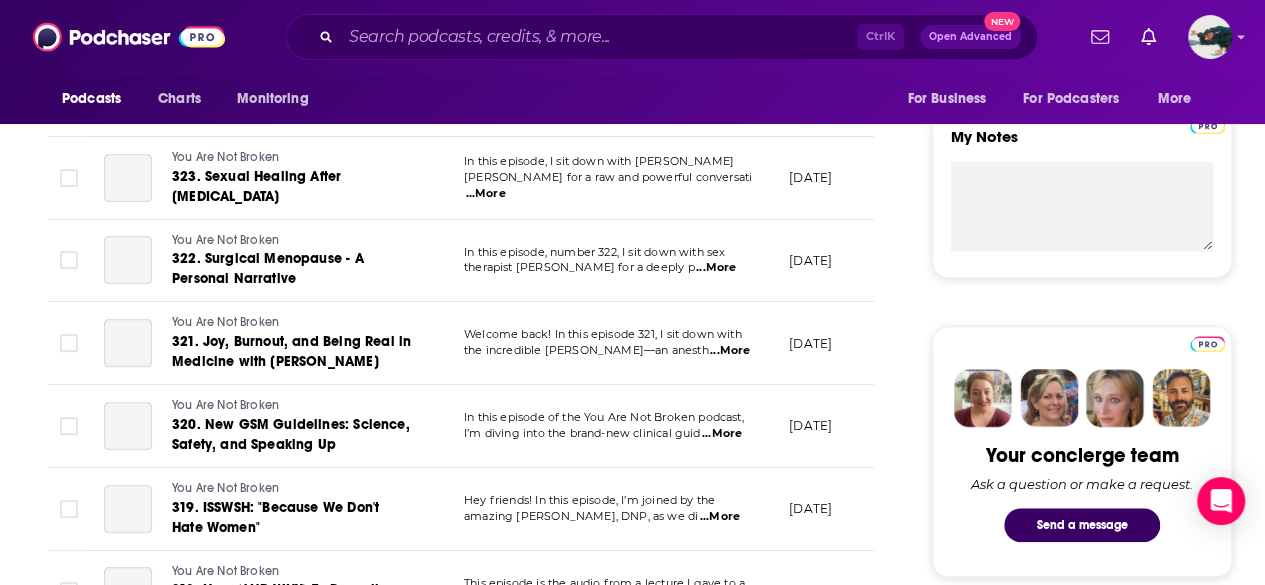 scroll, scrollTop: 0, scrollLeft: 0, axis: both 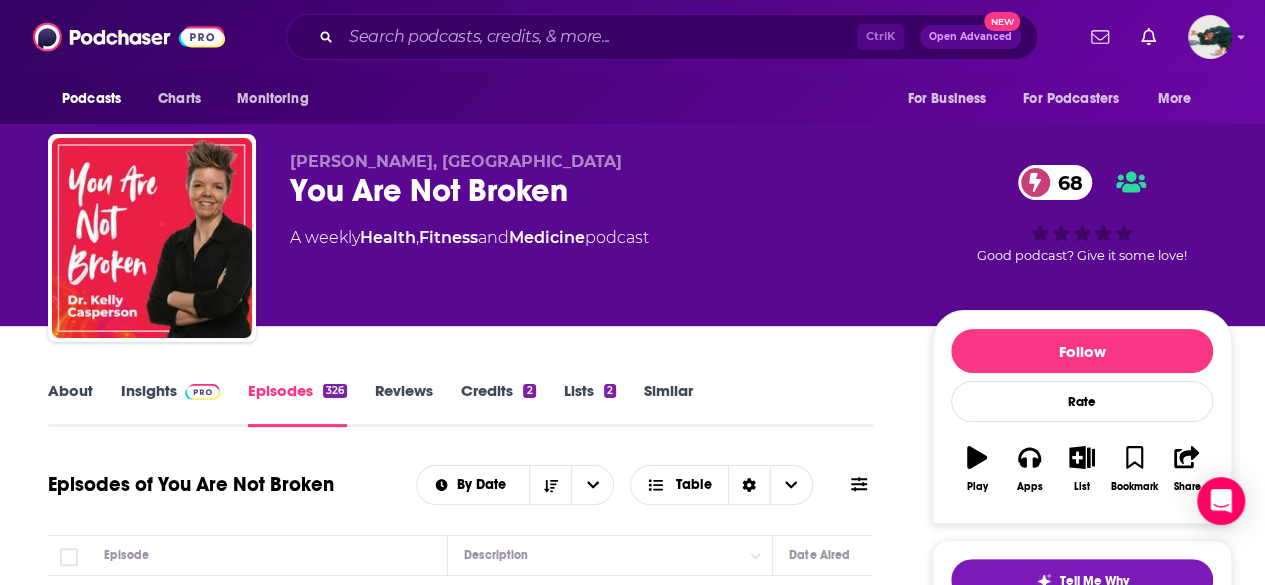 click on "Insights" at bounding box center [170, 404] 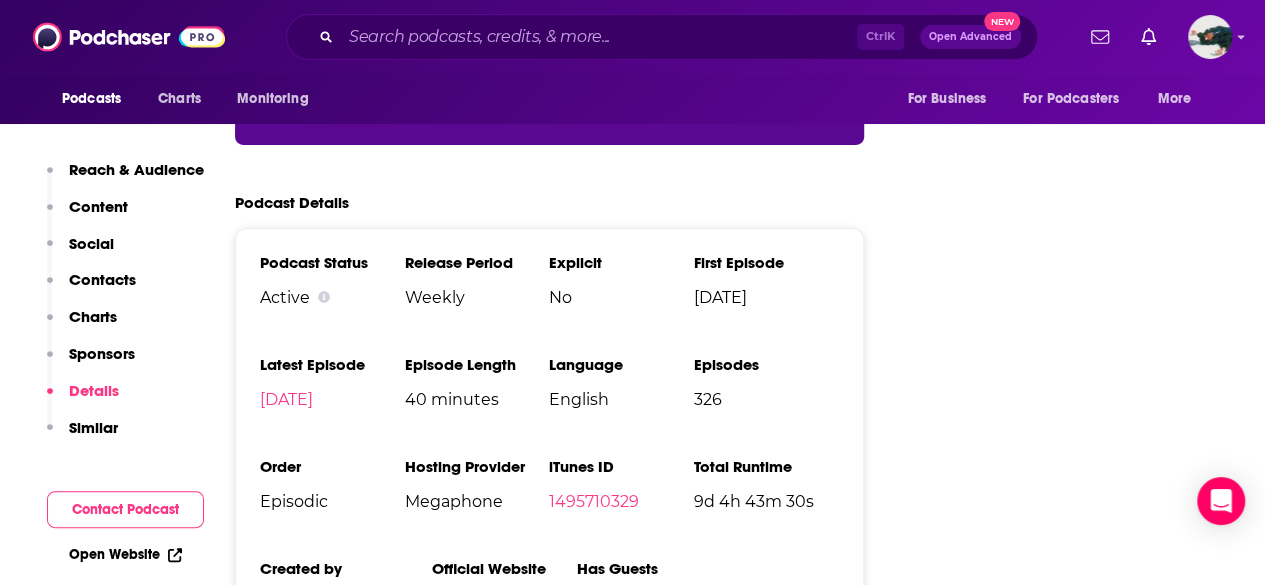 scroll, scrollTop: 3463, scrollLeft: 0, axis: vertical 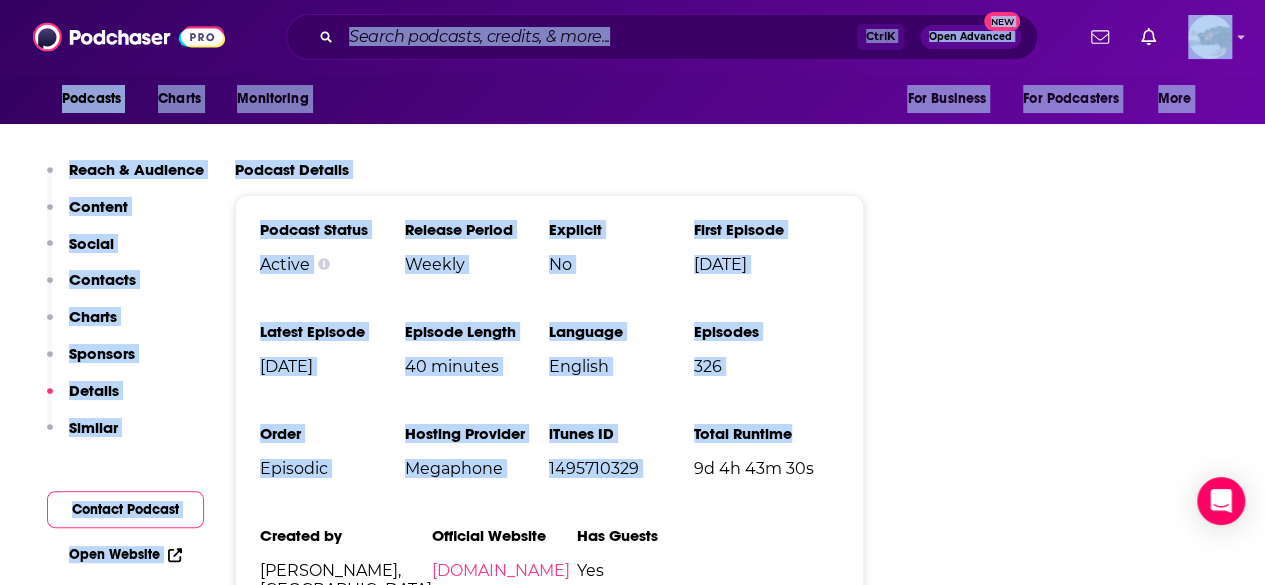 drag, startPoint x: 876, startPoint y: 321, endPoint x: 582, endPoint y: -87, distance: 502.89163 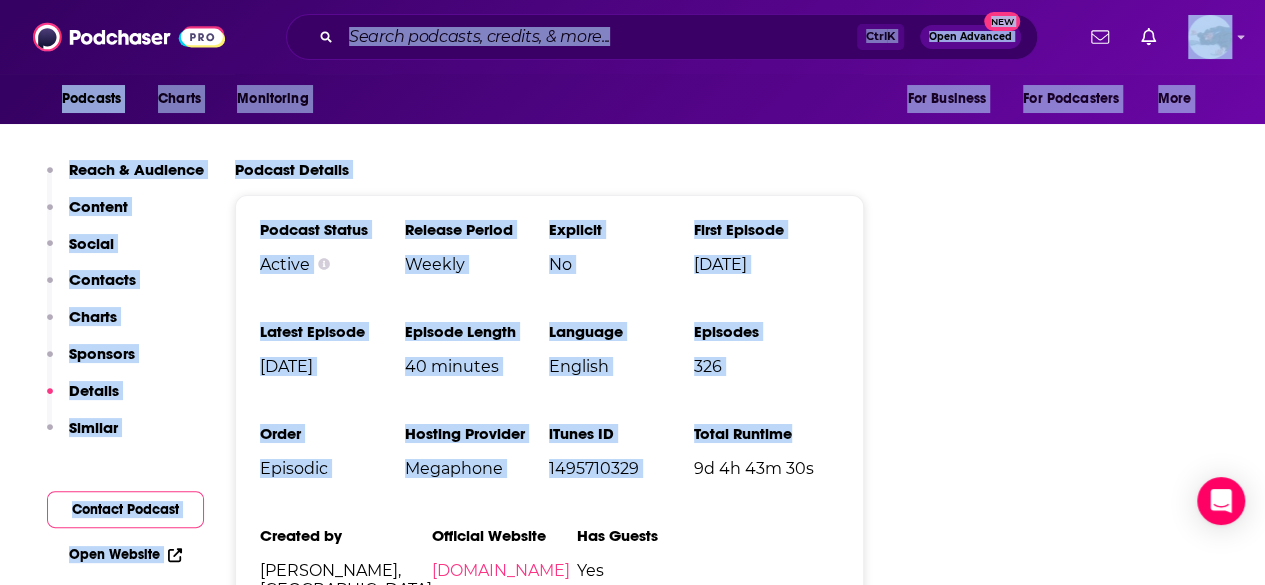 click on "Podcasts Charts Monitoring Ctrl  K Open Advanced New For Business For Podcasters More Podcasts Charts Monitoring For Business For Podcasters More [PERSON_NAME], MD   You Are Not Broken 68 A   weekly  Health ,  Fitness  and  Medicine  podcast 68 Good podcast? Give it some love! Message your Concierge Team Send a message [PERSON_NAME], MD   You Are Not Broken 68 Insights [PERSON_NAME], MD   You Are Not Broken 68 A   weekly  Health ,  Fitness  and  Medicine  podcast 68 Good podcast? Give it some love! Follow Rate Podcast Play Apps List Bookmark Share About Insights Episodes 326 Reviews Credits 2 Lists 2 Similar Podcast Insights Reach & Audience Content Social Contacts Charts Sponsors Details Similar Contact Podcast Open Website  Reach Power Score™ 68 Total Monthly Listens 103k-152k New Episode Listens 14k-21k Export One-Sheet Audience Demographics Gender [DEMOGRAPHIC_DATA] Age [DEMOGRAPHIC_DATA] yo Income $ $ $ $ $ Parental Status Parents Countries 1 [GEOGRAPHIC_DATA] 2 [GEOGRAPHIC_DATA] 3 [GEOGRAPHIC_DATA] 4 [GEOGRAPHIC_DATA] 5 [GEOGRAPHIC_DATA] Top Cities , , [GEOGRAPHIC_DATA]" at bounding box center [632, -3171] 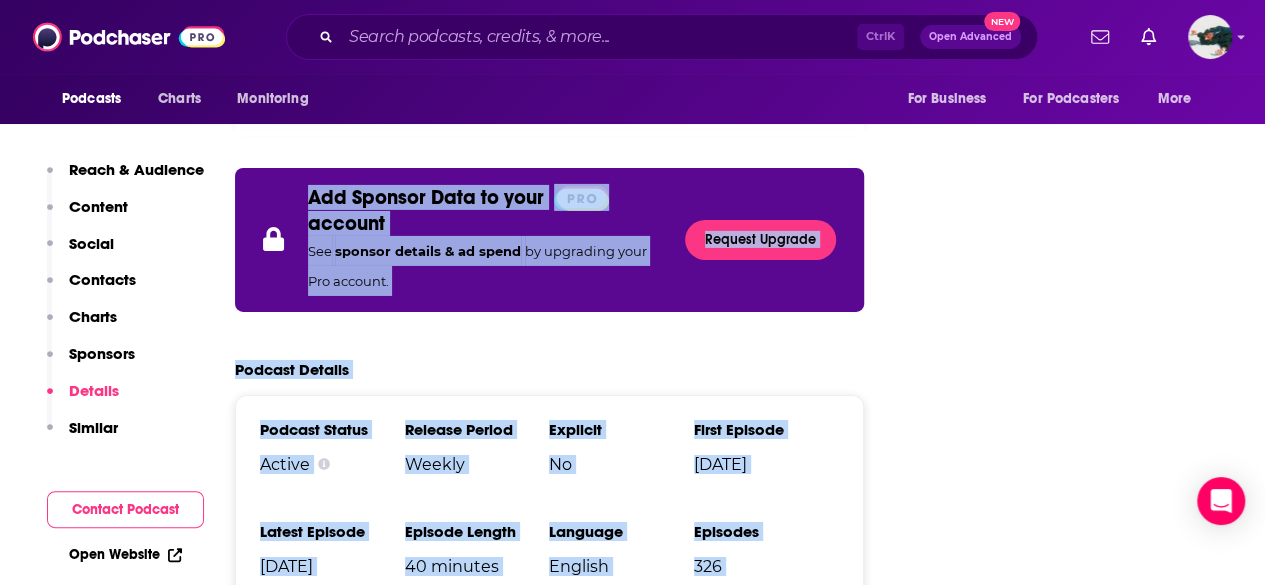 click on "About Insights Episodes 326 Reviews Credits 2 Lists 2 Similar Podcast Insights Reach & Audience Content Social Contacts Charts Sponsors Details Similar Contact Podcast Open Website  Reach Power Score™ 68 Total Monthly Listens 103k-152k New Episode Listens 14k-21k Export One-Sheet Audience Demographics Gender [DEMOGRAPHIC_DATA] Age [DEMOGRAPHIC_DATA] yo Income $ $ $ $ $ Parental Status Parents Countries 1 [GEOGRAPHIC_DATA] 2 [GEOGRAPHIC_DATA] 3 [GEOGRAPHIC_DATA] 4 [GEOGRAPHIC_DATA] 5 [GEOGRAPHIC_DATA] Top Cities [GEOGRAPHIC_DATA], [GEOGRAPHIC_DATA] , [US_STATE], [GEOGRAPHIC_DATA] , [GEOGRAPHIC_DATA] , [GEOGRAPHIC_DATA], [GEOGRAPHIC_DATA] , [GEOGRAPHIC_DATA], [GEOGRAPHIC_DATA] , [GEOGRAPHIC_DATA], [GEOGRAPHIC_DATA] Interests Friends, Family & Relationships , Toys, Children & Baby , Restaurants, Food & Grocery , Healthy Lifestyle , Wedding , Fitness & Yoga Jobs Bloggers , Social Media Specialists , Authors/Writers , Marketing Coordinators , TV/Film Producers , Performers/Entertainers Ethnicities White / Caucasian , [DEMOGRAPHIC_DATA] , [DEMOGRAPHIC_DATA] , [DEMOGRAPHIC_DATA] Show More Content Political Skew Neutral/Mixed Socials Youtube @kellycaspersonmd 20k Instagram @kellycaspersonmd 276k Contacts     Host     6" at bounding box center [466, 2588] 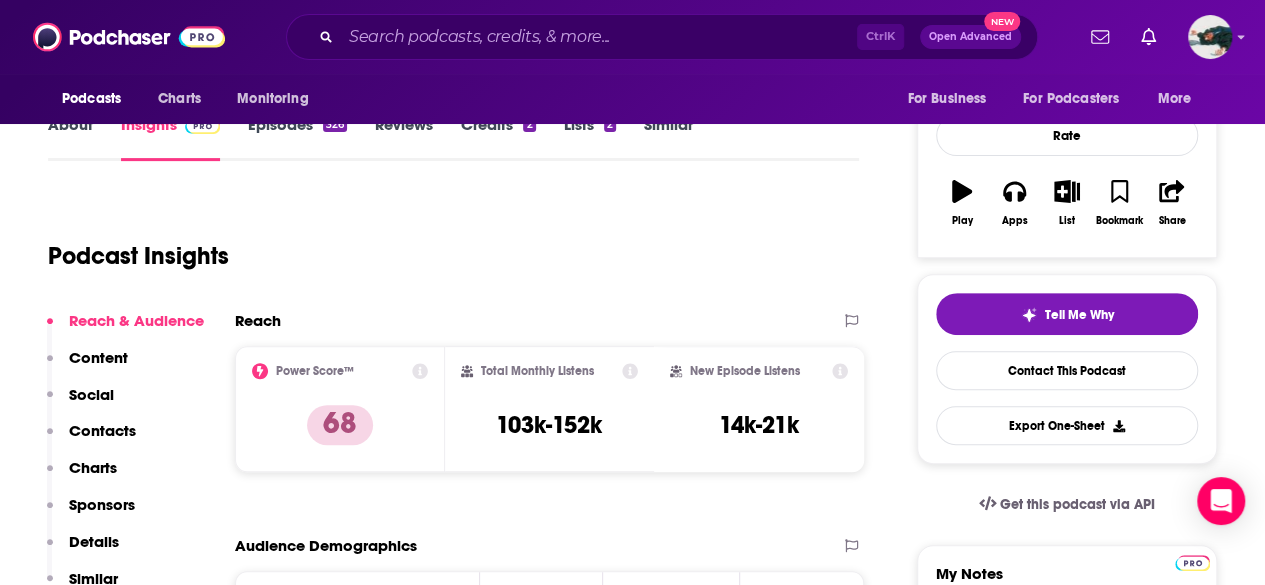 scroll, scrollTop: 118, scrollLeft: 0, axis: vertical 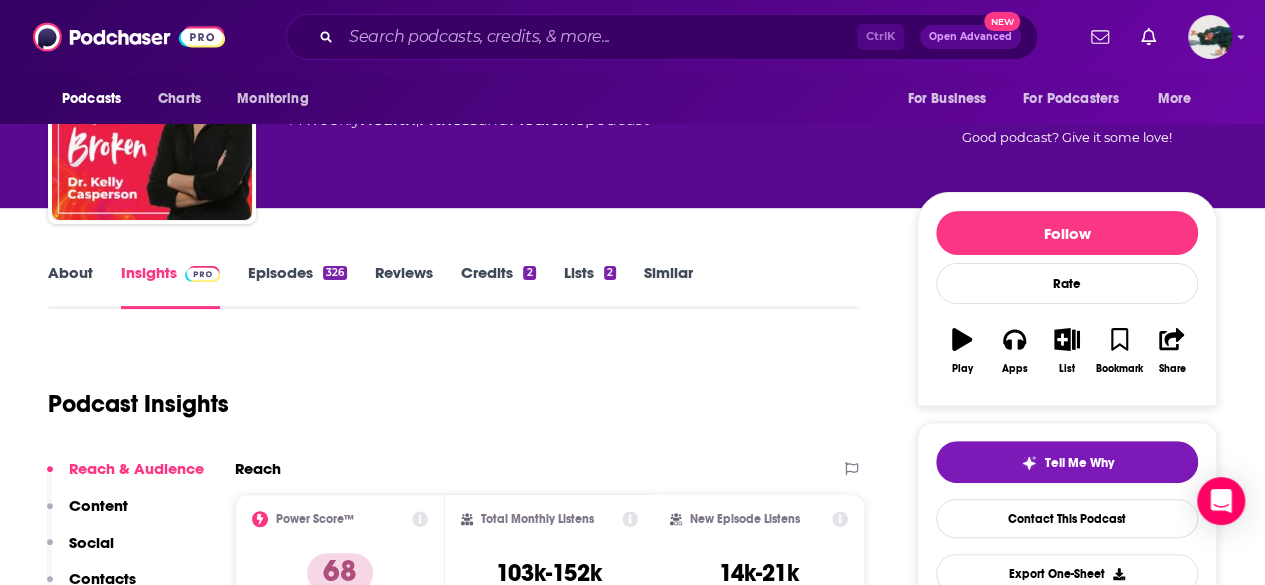 click on "Episodes 326" at bounding box center [297, 286] 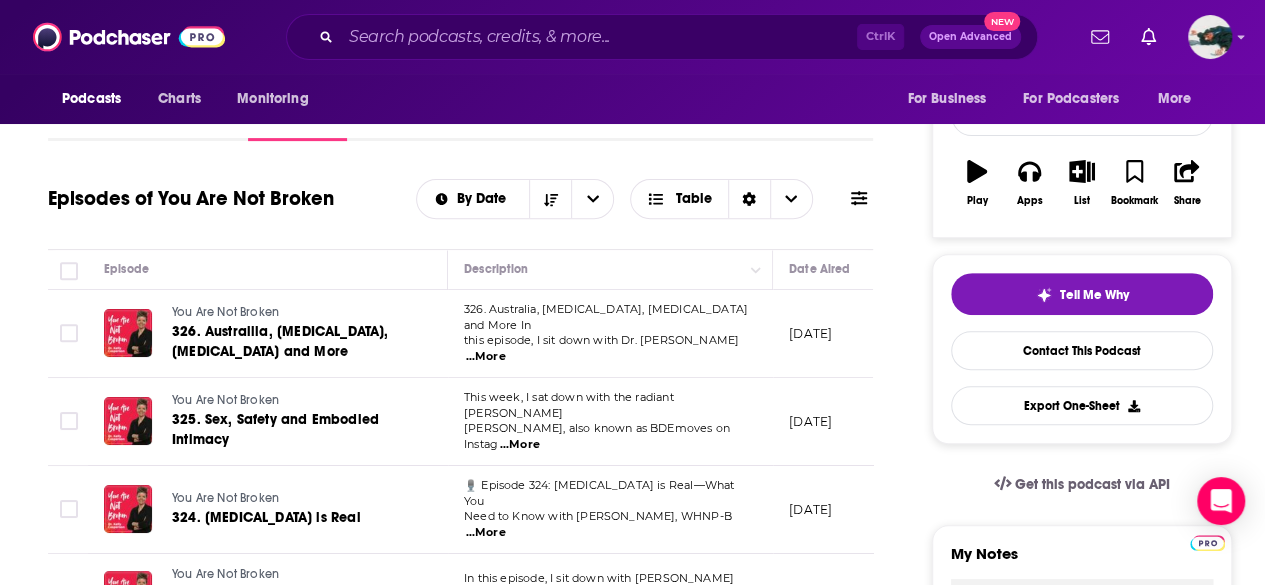 scroll, scrollTop: 0, scrollLeft: 0, axis: both 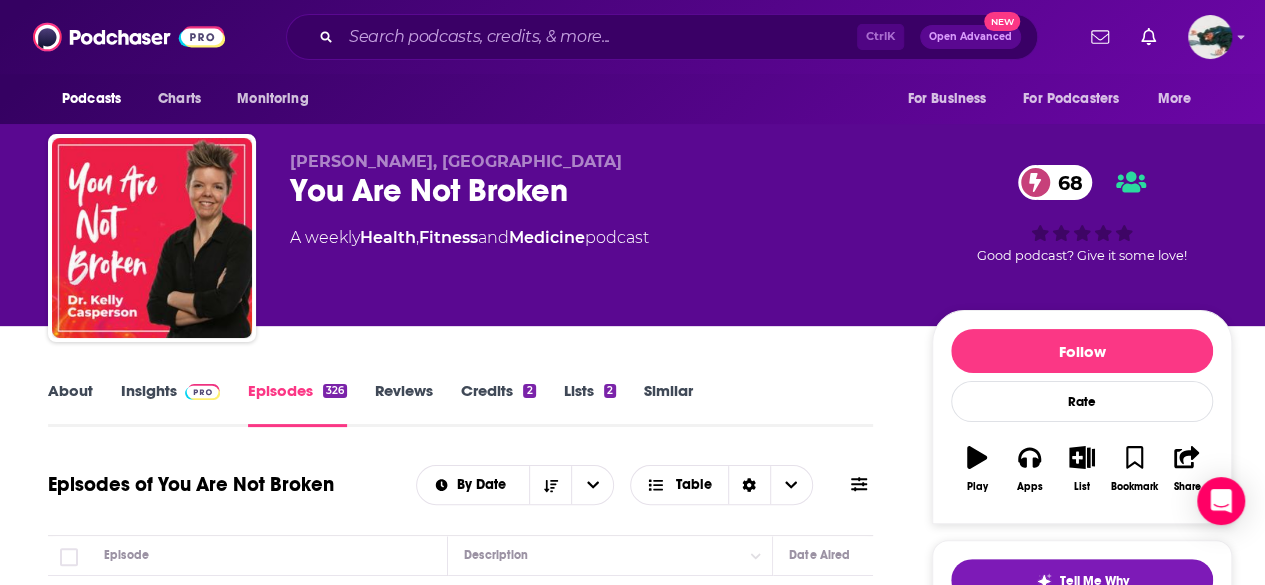 click on "Insights" at bounding box center (170, 404) 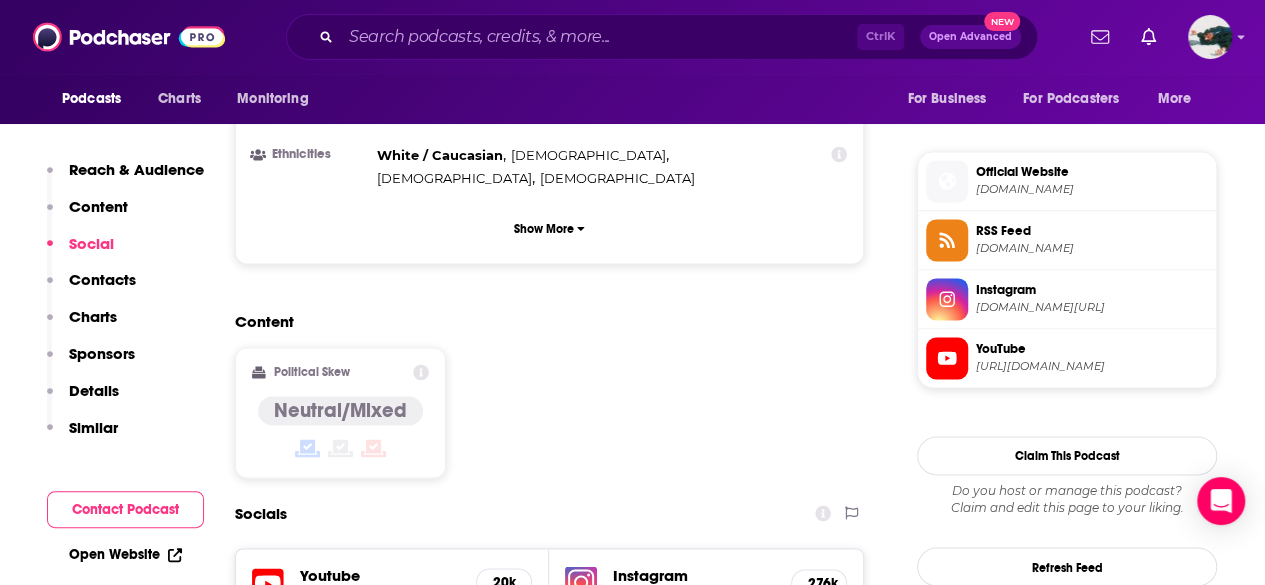 scroll, scrollTop: 1275, scrollLeft: 0, axis: vertical 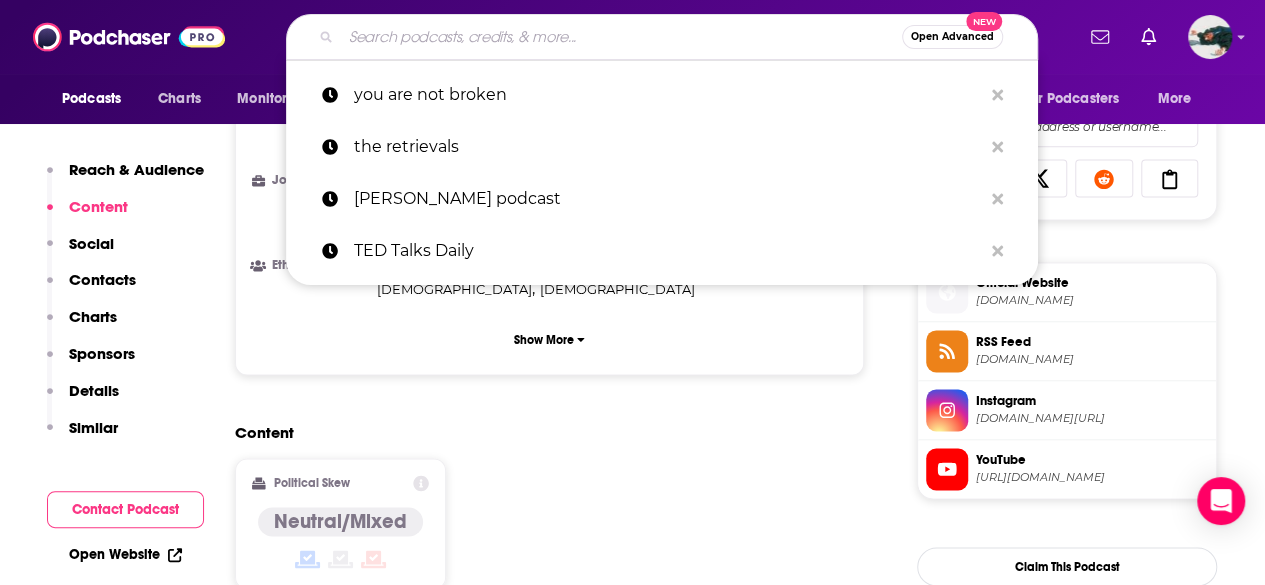 click at bounding box center [621, 37] 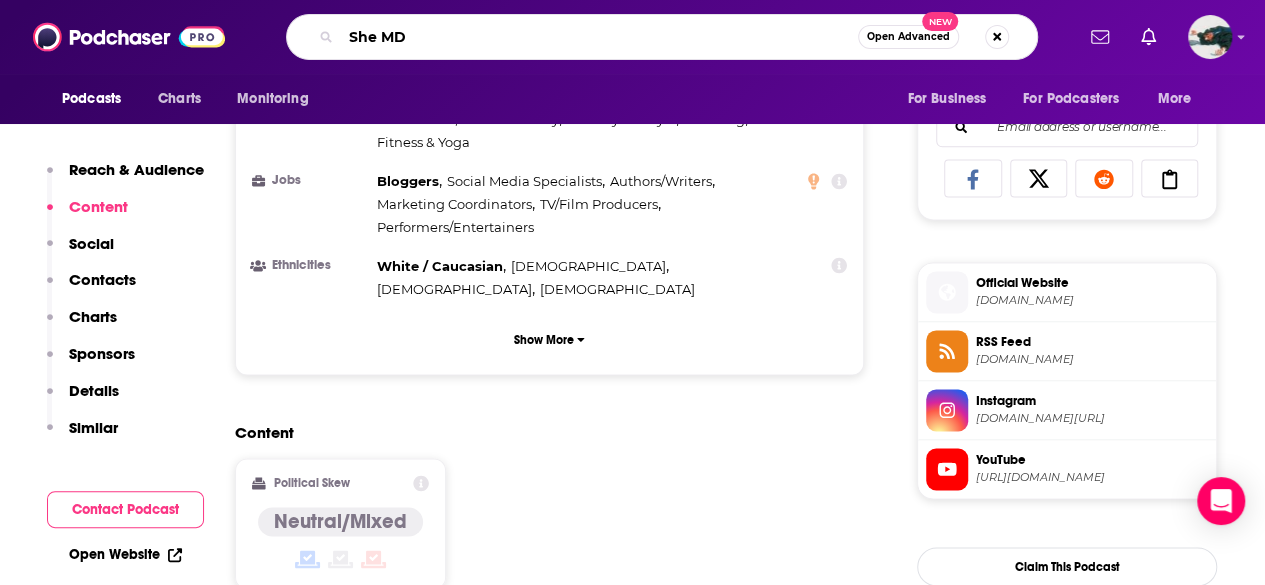 type on "She MD" 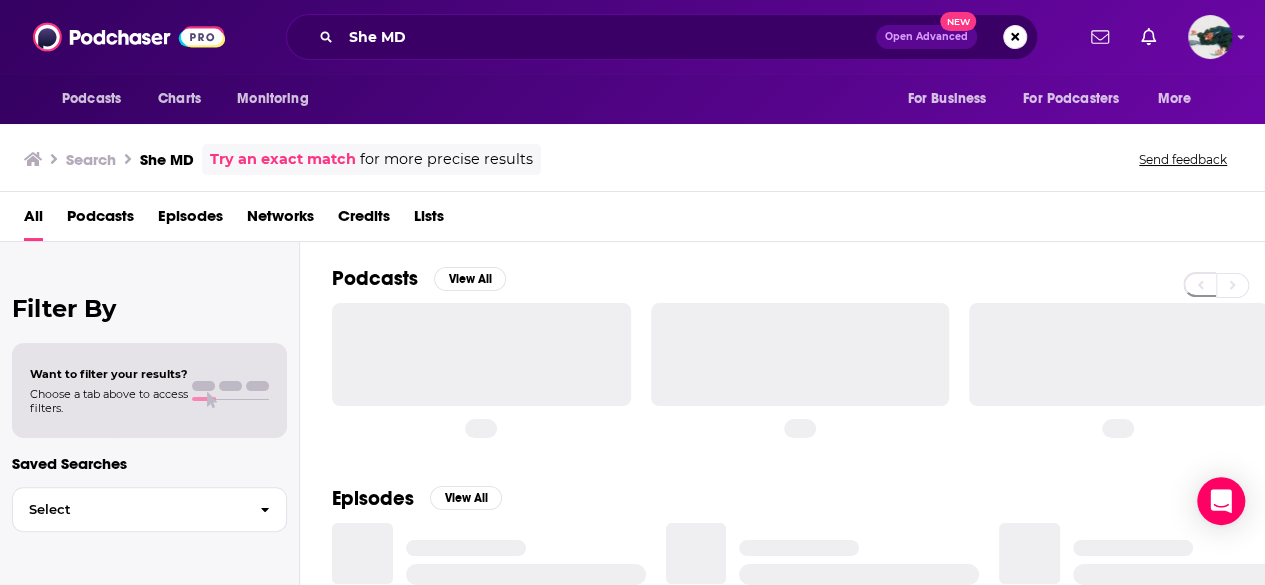 scroll, scrollTop: 0, scrollLeft: 0, axis: both 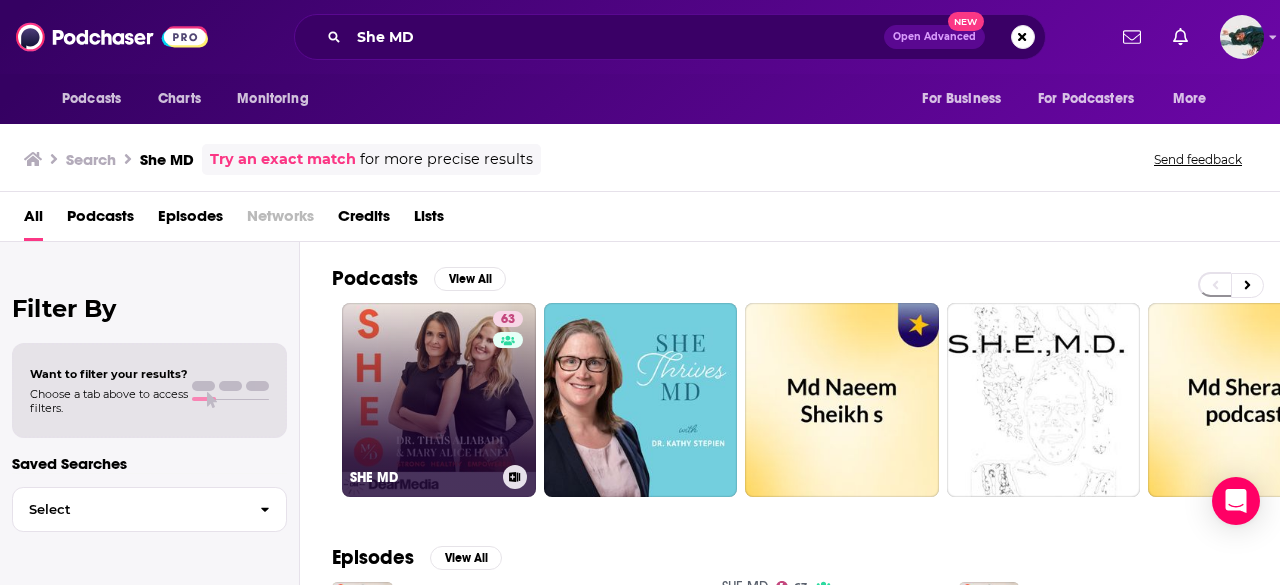 click on "63 SHE MD" at bounding box center (439, 400) 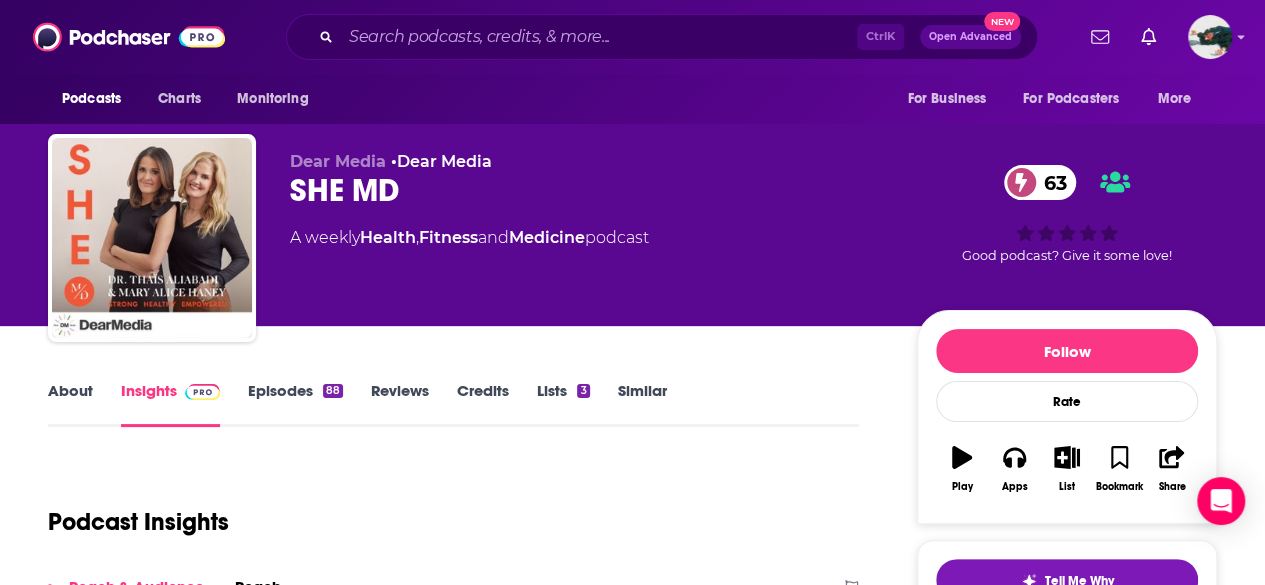 click on "About" at bounding box center [70, 404] 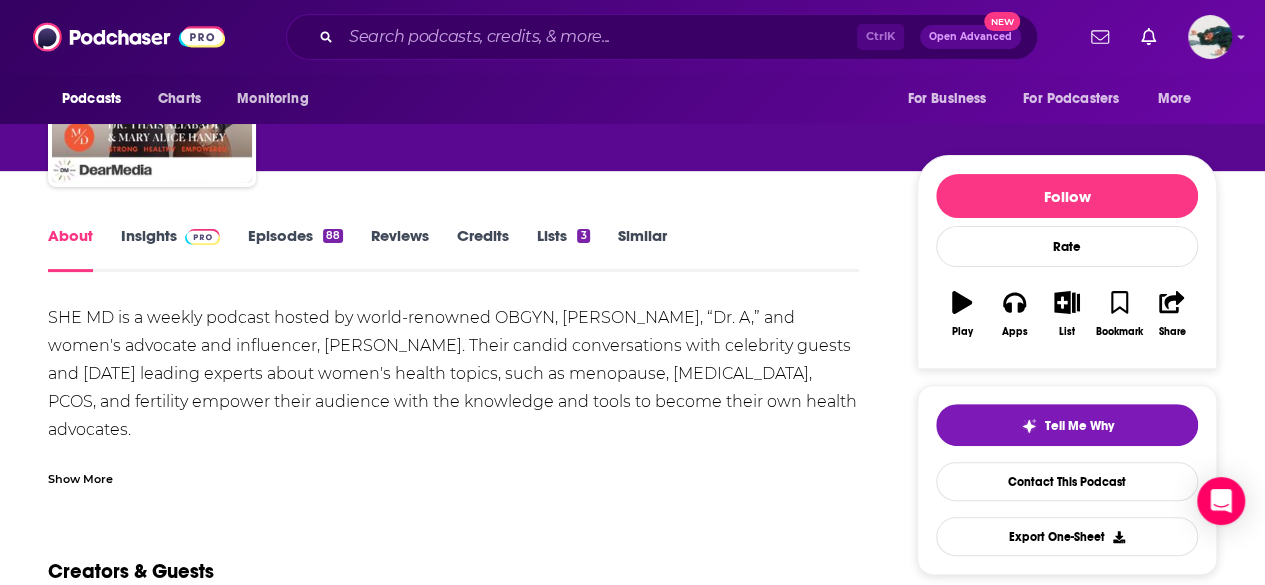 scroll, scrollTop: 156, scrollLeft: 0, axis: vertical 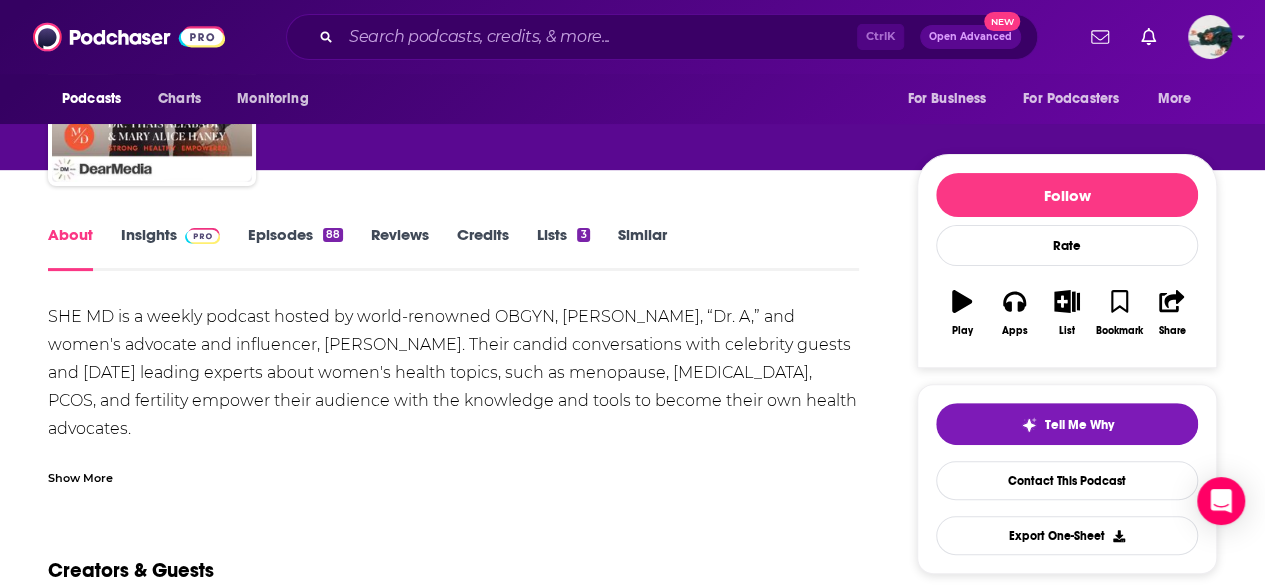 click on "Show More" at bounding box center [80, 476] 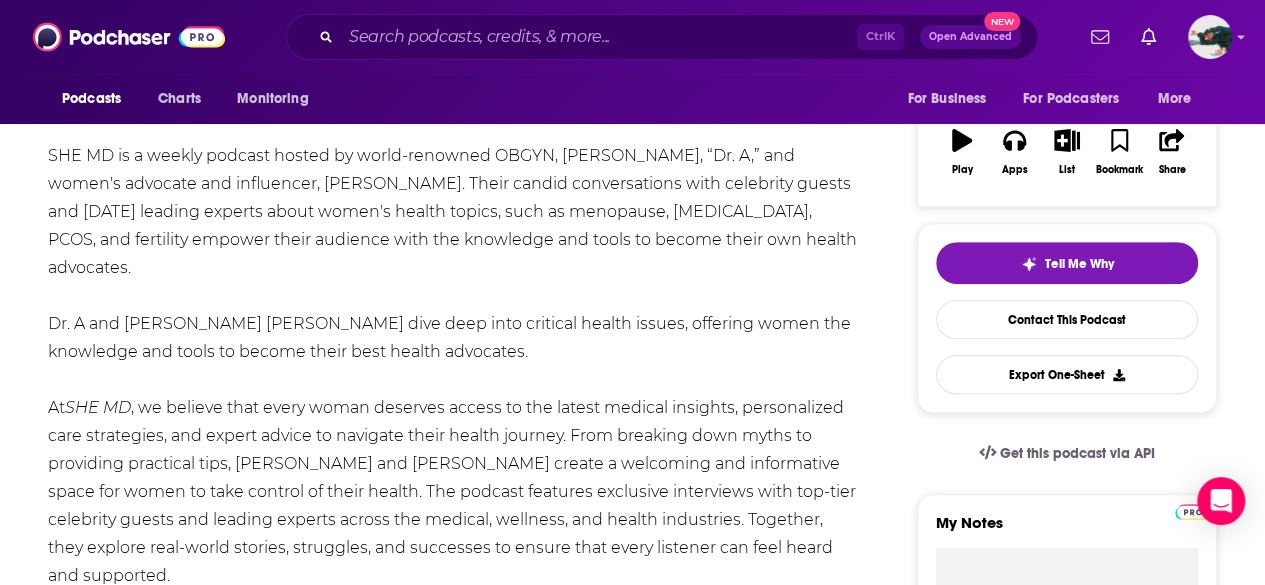scroll, scrollTop: 120, scrollLeft: 0, axis: vertical 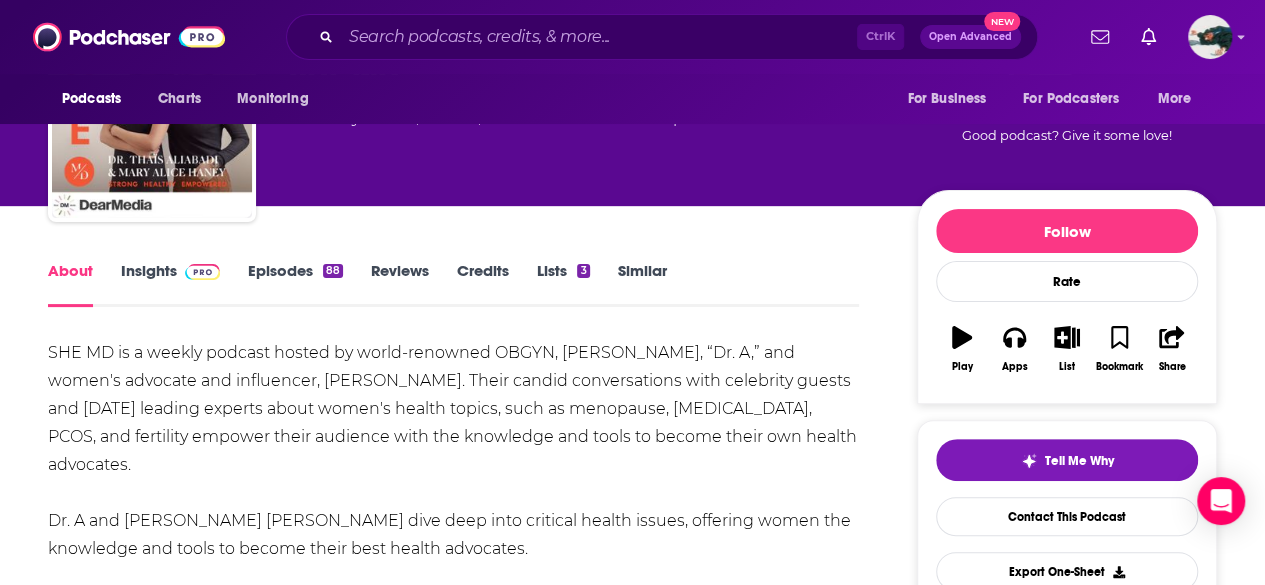 click on "About Insights Episodes 88 Reviews Credits Lists 3 Similar SHE MD is a weekly podcast hosted by world-renowned OBGYN, [PERSON_NAME], “Dr. A,” and women's advocate and influencer, [PERSON_NAME]. Their candid conversations with celebrity guests and [DATE] leading experts about women's health topics, such as menopause, [MEDICAL_DATA], PCOS, and fertility empower their audience with the knowledge and tools to become their own health advocates.
Dr. A and [PERSON_NAME] [PERSON_NAME] dive deep into critical health issues, offering women the knowledge and tools to become their best health advocates.
At  SHE MD
SHE MD  aims to change that by providing a platform where women can receive trustworthy, expert advice on key health issues affecting their lives. Whether you’re dealing with painful menstrual cycles, navigating fertility challenges, or going through menopause,  SHE MD
Meet the Hosts
[PERSON_NAME], "Dr. A"
[PERSON_NAME] SHE MD
Resources
SHE M/D-  [URL][DOMAIN_NAME]
SHE M/D YouTube-" at bounding box center [453, 2070] 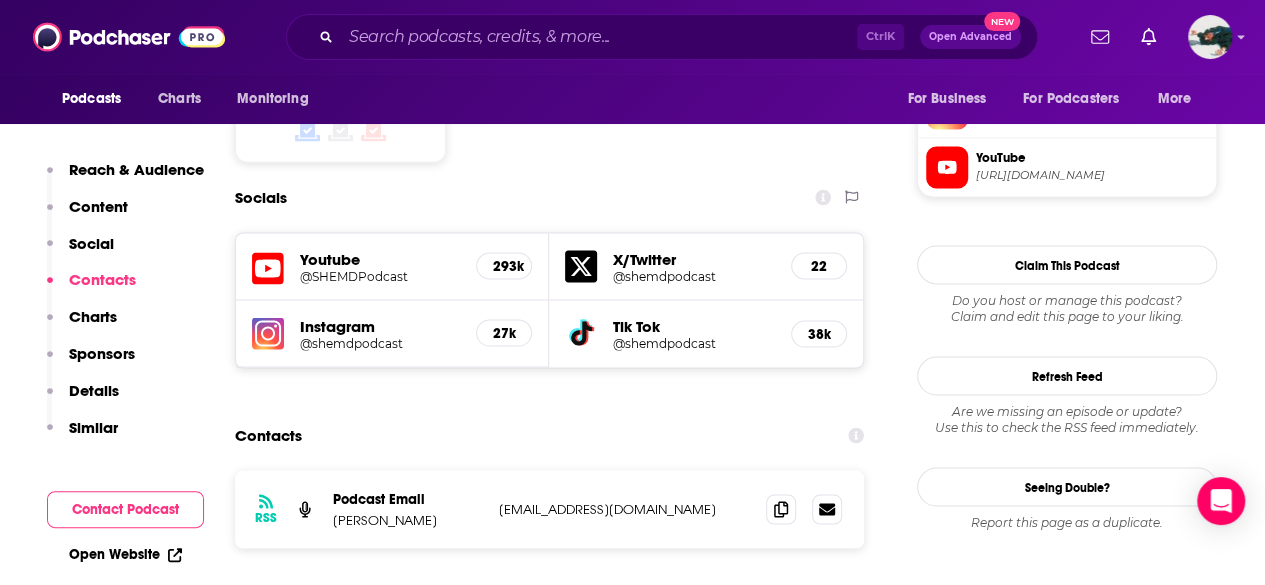 scroll, scrollTop: 1718, scrollLeft: 0, axis: vertical 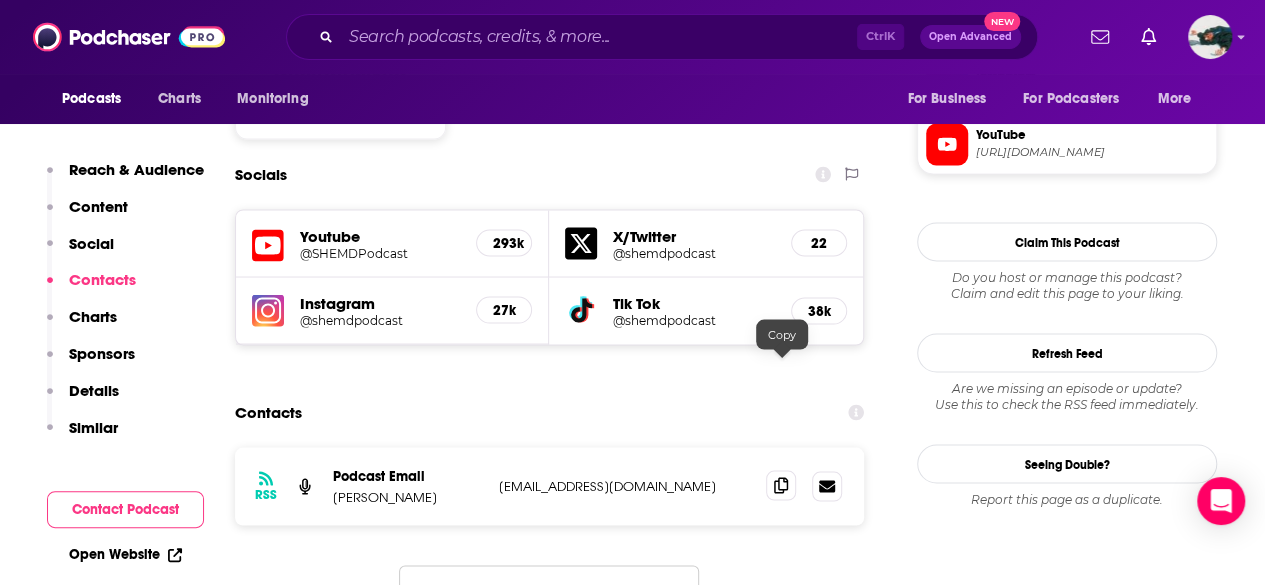 click at bounding box center (781, 485) 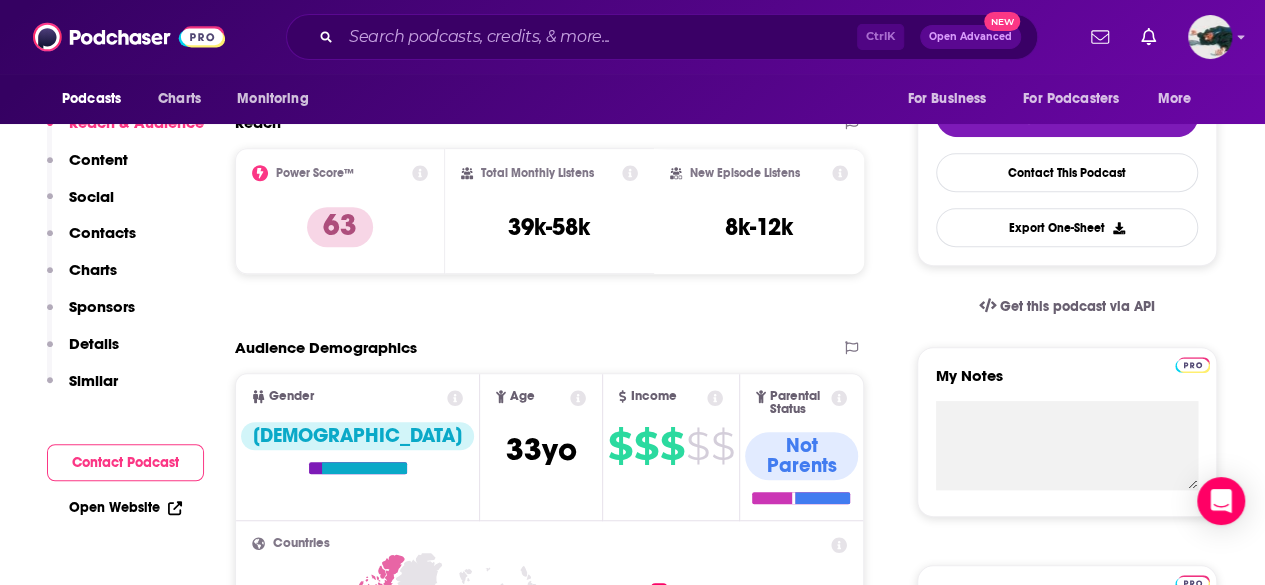 scroll, scrollTop: 0, scrollLeft: 0, axis: both 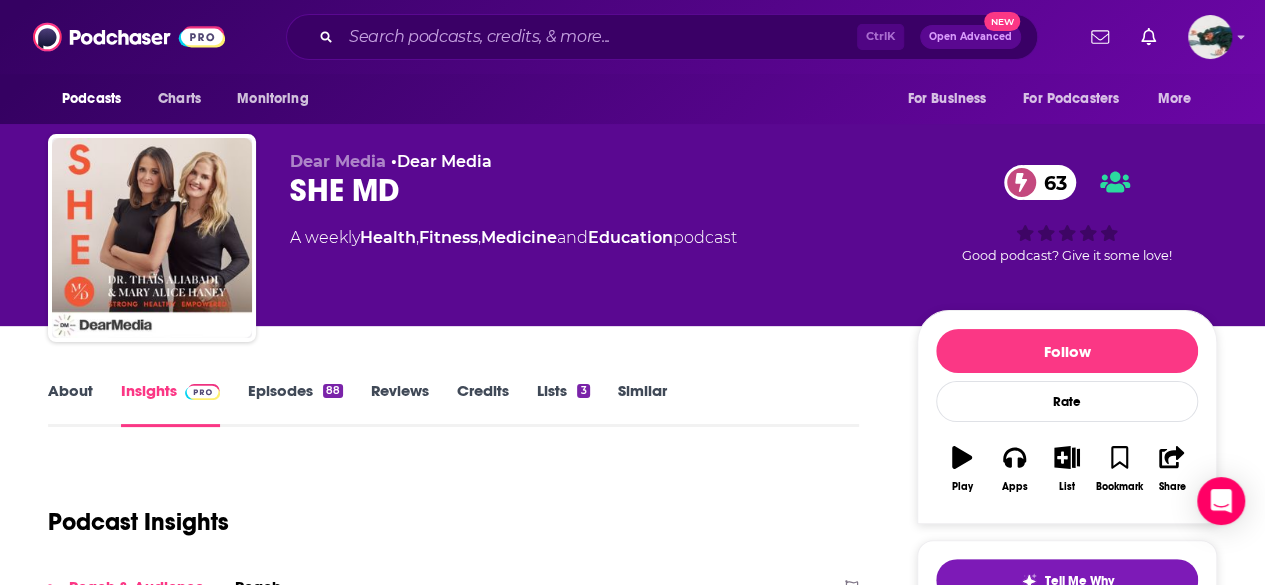 click on "About Insights Episodes 88 Reviews Credits Lists 3 Similar Podcast Insights Reach & Audience Content Social Contacts Charts Sponsors Details Similar Contact Podcast Open Website  Reach Power Score™ 63 Total Monthly Listens 39k-58k New Episode Listens 8k-12k Export One-Sheet Audience Demographics Gender [DEMOGRAPHIC_DATA] Age [DEMOGRAPHIC_DATA] yo Income $ $ $ $ $ Parental Status Not Parents Countries 1 [GEOGRAPHIC_DATA] 2 [GEOGRAPHIC_DATA] 3 [GEOGRAPHIC_DATA] 4 [GEOGRAPHIC_DATA] 5 [GEOGRAPHIC_DATA] Top Cities [GEOGRAPHIC_DATA] , [US_STATE][GEOGRAPHIC_DATA], [GEOGRAPHIC_DATA] , [GEOGRAPHIC_DATA], [GEOGRAPHIC_DATA] , [GEOGRAPHIC_DATA] , [GEOGRAPHIC_DATA] , [GEOGRAPHIC_DATA] Interests Religion , Business & Careers , Friends, Family & Relationships , Electronics & Computers , Restaurants, Food & Grocery , Toys, Children & Baby Jobs Principals/Owners , Pastors/Ministers , Authors/Writers , Journalists/Reporters , Bloggers , Directors Ethnicities White / [DEMOGRAPHIC_DATA] , [DEMOGRAPHIC_DATA] , [DEMOGRAPHIC_DATA] , [DEMOGRAPHIC_DATA] Show More Content Political Skew Neutral/Mixed Socials Youtube @SHEMDPodcast 293k X/Twitter @shemdpodcast 22 Instagram 27k Tik Tok" at bounding box center (466, 5971) 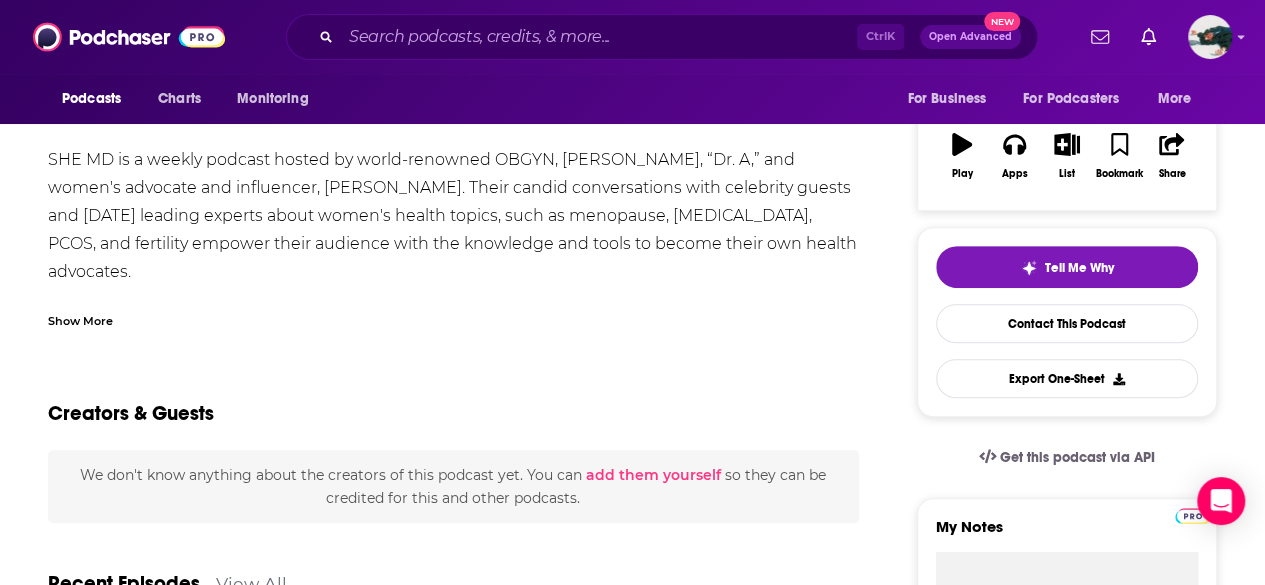 scroll, scrollTop: 314, scrollLeft: 0, axis: vertical 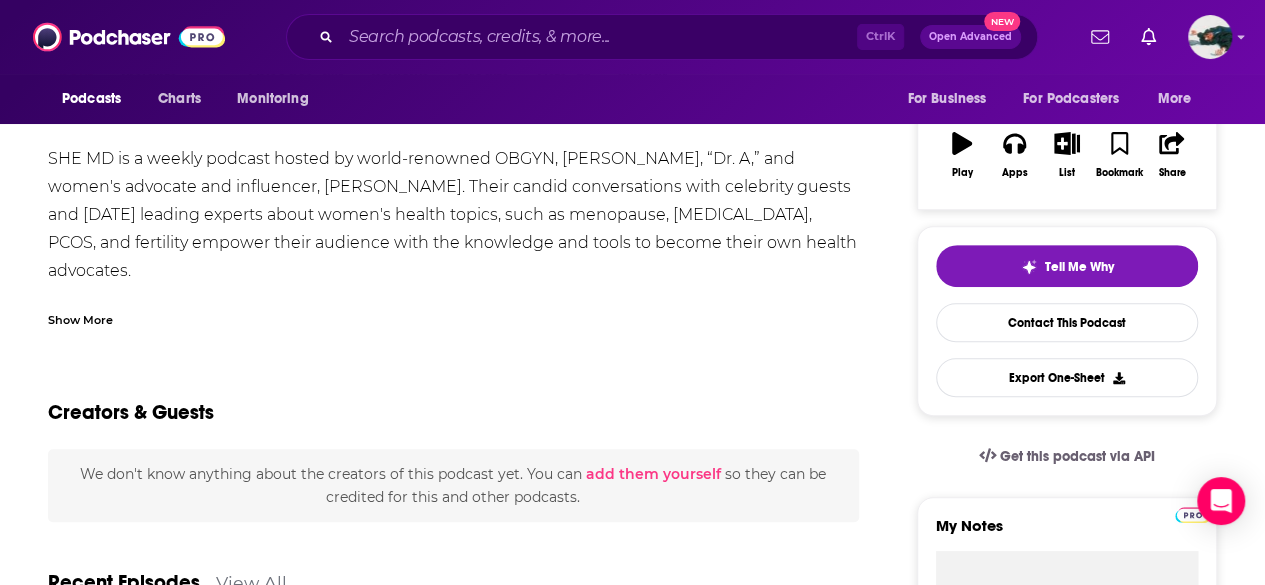 click on "Show More" at bounding box center (80, 318) 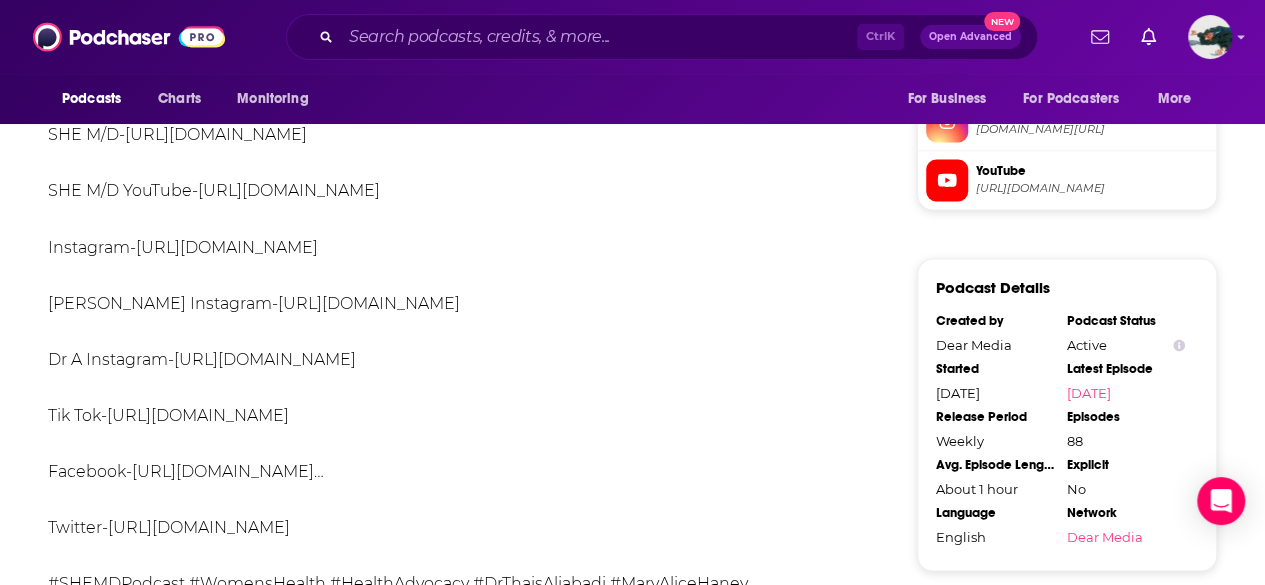 scroll, scrollTop: 1826, scrollLeft: 0, axis: vertical 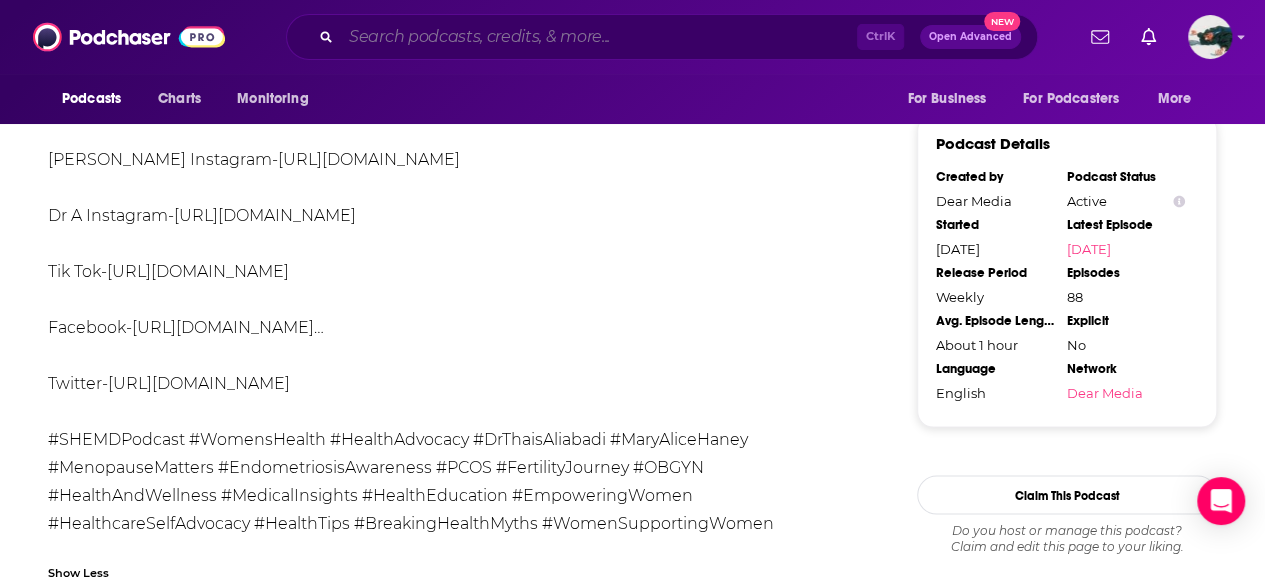 click at bounding box center (599, 37) 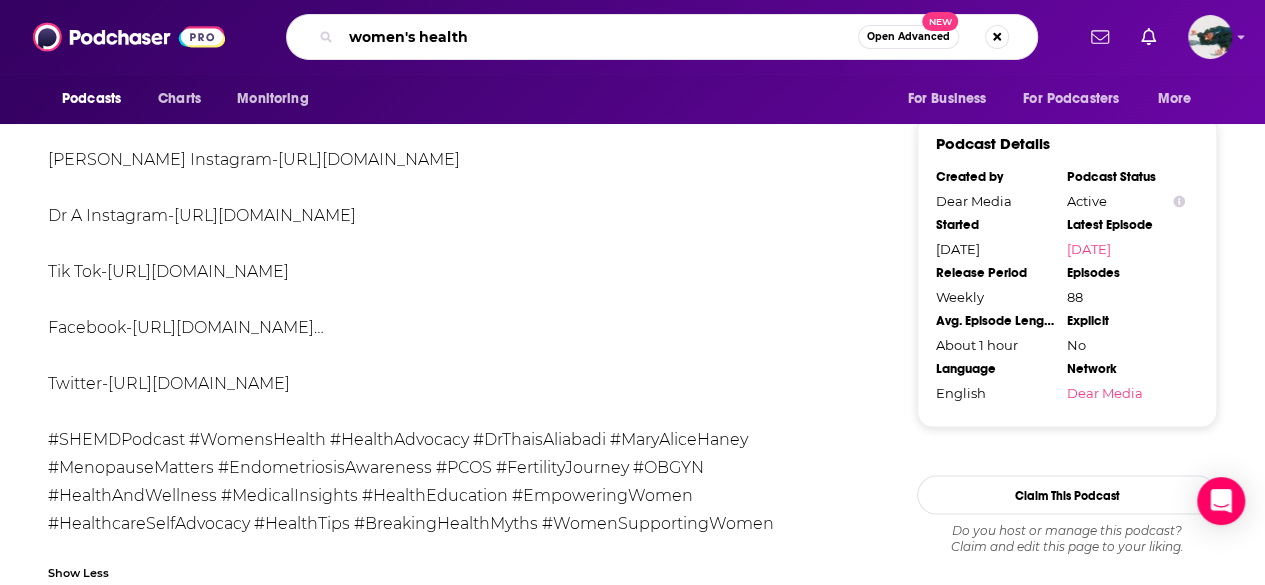 type on "women's health" 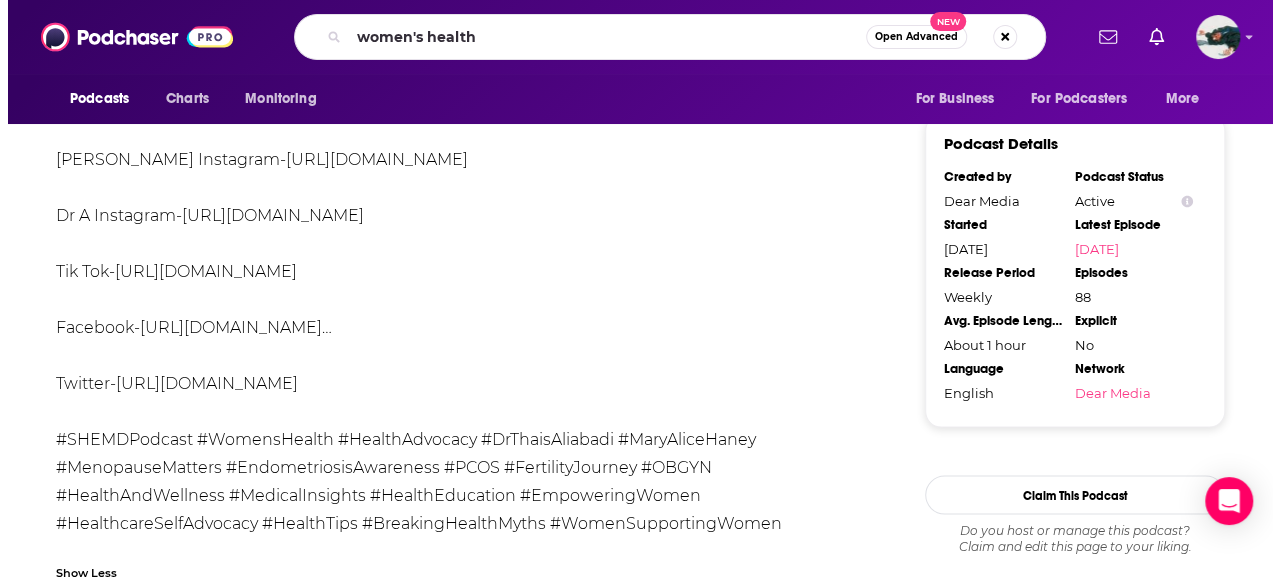 scroll, scrollTop: 0, scrollLeft: 0, axis: both 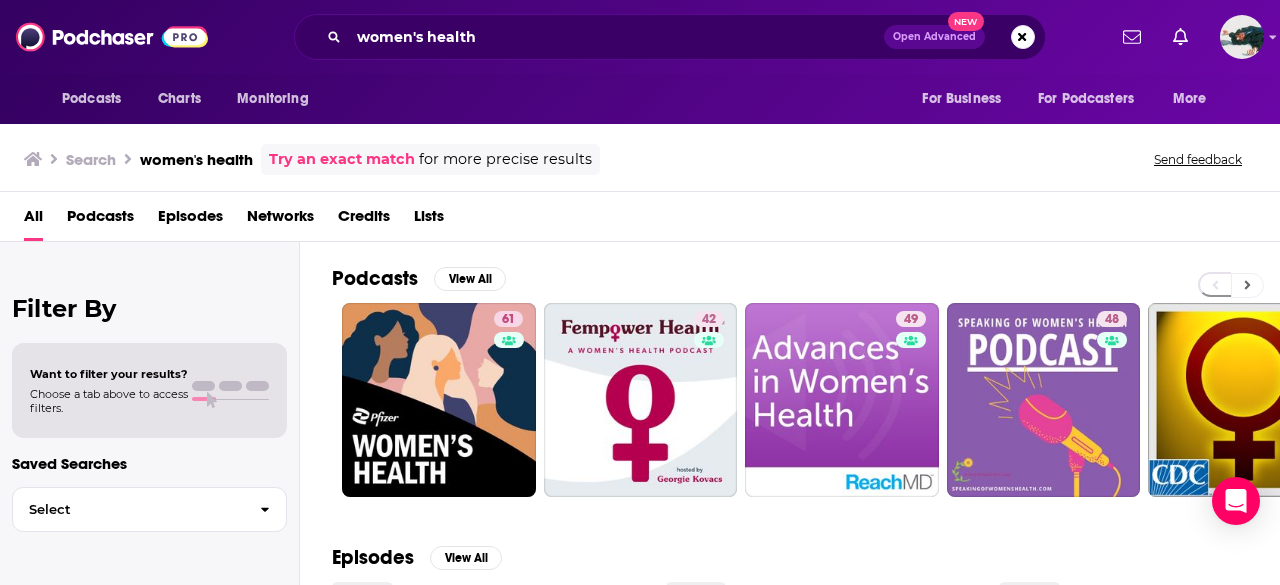click at bounding box center [1247, 285] 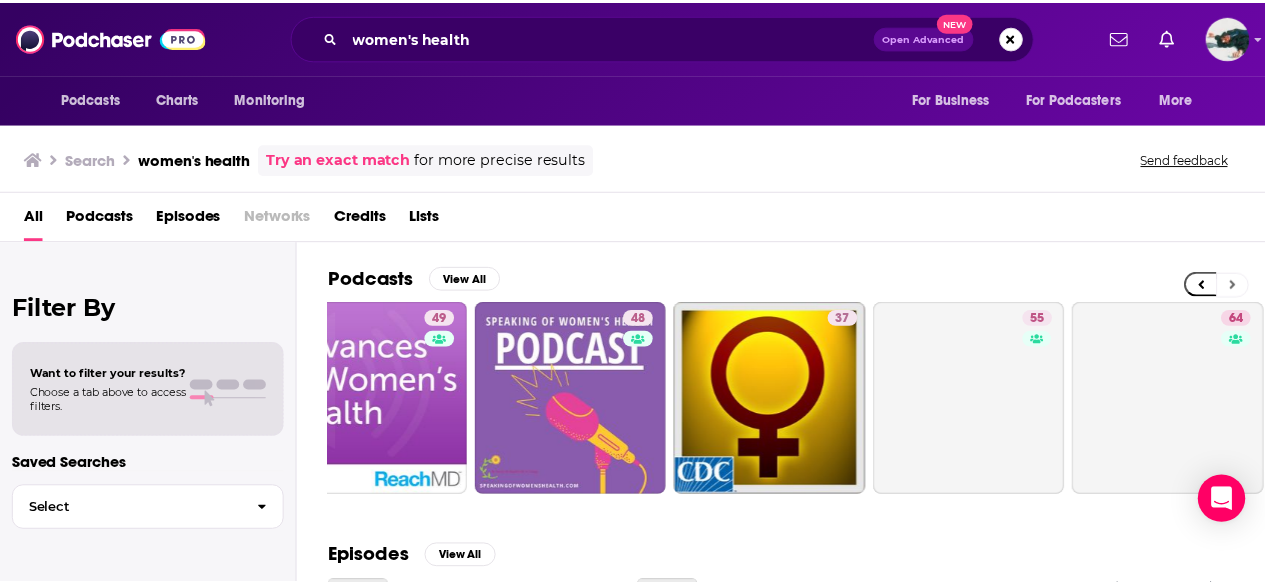 scroll, scrollTop: 0, scrollLeft: 888, axis: horizontal 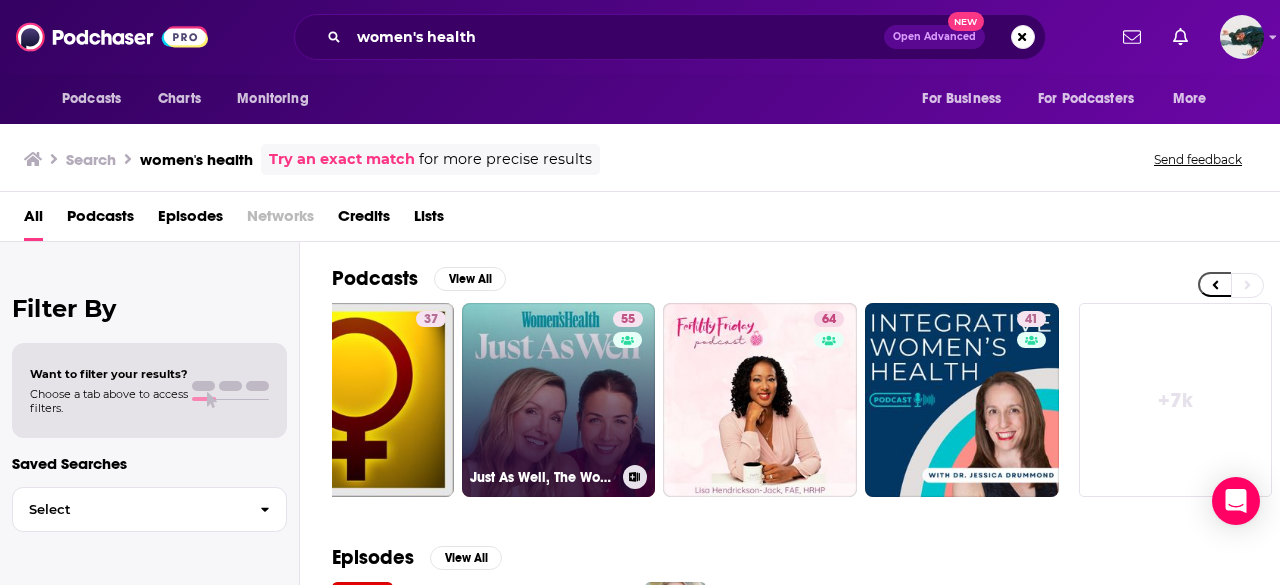 click on "55 Just As Well, The Women's Health Podcast" at bounding box center (559, 400) 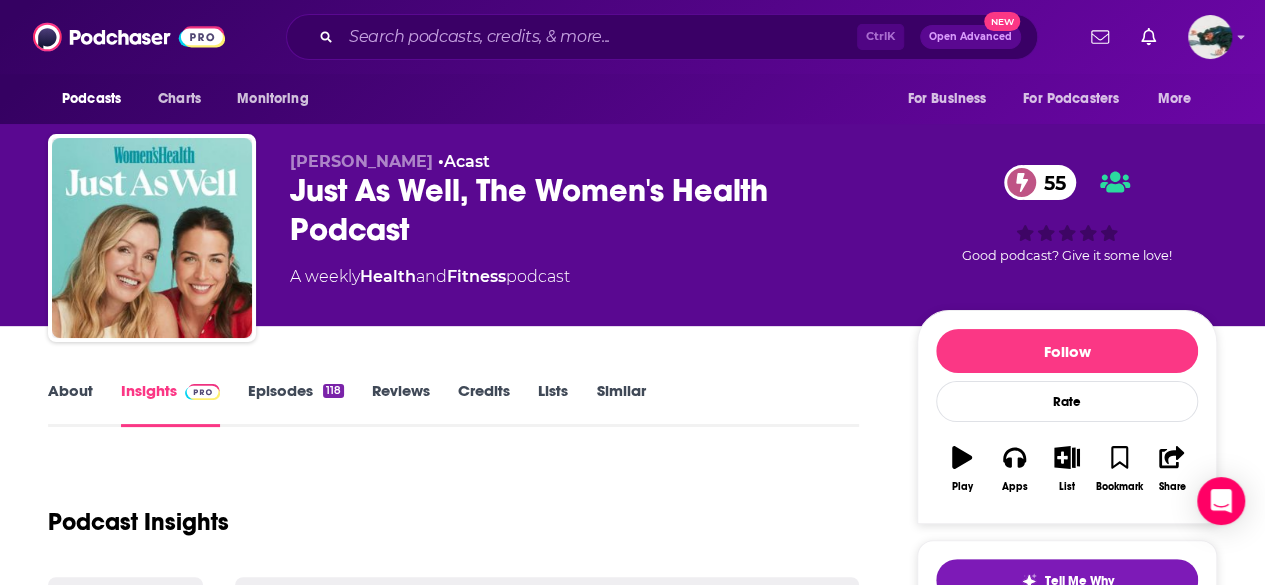 click on "About" at bounding box center [70, 404] 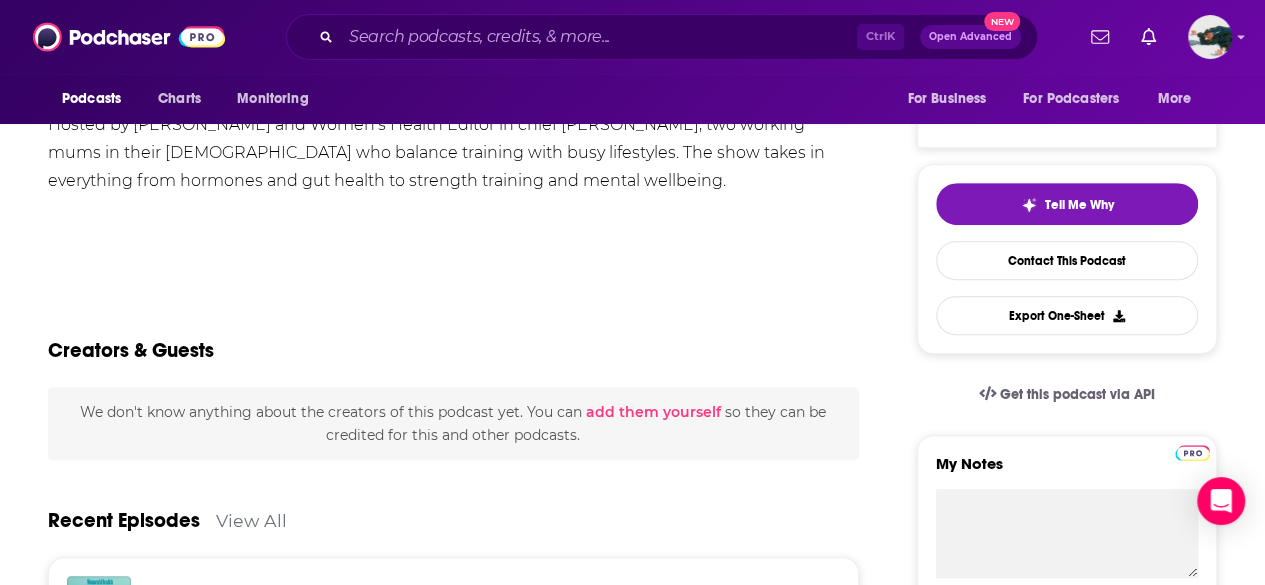 scroll, scrollTop: 0, scrollLeft: 0, axis: both 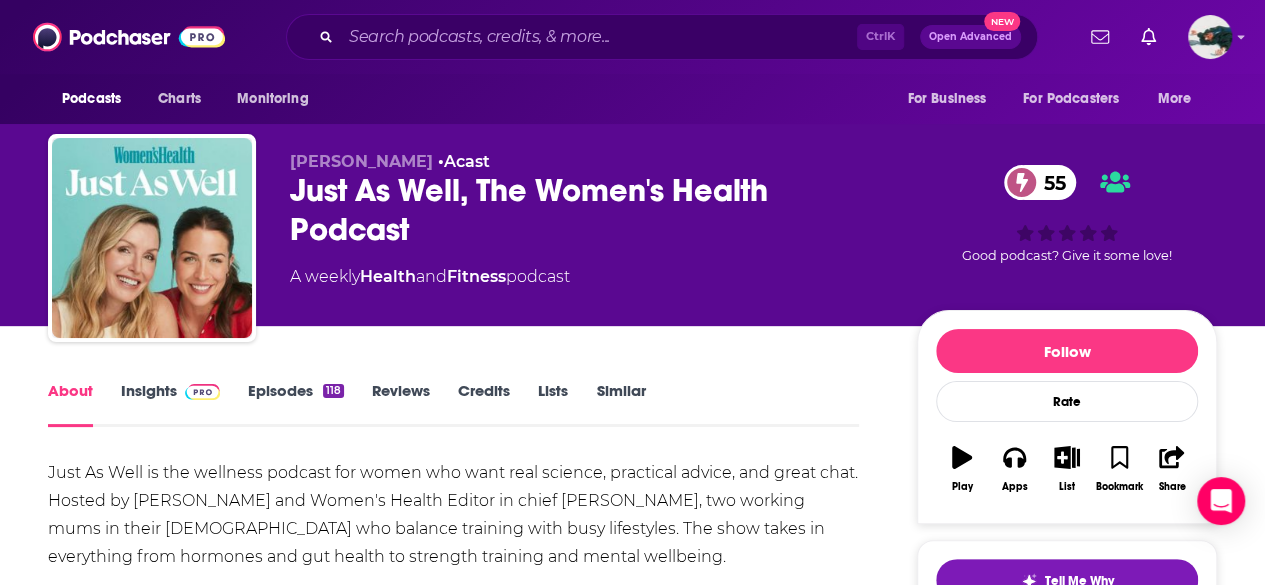 click on "Insights" at bounding box center (170, 404) 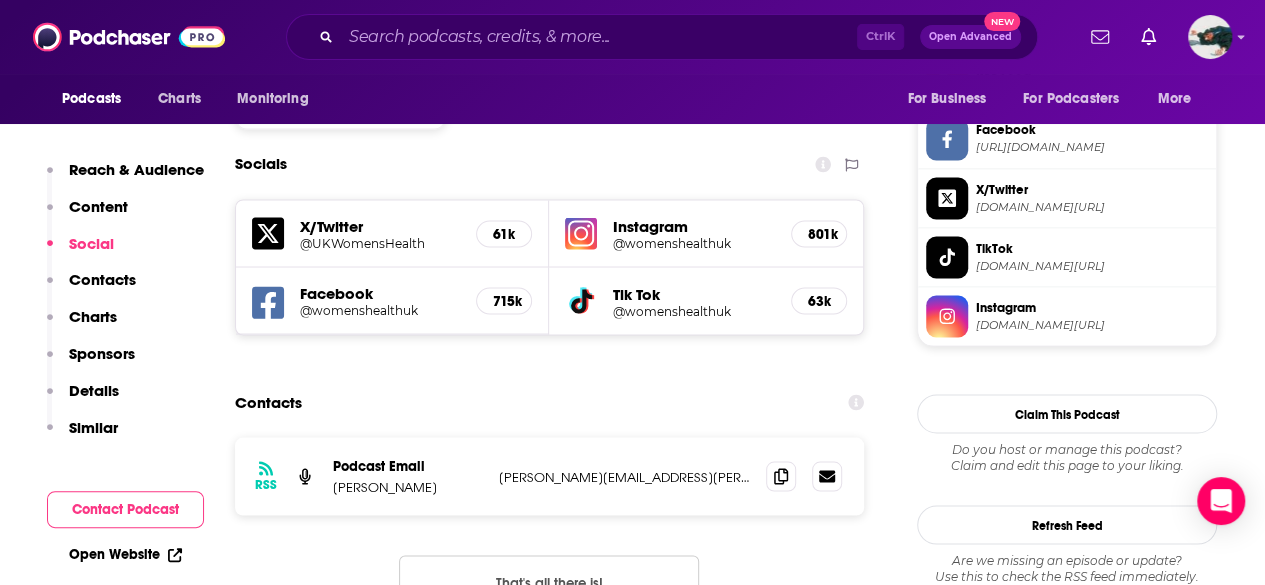 scroll, scrollTop: 1752, scrollLeft: 0, axis: vertical 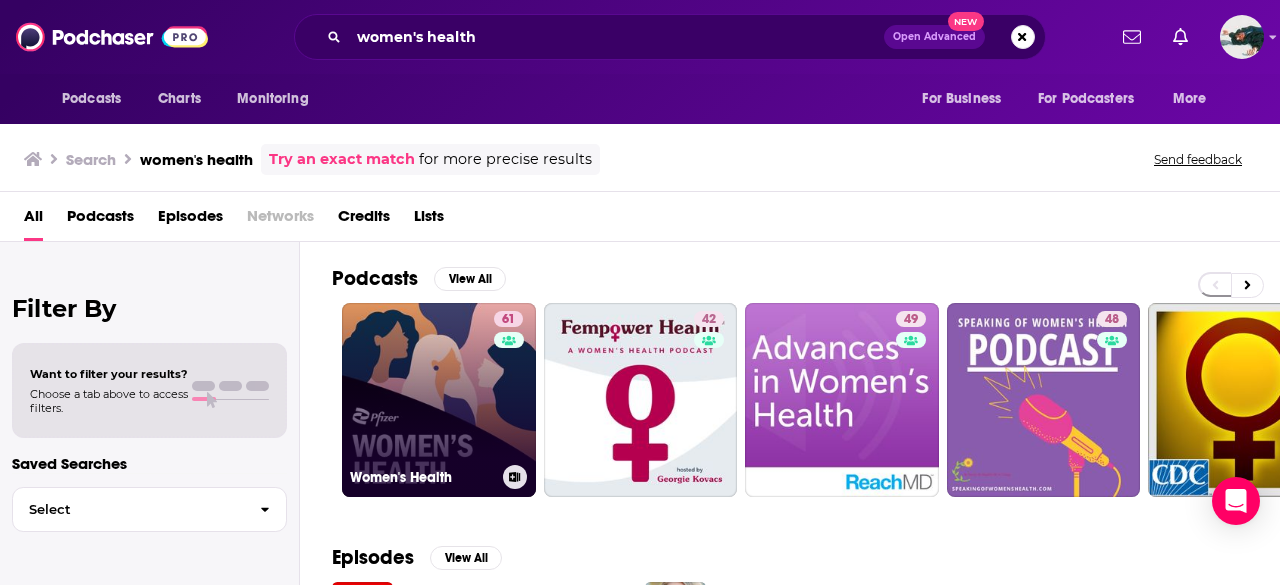 click on "61 Women's Health" at bounding box center (439, 400) 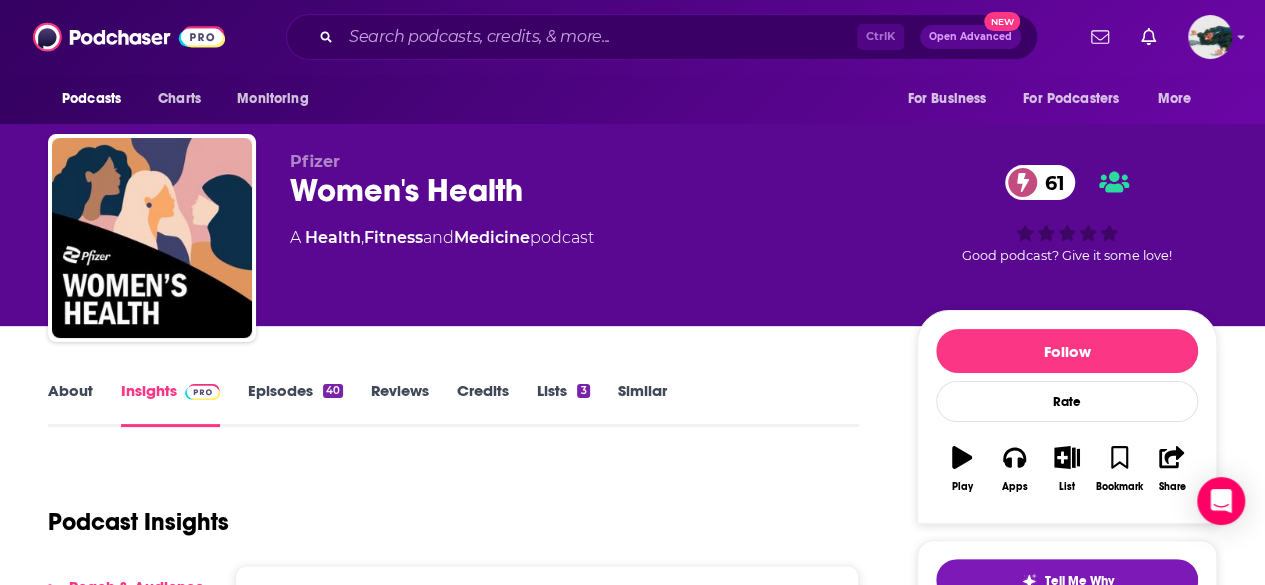 click on "About" at bounding box center (70, 404) 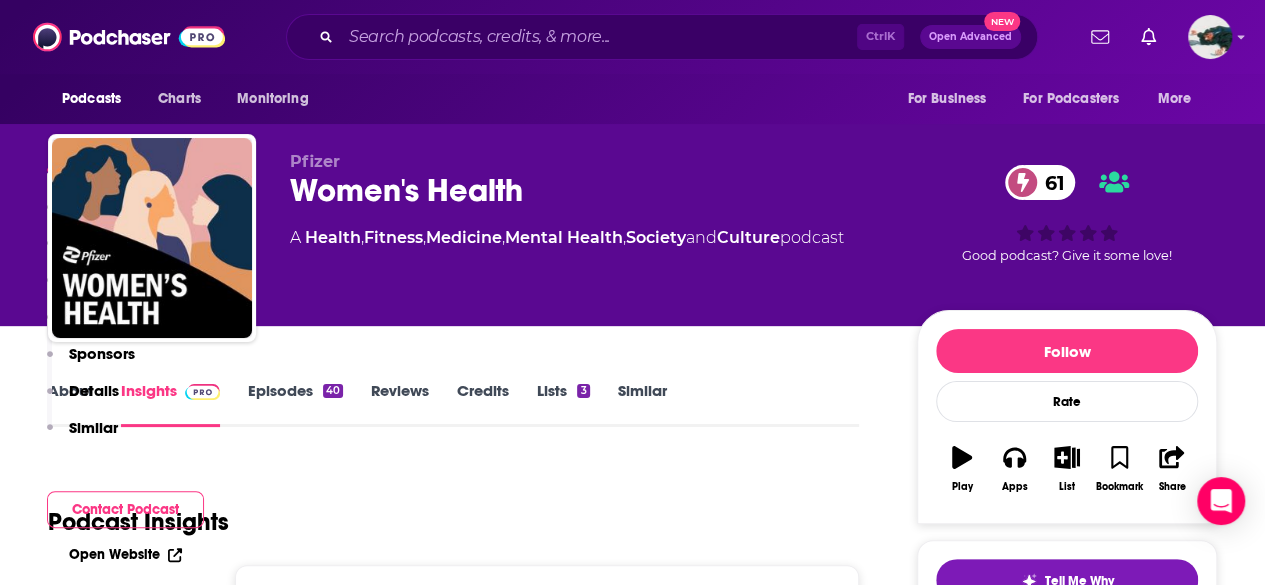 scroll, scrollTop: 400, scrollLeft: 0, axis: vertical 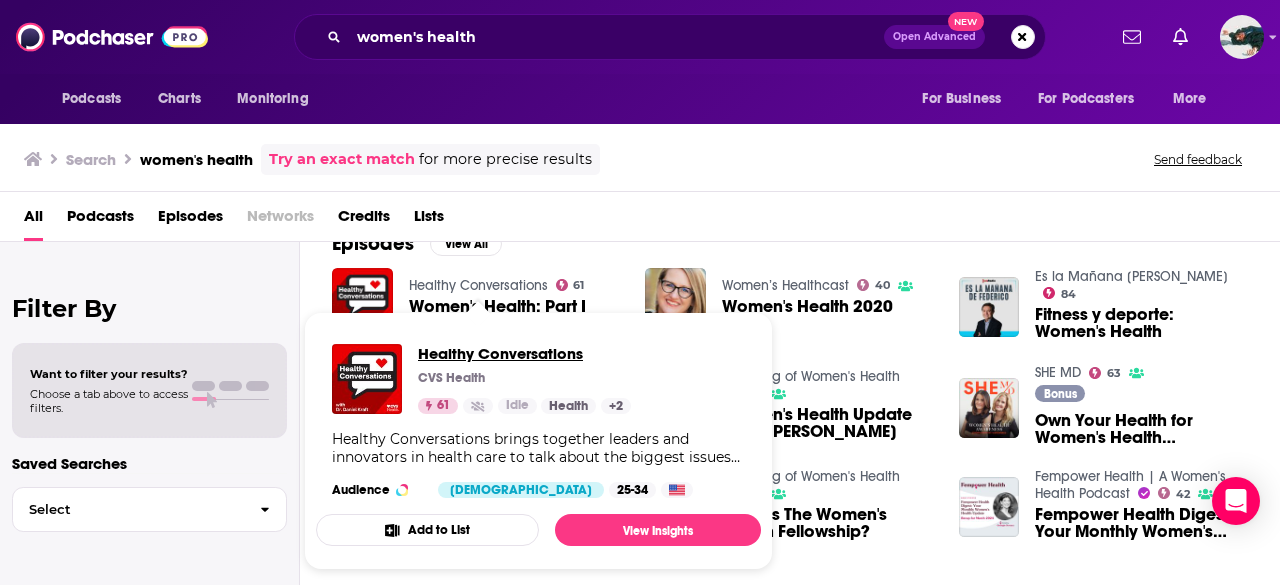 click on "Healthy Conversations" at bounding box center [524, 353] 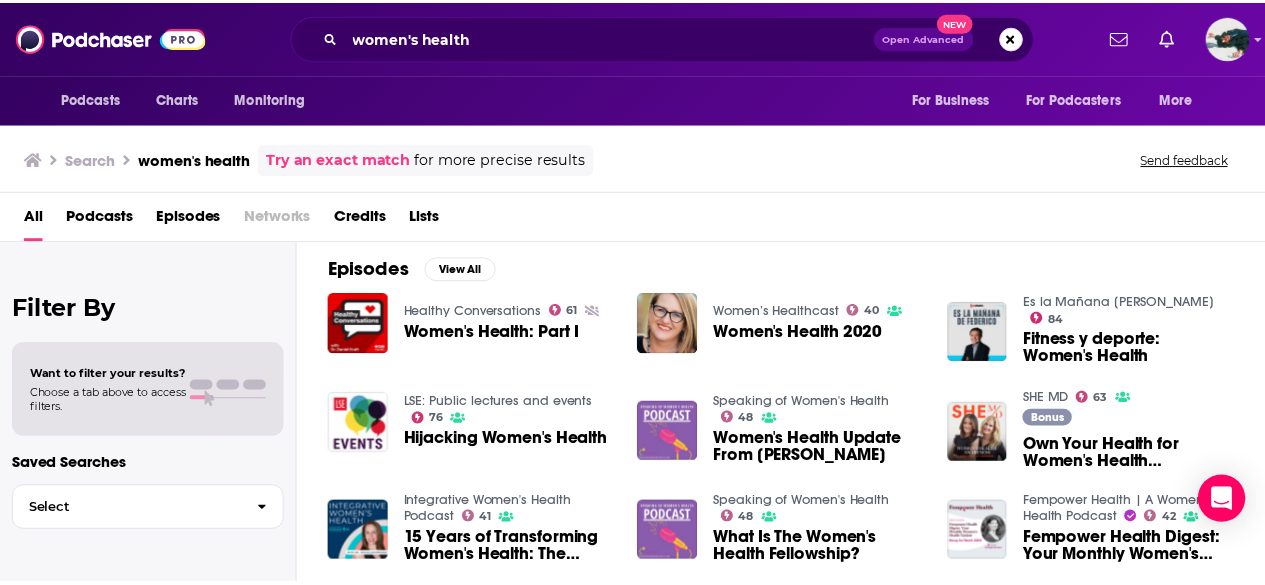 scroll, scrollTop: 304, scrollLeft: 0, axis: vertical 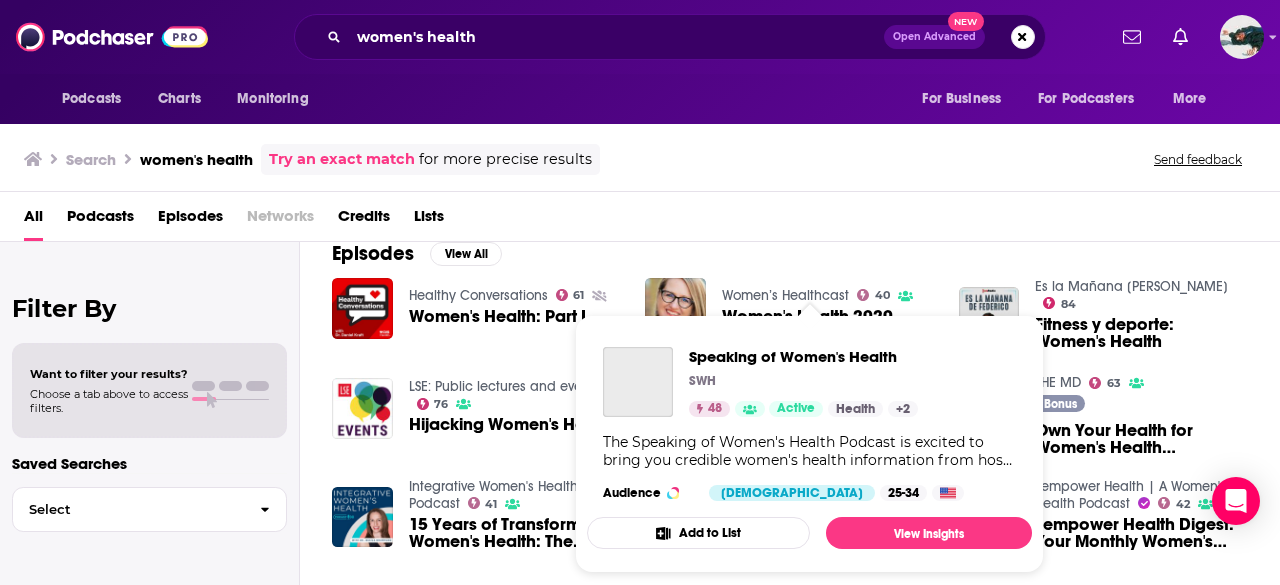 click on "SWH" at bounding box center (803, 381) 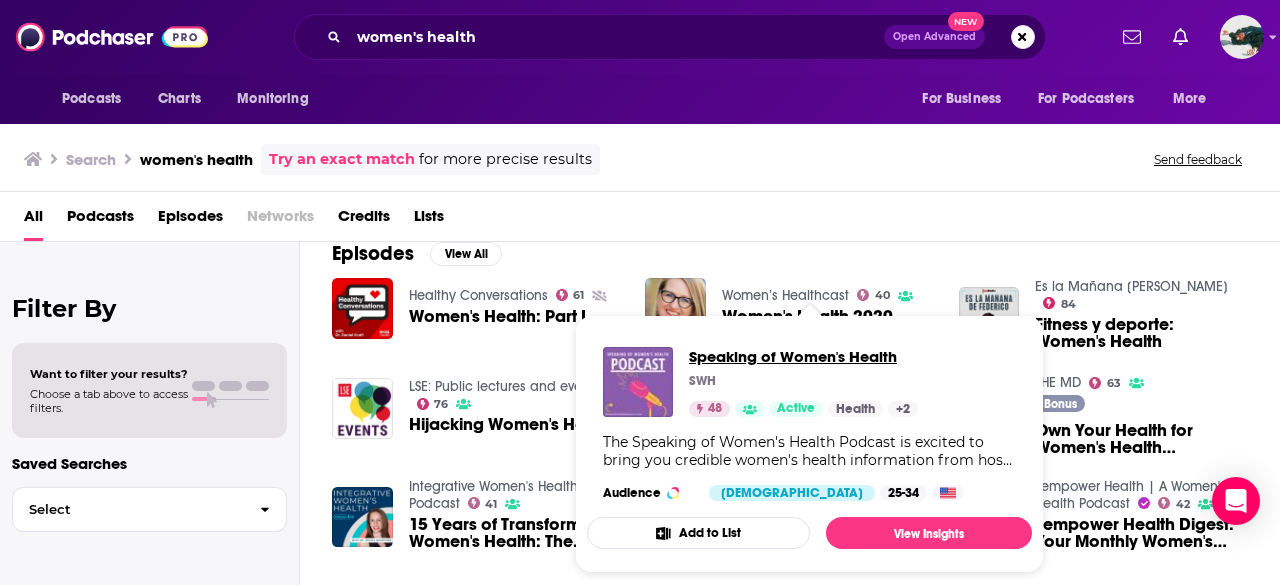 click on "Speaking of Women's Health" at bounding box center [803, 356] 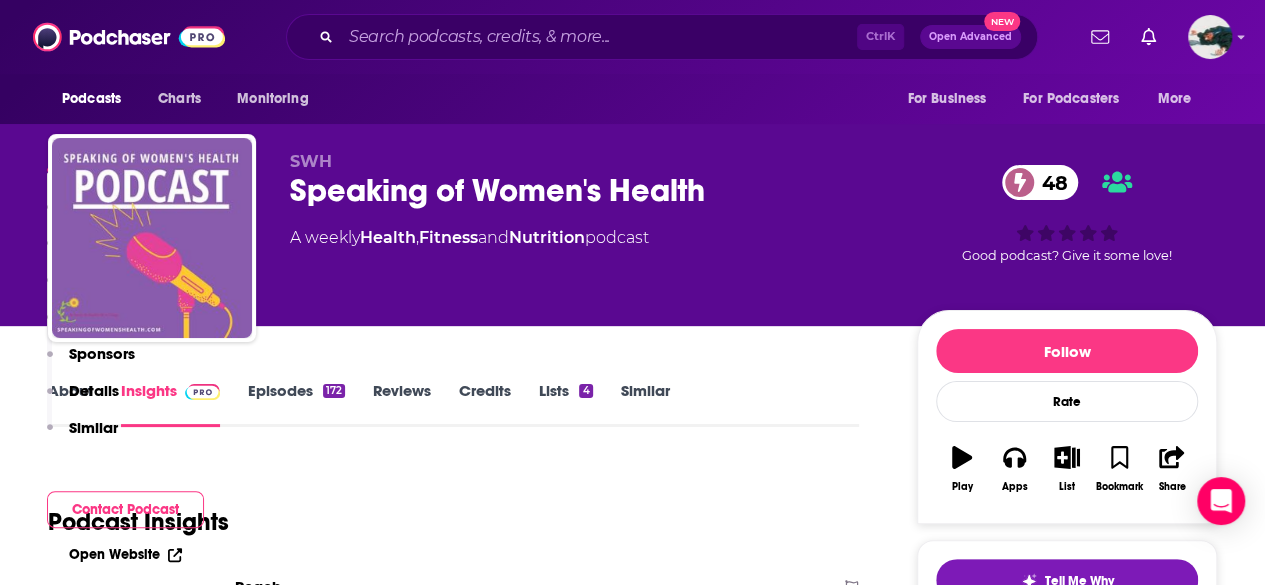 scroll, scrollTop: 468, scrollLeft: 0, axis: vertical 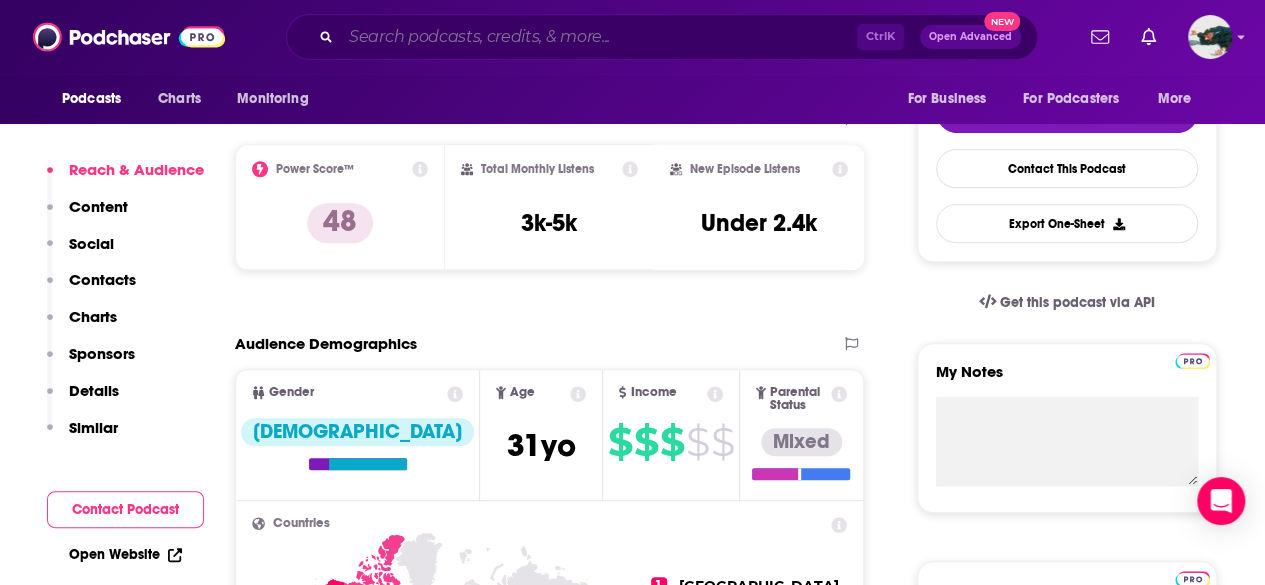 click at bounding box center [599, 37] 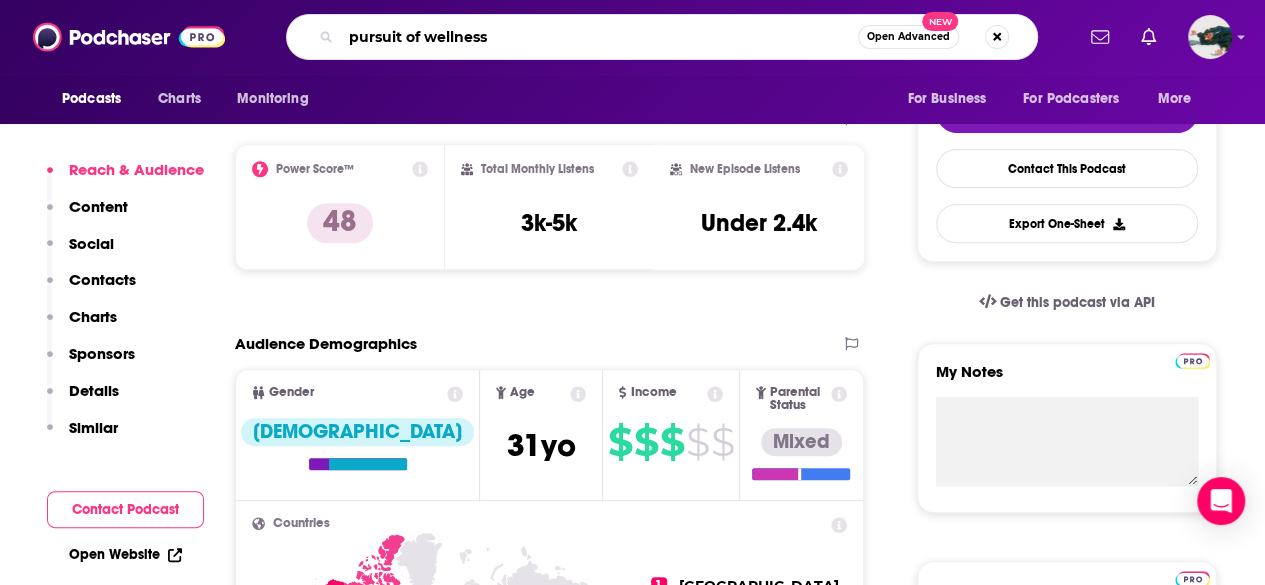 type on "pursuit of wellness" 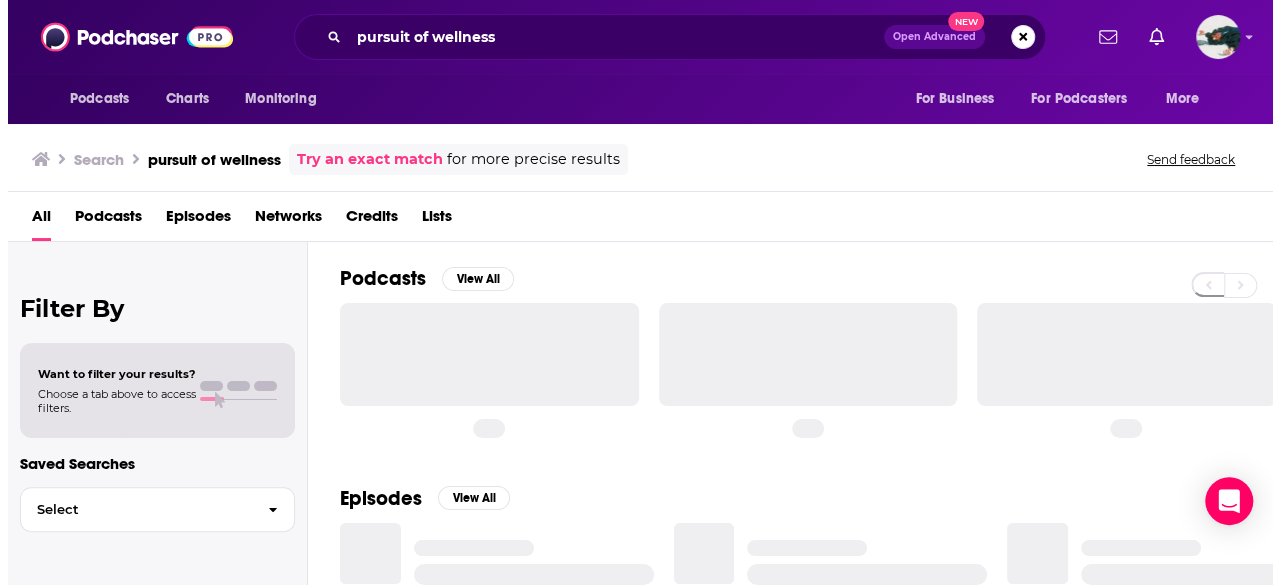 scroll, scrollTop: 0, scrollLeft: 0, axis: both 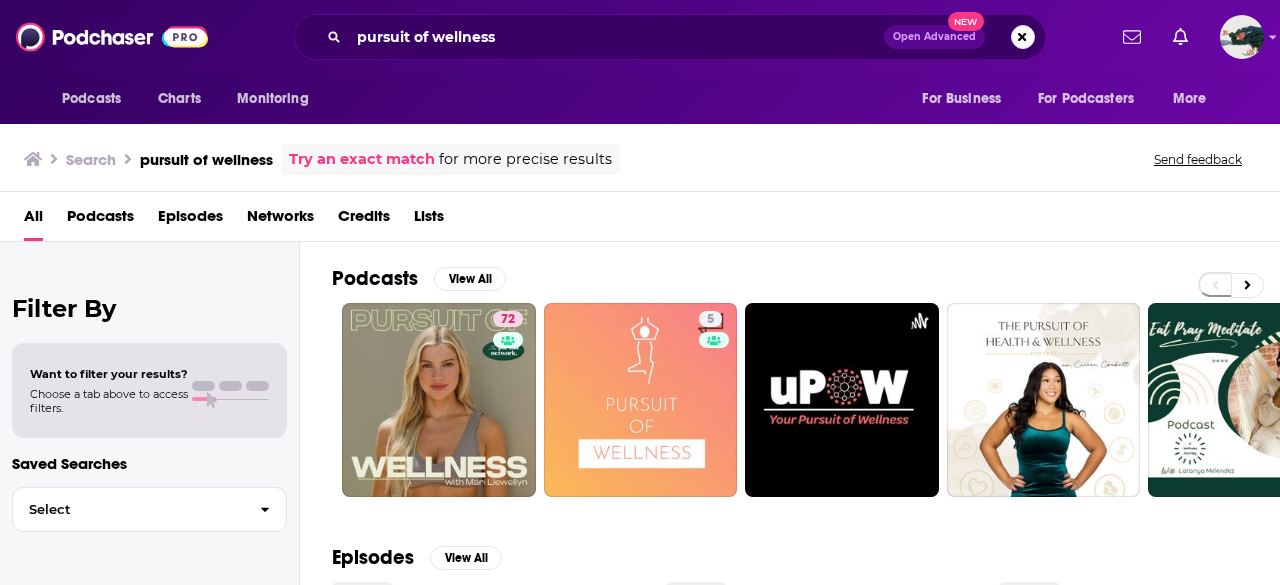 drag, startPoint x: 0, startPoint y: 0, endPoint x: 589, endPoint y: 247, distance: 638.694 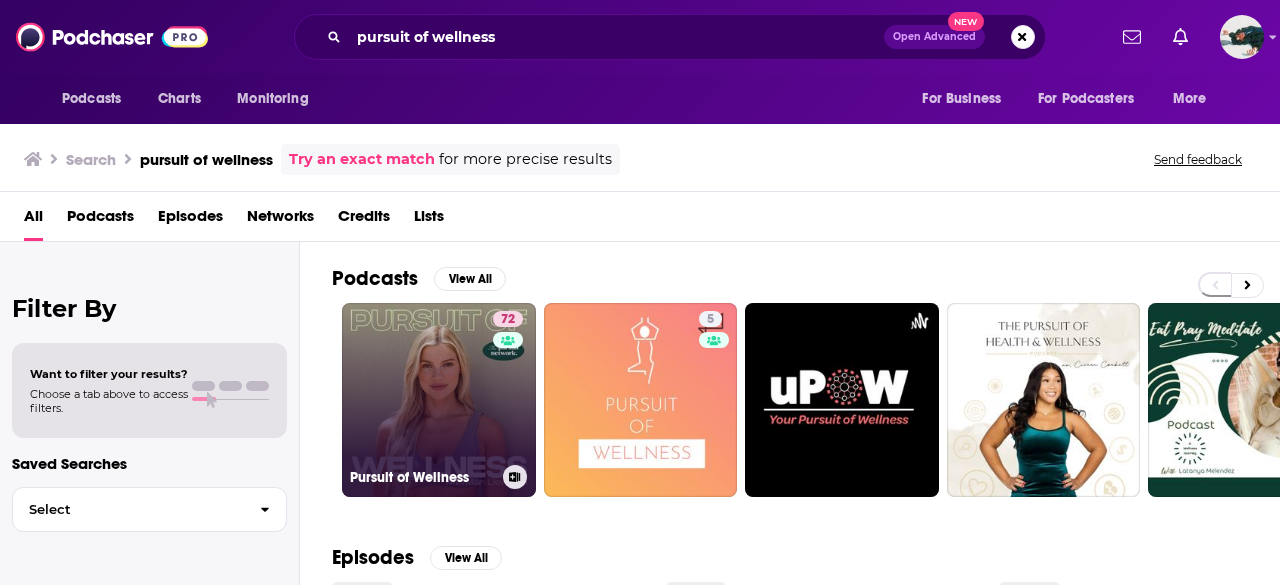 click on "72 Pursuit of Wellness" at bounding box center [439, 400] 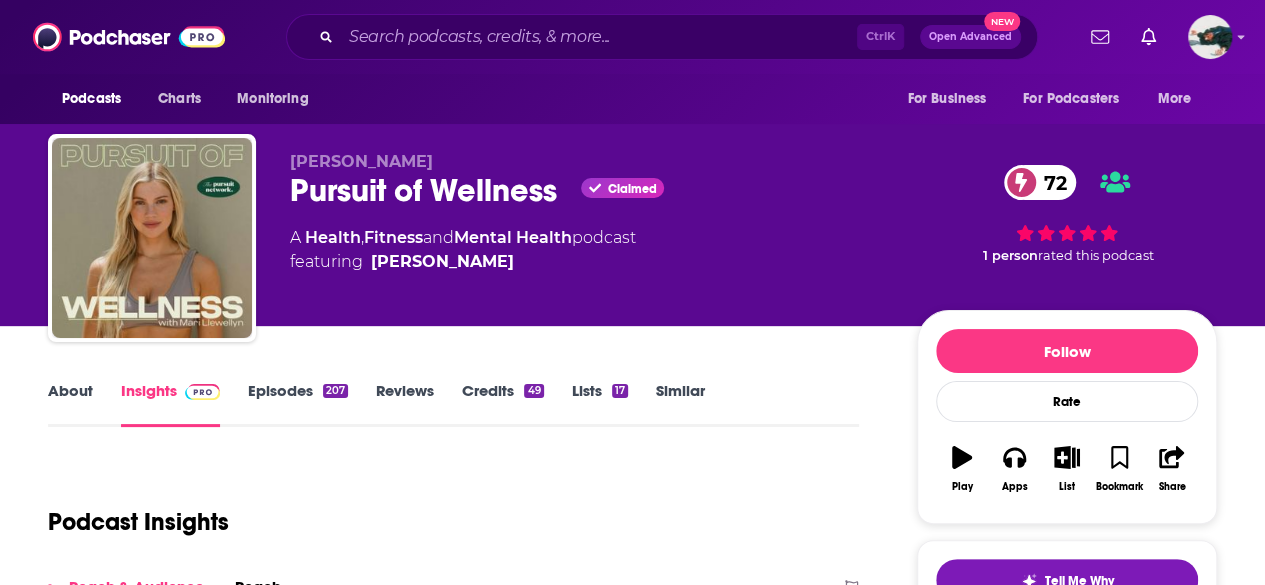 click on "About" at bounding box center [70, 404] 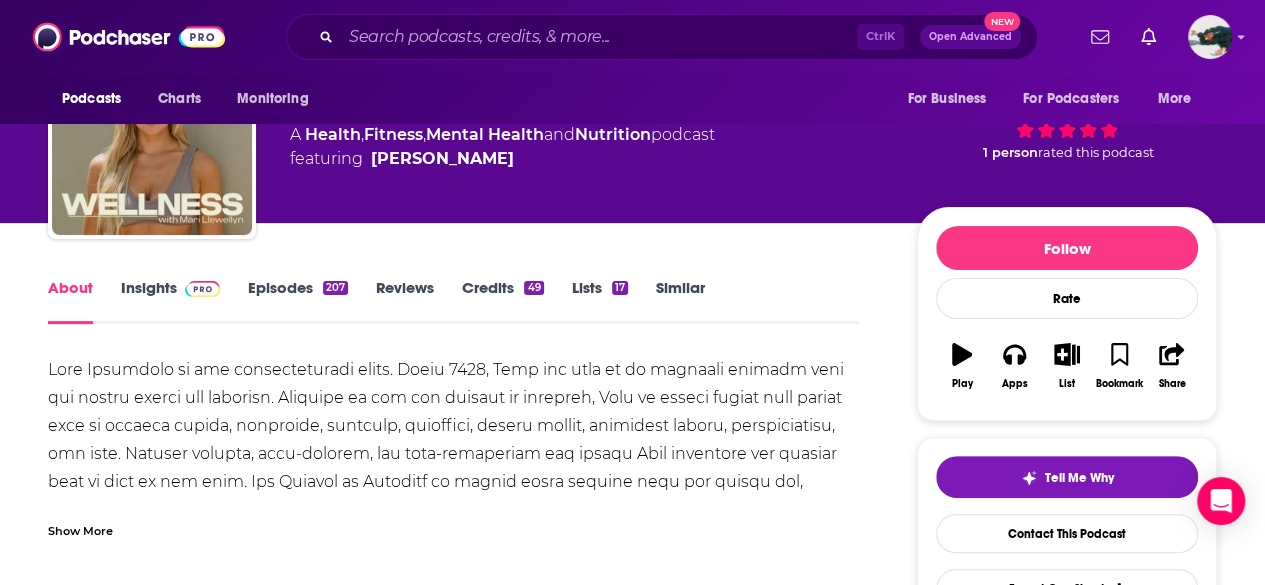 scroll, scrollTop: 109, scrollLeft: 0, axis: vertical 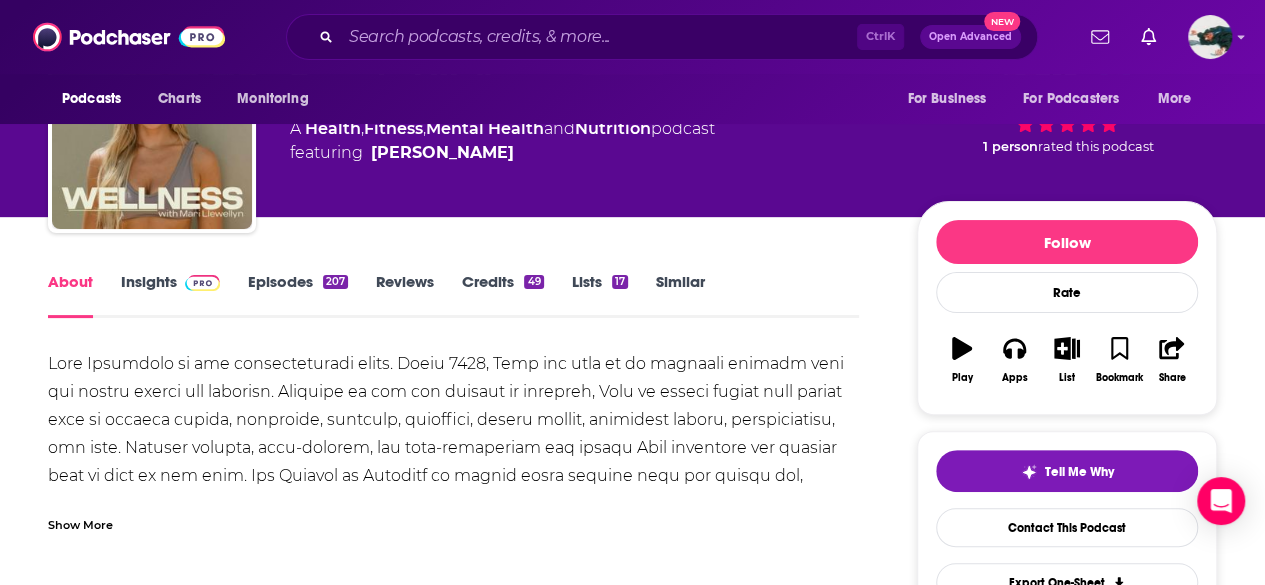 click on "Insights" at bounding box center (170, 295) 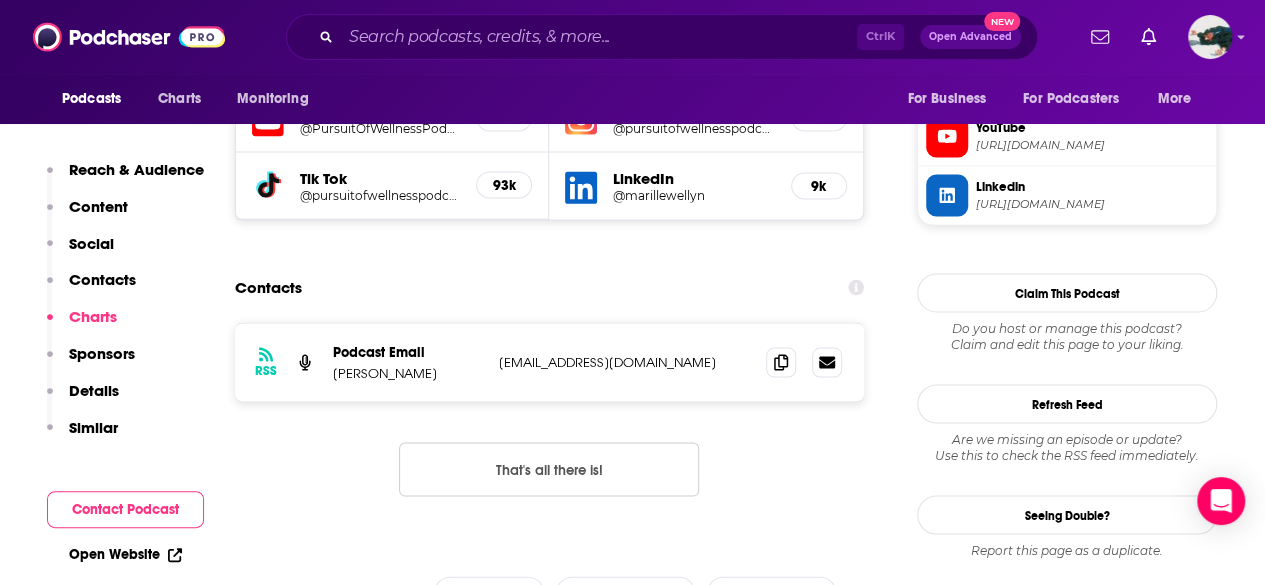 scroll, scrollTop: 1826, scrollLeft: 0, axis: vertical 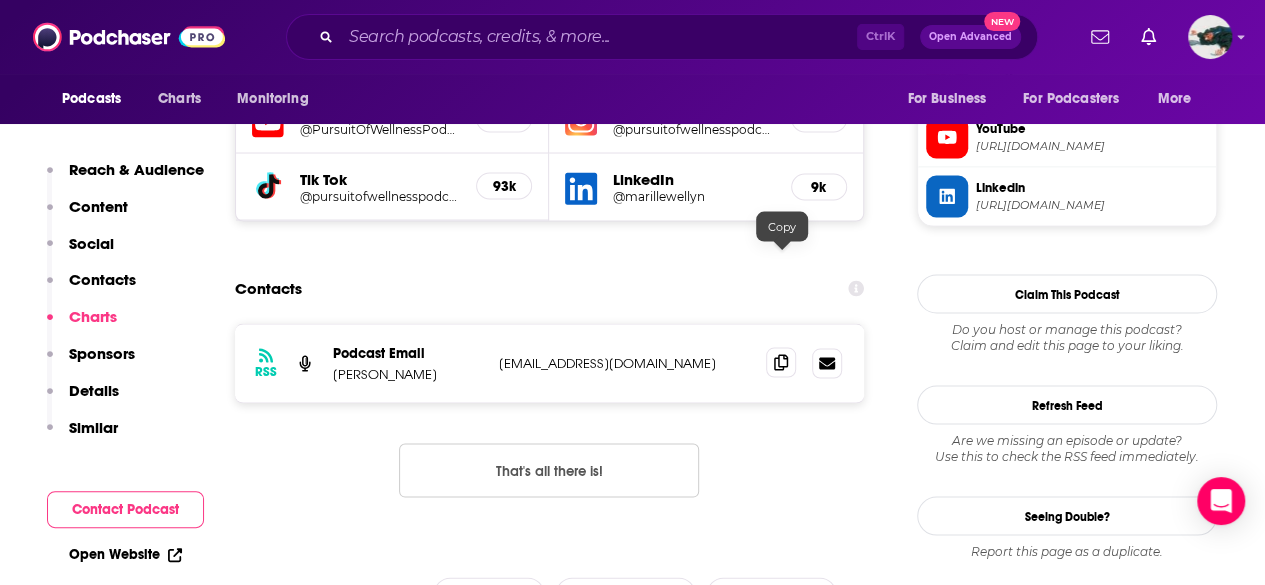click at bounding box center (781, 362) 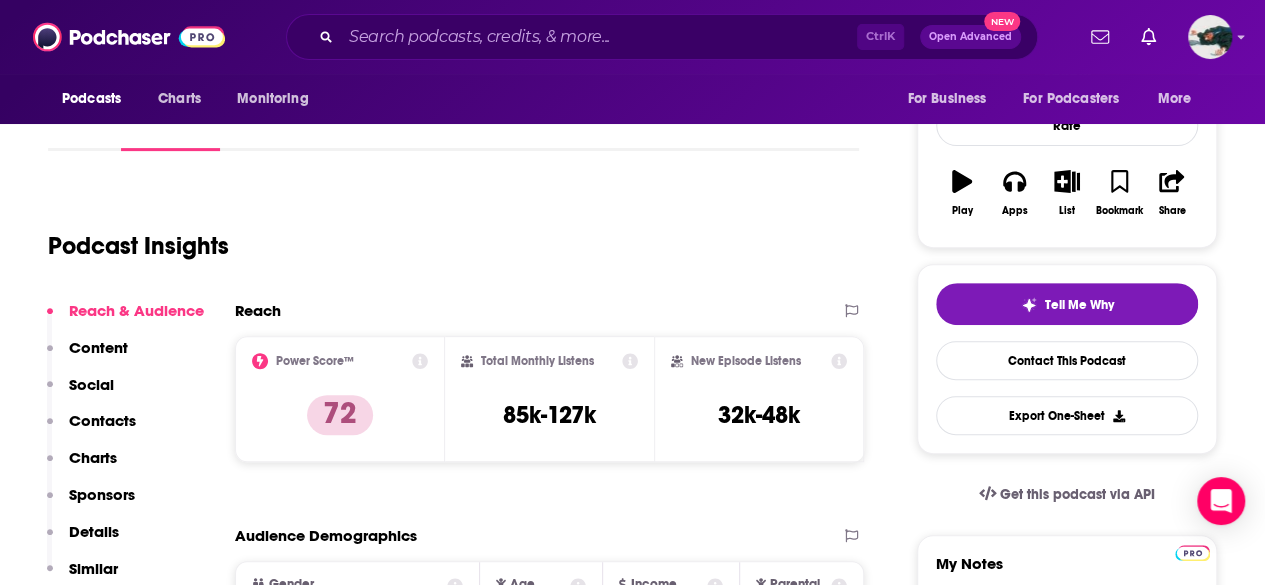 scroll, scrollTop: 0, scrollLeft: 0, axis: both 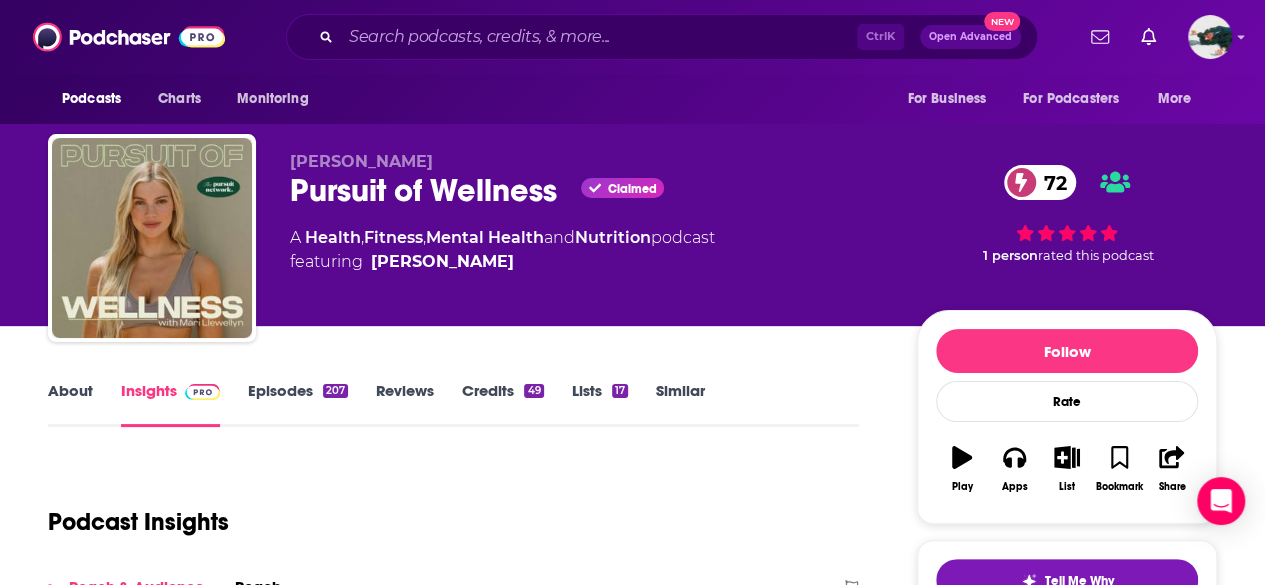 click on "About" at bounding box center [70, 404] 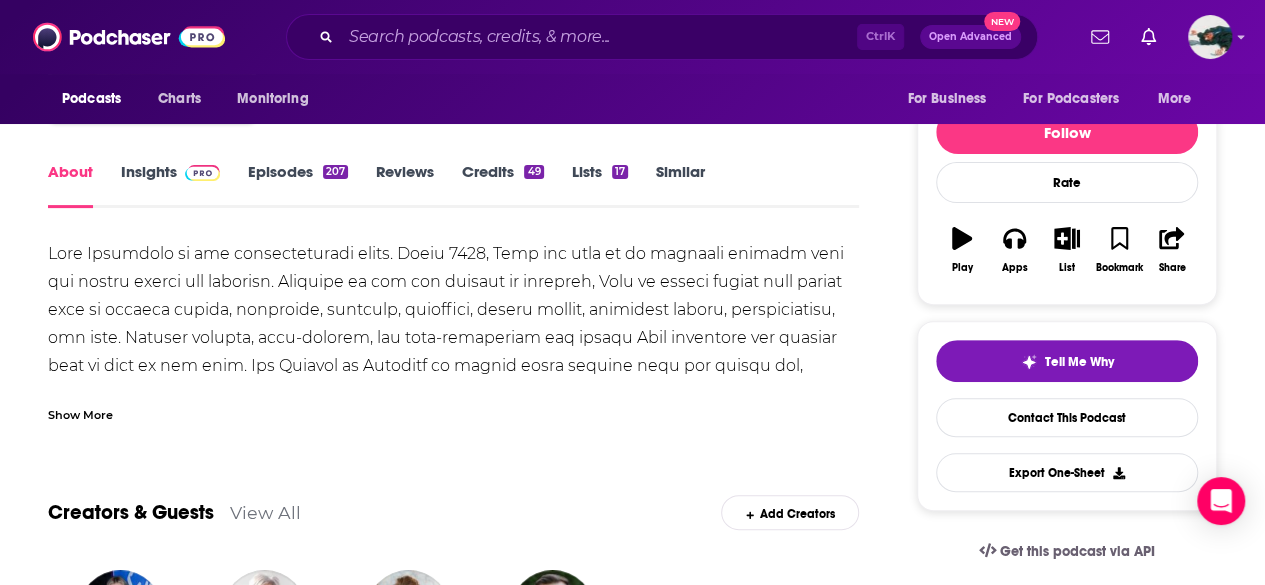 scroll, scrollTop: 214, scrollLeft: 0, axis: vertical 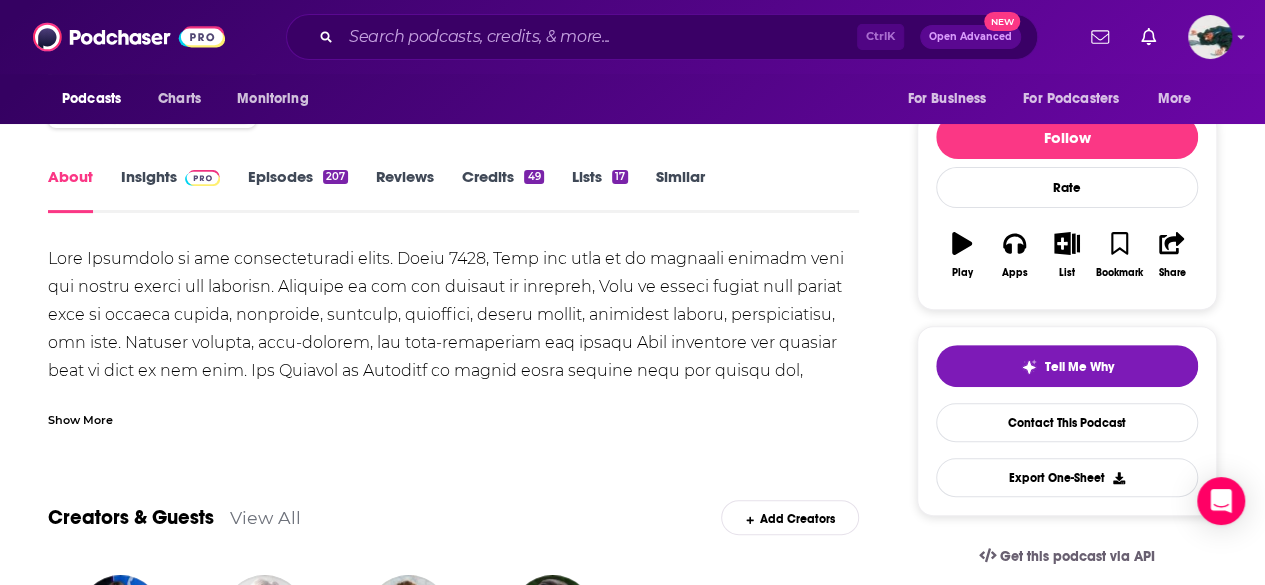 click on "Show More" at bounding box center (80, 418) 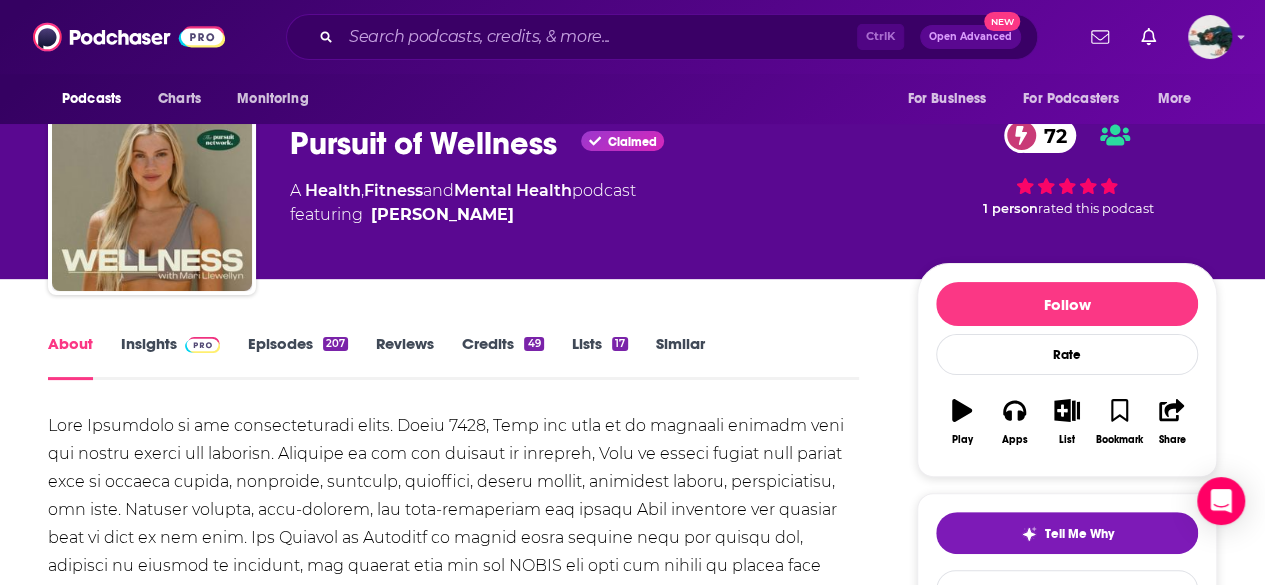 scroll, scrollTop: 0, scrollLeft: 0, axis: both 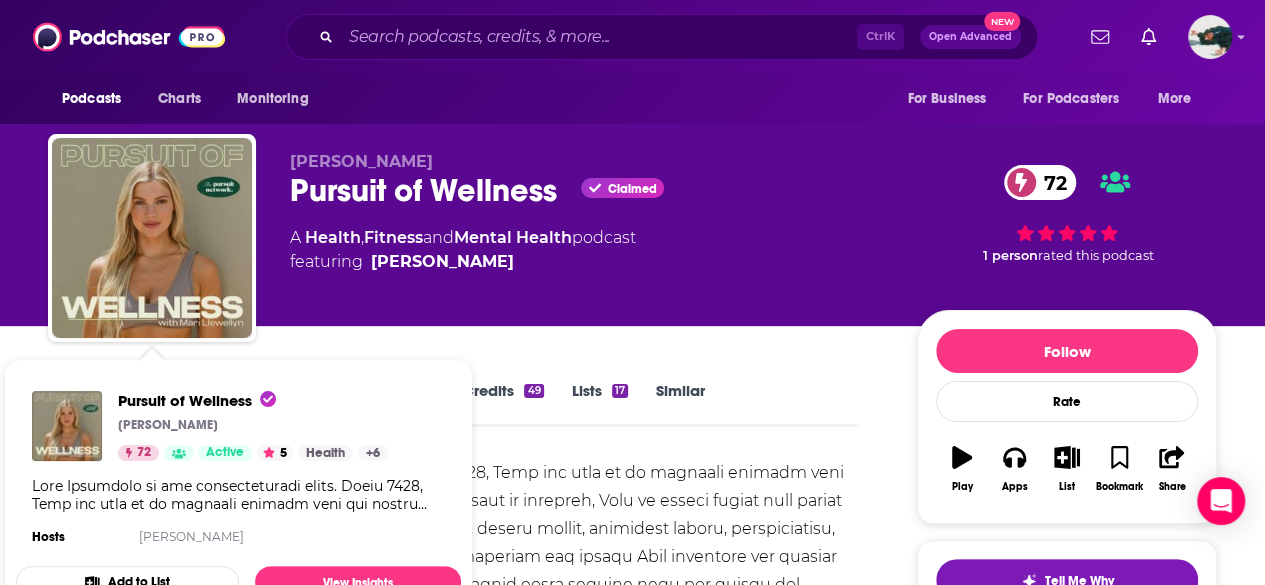 click at bounding box center [453, 627] 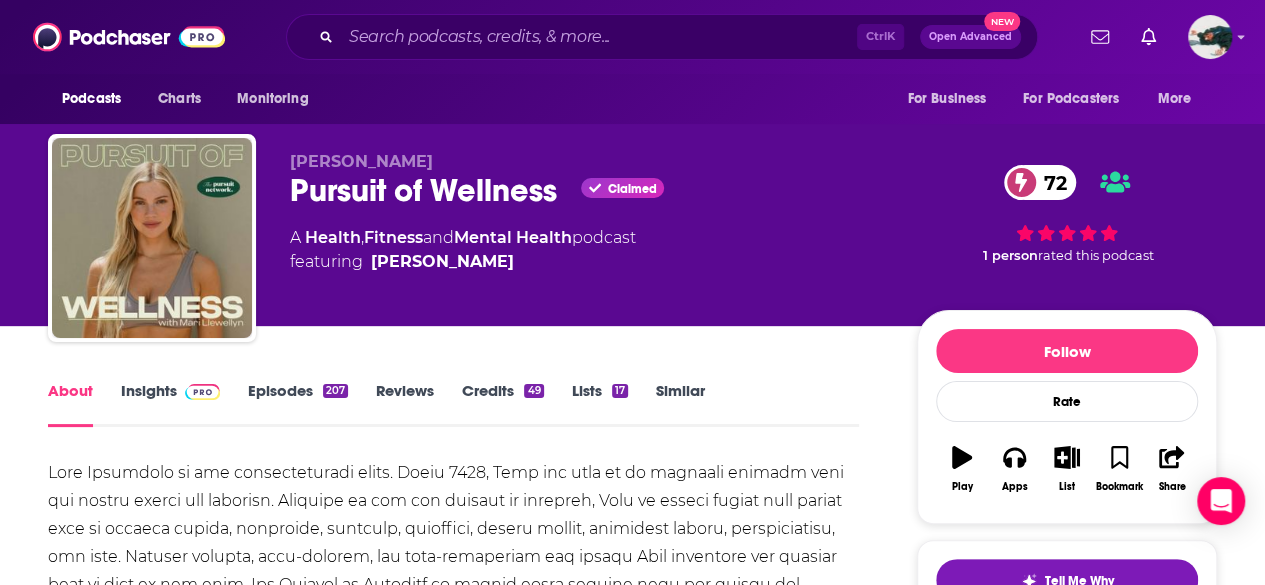 click on "Insights" at bounding box center (170, 404) 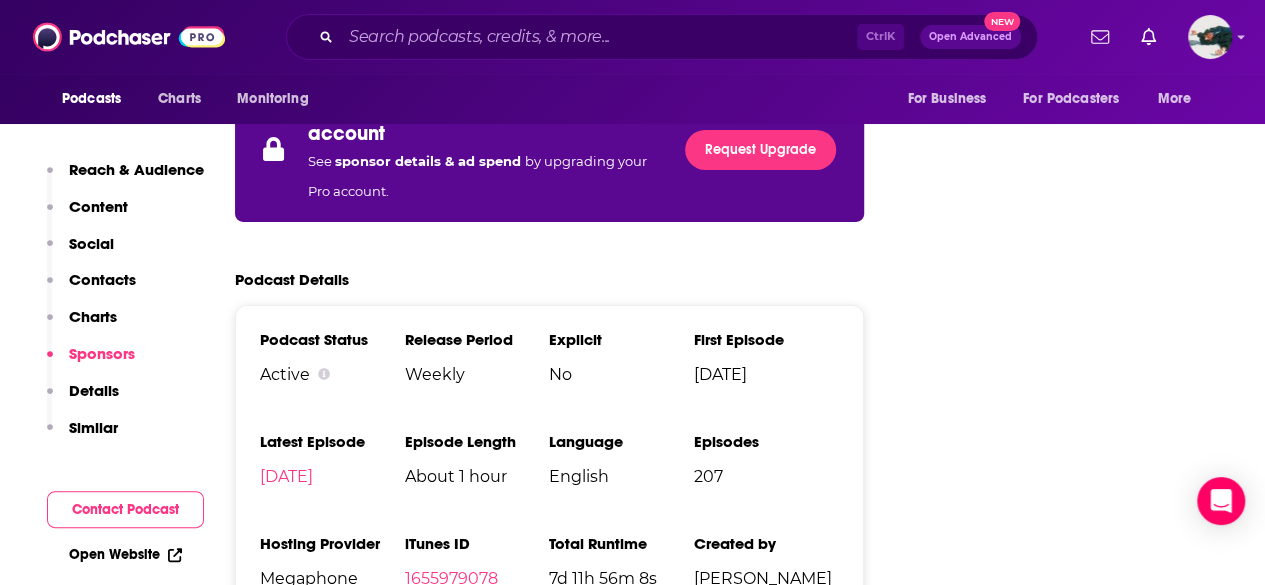 scroll, scrollTop: 3318, scrollLeft: 0, axis: vertical 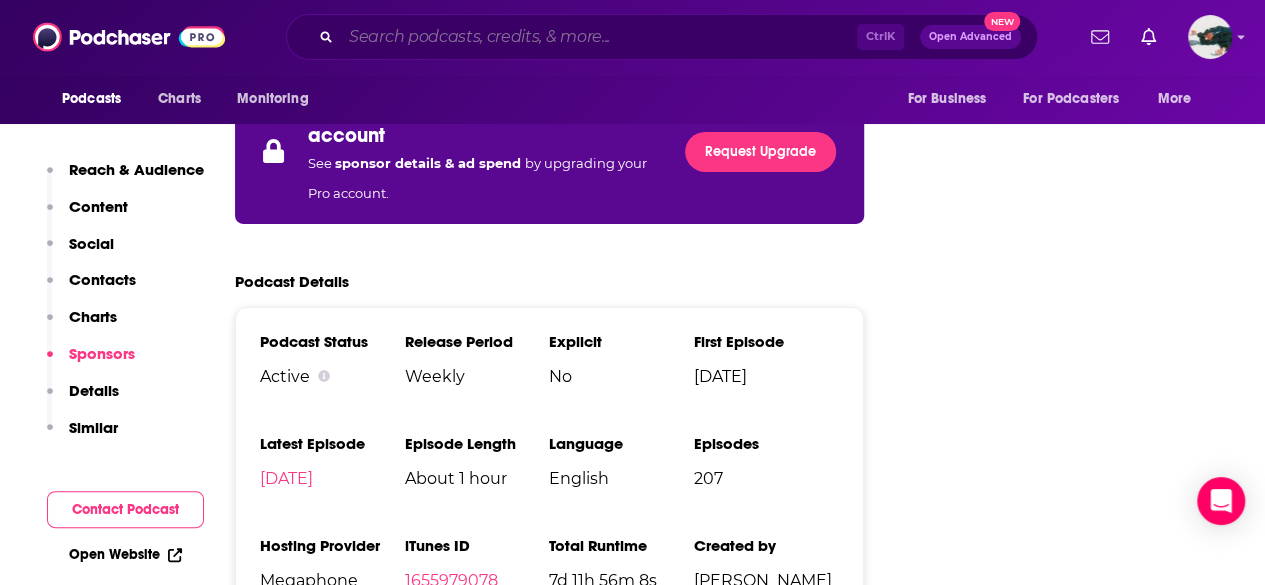 click at bounding box center [599, 37] 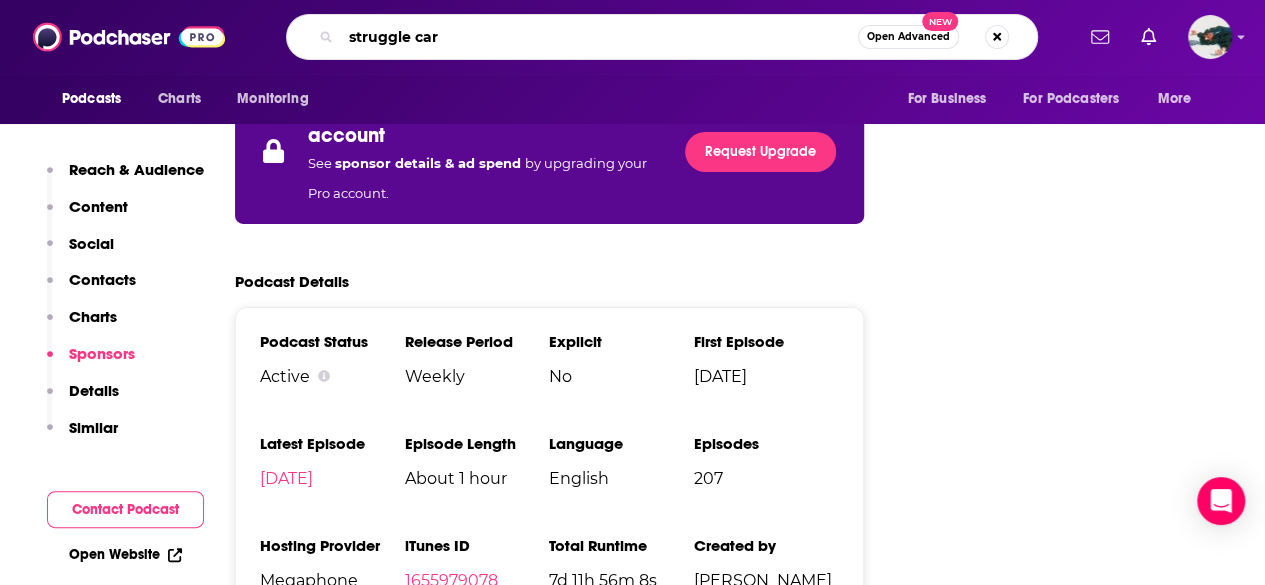 type on "struggle care" 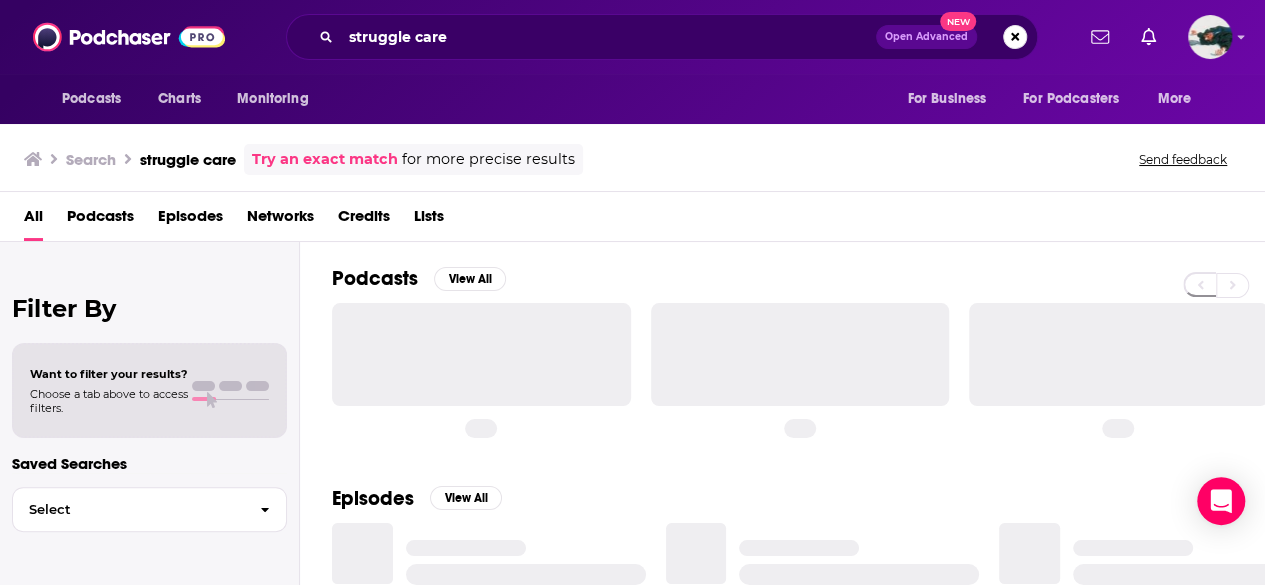 scroll, scrollTop: 0, scrollLeft: 0, axis: both 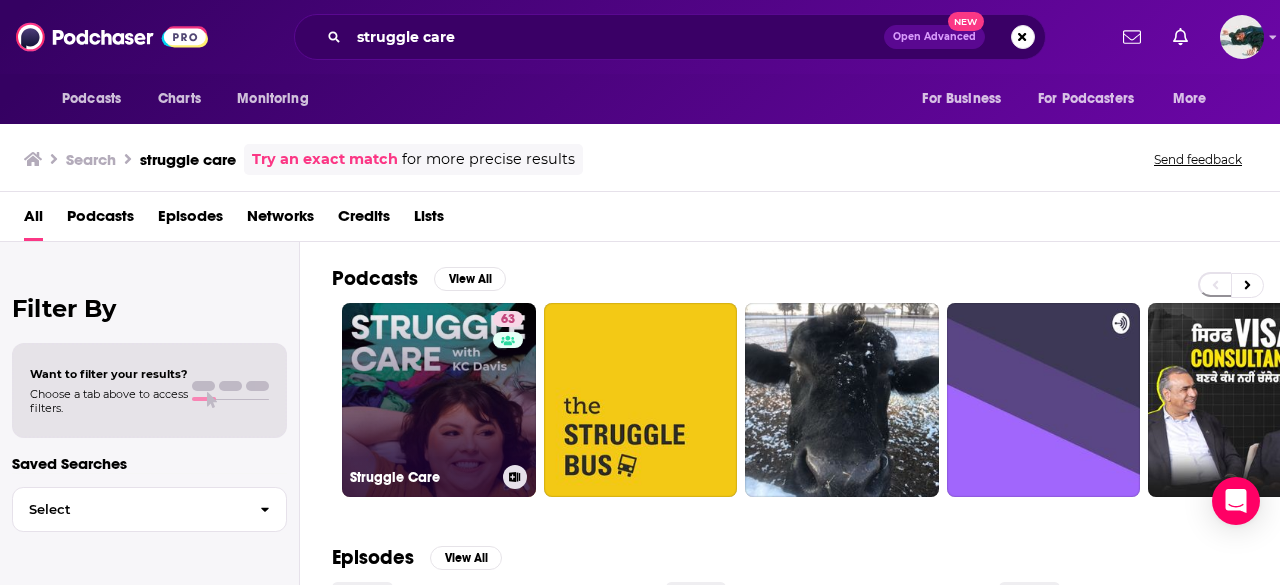 click on "63 Struggle Care" at bounding box center [439, 400] 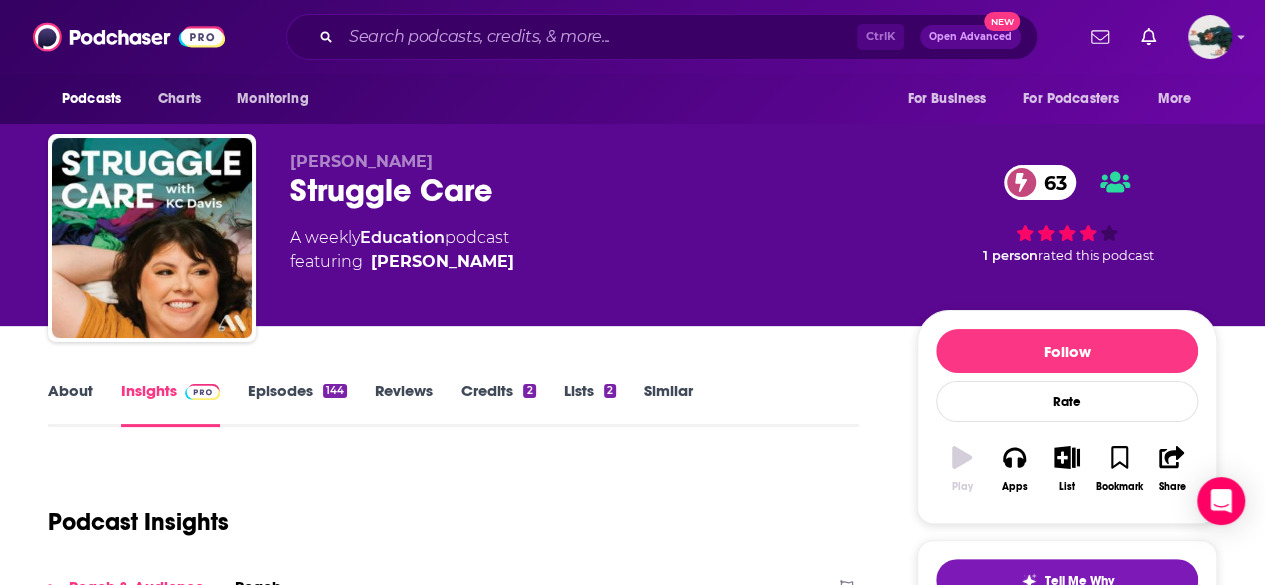 click on "About" at bounding box center (70, 404) 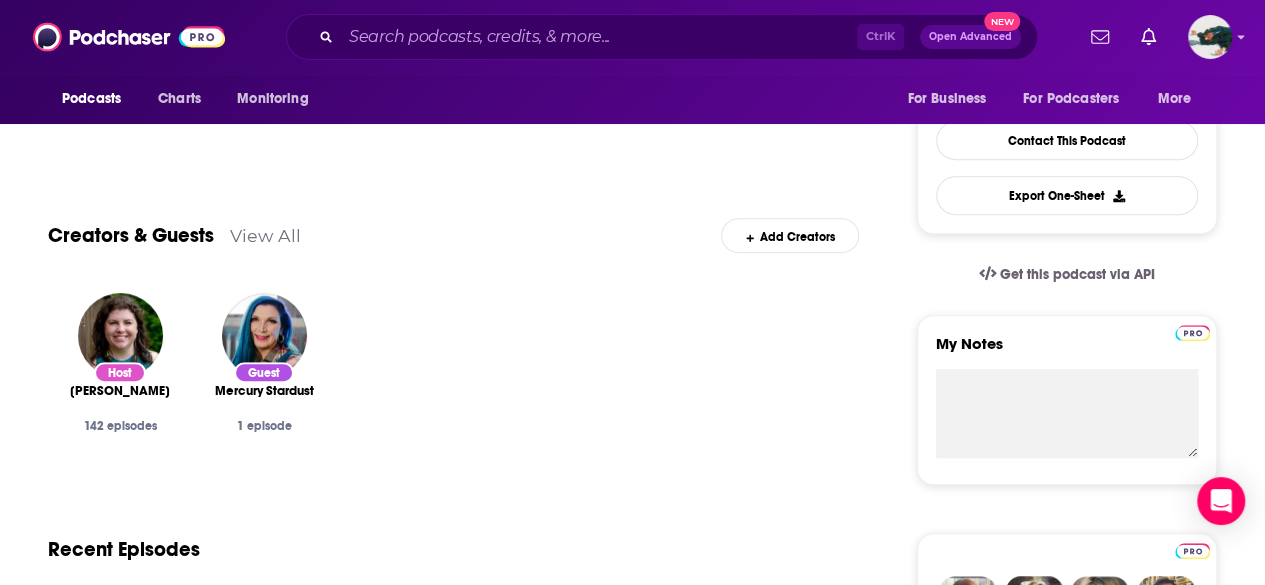 scroll, scrollTop: 0, scrollLeft: 0, axis: both 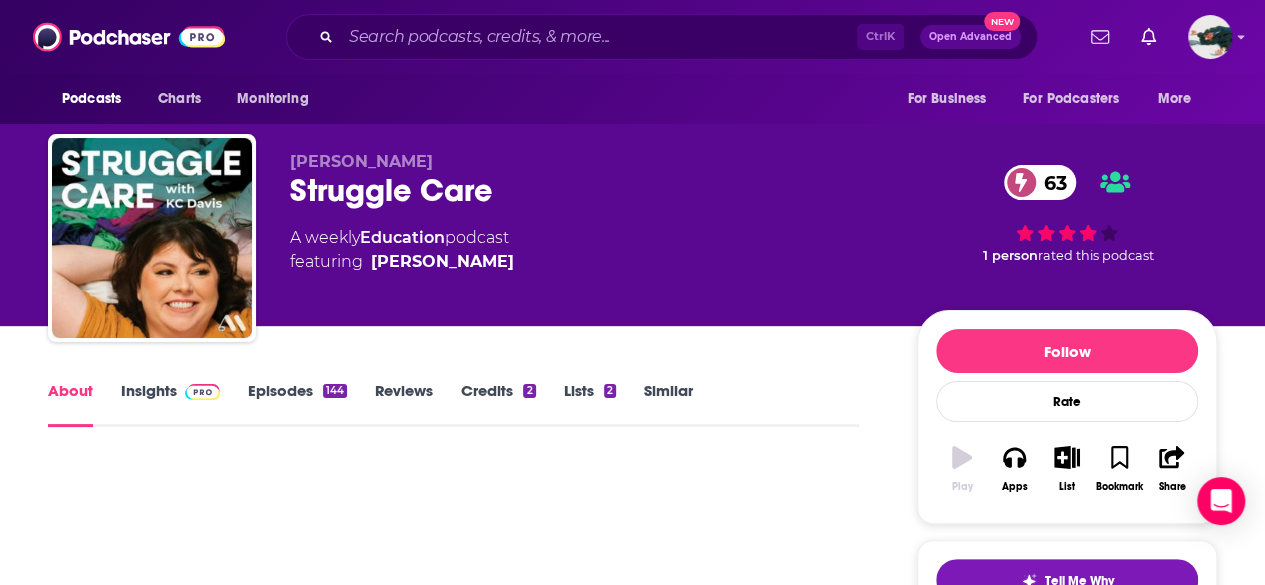 click on "About Insights Episodes 144 Reviews Credits 2 Lists 2 Similar" at bounding box center (453, 402) 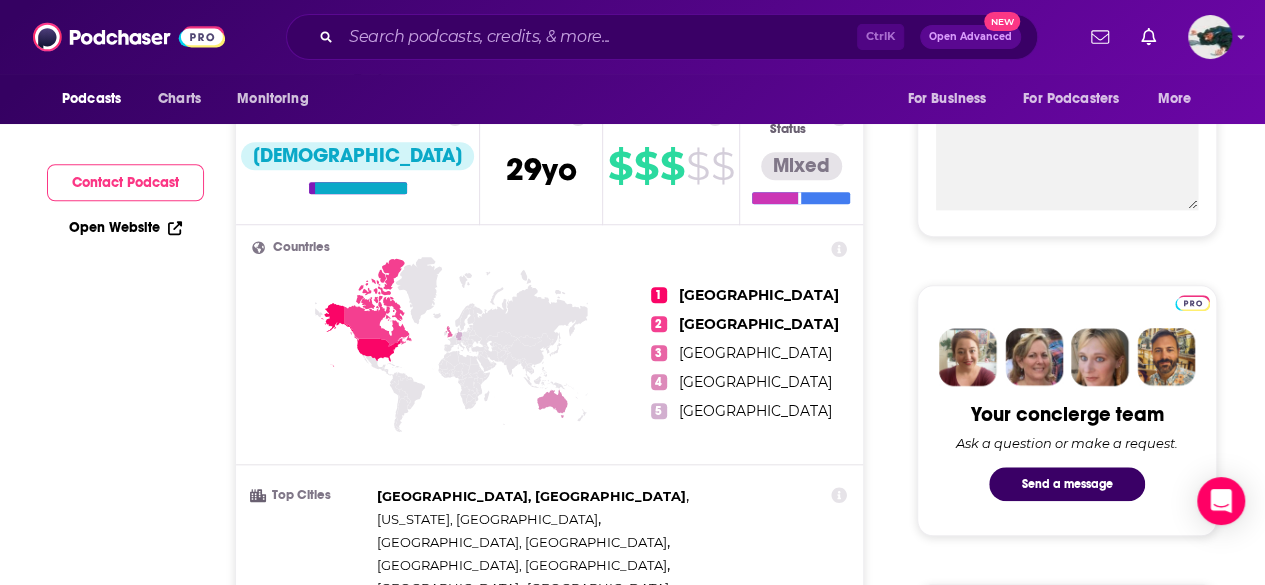 scroll, scrollTop: 0, scrollLeft: 0, axis: both 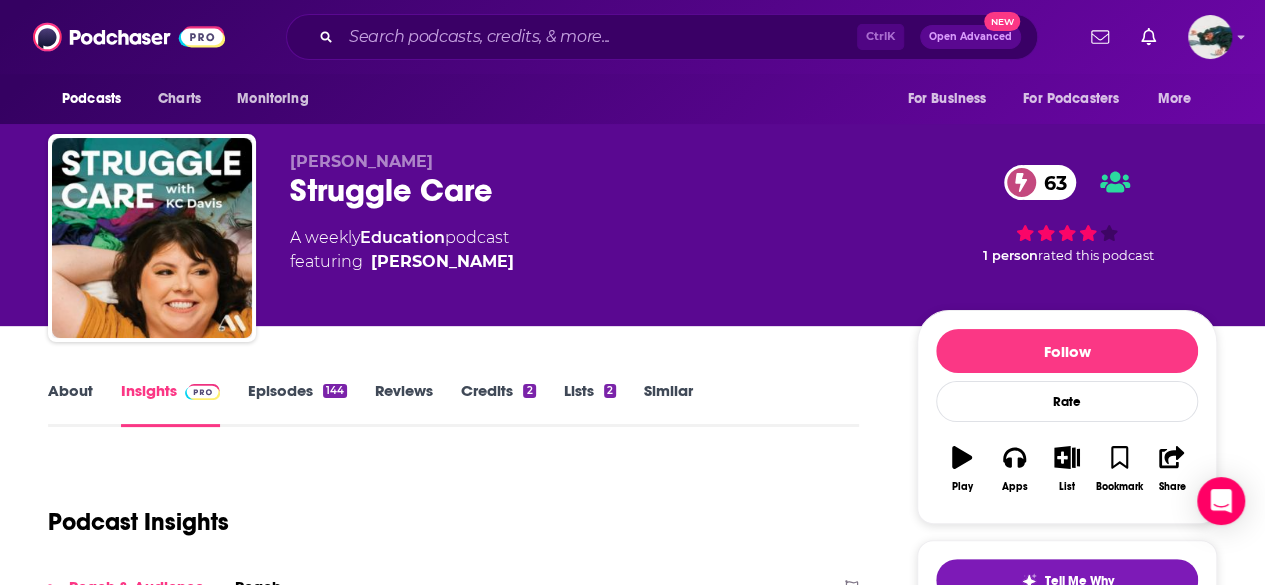click on "About" at bounding box center (70, 404) 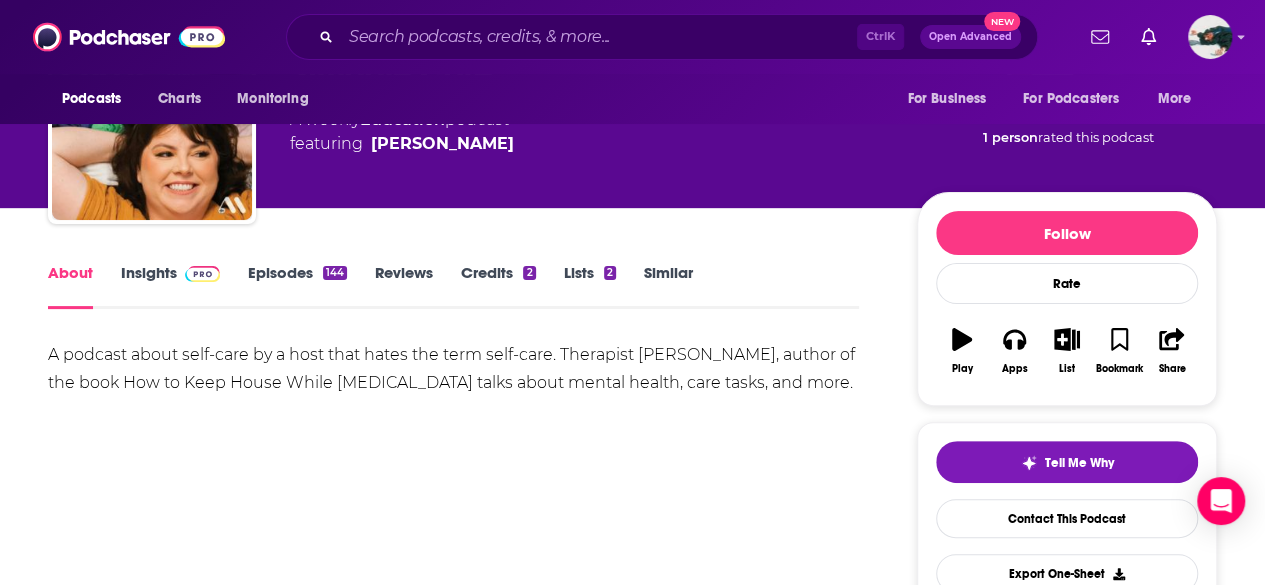 scroll, scrollTop: 119, scrollLeft: 0, axis: vertical 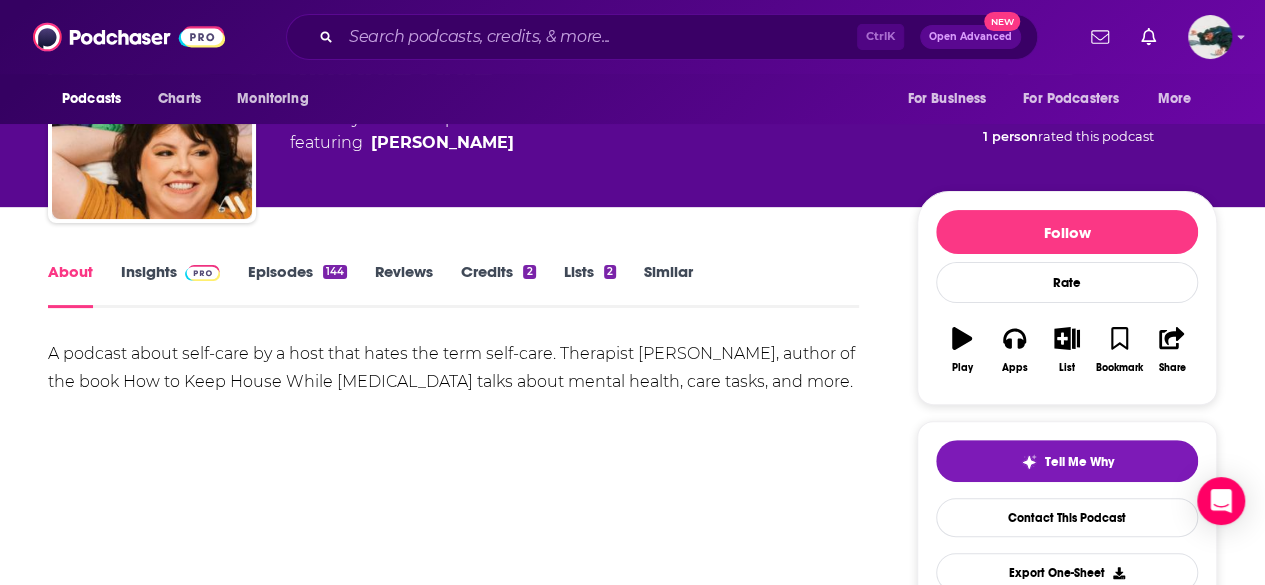 click on "Insights" at bounding box center (170, 285) 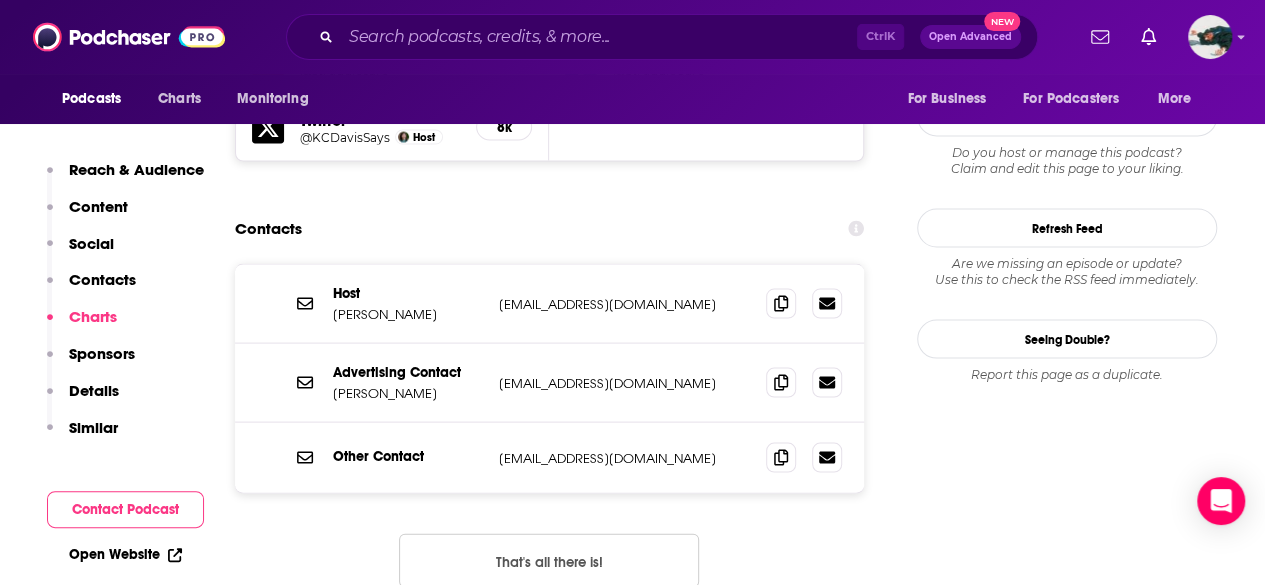 scroll, scrollTop: 1825, scrollLeft: 0, axis: vertical 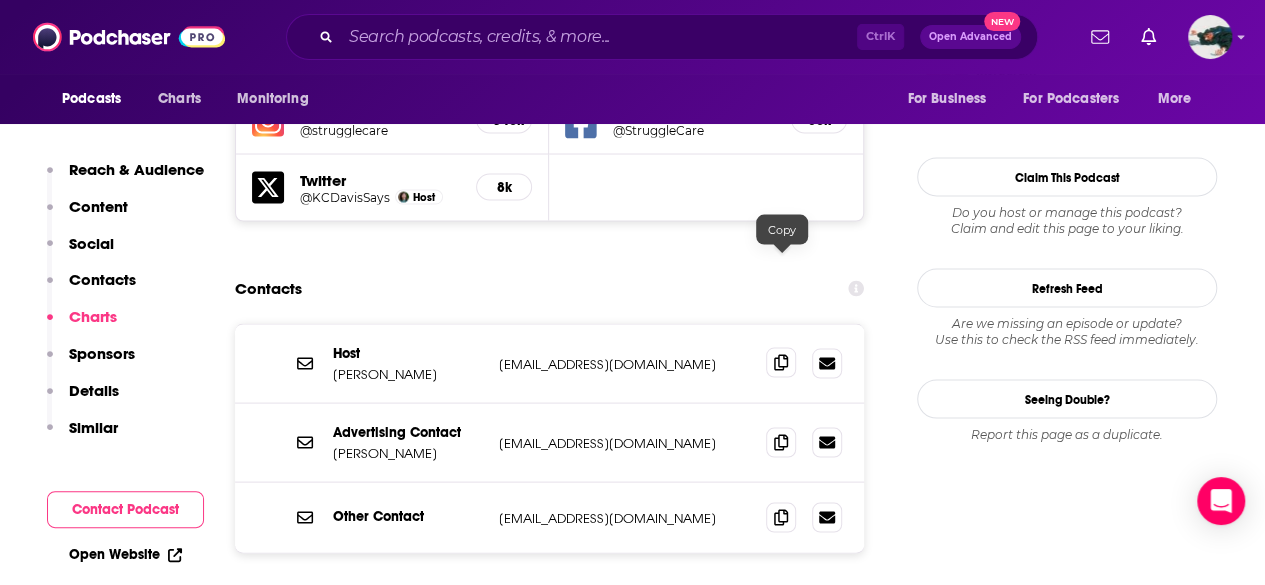 click at bounding box center (781, 362) 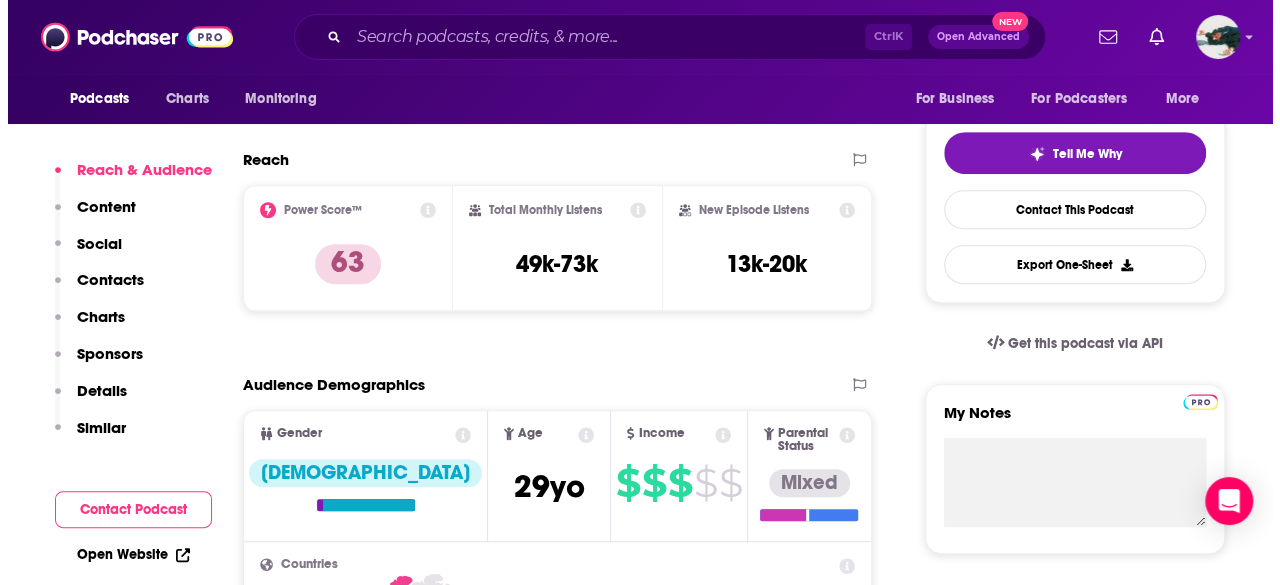 scroll, scrollTop: 0, scrollLeft: 0, axis: both 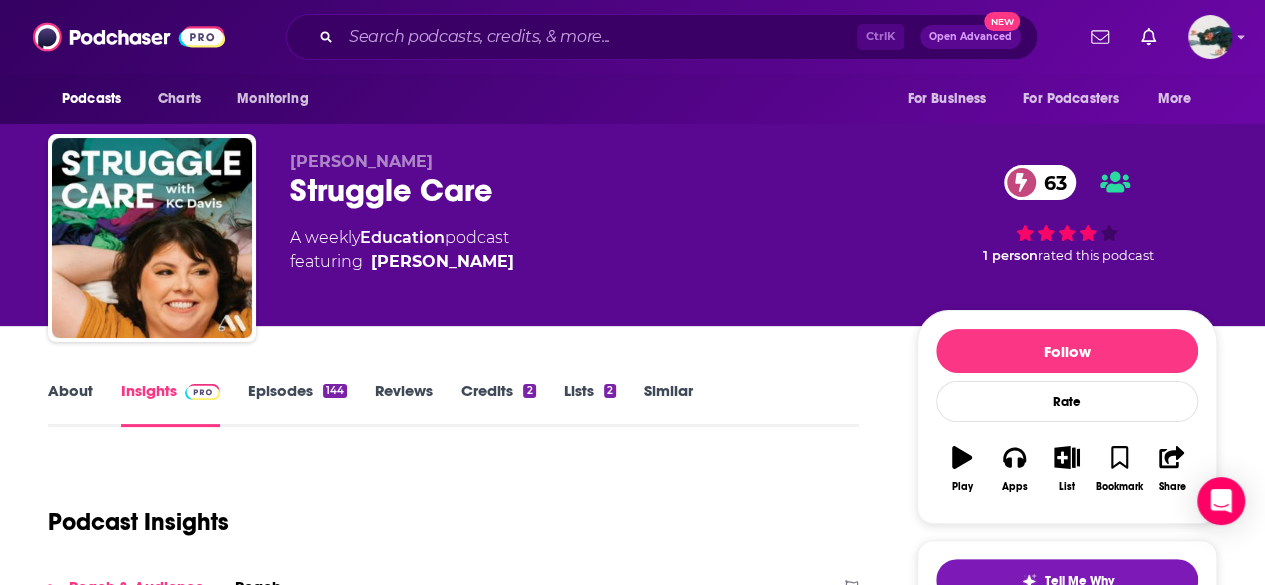 click on "About" at bounding box center (70, 404) 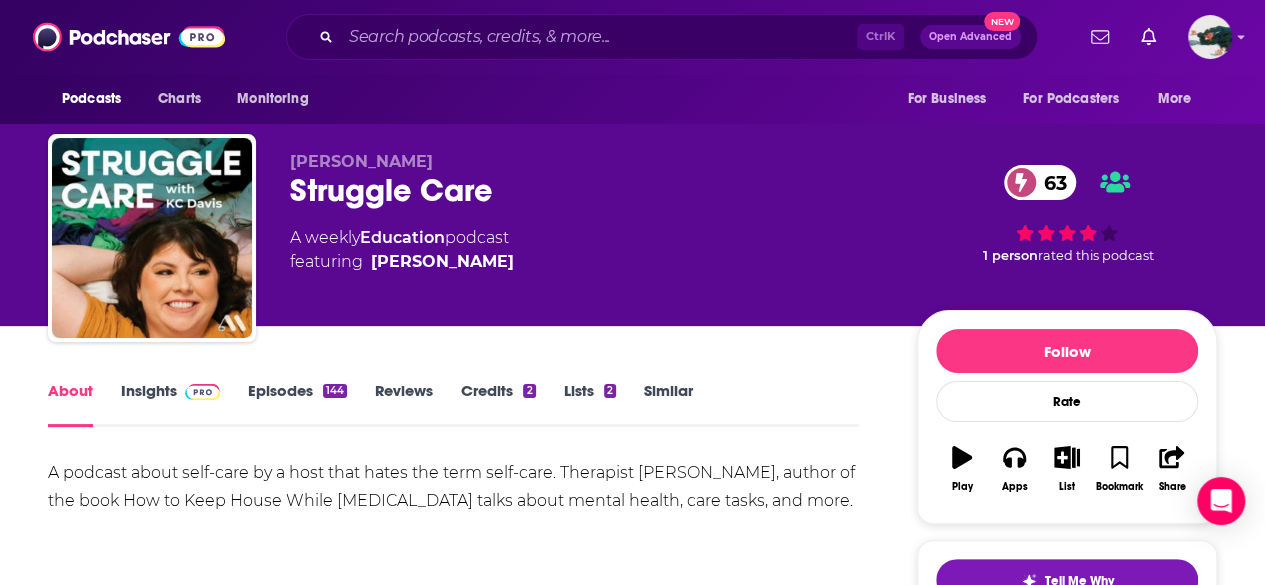 click on "Ctrl  K Open Advanced New" at bounding box center (662, 37) 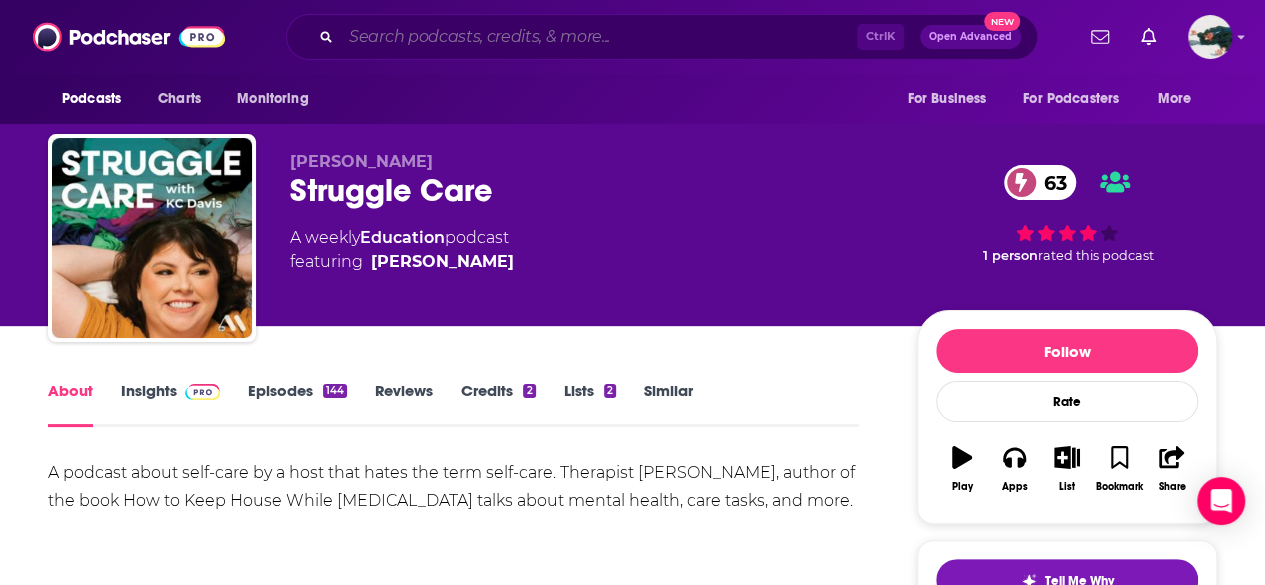 click at bounding box center (599, 37) 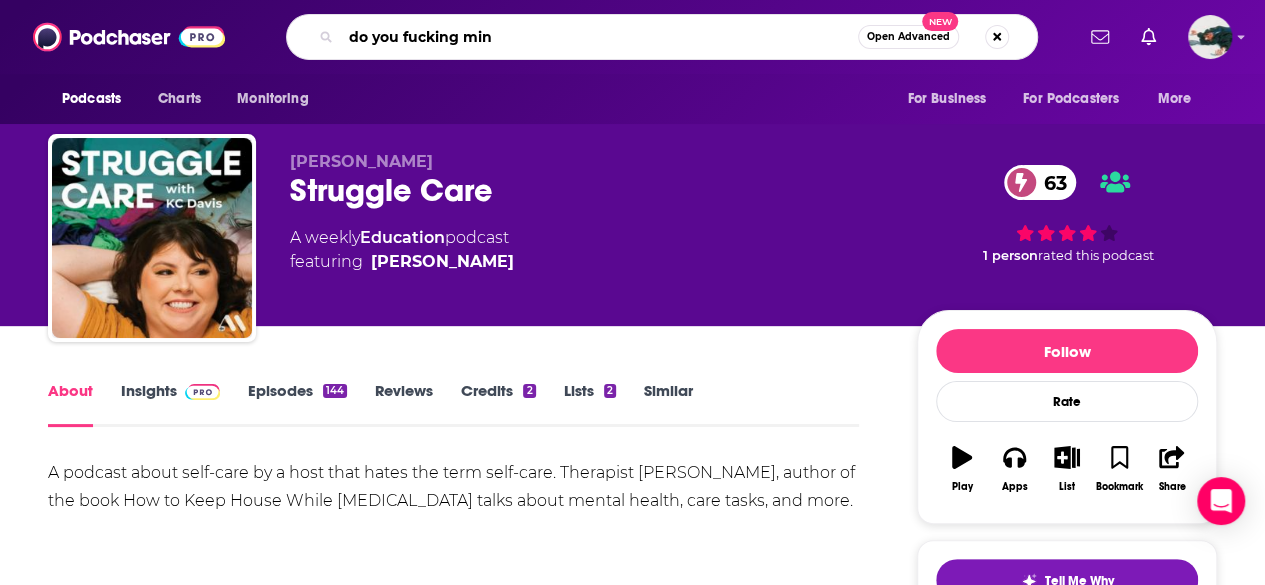 type on "do you fucking mind" 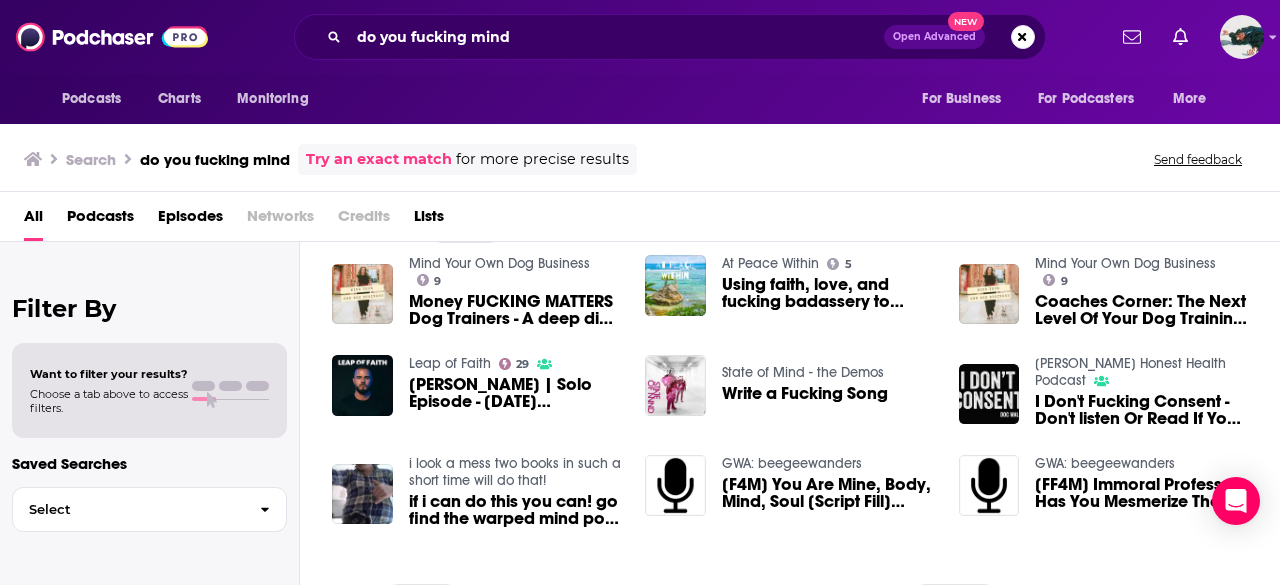 scroll, scrollTop: 328, scrollLeft: 0, axis: vertical 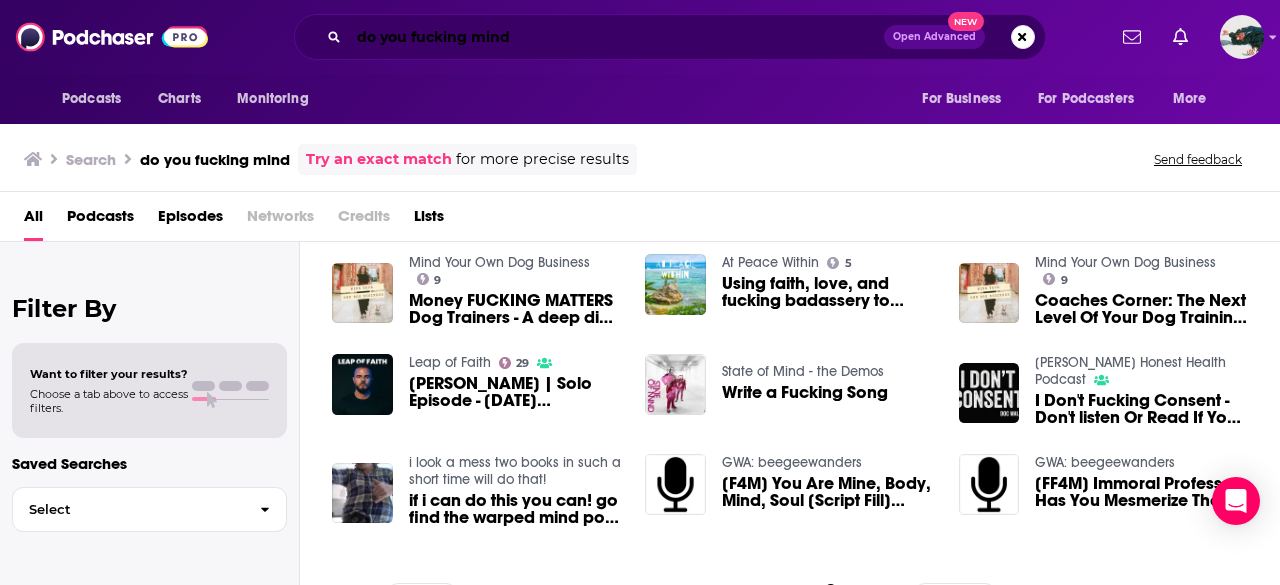click on "do you fucking mind" at bounding box center (616, 37) 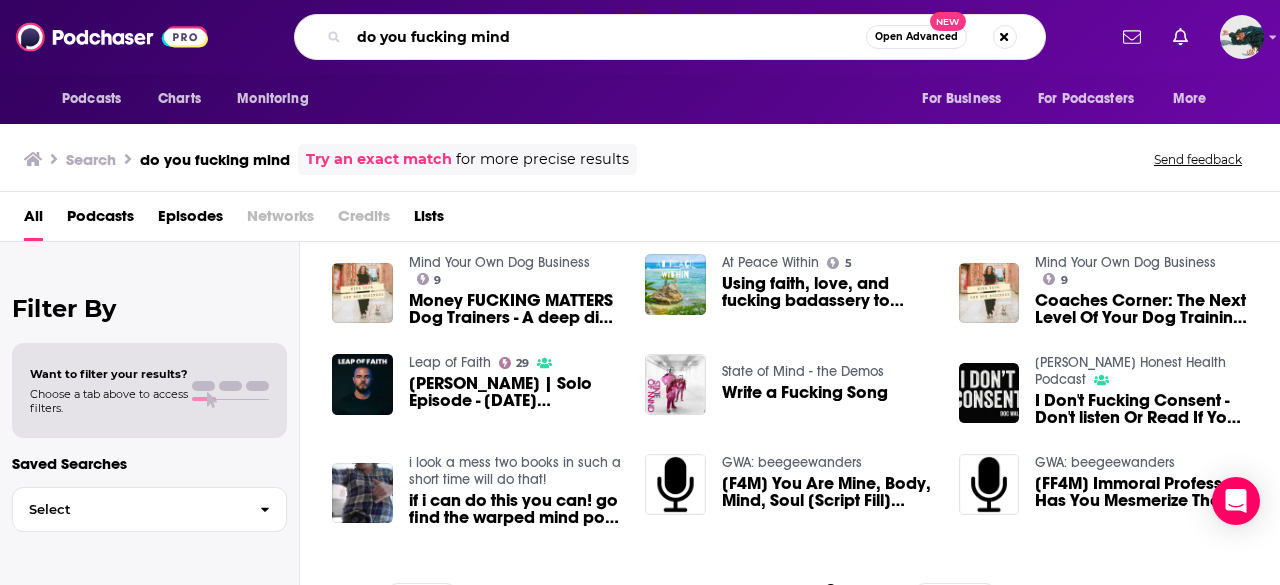click on "do you fucking mind" at bounding box center (607, 37) 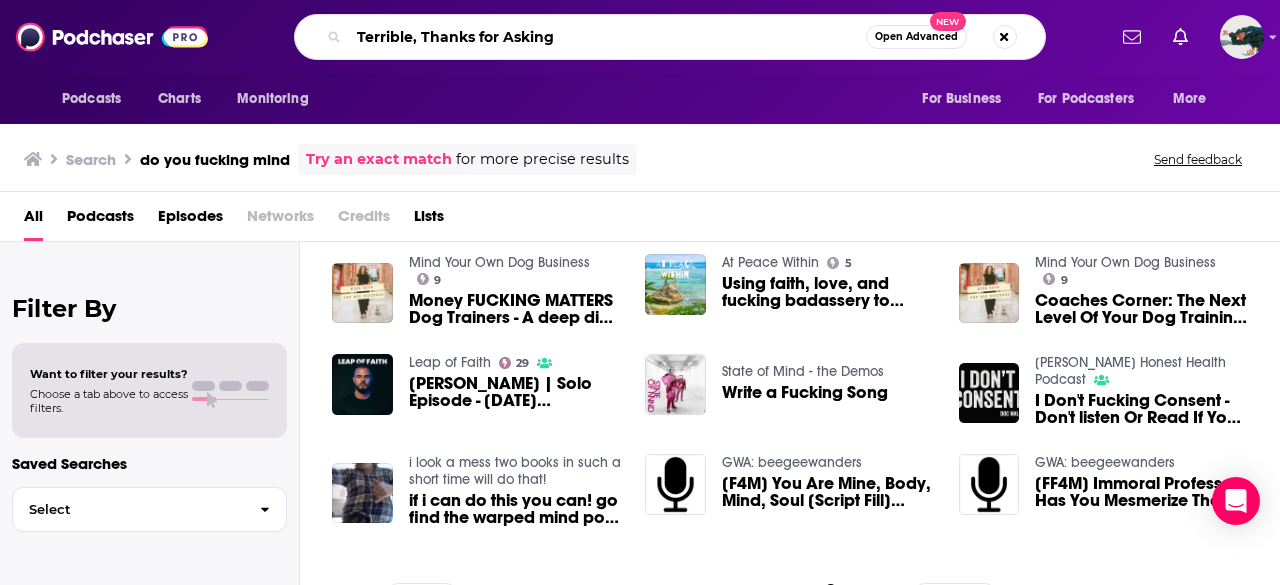 type on "Terrible, Thanks for Asking" 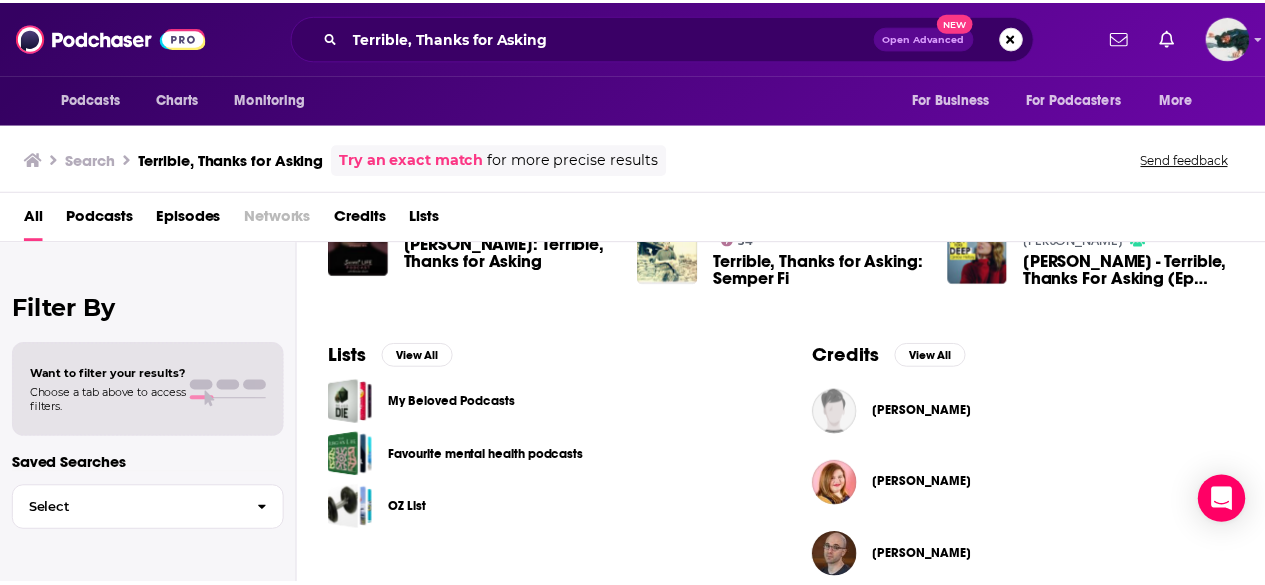scroll, scrollTop: 562, scrollLeft: 0, axis: vertical 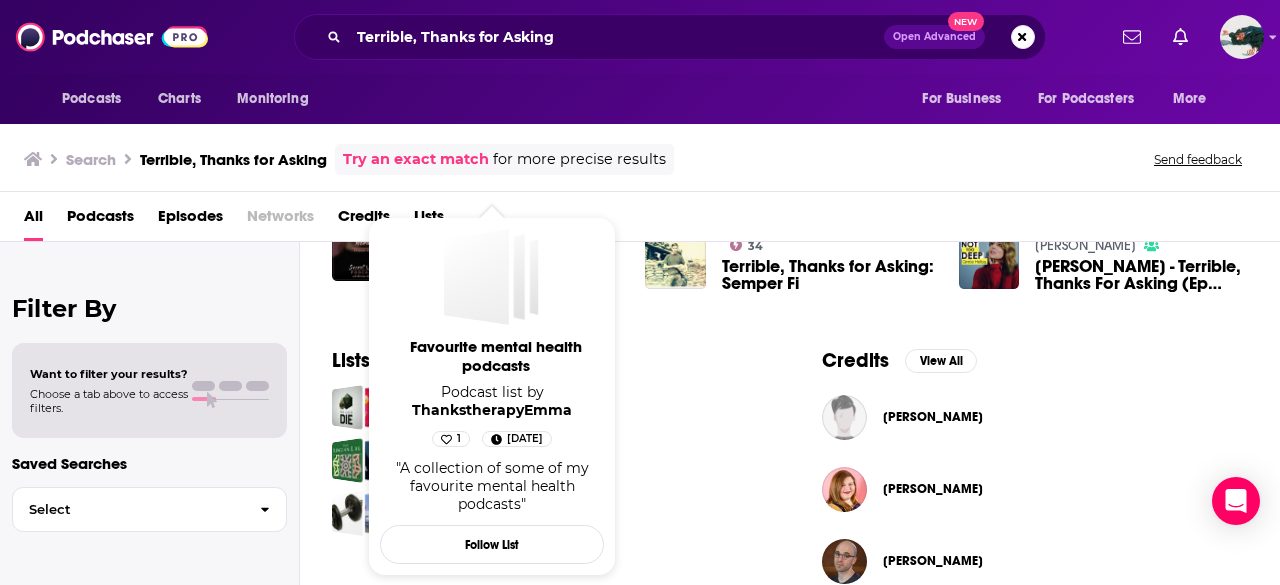 click on "Podcasts Charts Monitoring Terrible, Thanks for Asking Open Advanced New For Business For Podcasters More Podcasts Charts Monitoring For Business For Podcasters More Search Terrible, Thanks for Asking  Try an exact match for more precise results Send feedback All Podcasts Episodes Networks Credits Lists Filter By Want to filter your results? Choose a tab above to access filters. Saved Searches Select Podcasts View All 48 41 74 47 + 107 Episodes View All Thanks For Asking 77 Coming This Fall – Terrible, Thanks For Asking Marketplace All-in-One 81 Our parents’ debts (from Terrible, Thanks for Asking) This Is Uncomfortable 68 Our parents’ debts (from Terrible, Thanks for Asking) 3 Books With Neil Pasricha 58 Bookmark: Terrible, Thanks for Asking Directionally Challenged 55 “Terrible, Thanks for Asking” with Nora McInerny Directionally Challenged 55 REPLAY: “Terrible, Thanks for Asking” with Nora McInerny Secret Life 52 Nora McInerny: Terrible, Thanks for Asking Third Coast Audio Library :: All 34" at bounding box center [640, 292] 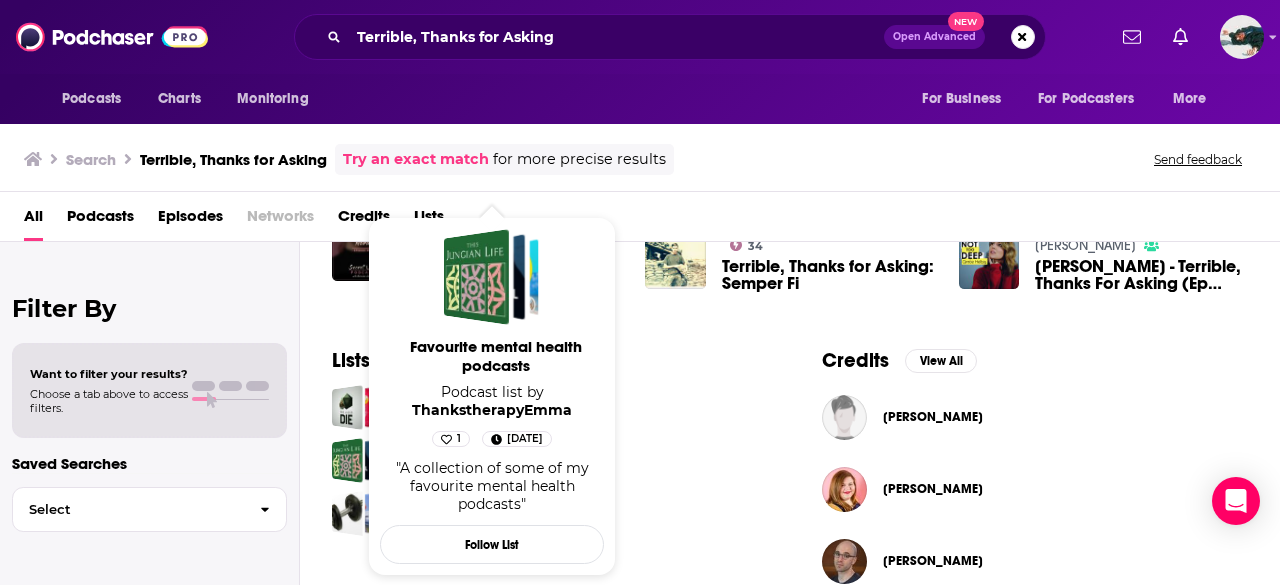 click on "Favourite mental health podcasts" at bounding box center [496, 356] 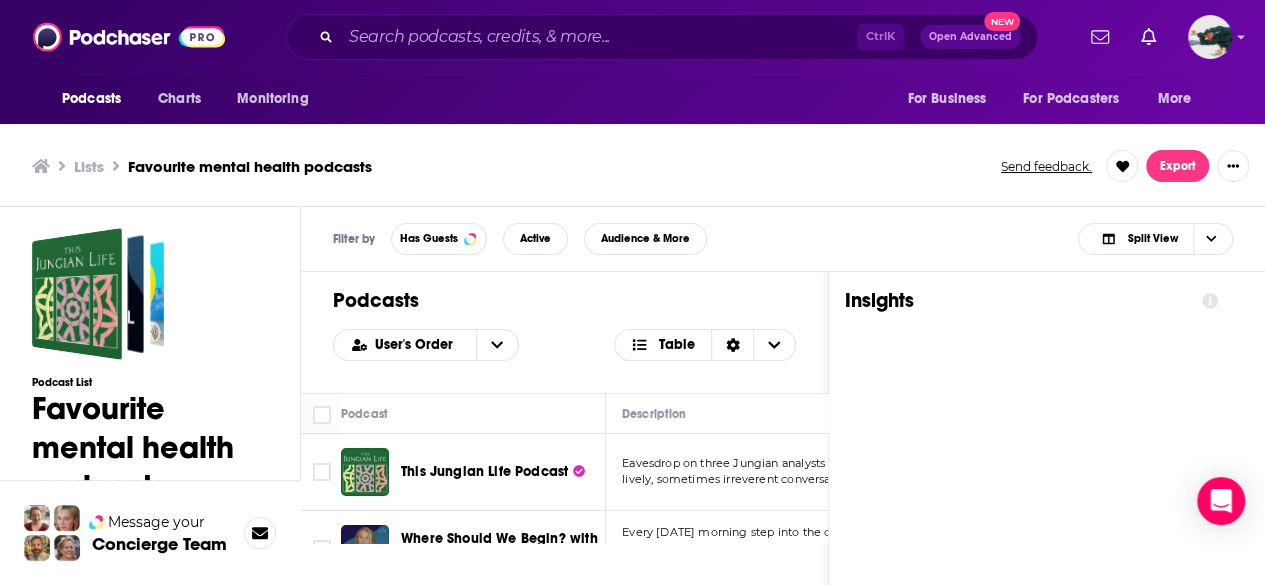 scroll, scrollTop: 6, scrollLeft: 0, axis: vertical 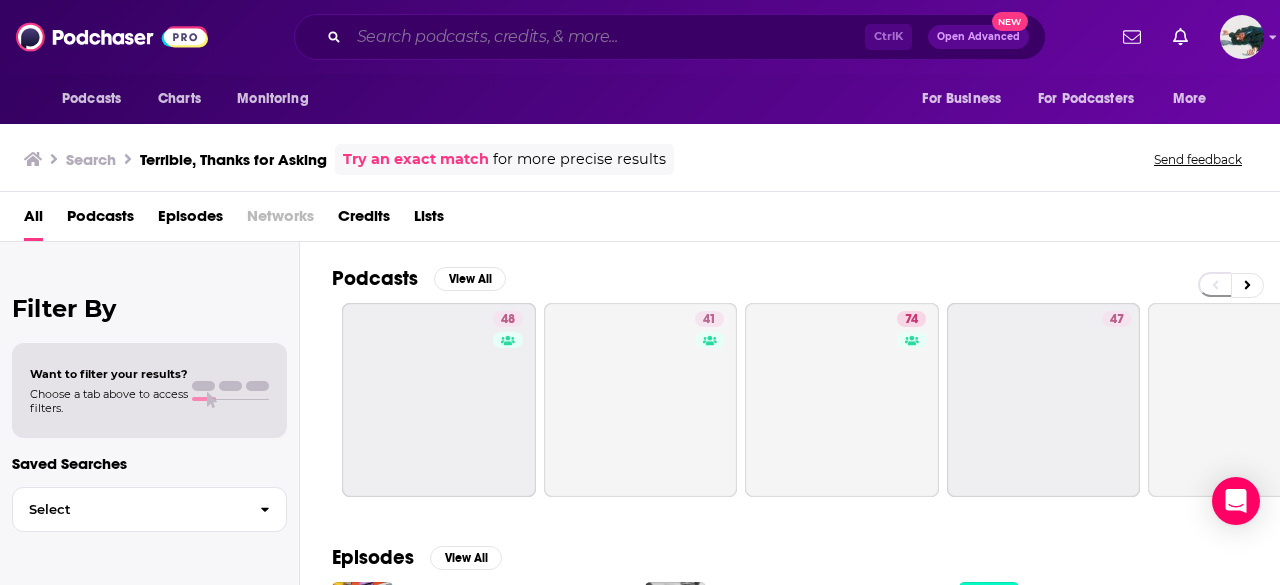click at bounding box center [607, 37] 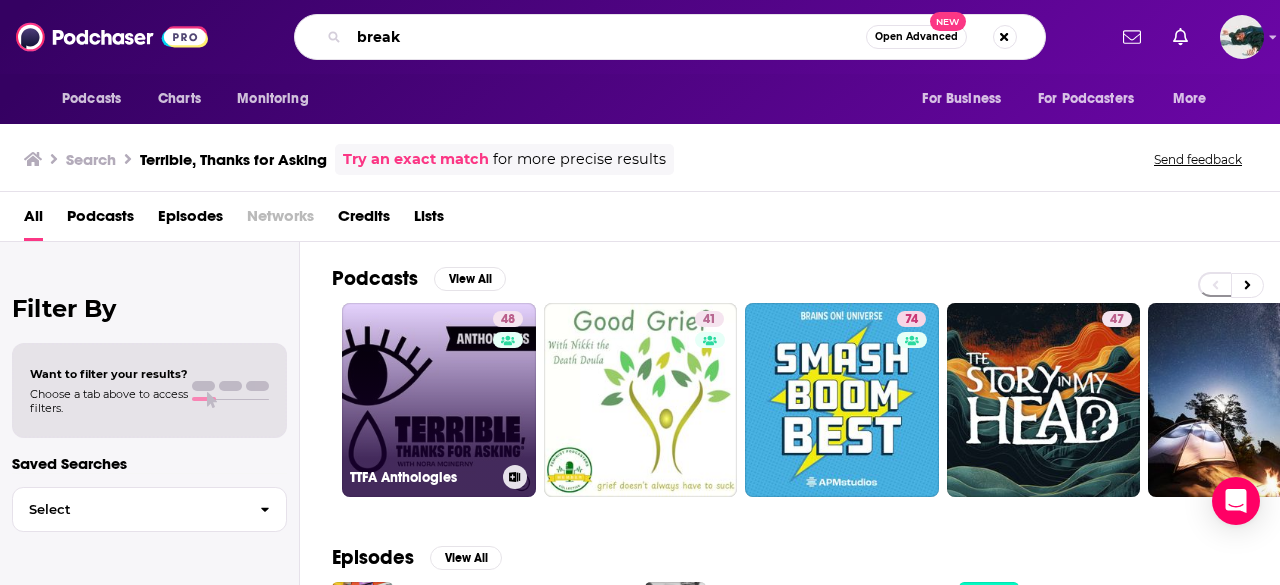 type on "break" 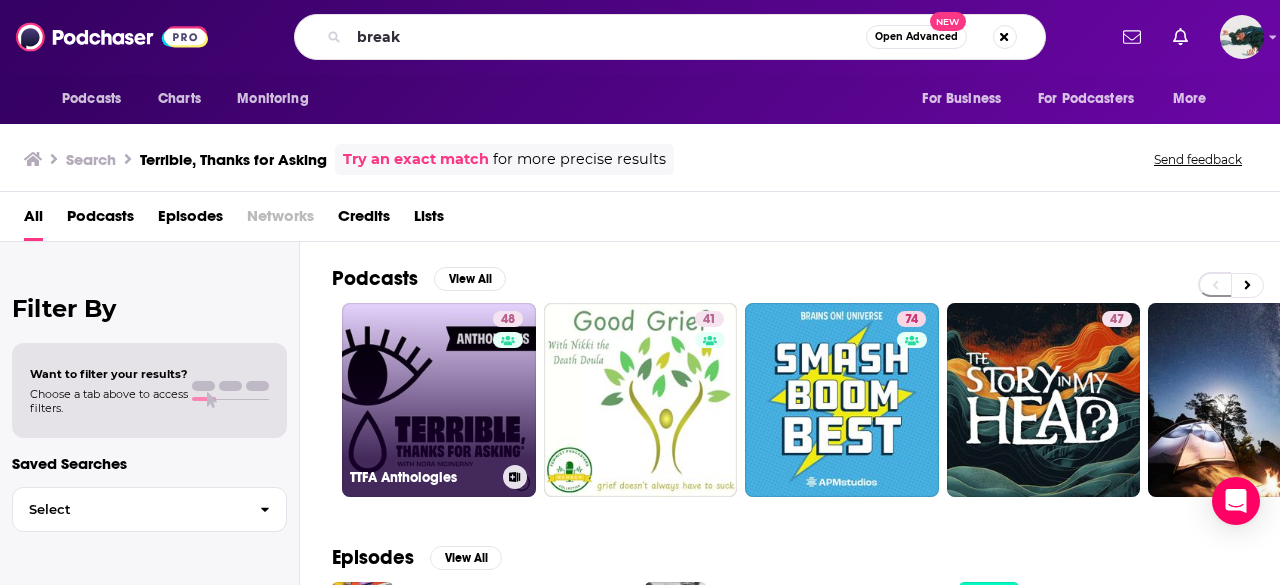 click on "48 TTFA Anthologies" at bounding box center (439, 400) 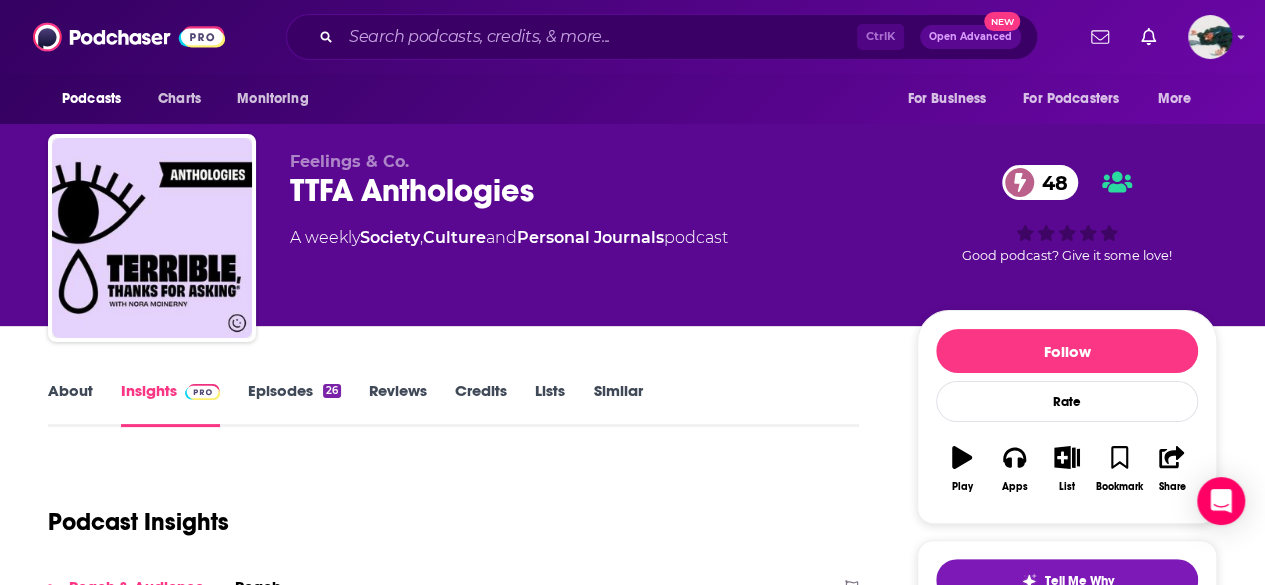 click on "About" at bounding box center (70, 404) 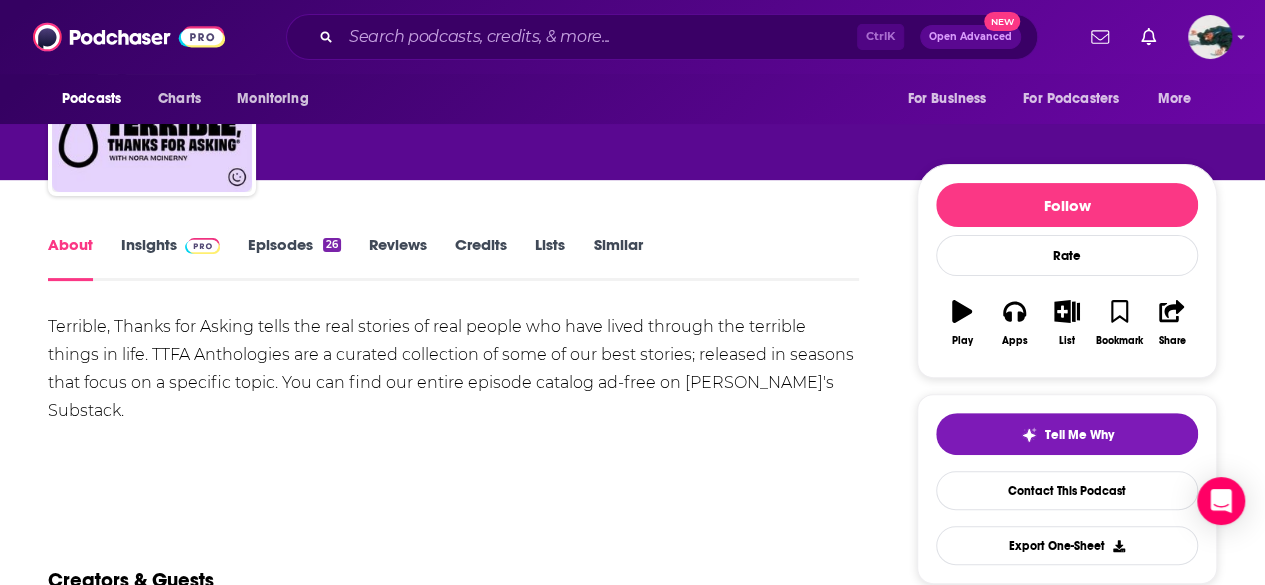 scroll, scrollTop: 159, scrollLeft: 0, axis: vertical 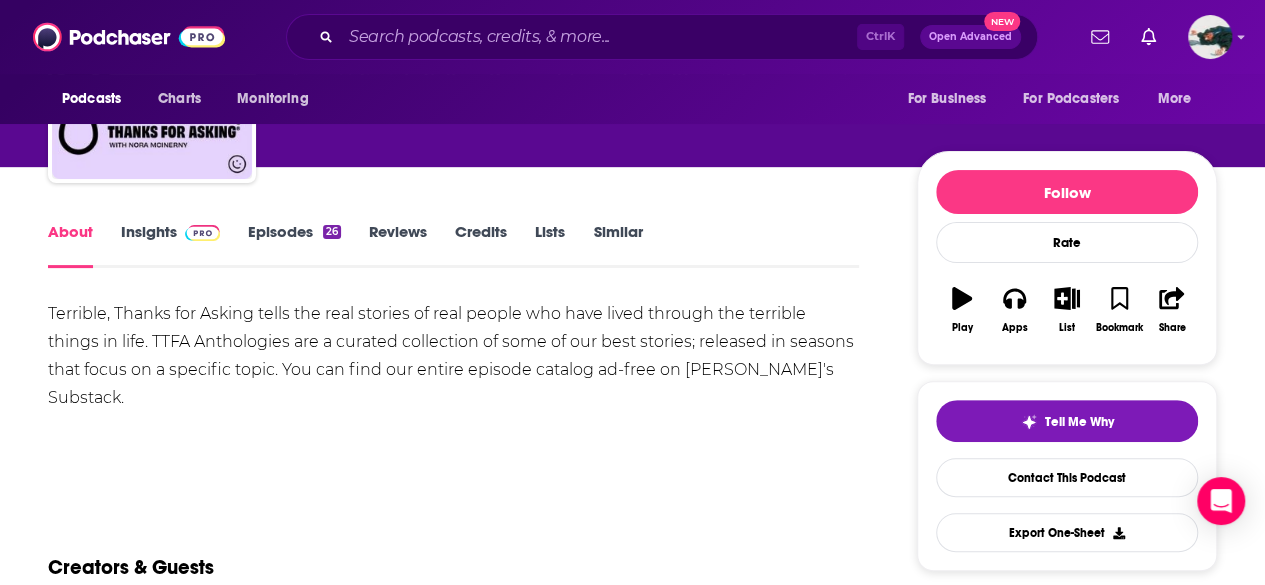 click on "Insights" at bounding box center (170, 245) 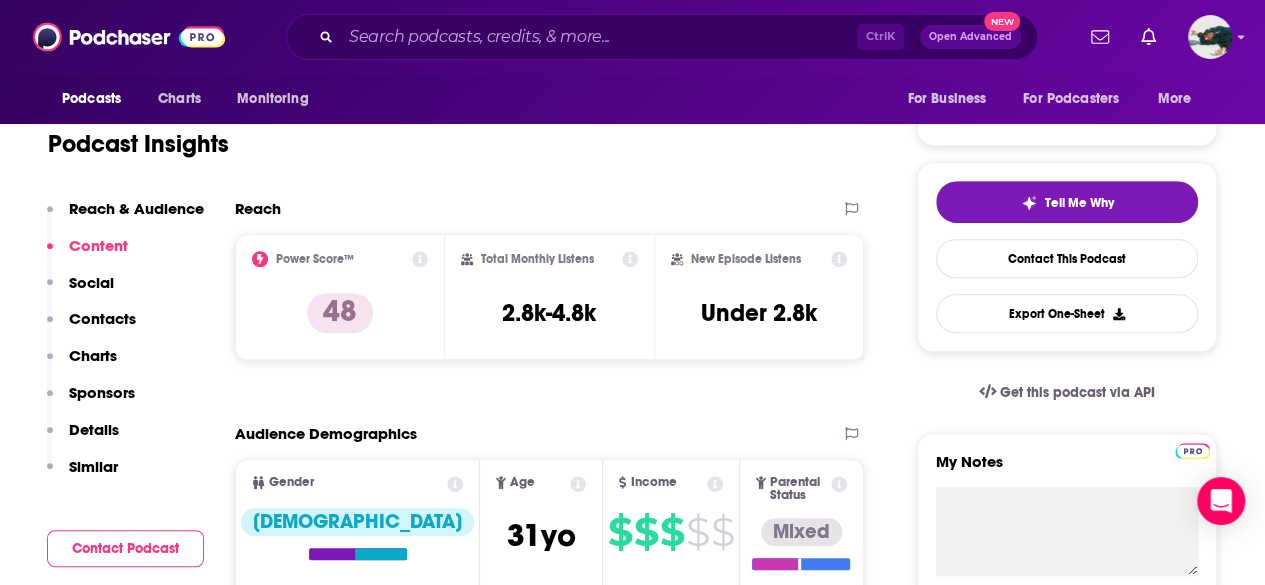 scroll, scrollTop: 0, scrollLeft: 0, axis: both 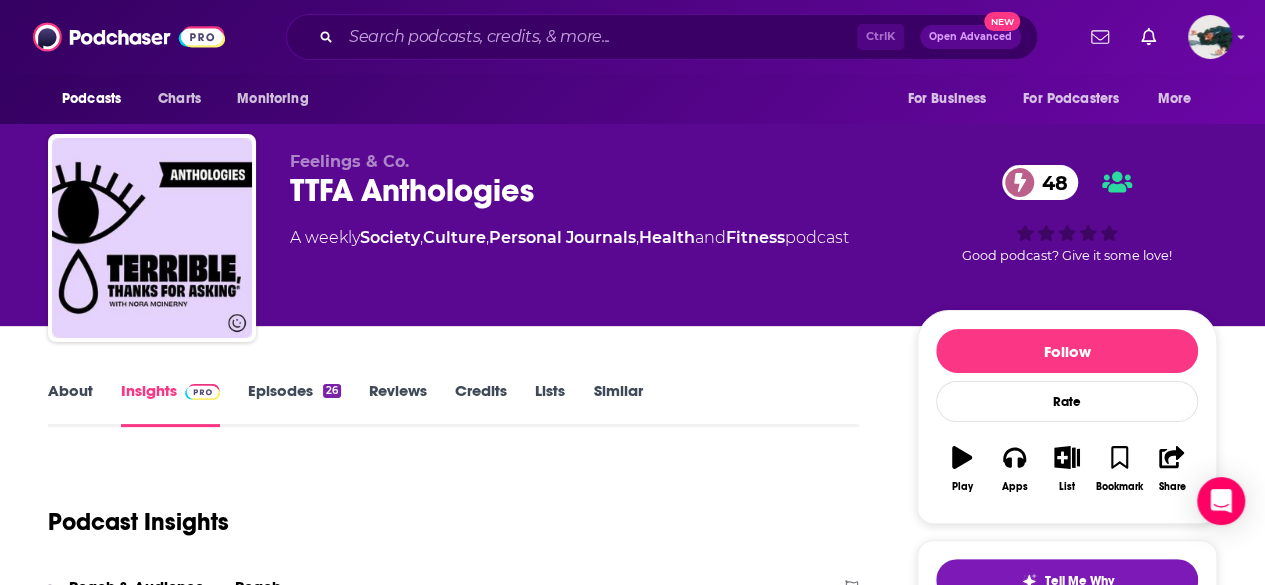 click on "About" at bounding box center [70, 404] 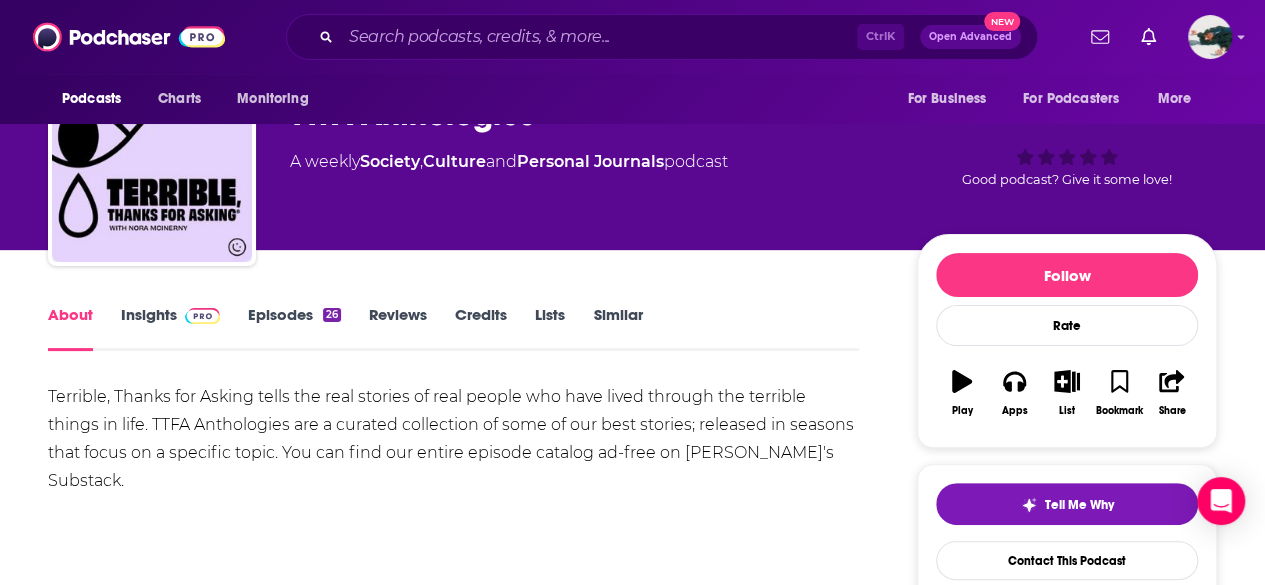 scroll, scrollTop: 55, scrollLeft: 0, axis: vertical 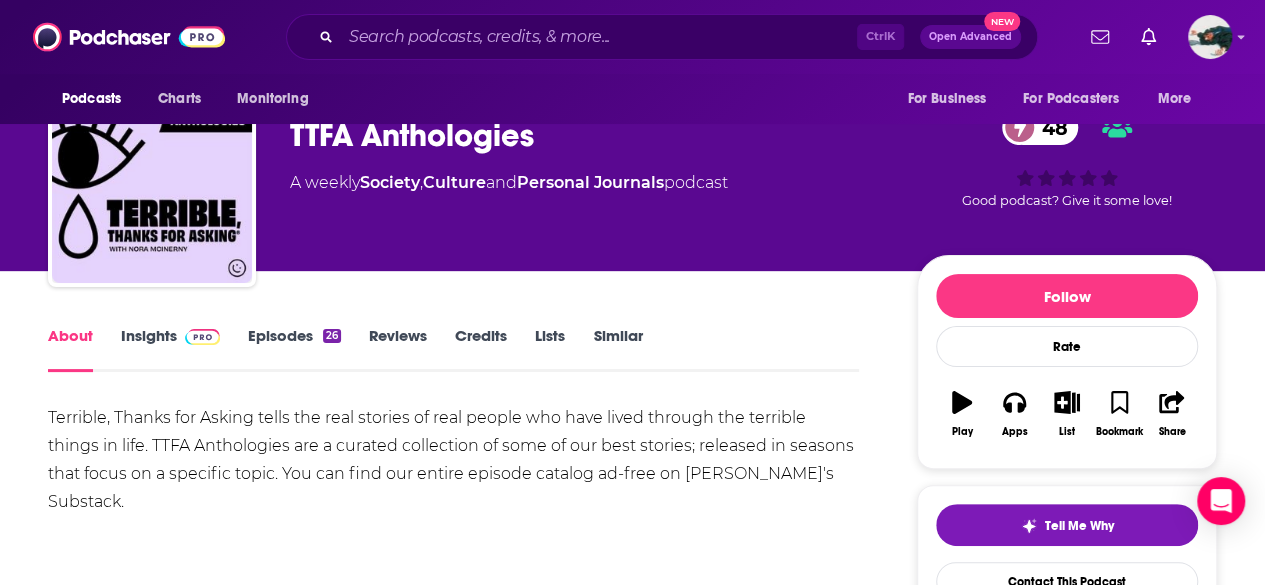 click on "About Insights Episodes 26 Reviews Credits Lists Similar" at bounding box center [453, 347] 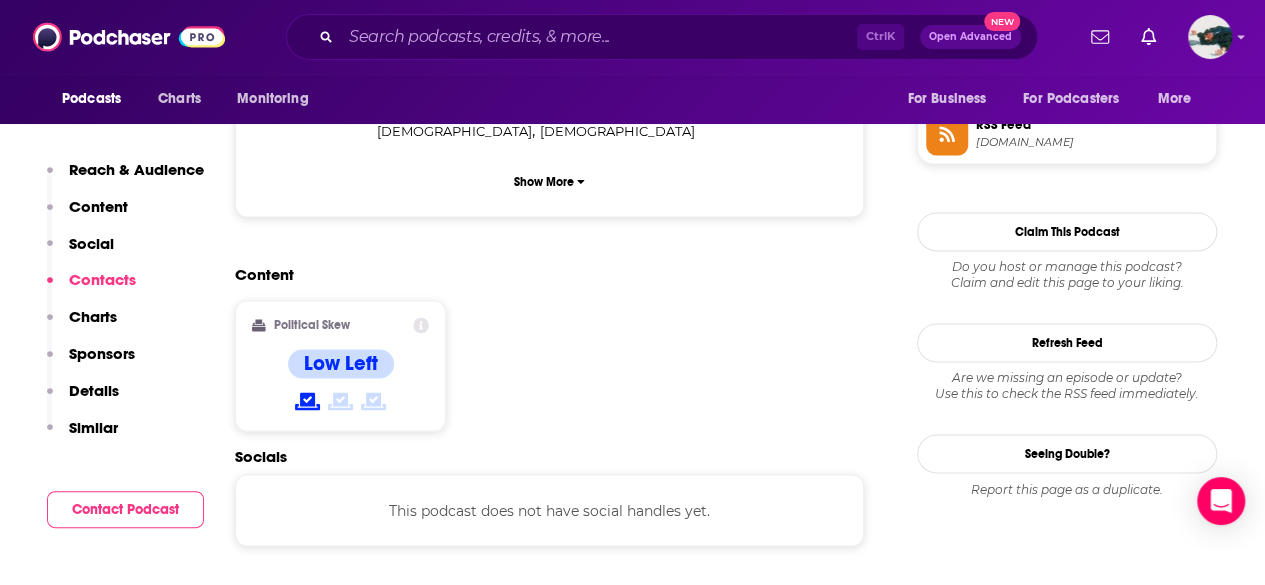 scroll, scrollTop: 1681, scrollLeft: 0, axis: vertical 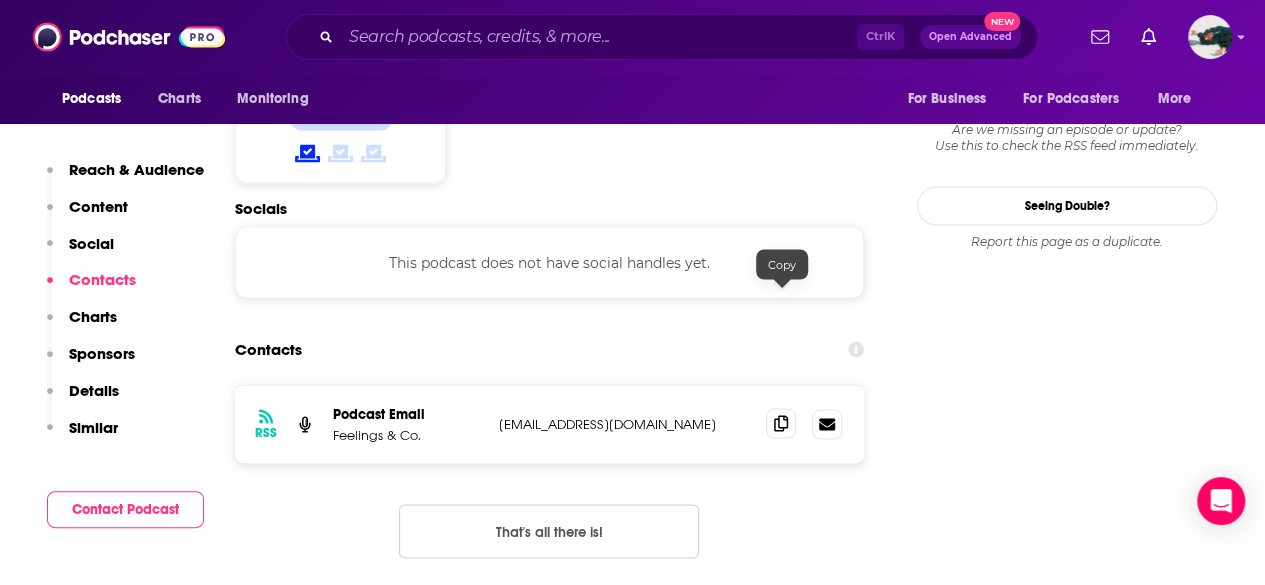 click 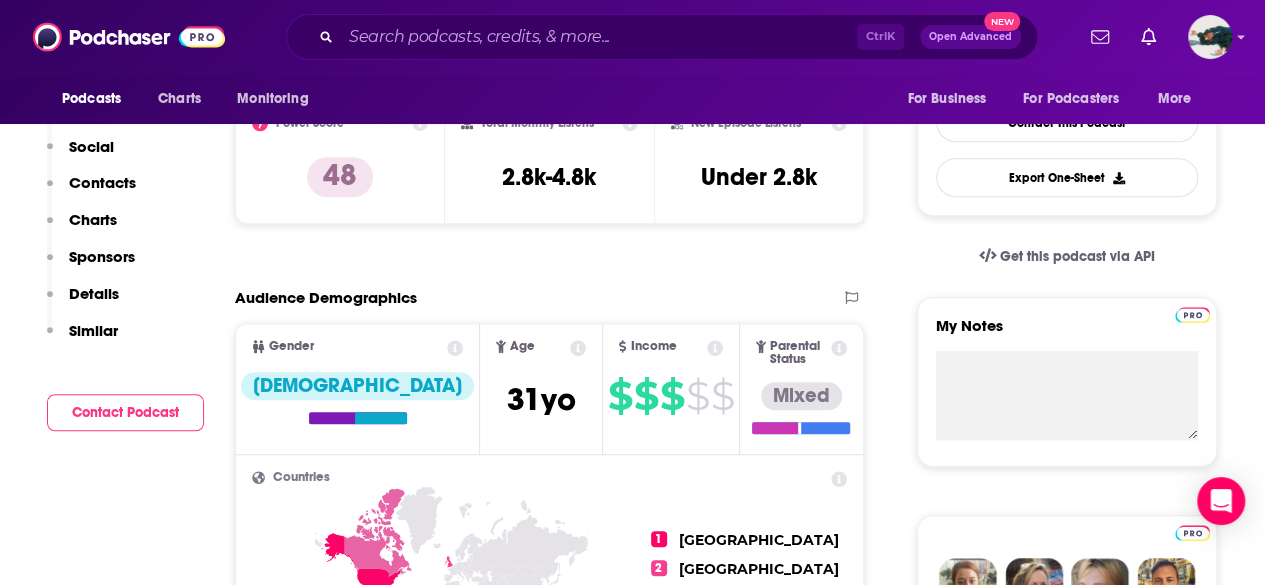 scroll, scrollTop: 0, scrollLeft: 0, axis: both 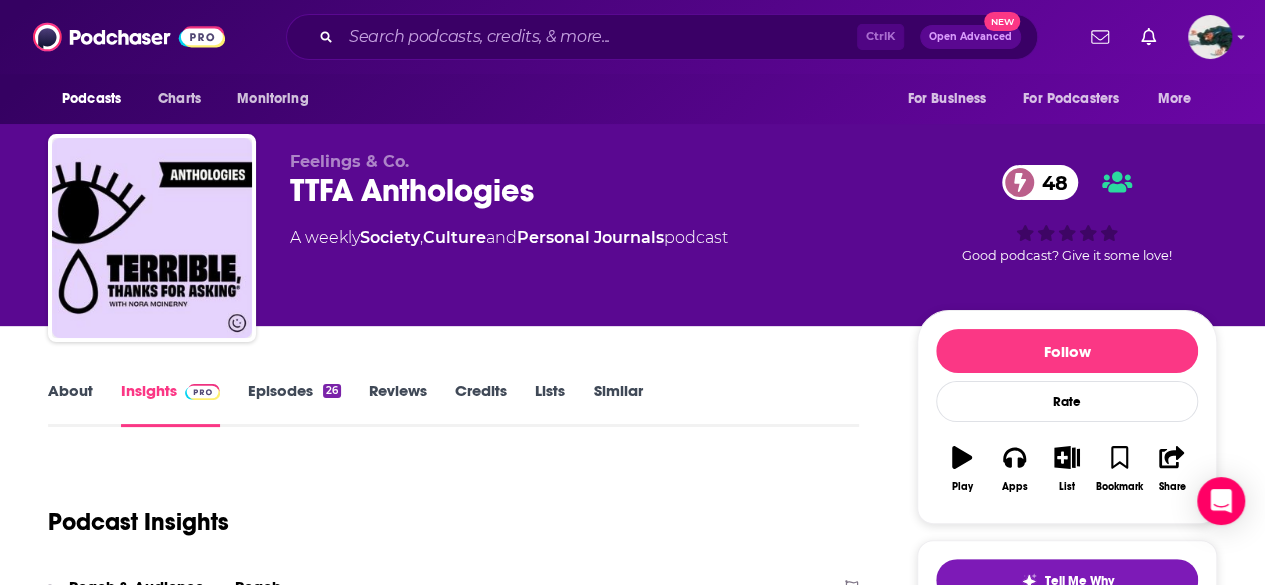 click on "Podcast Insights" at bounding box center [445, 510] 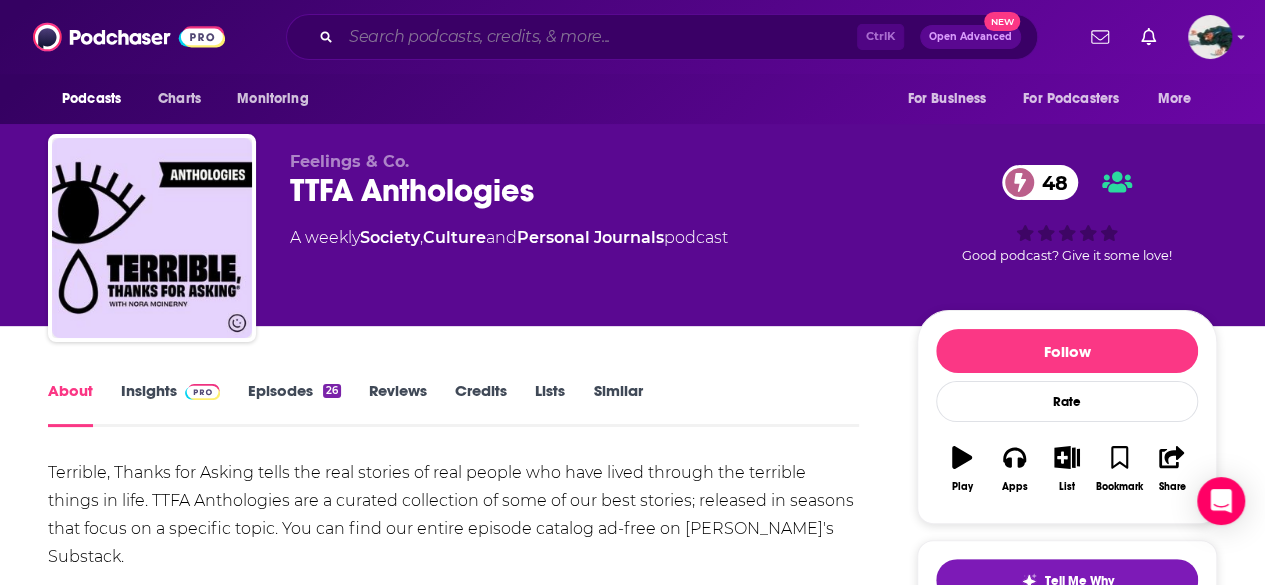 click at bounding box center (599, 37) 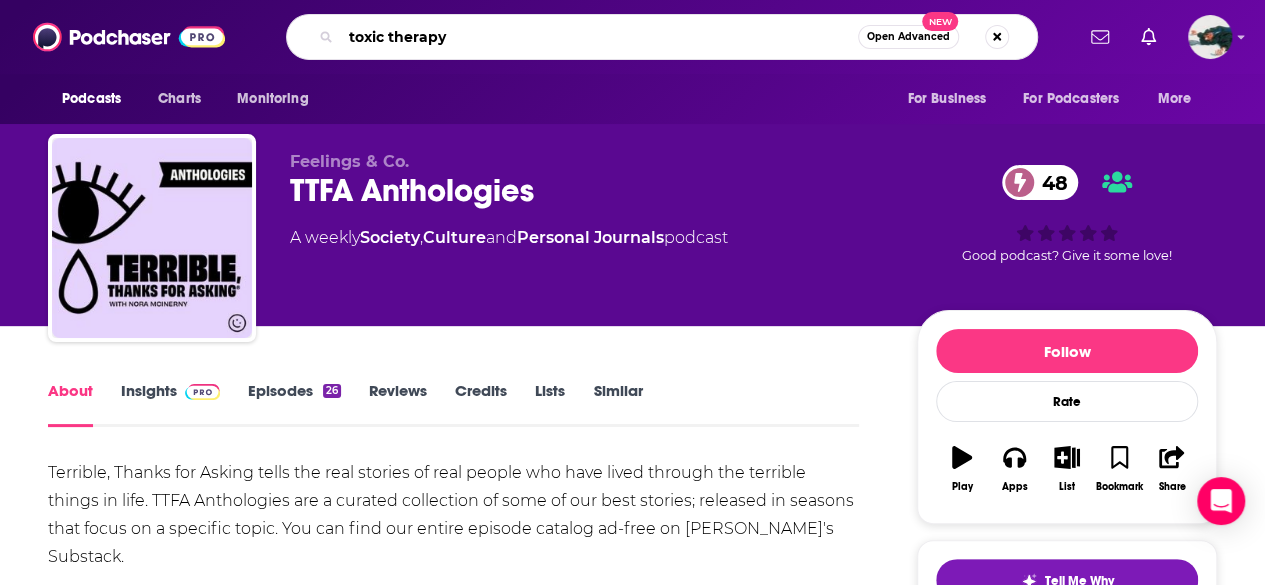 type on "toxic therapy" 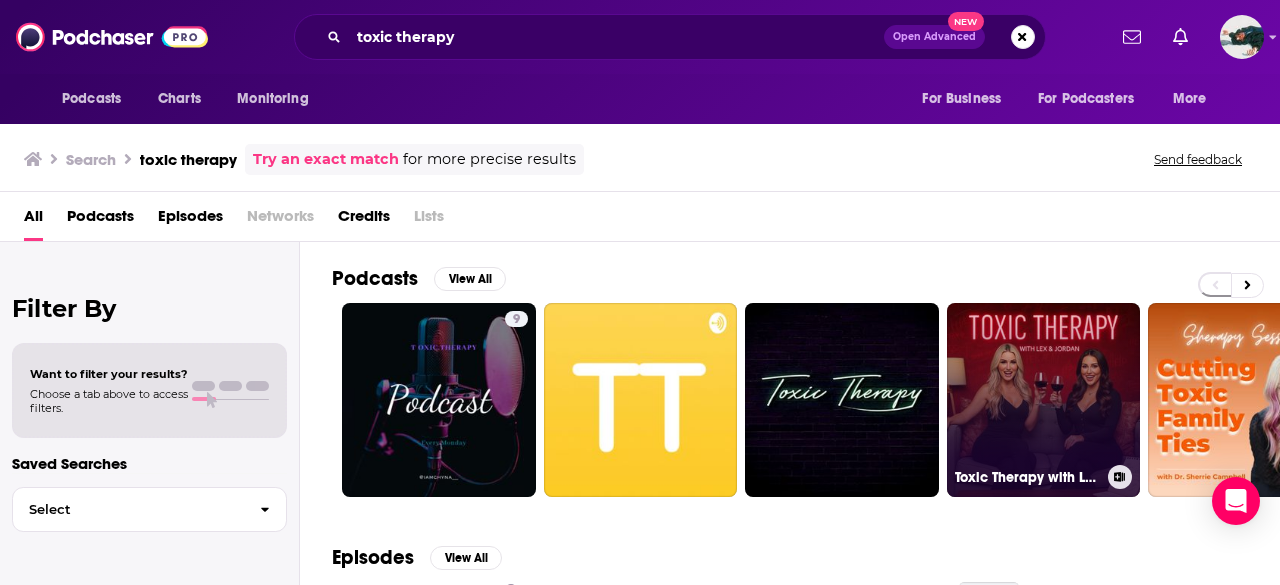 click on "Toxic Therapy with Lex and Jordan" at bounding box center [1044, 400] 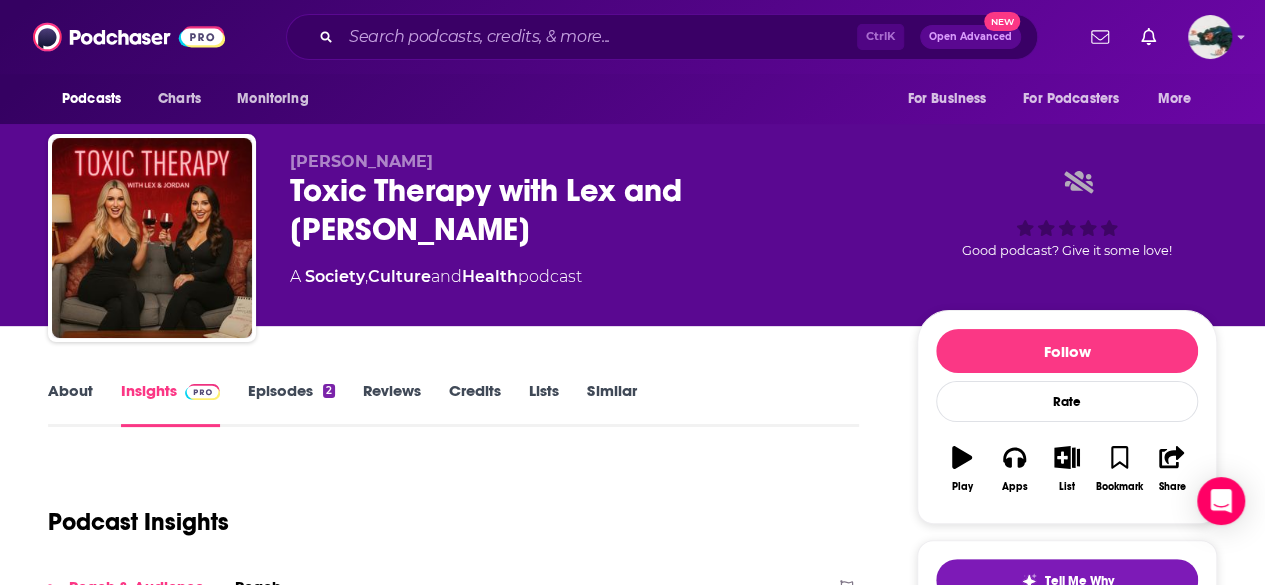 click on "About" at bounding box center (70, 404) 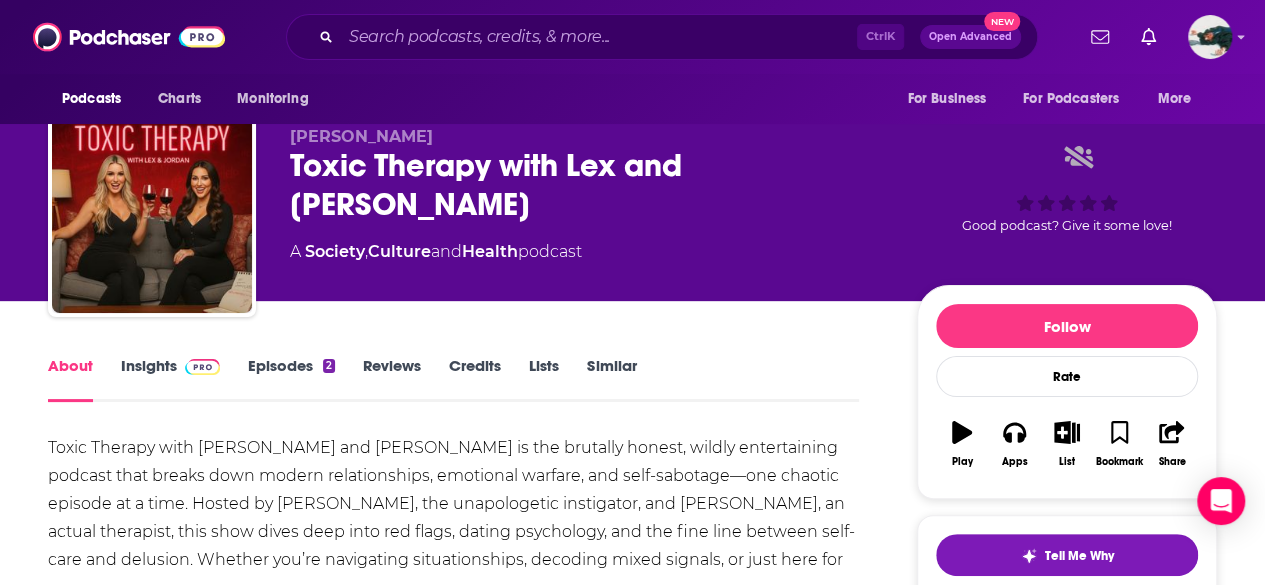 scroll, scrollTop: 218, scrollLeft: 0, axis: vertical 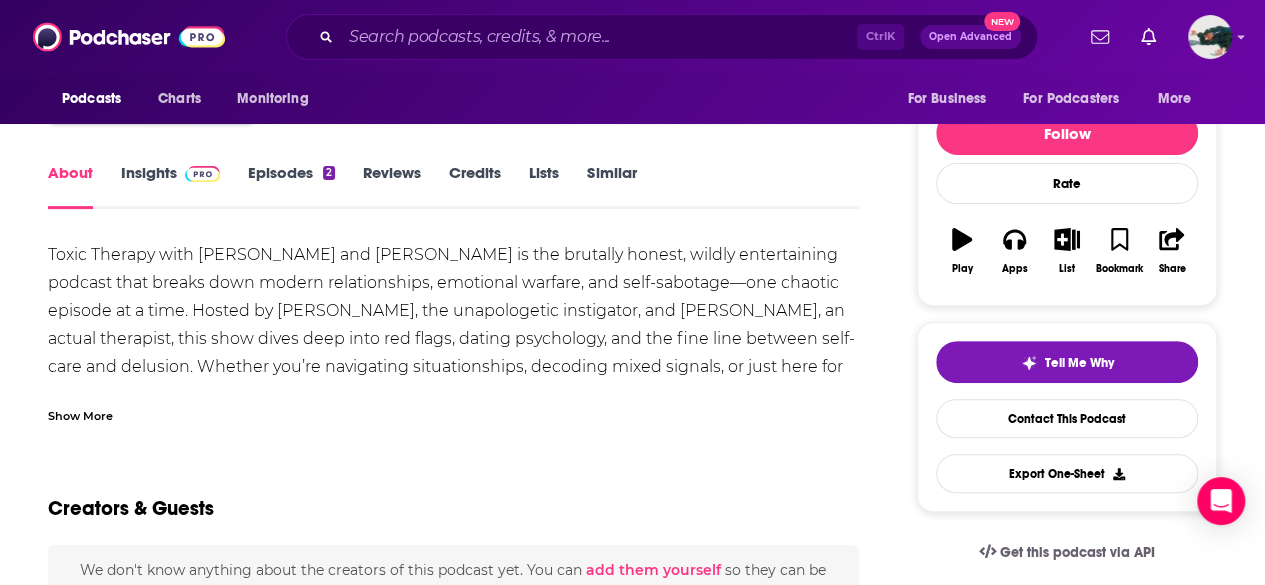 click on "Episodes 2" at bounding box center (291, 186) 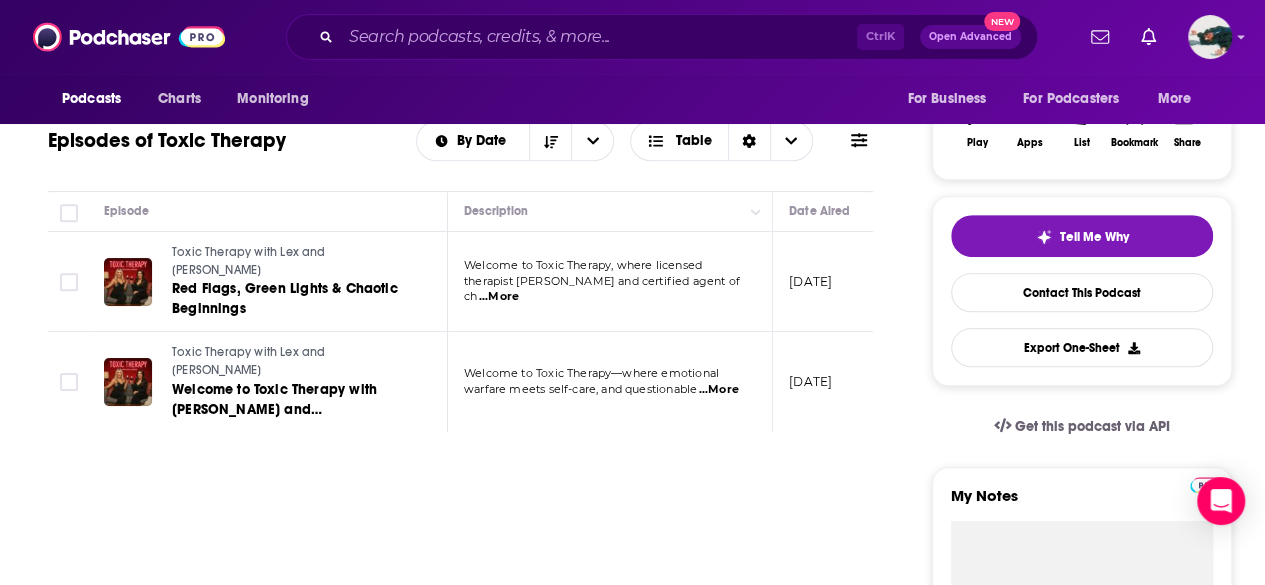 scroll, scrollTop: 0, scrollLeft: 0, axis: both 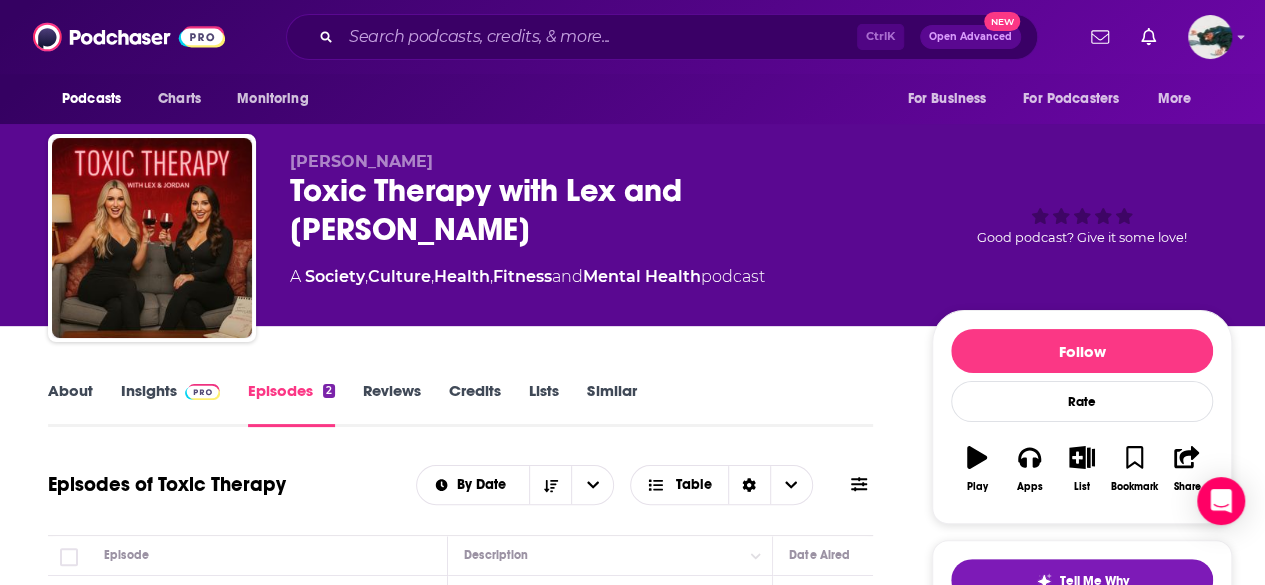 click on "About" at bounding box center (70, 404) 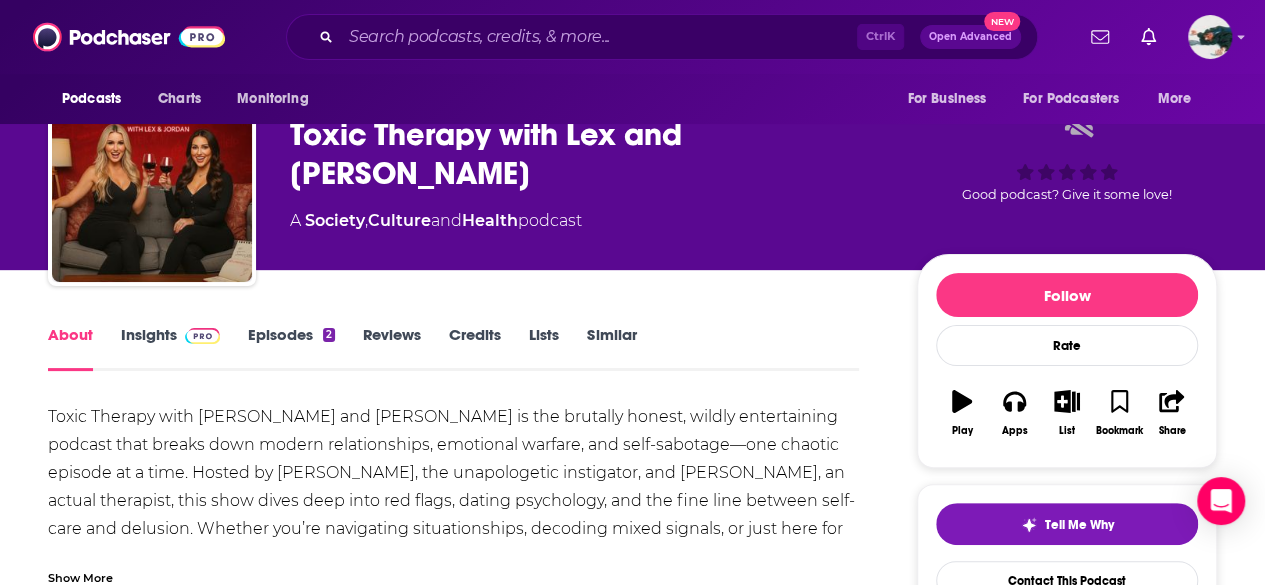 scroll, scrollTop: 88, scrollLeft: 0, axis: vertical 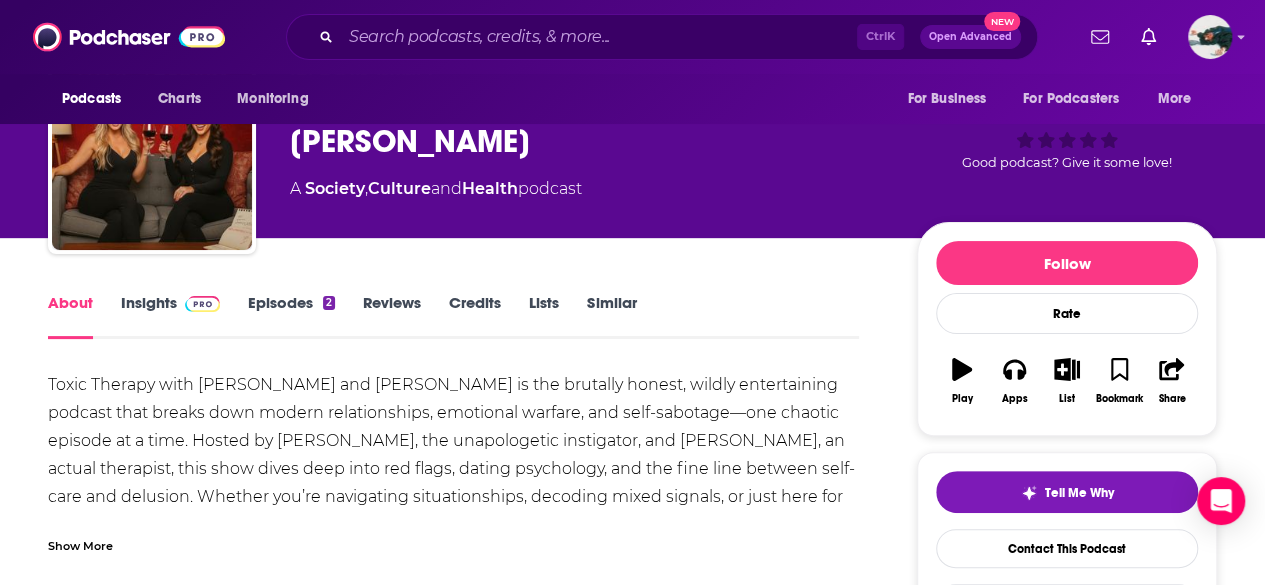 click on "Ctrl  K Open Advanced New" at bounding box center [662, 37] 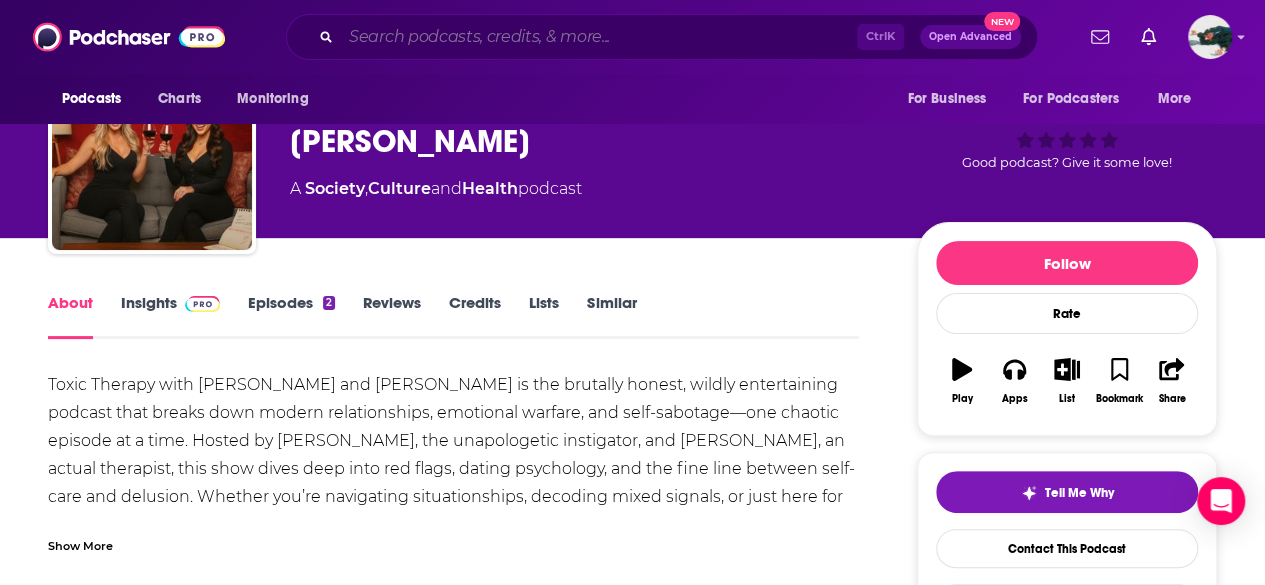 click at bounding box center (599, 37) 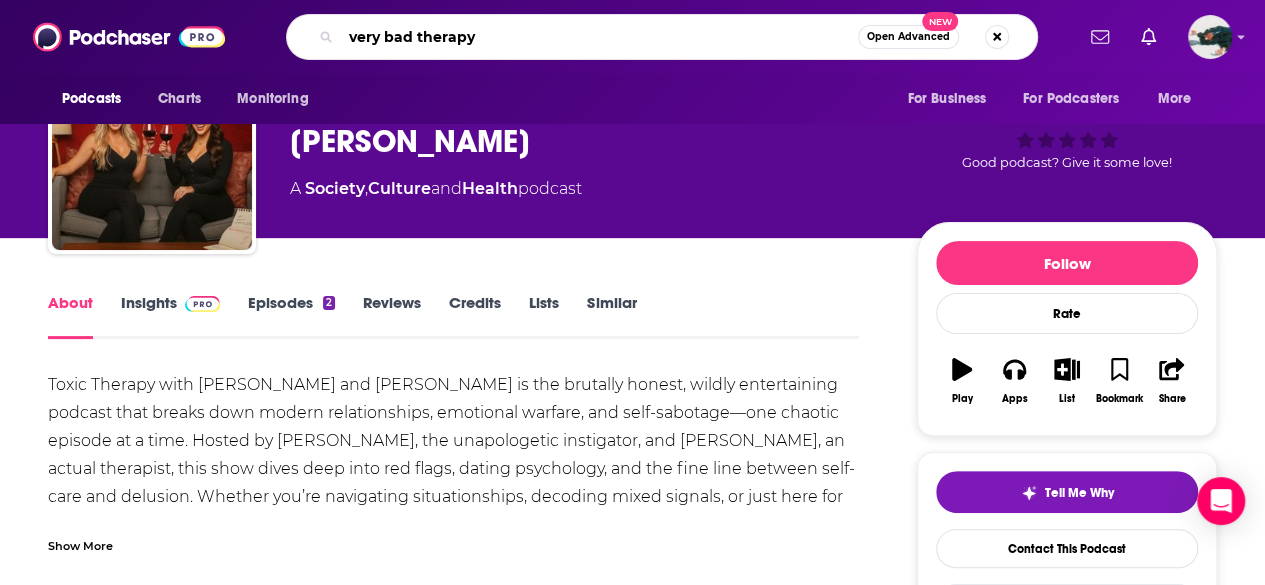 type on "very bad therapy" 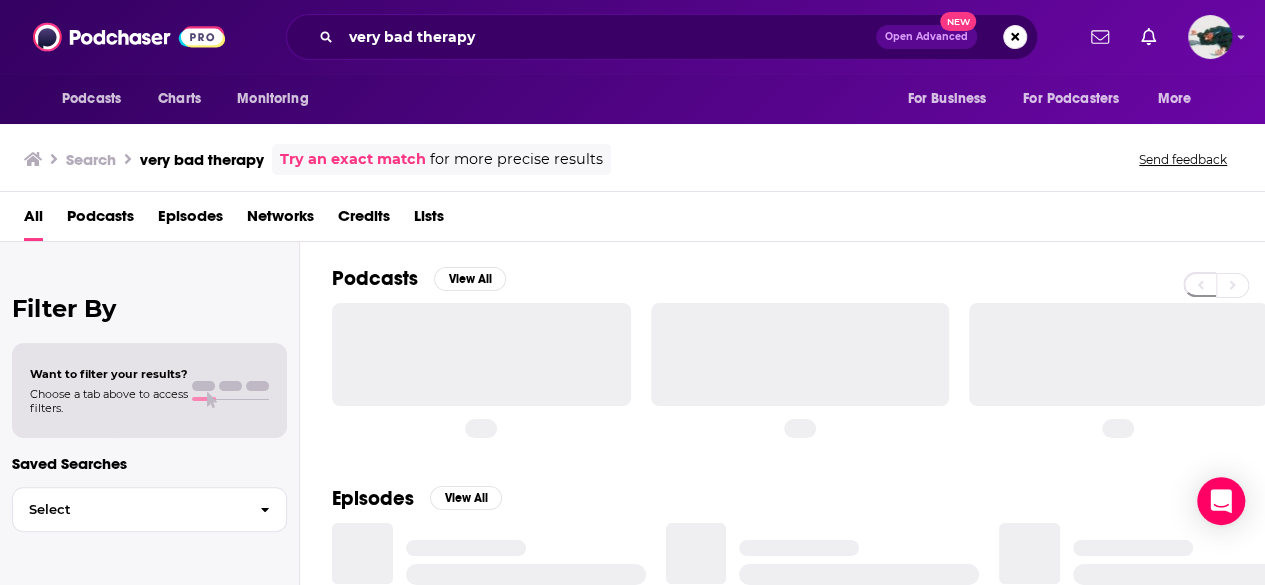 scroll, scrollTop: 0, scrollLeft: 0, axis: both 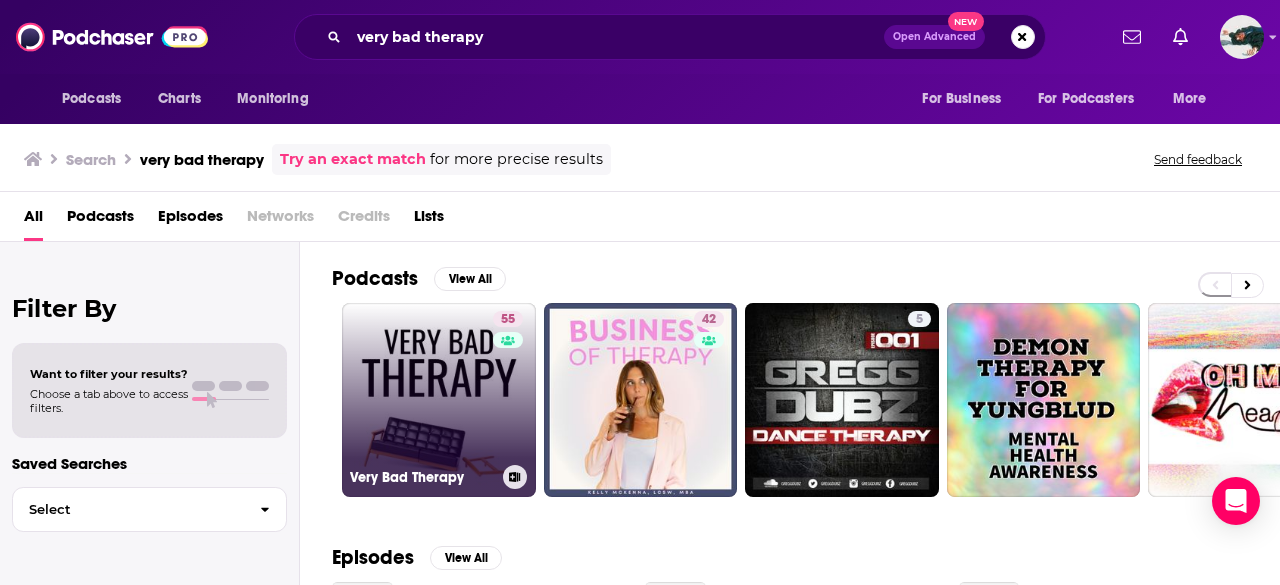 click on "55 Very Bad Therapy" at bounding box center [439, 400] 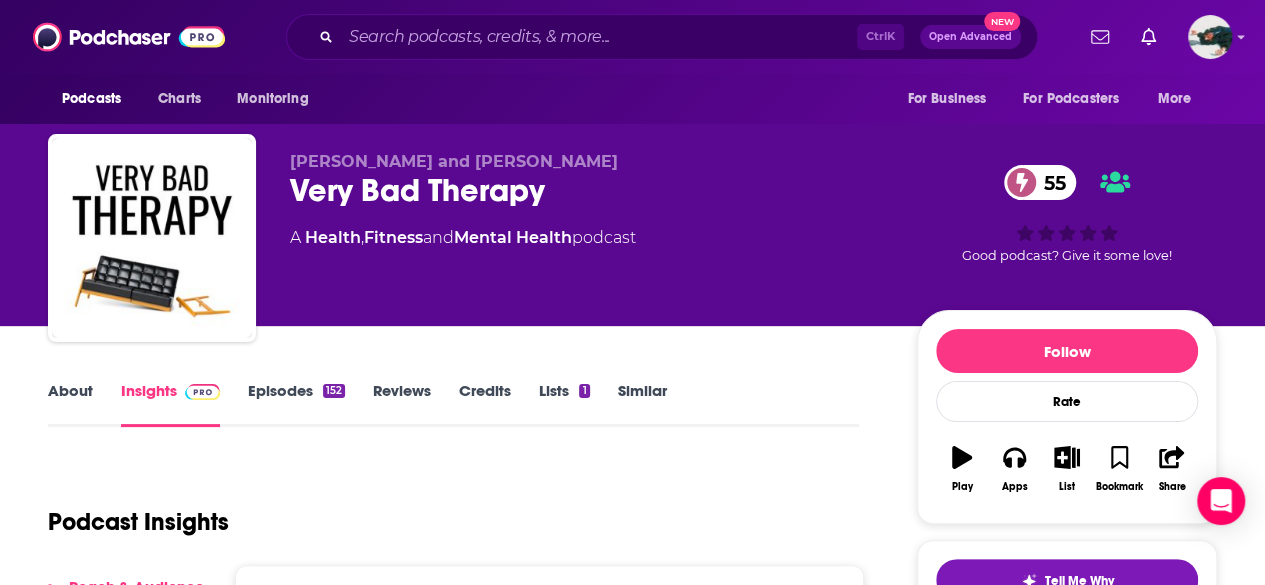 click on "About" at bounding box center [70, 404] 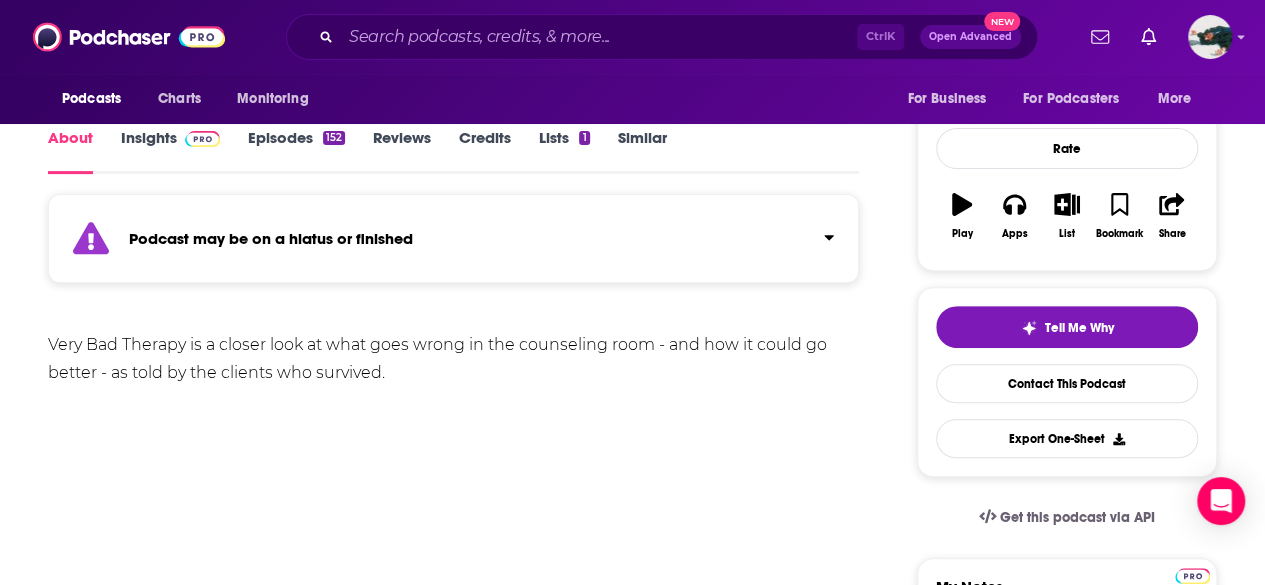 scroll, scrollTop: 252, scrollLeft: 0, axis: vertical 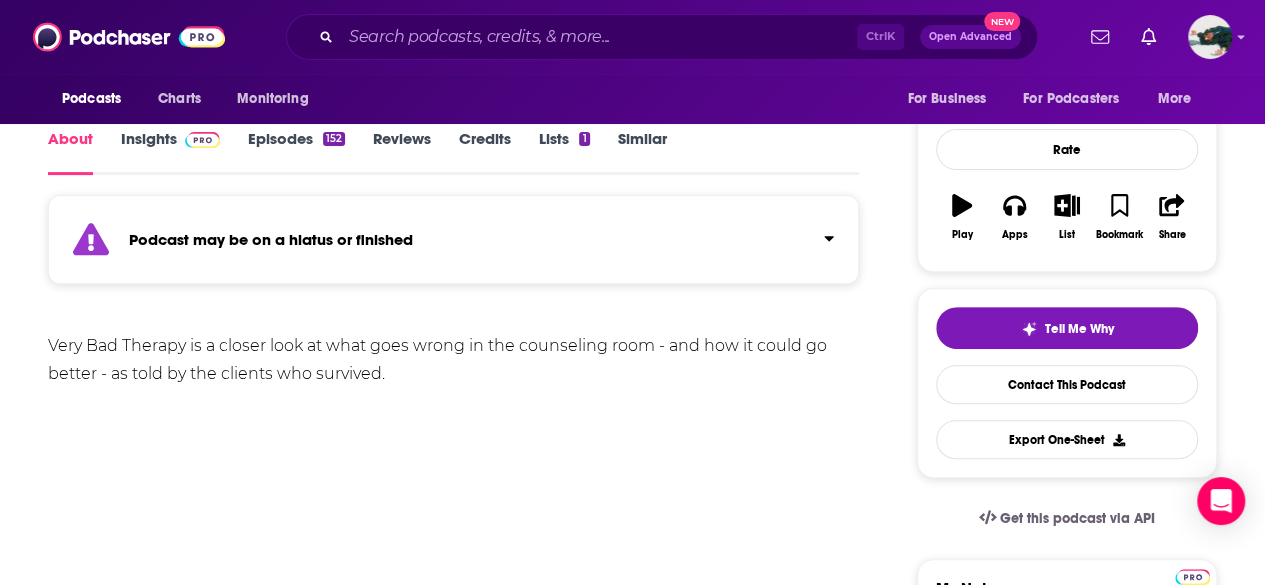 click on "Insights" at bounding box center [170, 152] 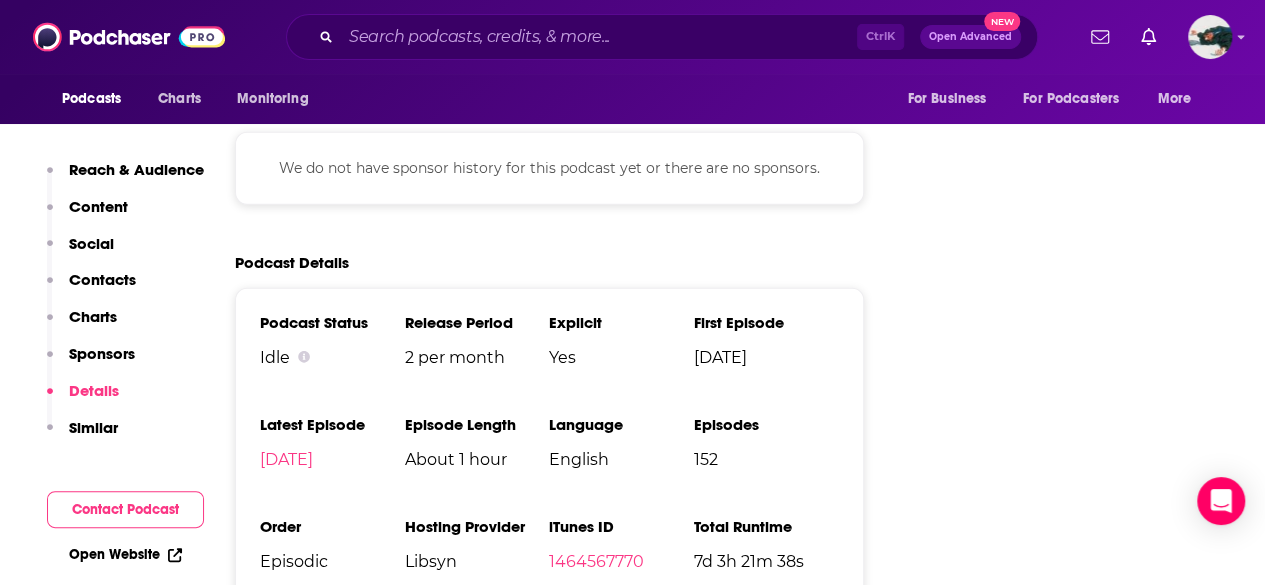 scroll, scrollTop: 2812, scrollLeft: 0, axis: vertical 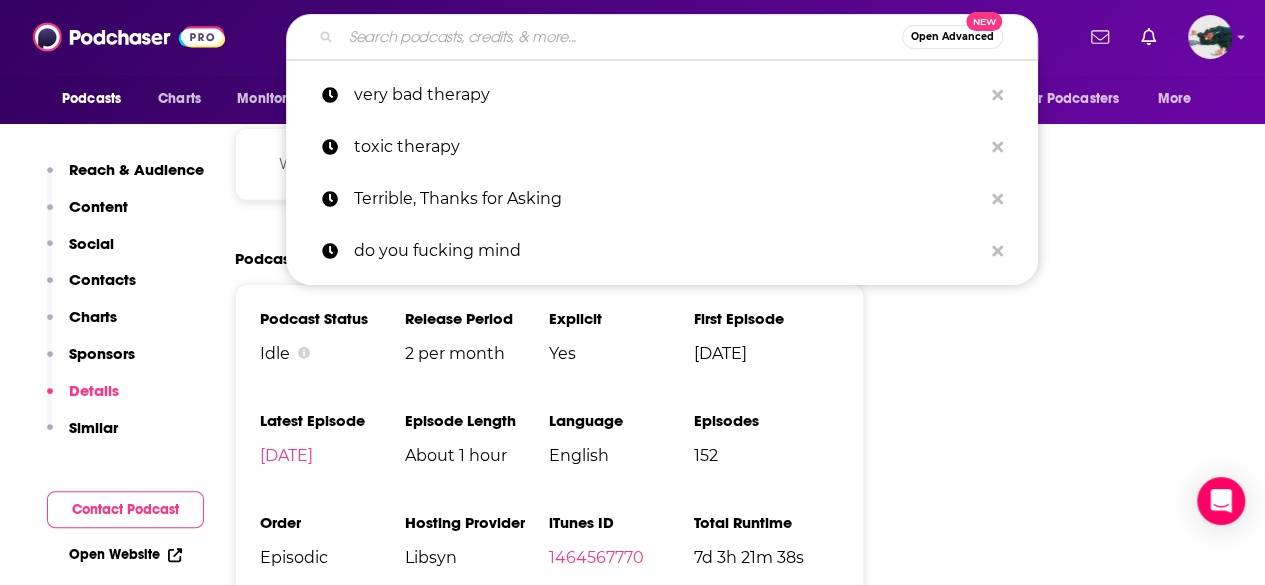 click at bounding box center [621, 37] 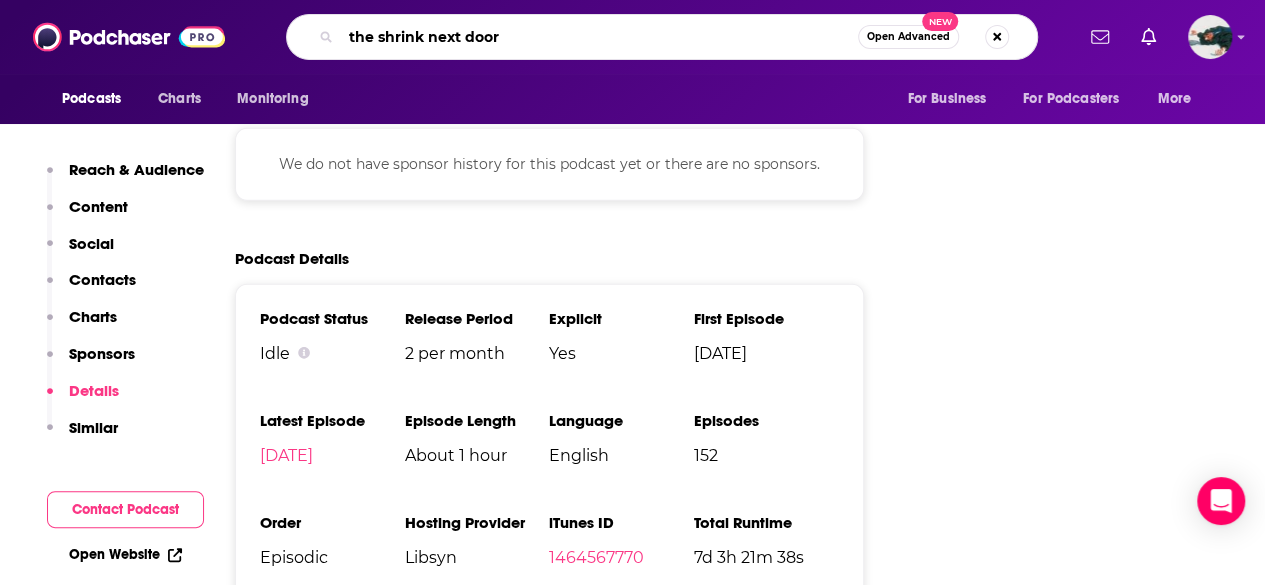 type on "the shrink next door" 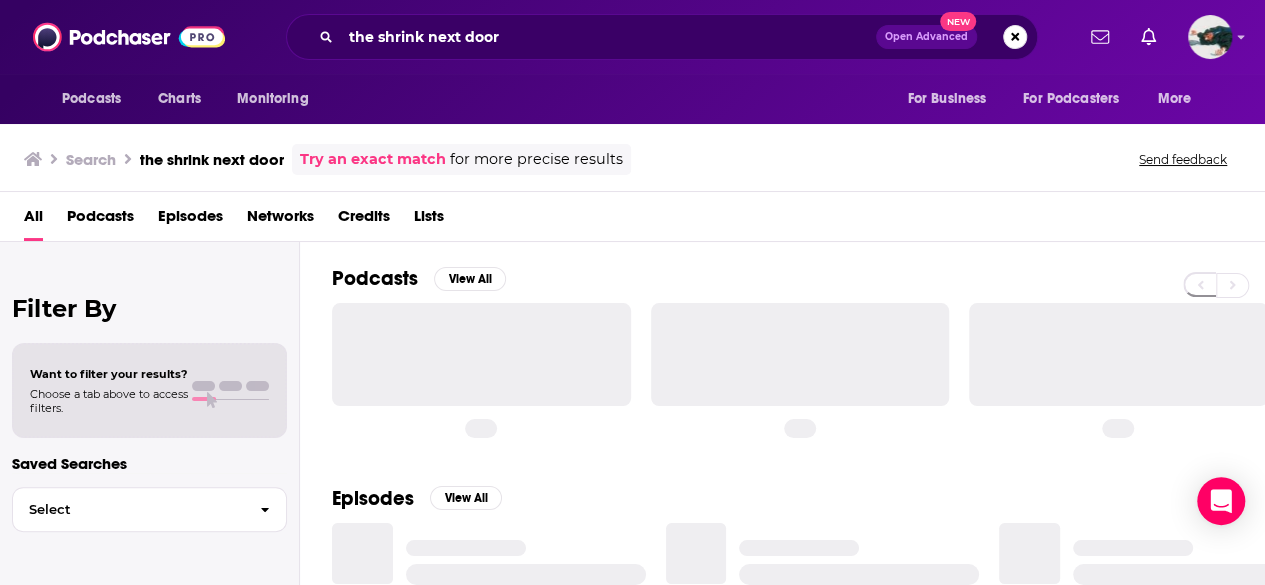 scroll, scrollTop: 0, scrollLeft: 0, axis: both 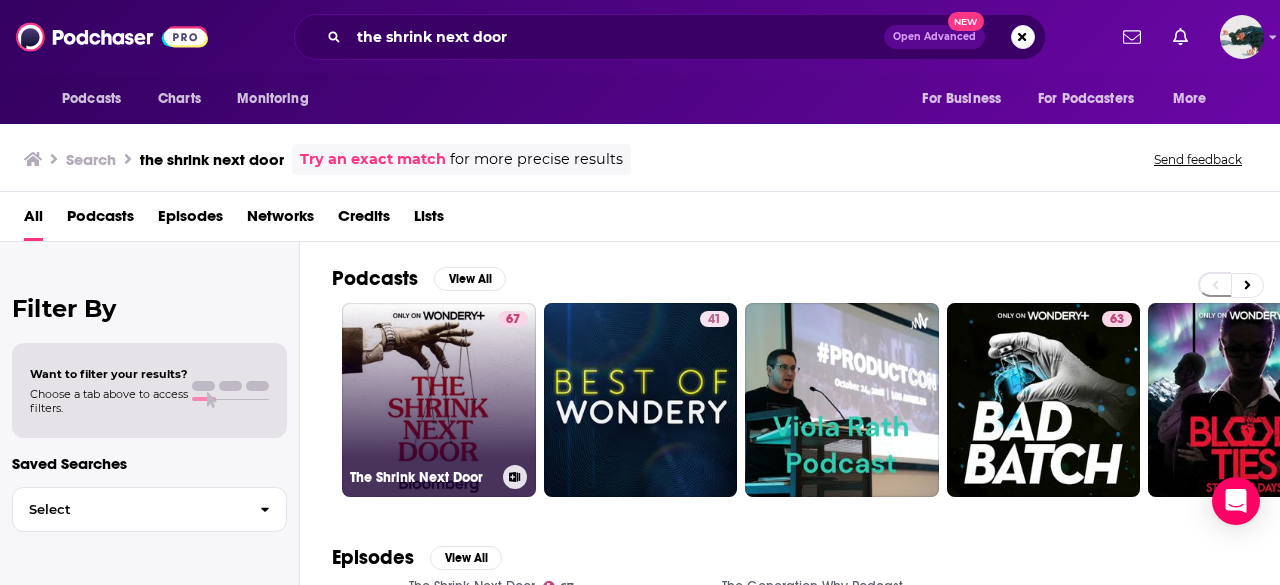 click on "67 The Shrink Next Door" at bounding box center (439, 400) 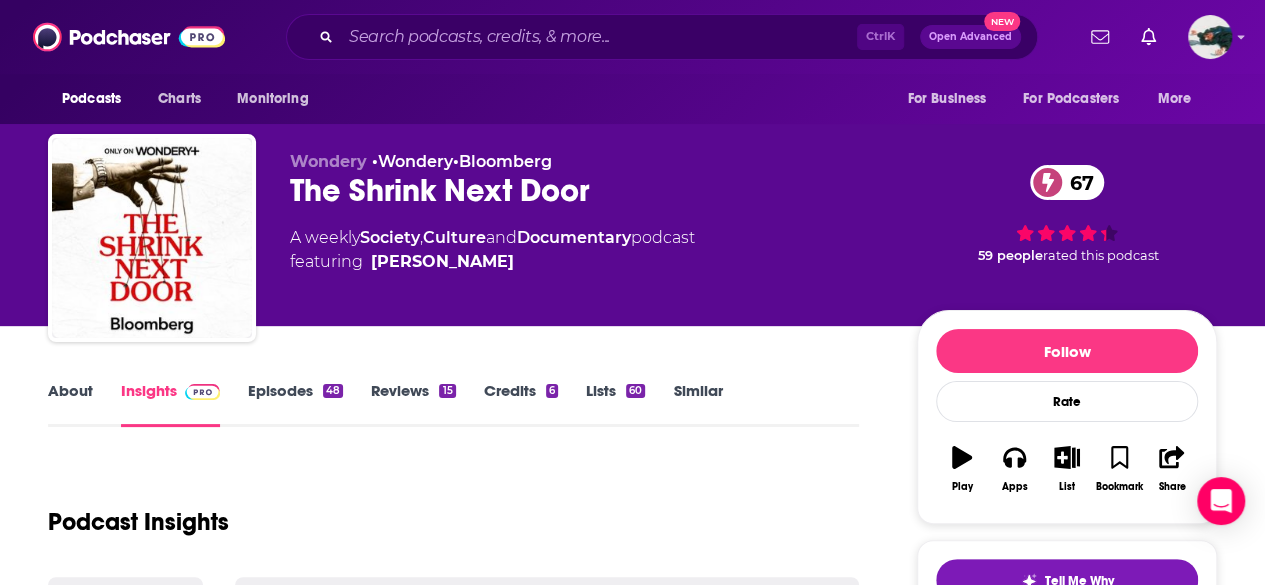 click on "About Insights Episodes 48 Reviews 15 Credits 6 Lists 60 Similar Podcast Insights" at bounding box center (466, 2658) 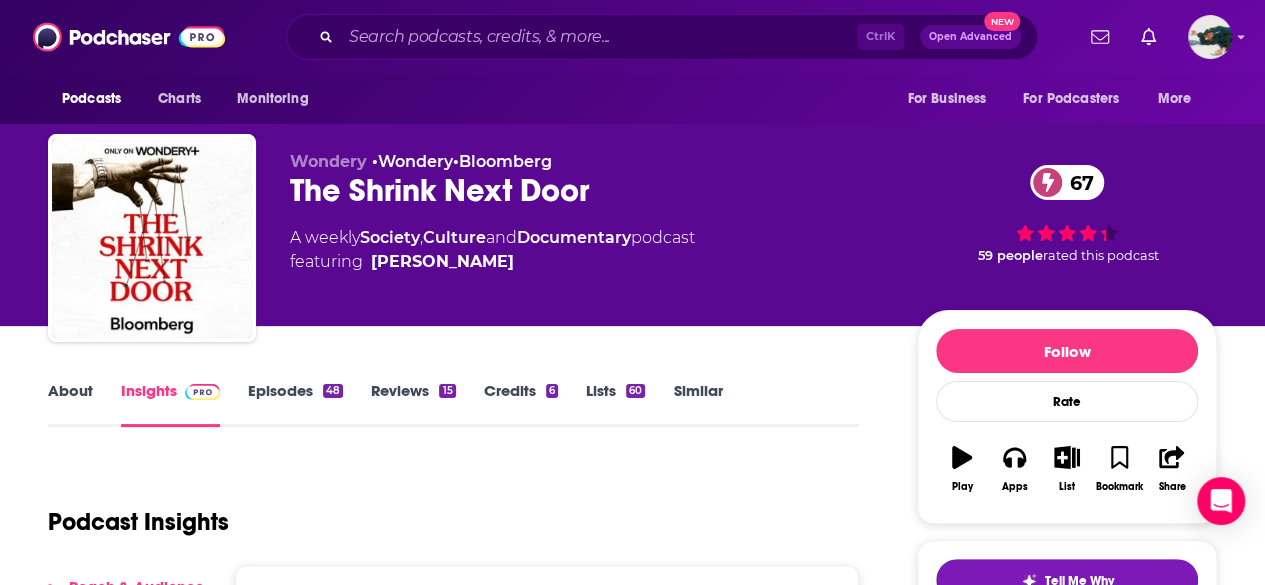 click on "About" at bounding box center [70, 404] 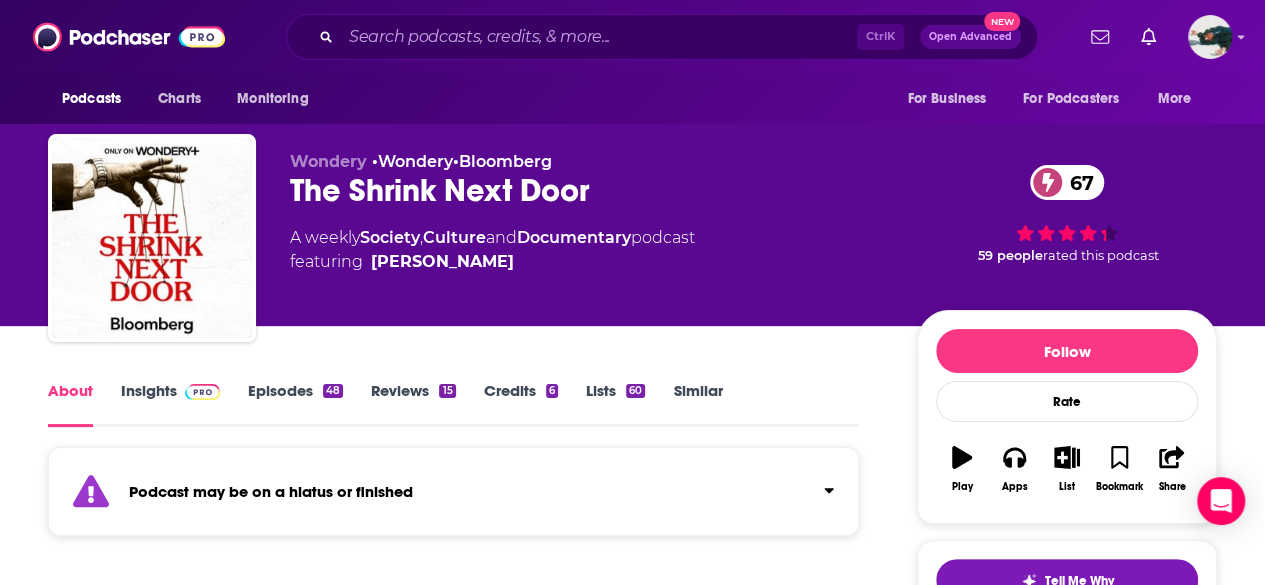 scroll, scrollTop: 243, scrollLeft: 0, axis: vertical 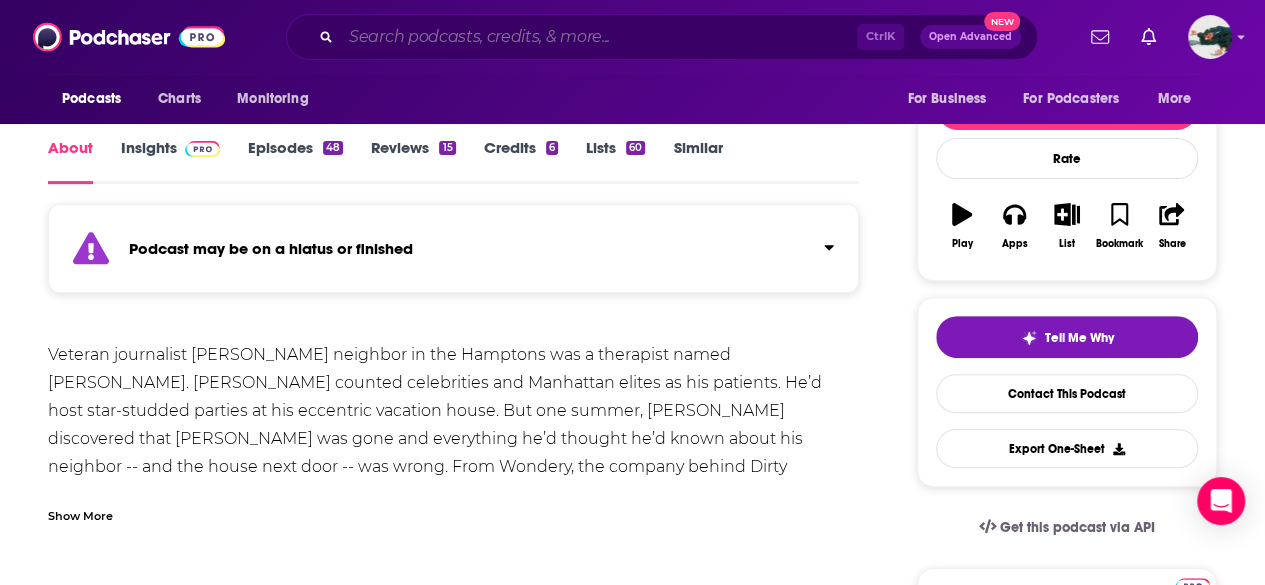 click at bounding box center (599, 37) 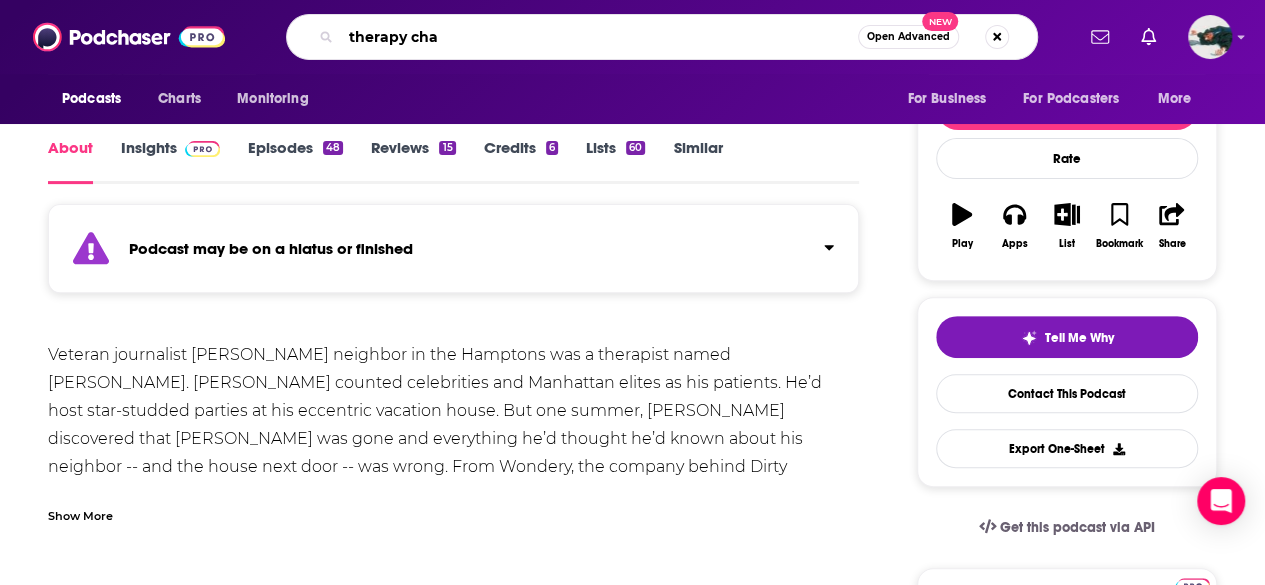 type on "therapy chat" 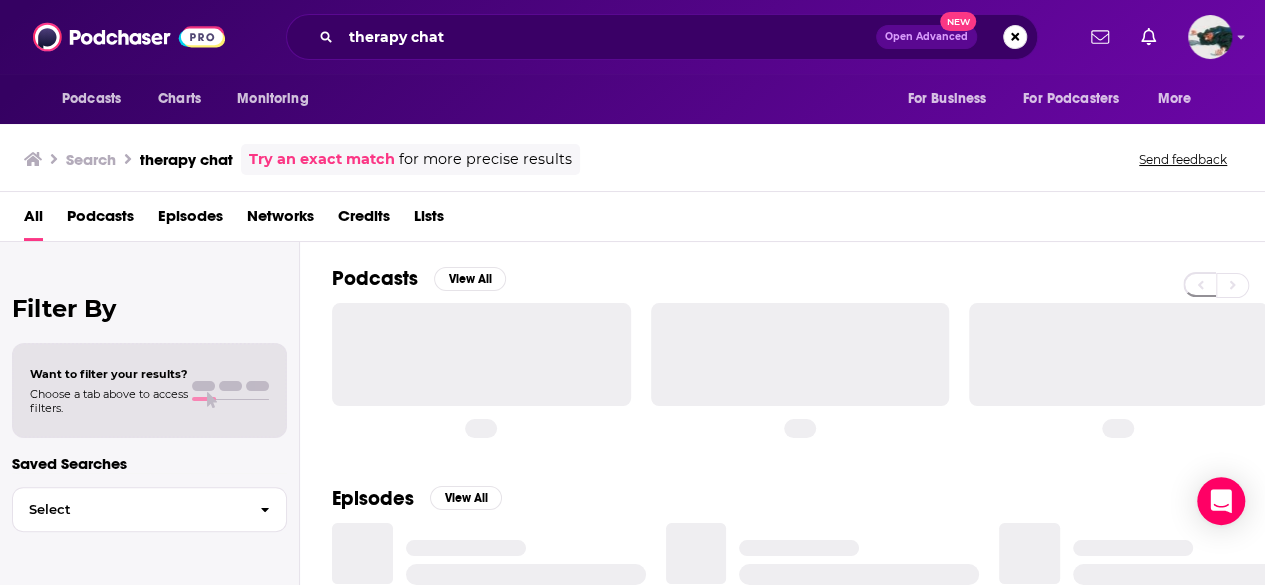 scroll, scrollTop: 0, scrollLeft: 0, axis: both 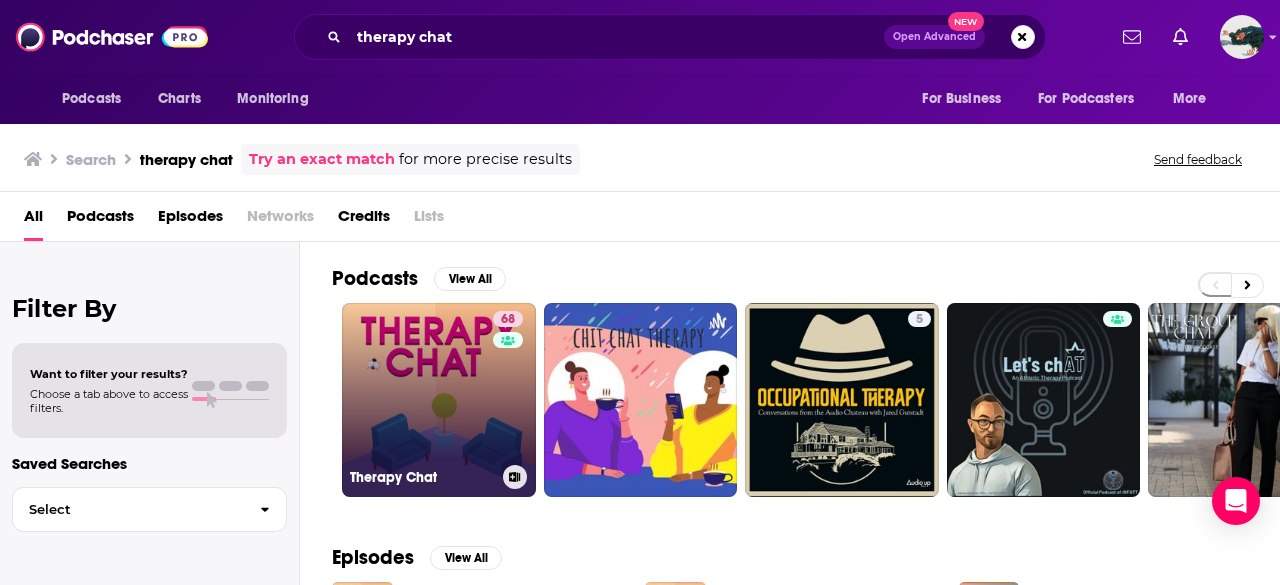 click on "68 Therapy Chat" at bounding box center (439, 400) 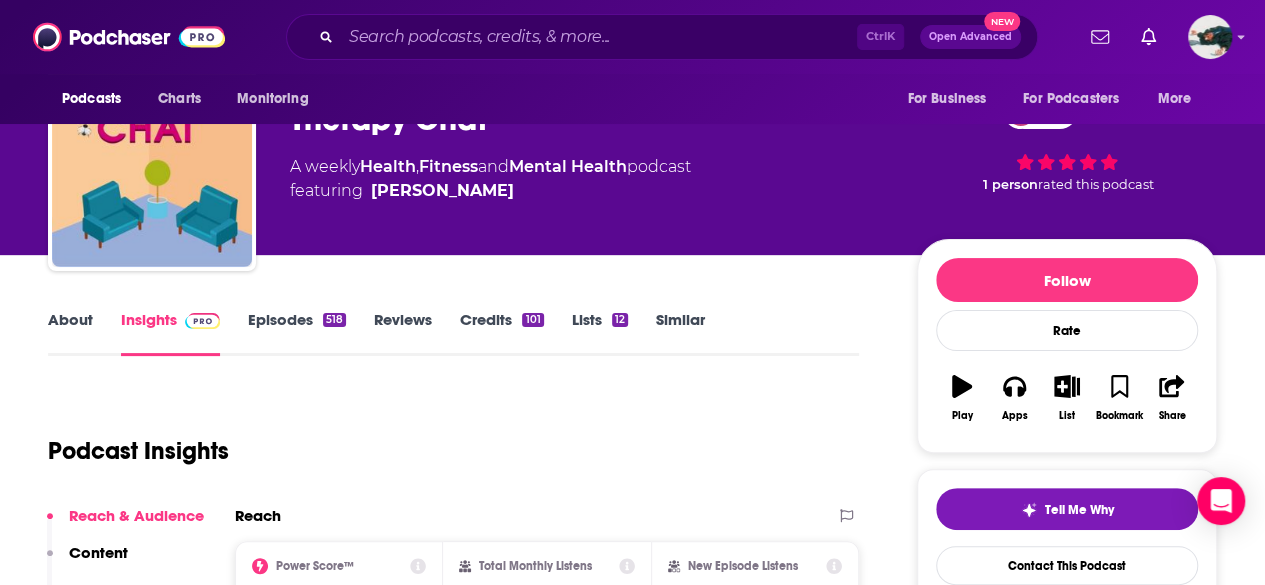 scroll, scrollTop: 70, scrollLeft: 0, axis: vertical 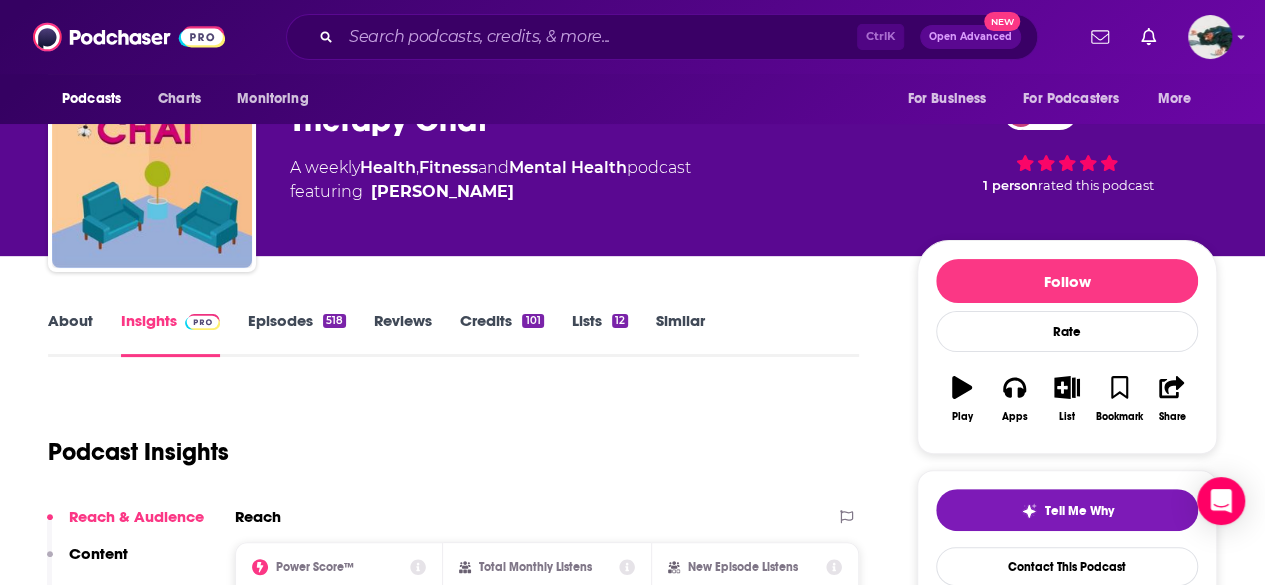 click on "About" at bounding box center [70, 334] 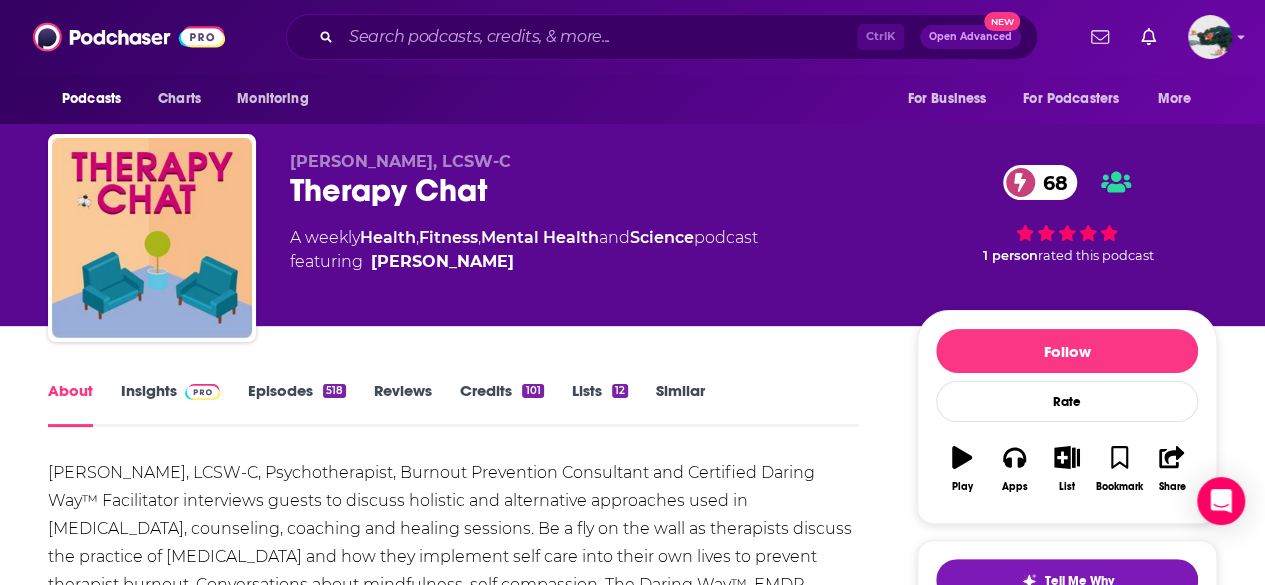 scroll, scrollTop: 222, scrollLeft: 0, axis: vertical 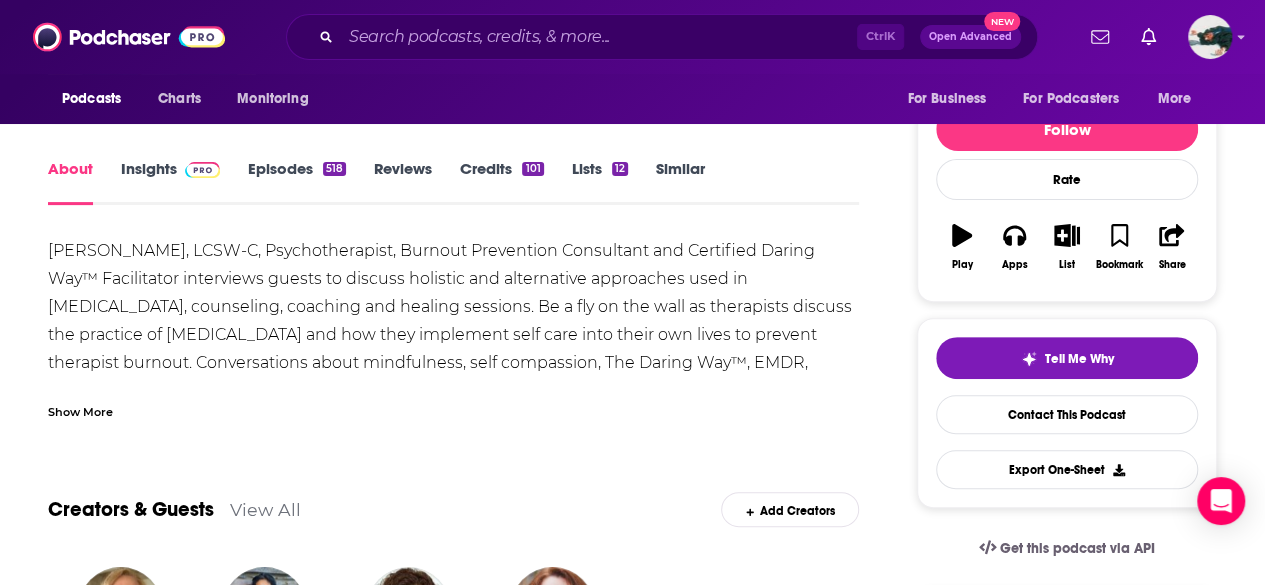 click on "About Insights Episodes 518 Reviews Credits 101 Lists 12 Similar" at bounding box center (453, 180) 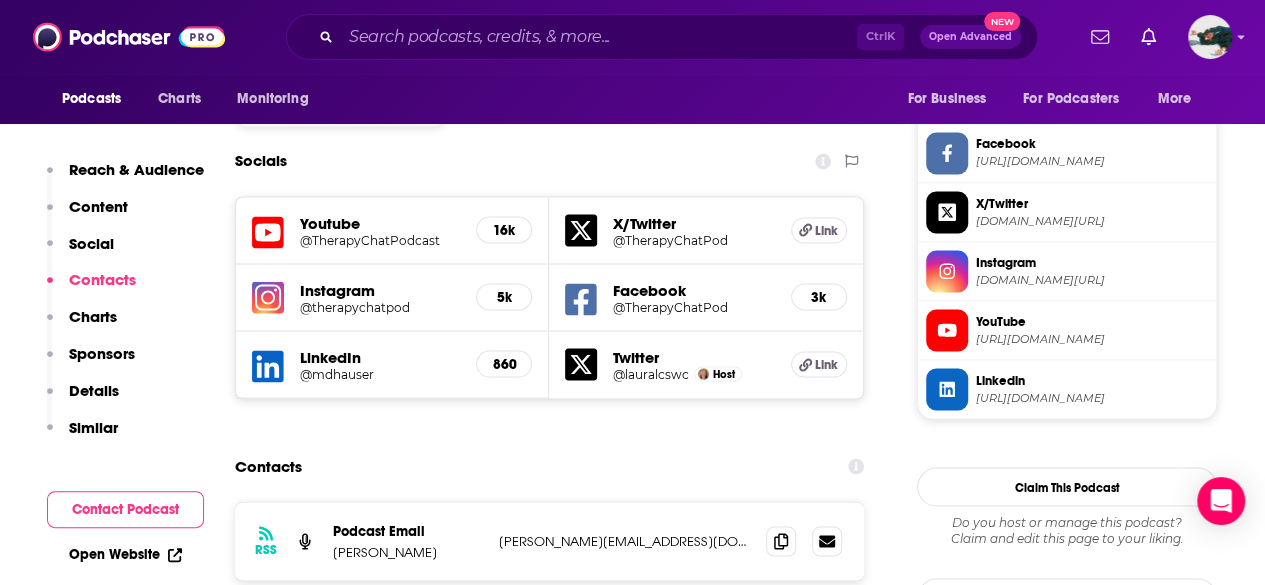 scroll, scrollTop: 1711, scrollLeft: 0, axis: vertical 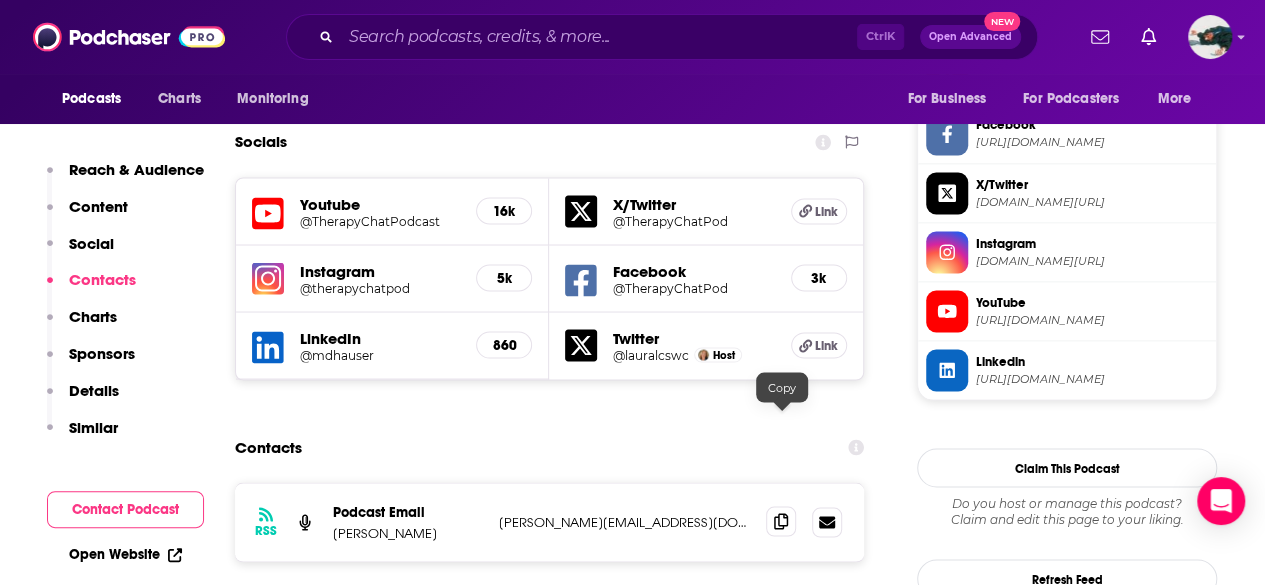 click 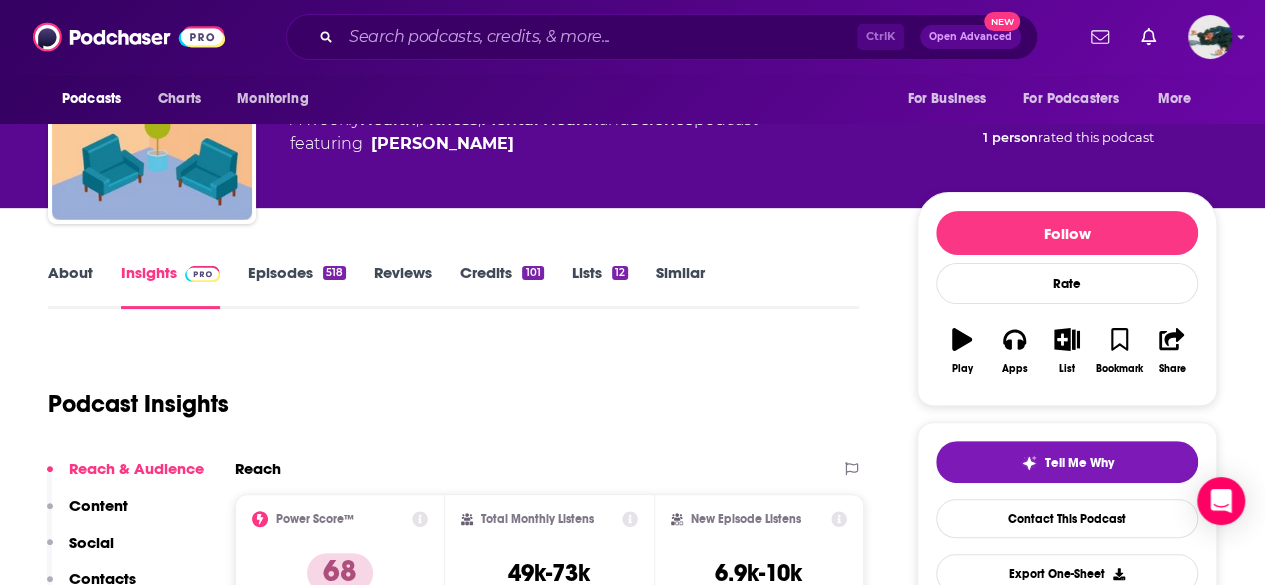 scroll, scrollTop: 117, scrollLeft: 0, axis: vertical 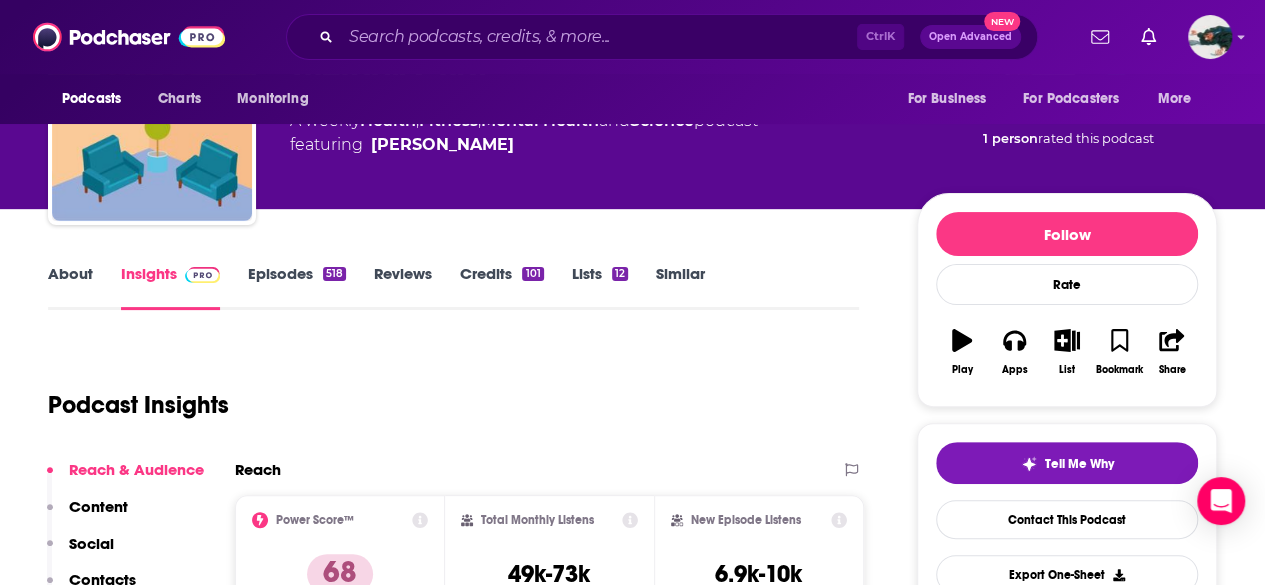 click on "About" at bounding box center (70, 287) 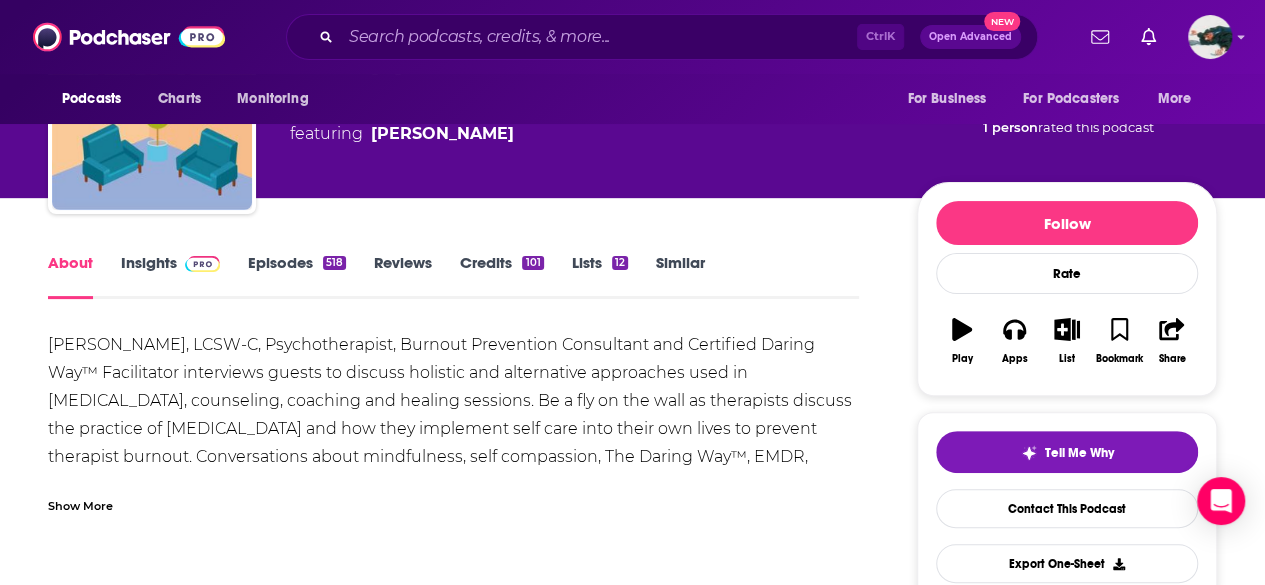 scroll, scrollTop: 130, scrollLeft: 0, axis: vertical 